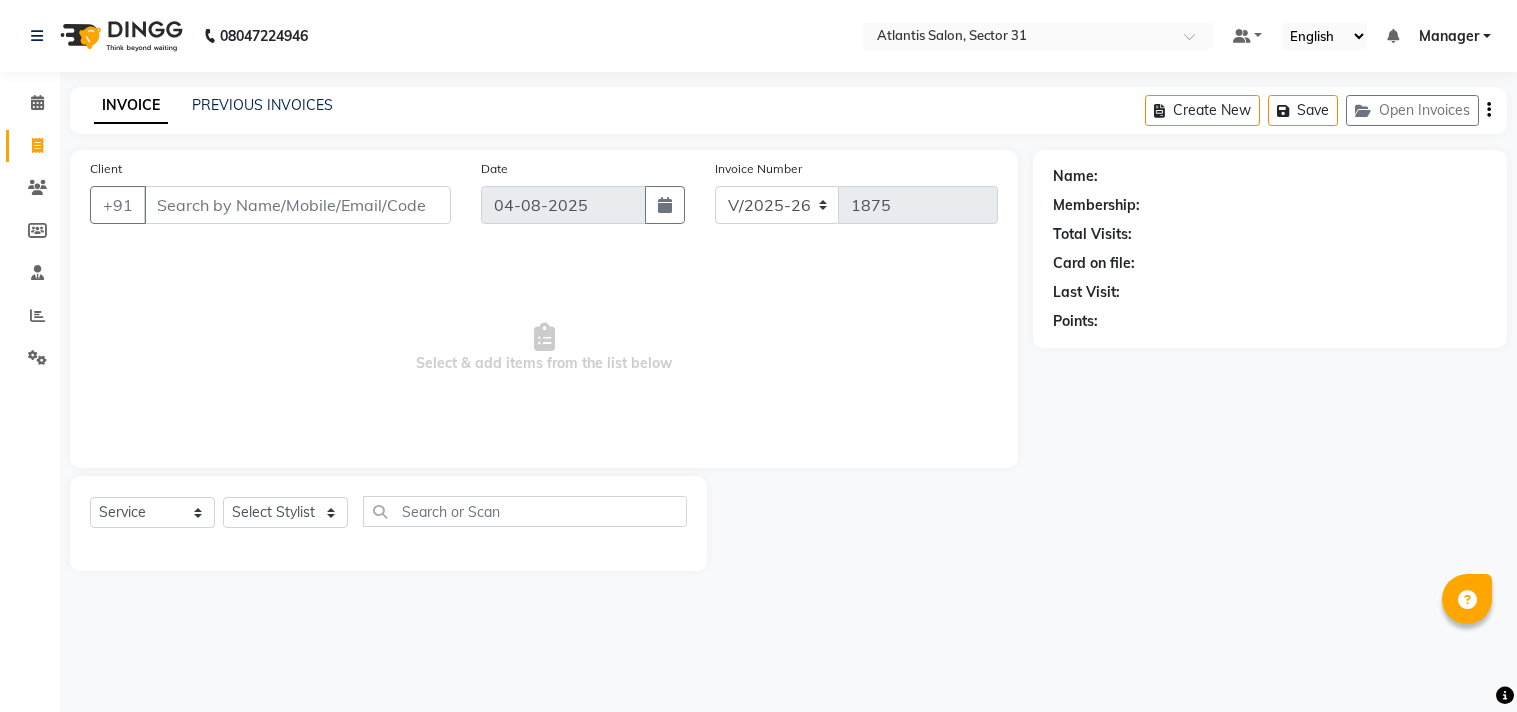 select on "4391" 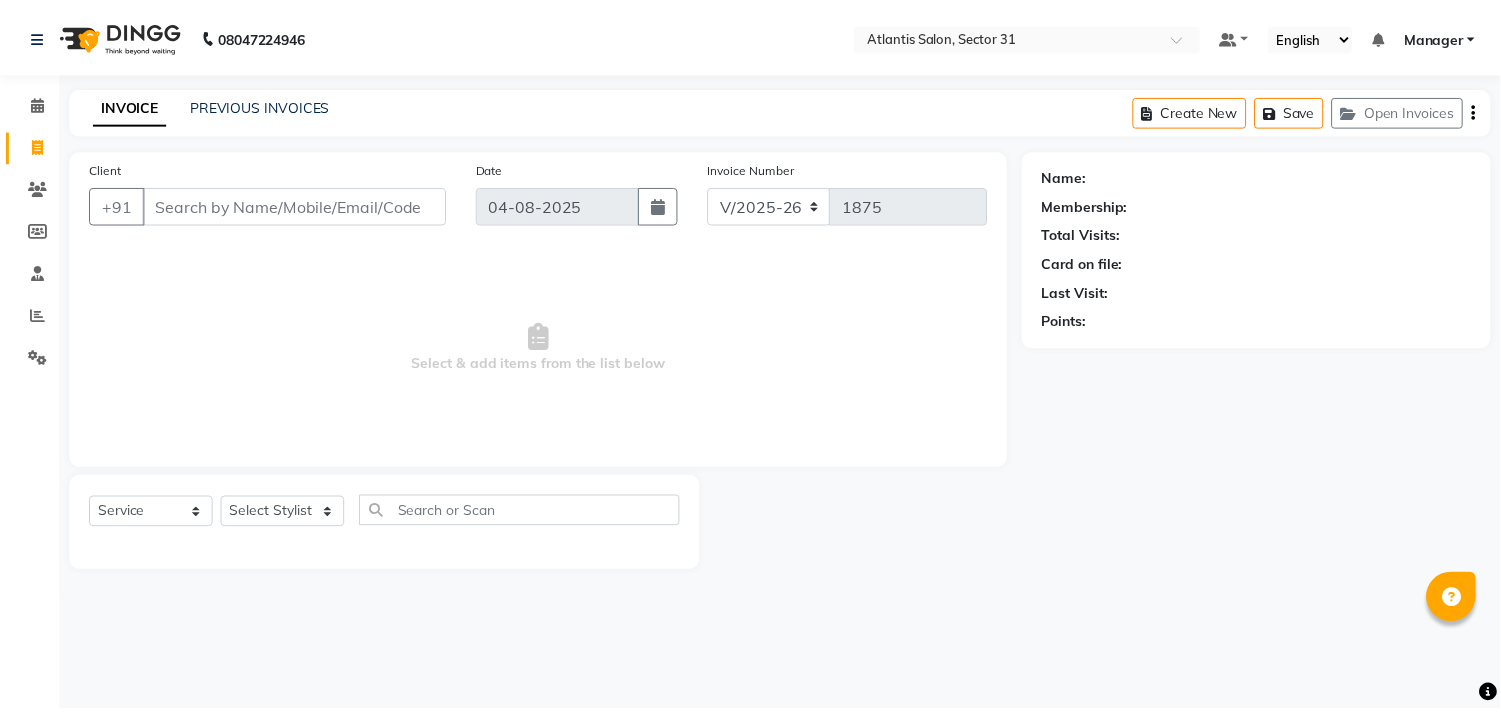scroll, scrollTop: 0, scrollLeft: 0, axis: both 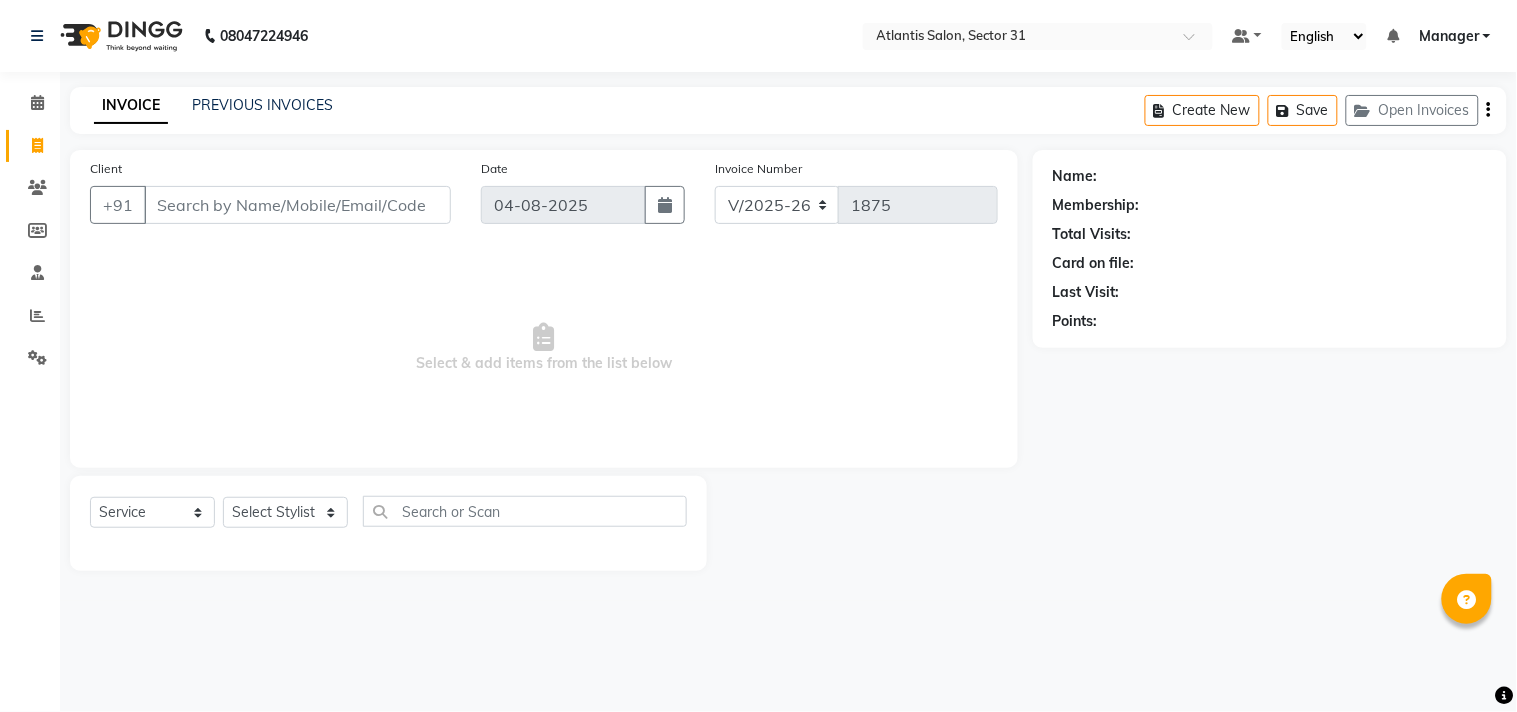 click on "Client" at bounding box center (297, 205) 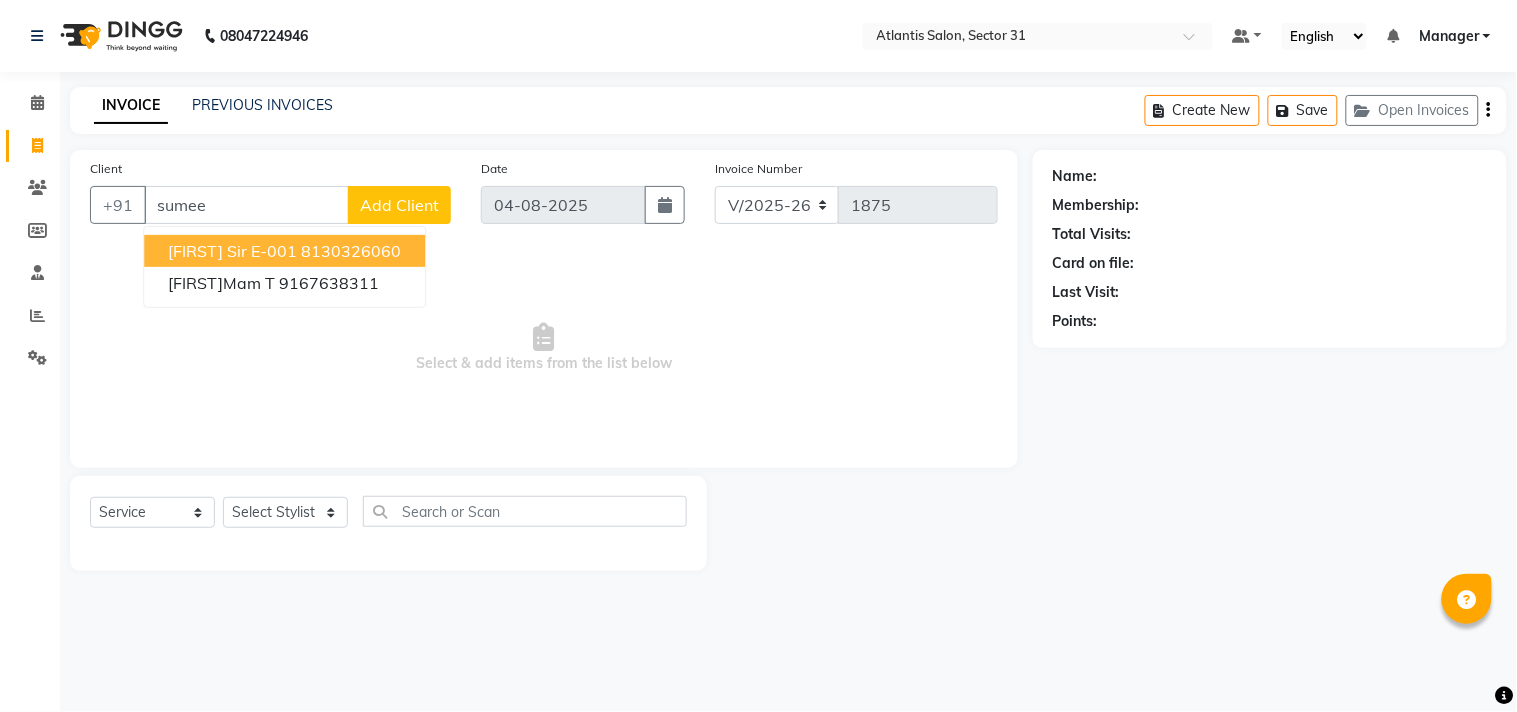 click on "[FIRST] sir E-001" at bounding box center (232, 251) 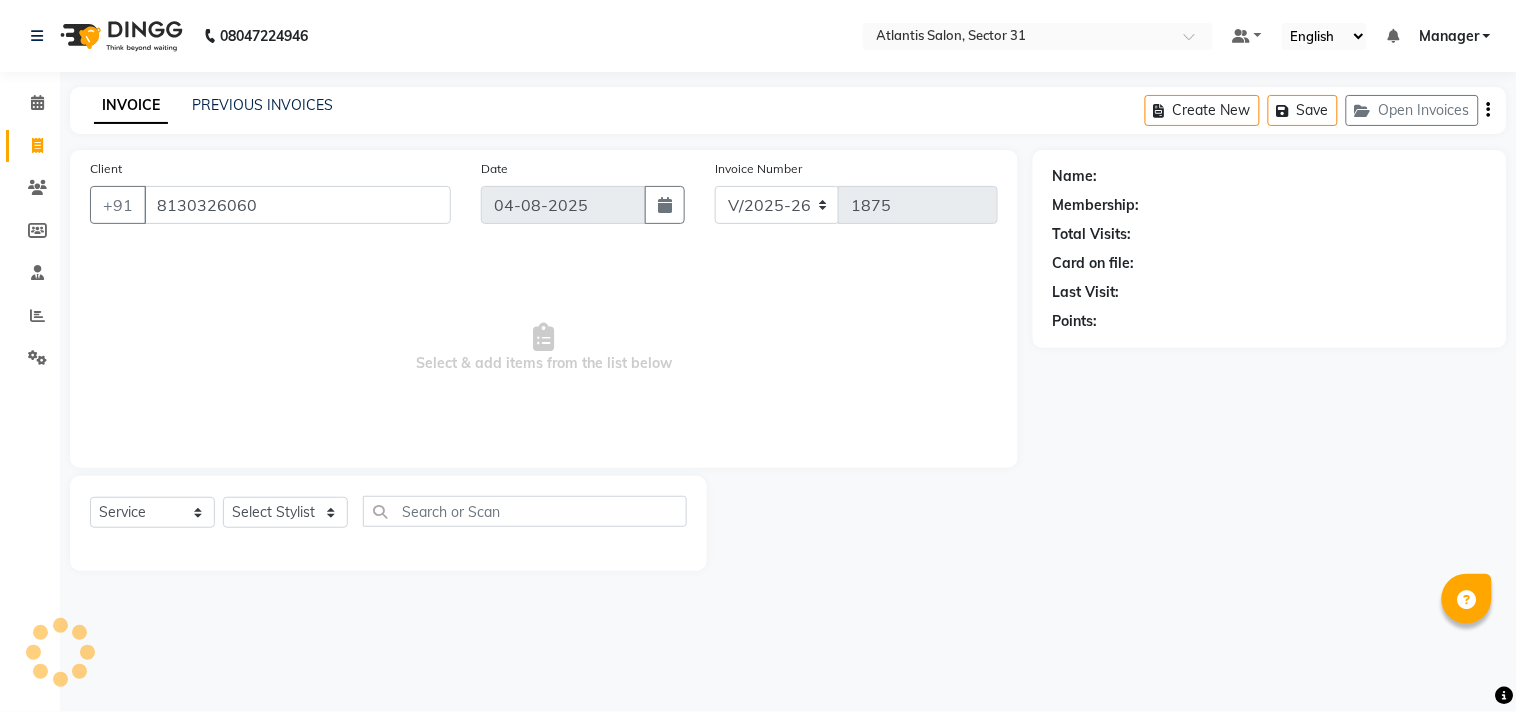 type on "8130326060" 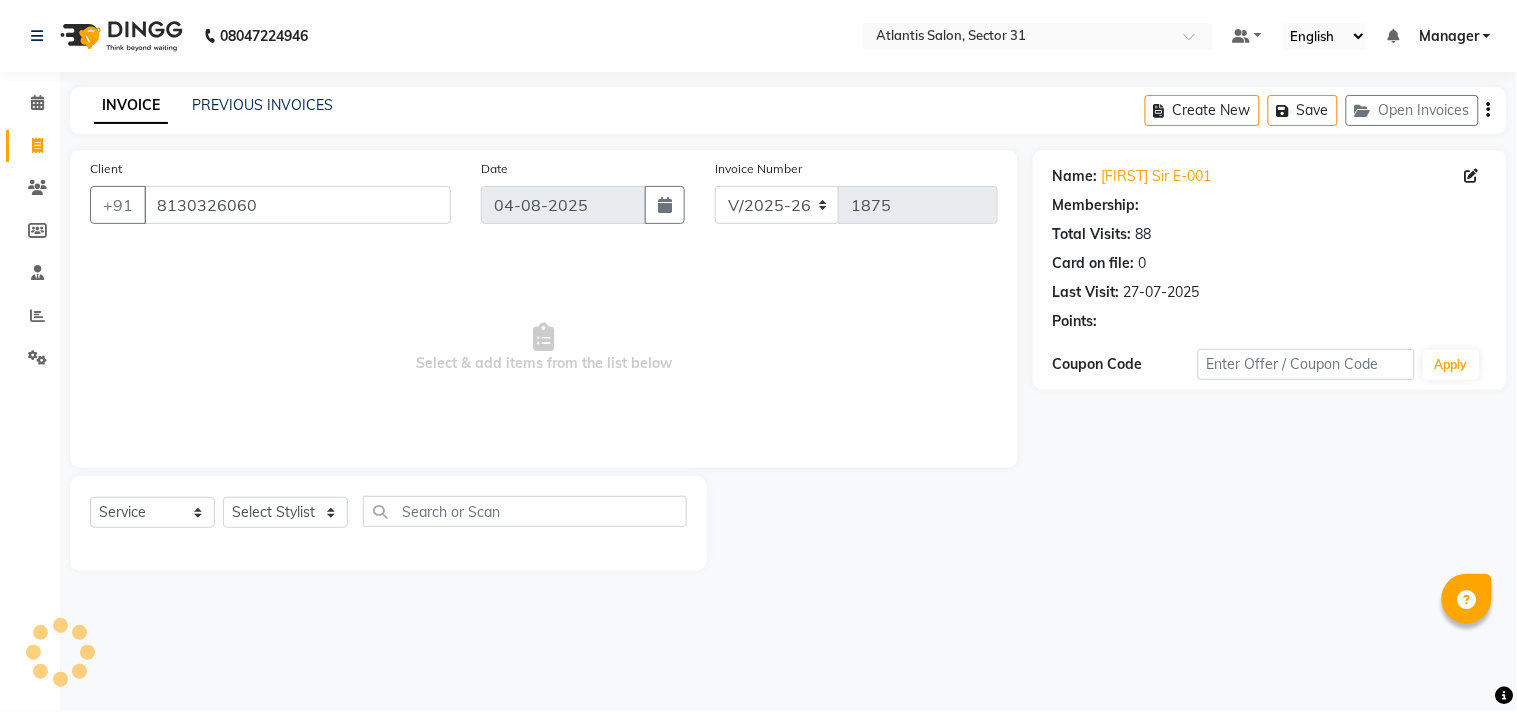 select on "1: Object" 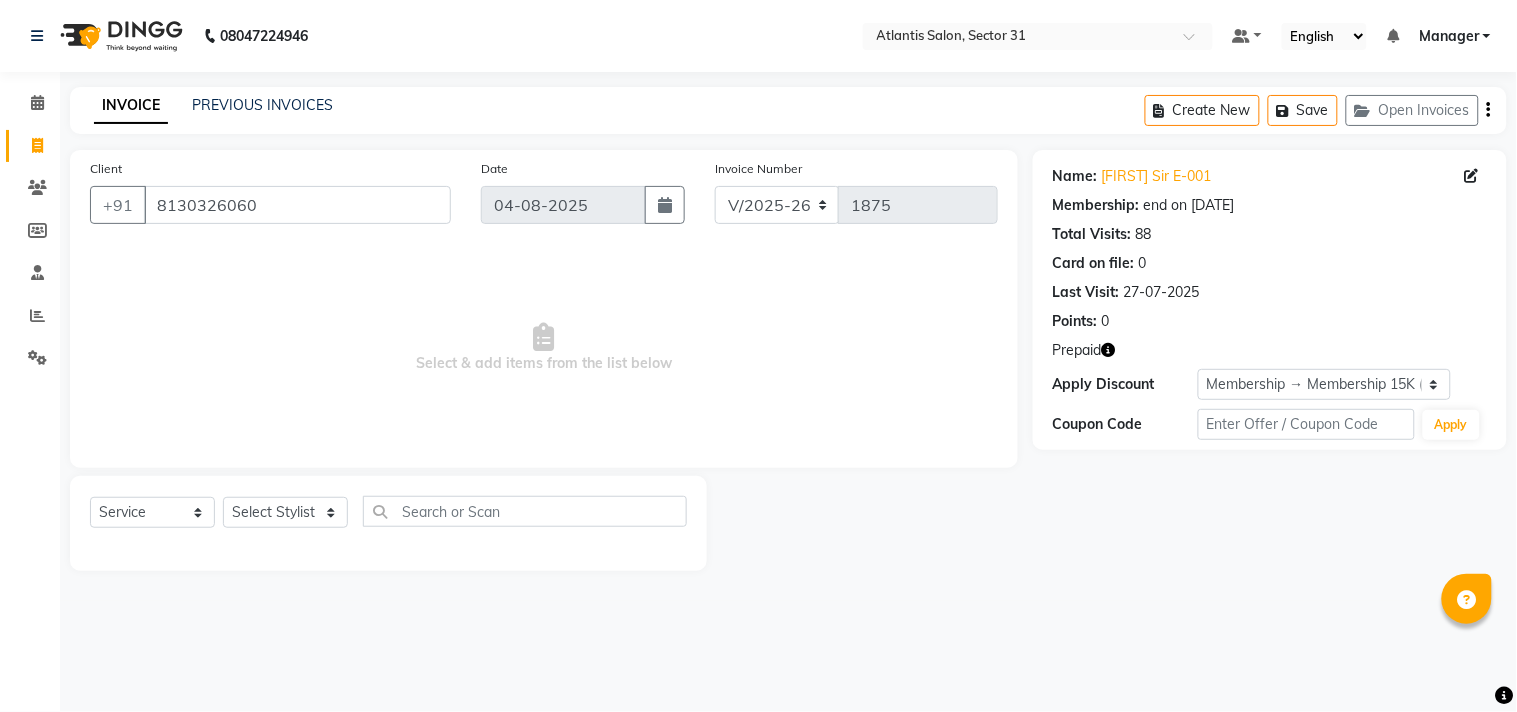click 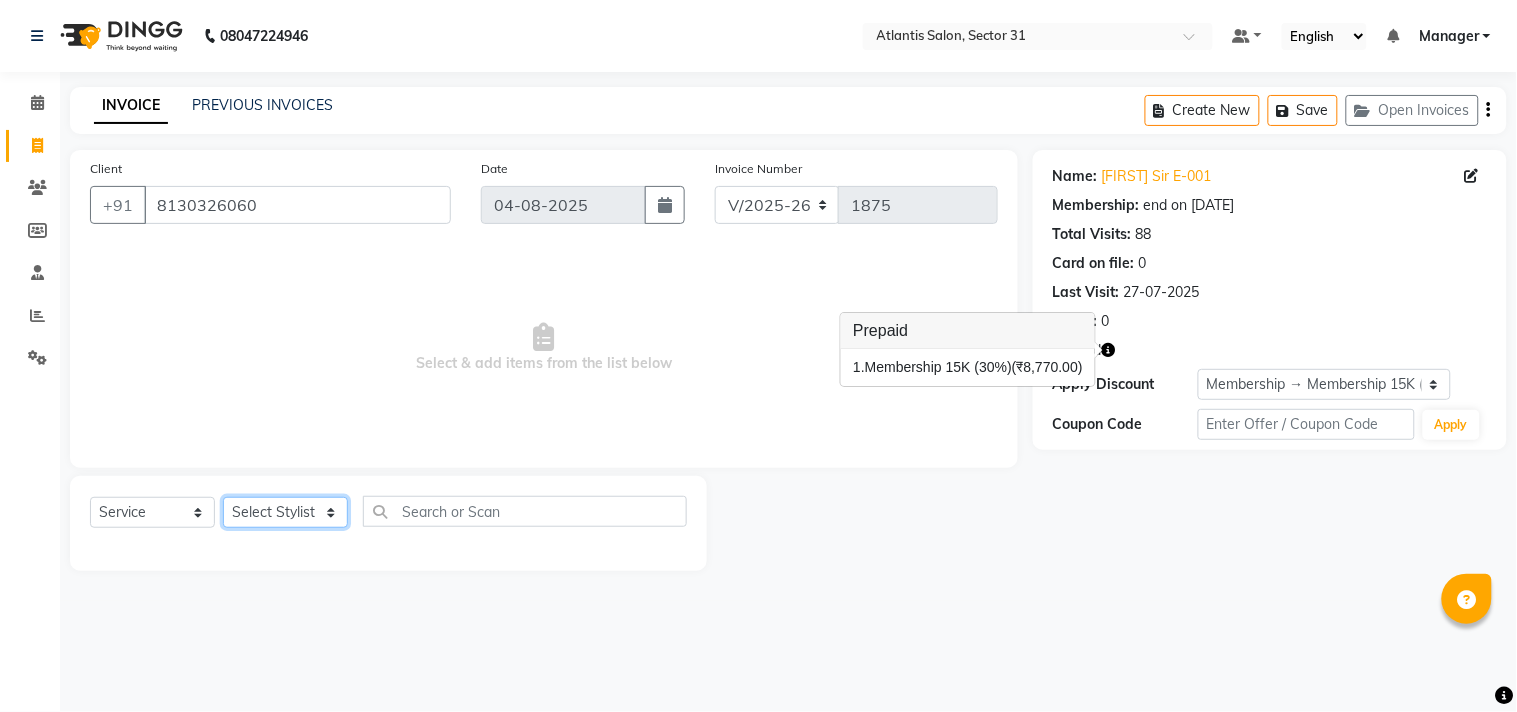 click on "Select Stylist Alka  Annu Chetan Farman Kavita Manager Staff 31 Staff ILD Suraj" 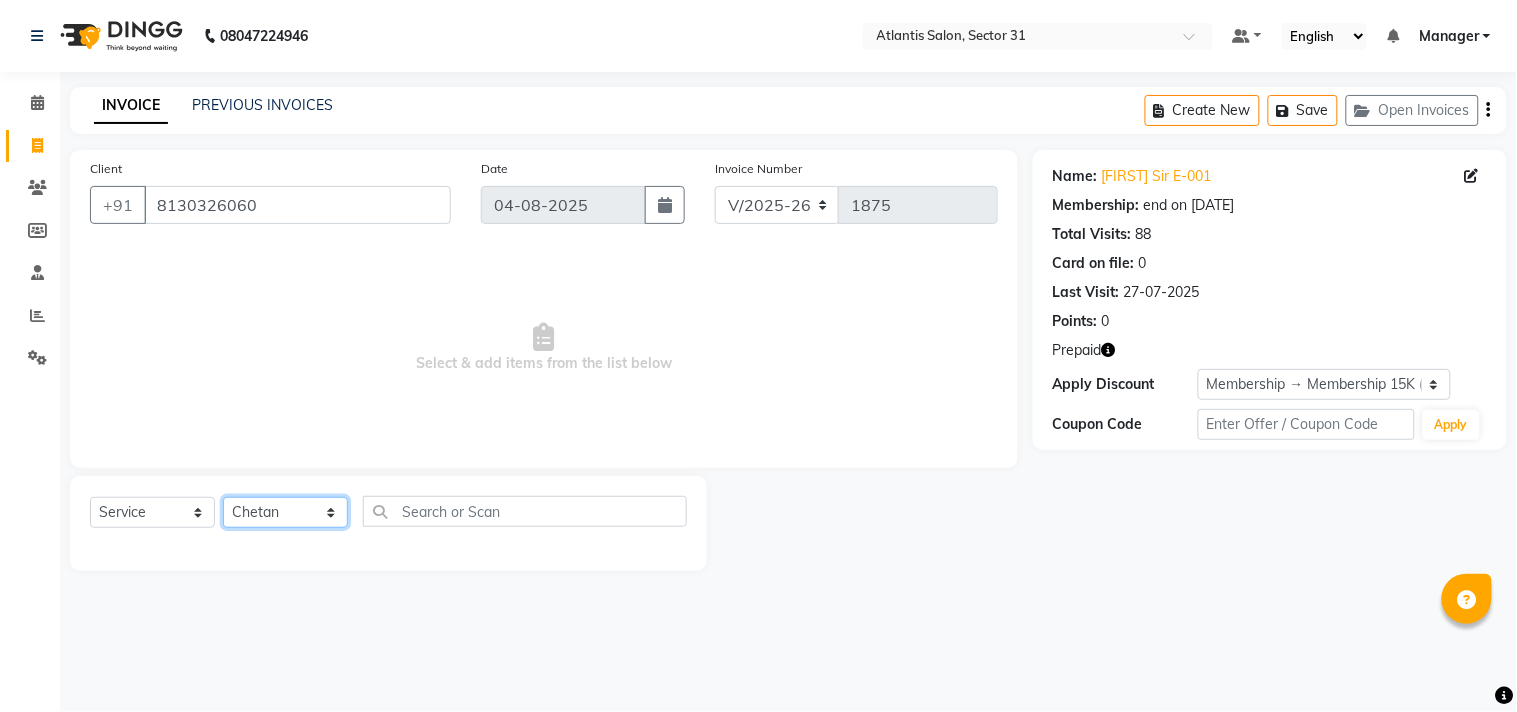 click on "Select Stylist Alka  Annu Chetan Farman Kavita Manager Staff 31 Staff ILD Suraj" 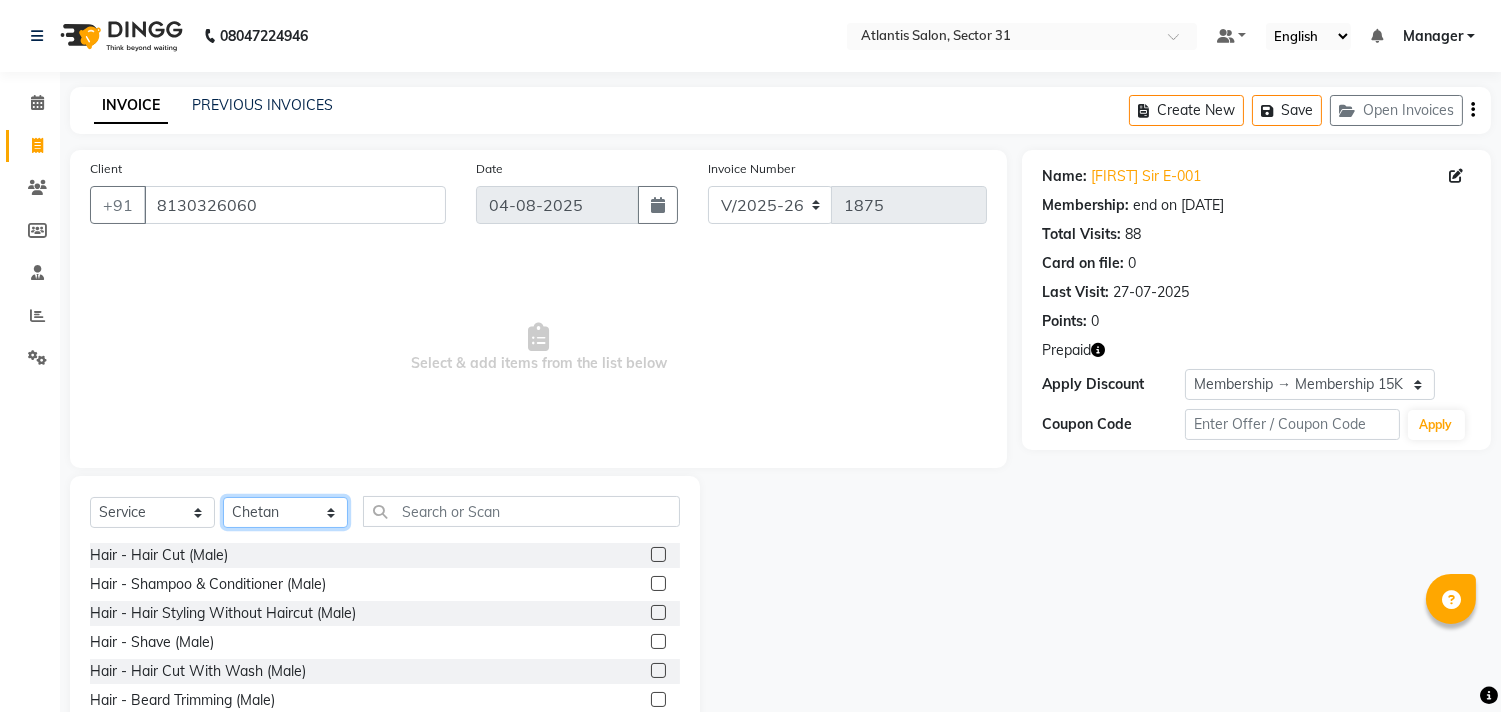 click on "Select Stylist Alka  Annu Chetan Farman Kavita Manager Staff 31 Staff ILD Suraj" 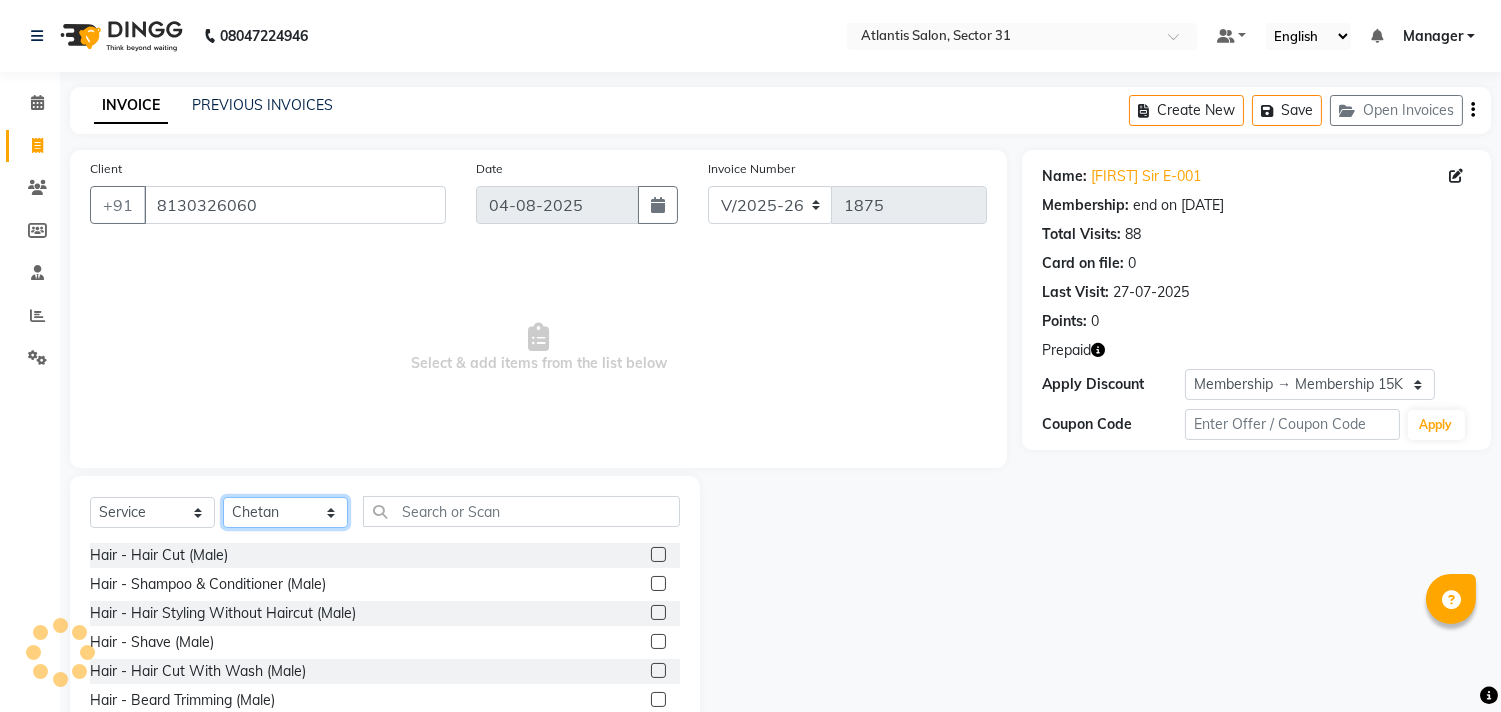 select on "33510" 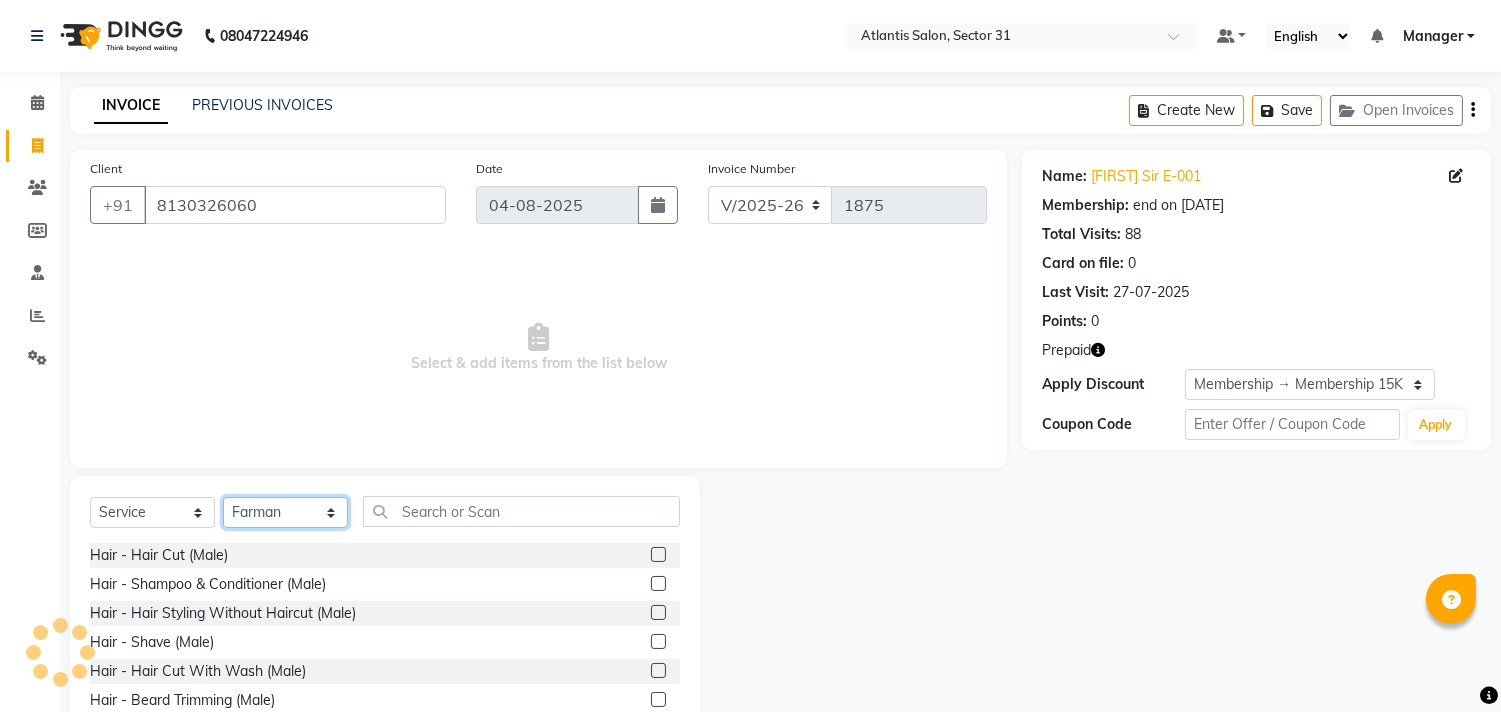 click on "Select Stylist Alka  Annu Chetan Farman Kavita Manager Staff 31 Staff ILD Suraj" 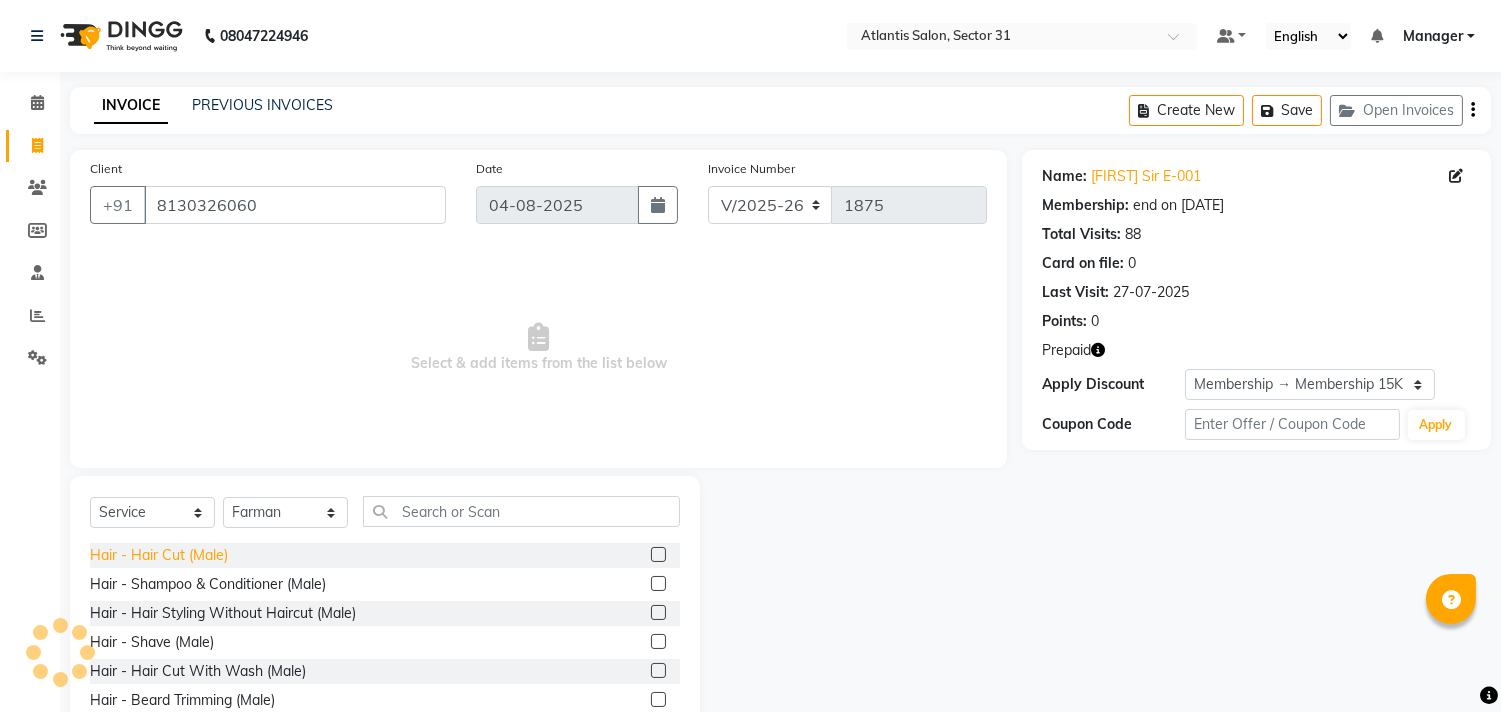 click on "Hair - Hair Cut (Male)" 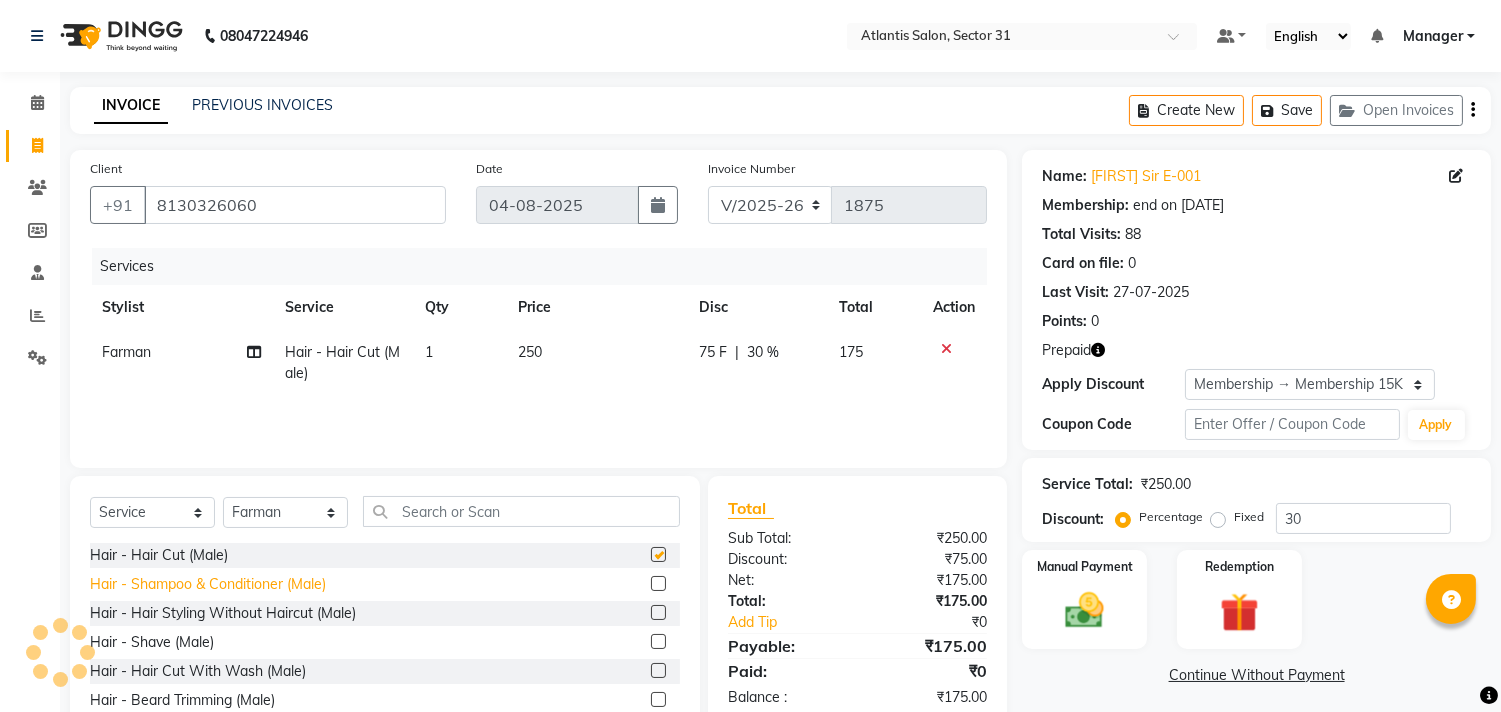 checkbox on "false" 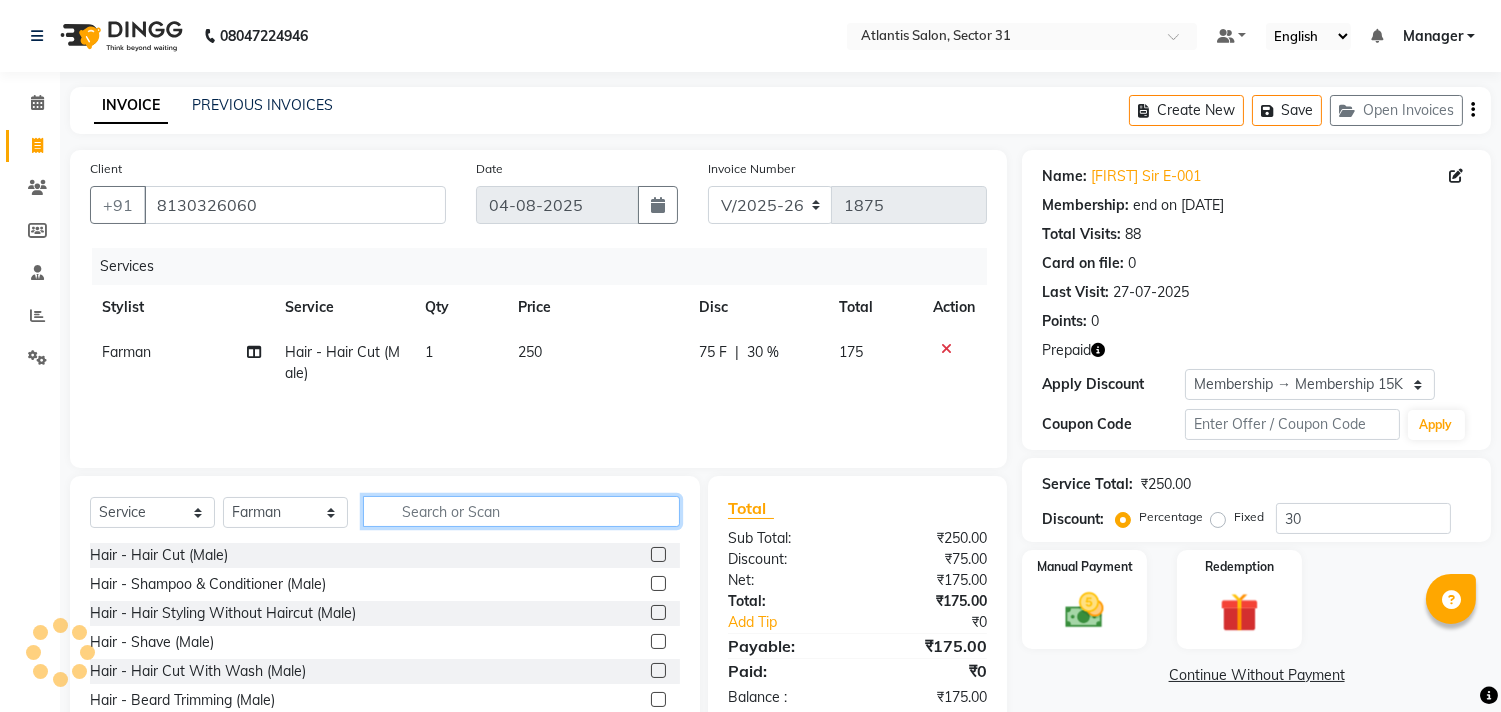 click 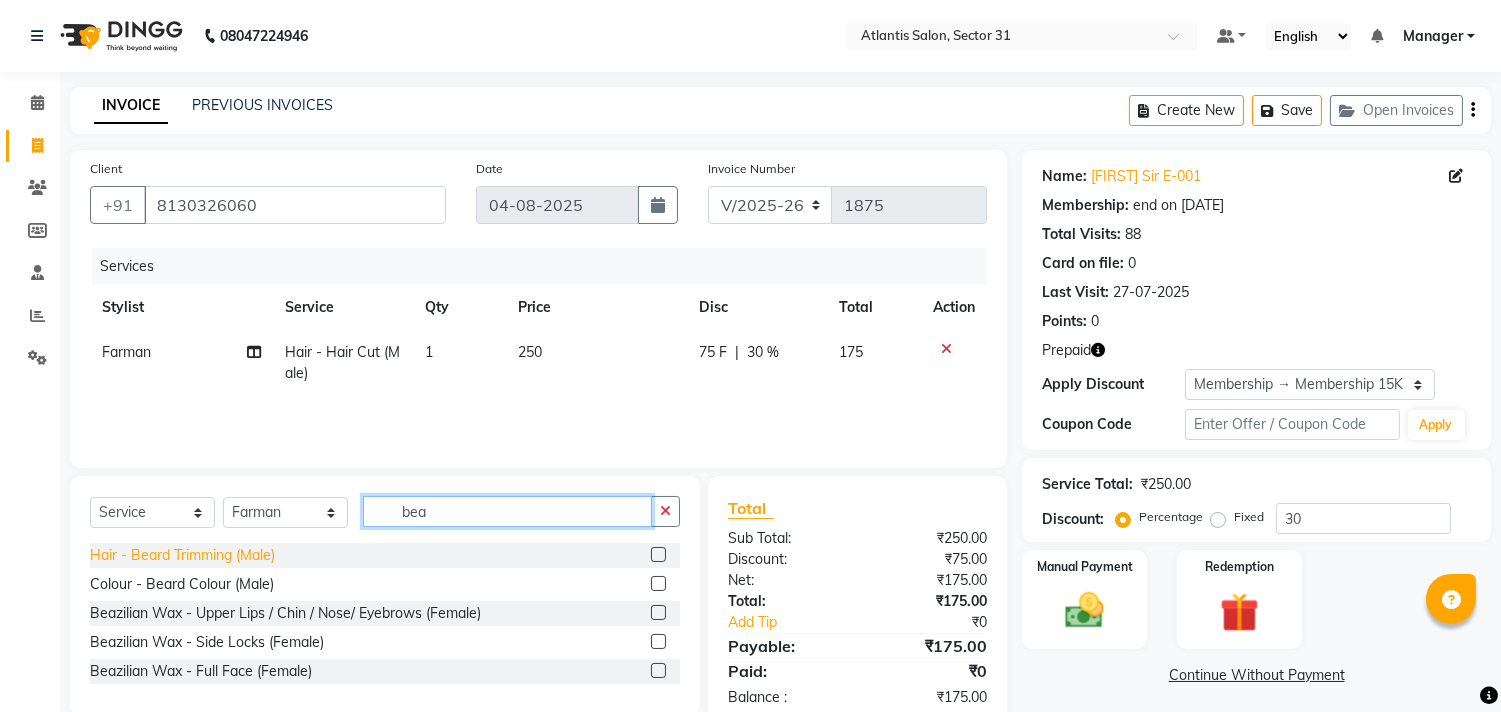 type on "bea" 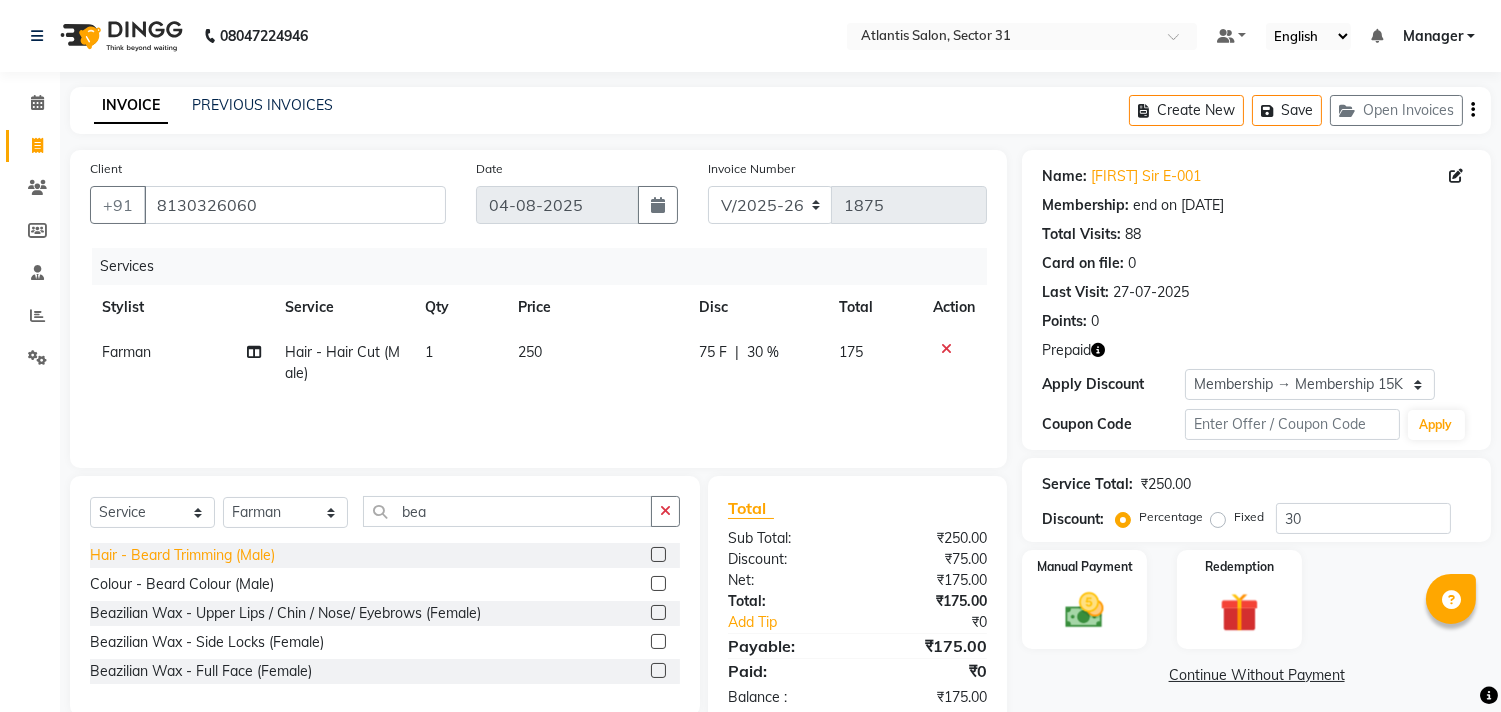 click on "Hair - Beard Trimming (Male)" 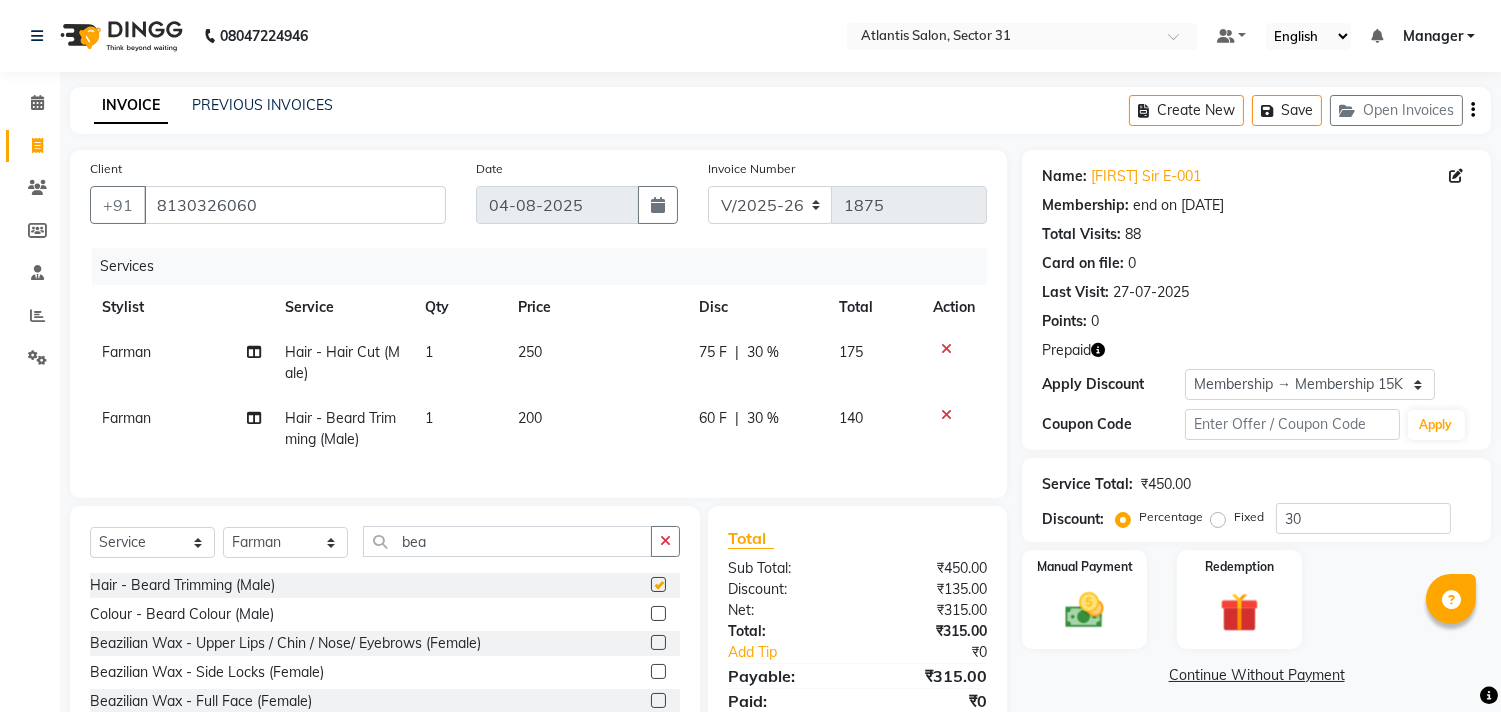 checkbox on "false" 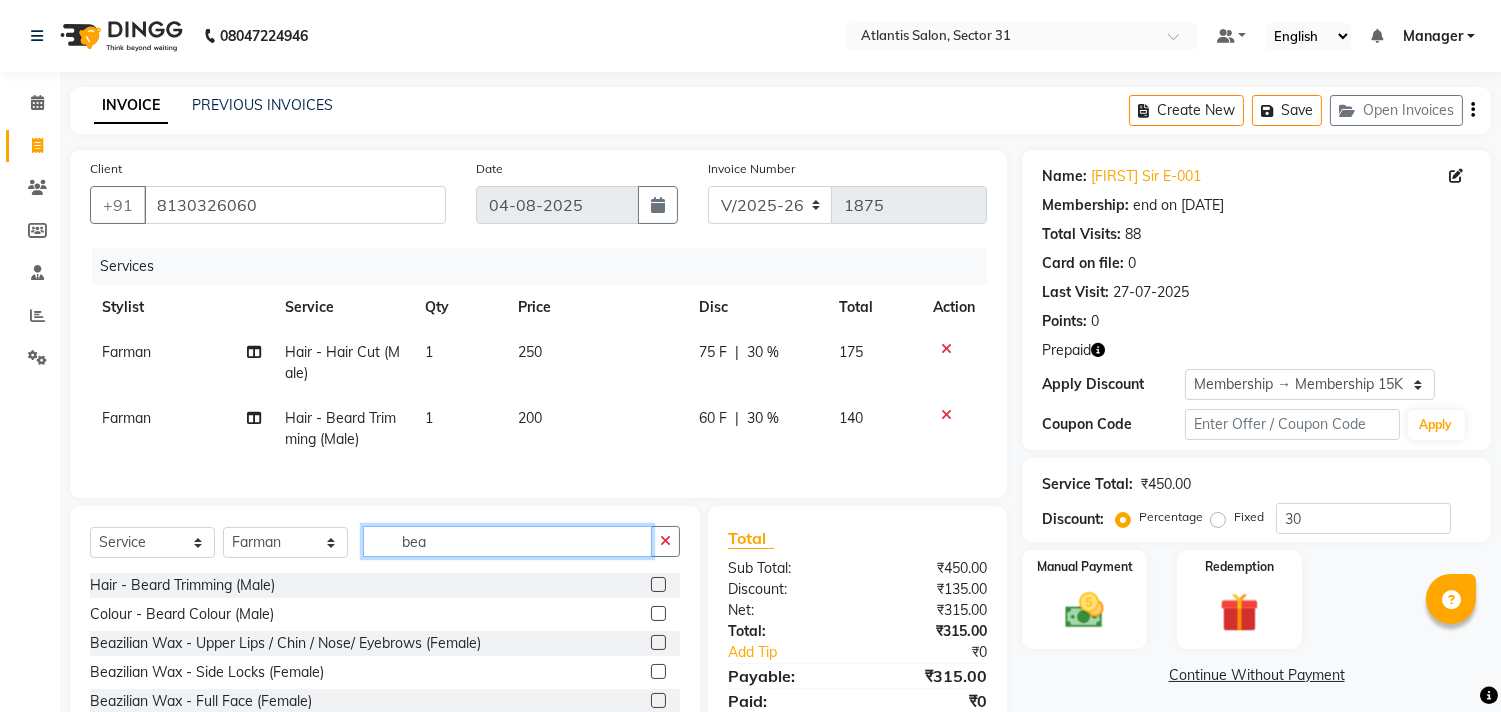 click on "bea" 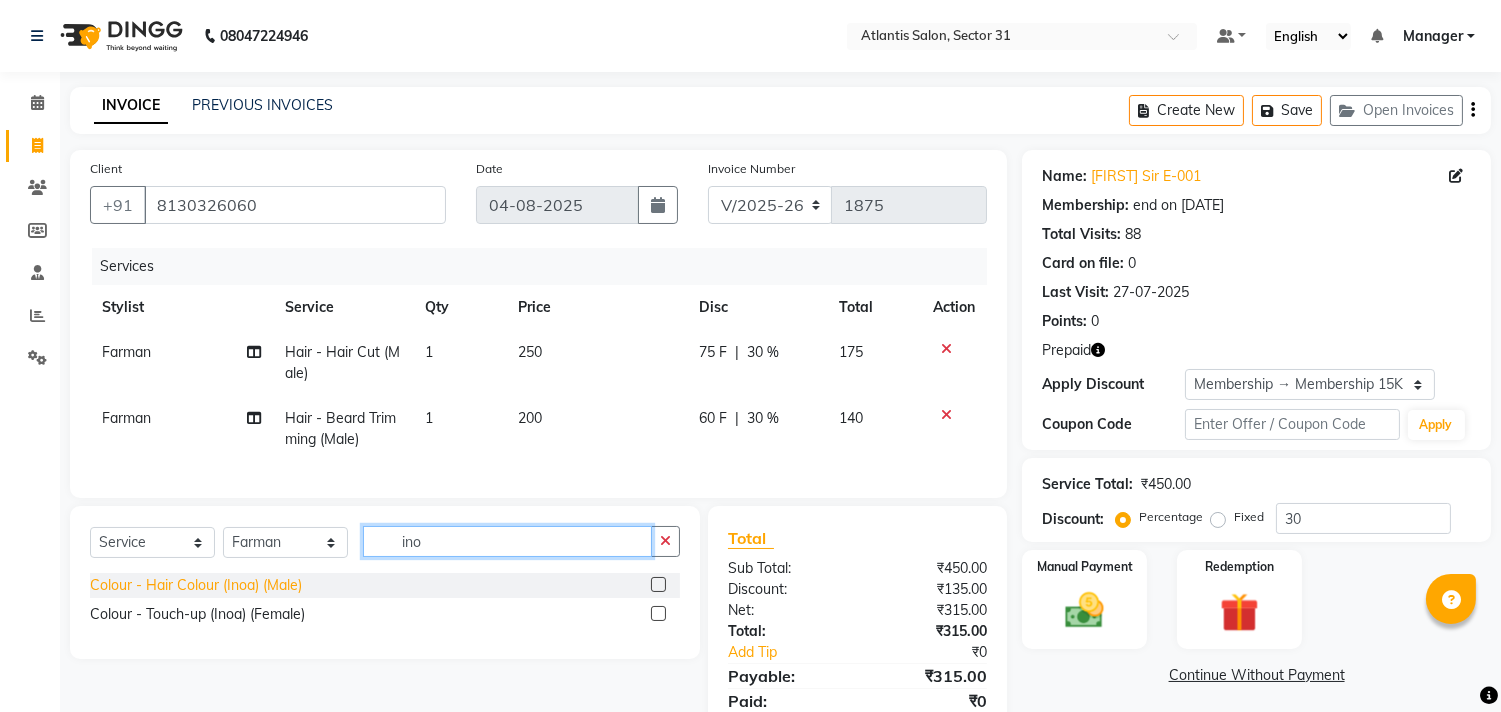 type on "ino" 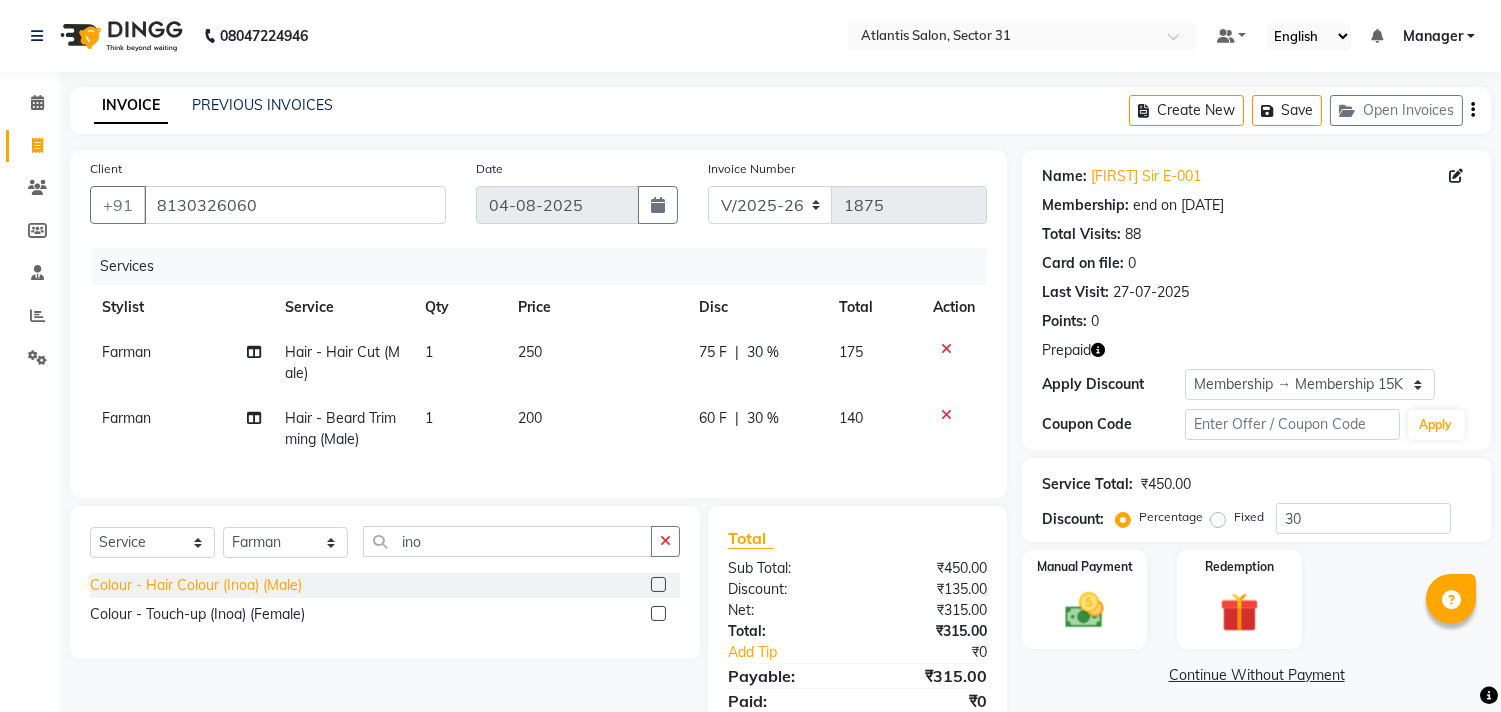click on "Colour - Hair Colour (Inoa) (Male)" 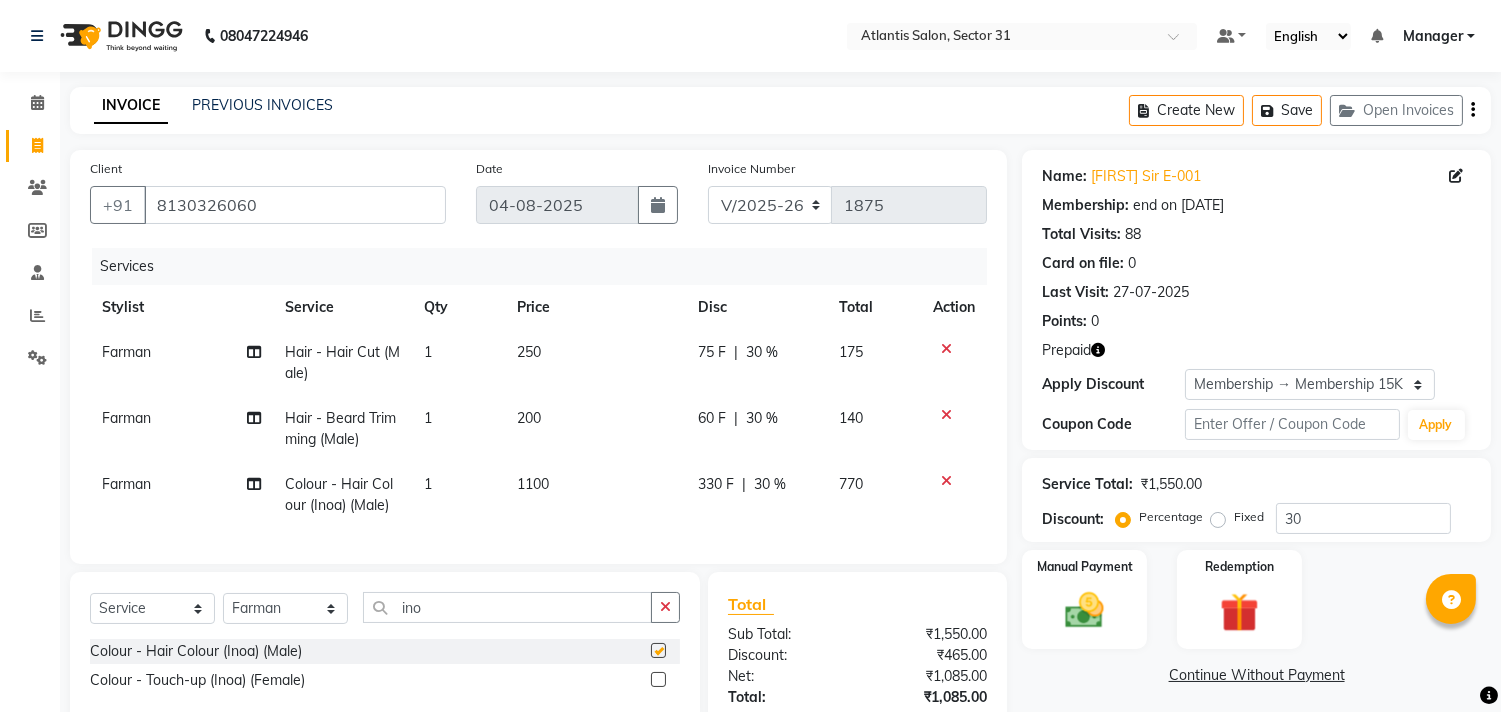 checkbox on "false" 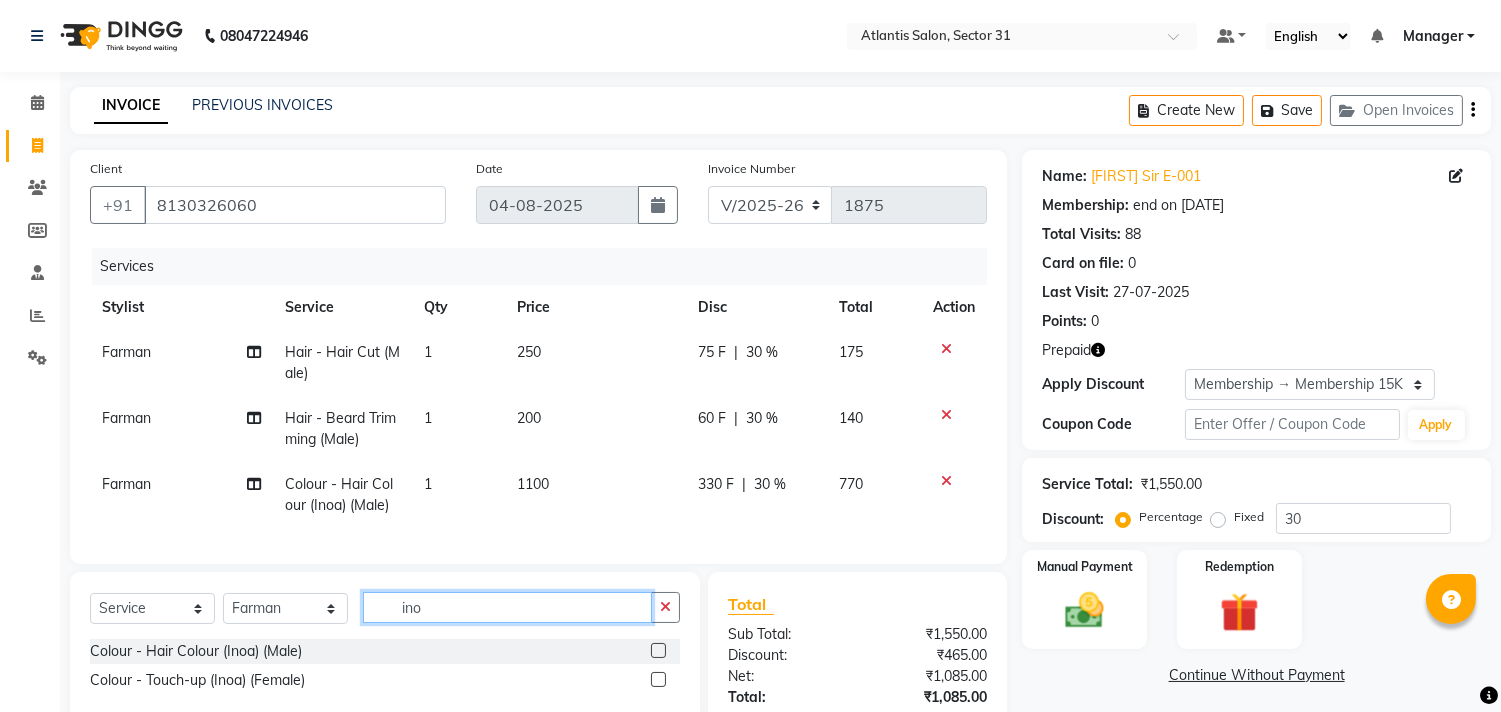 click on "ino" 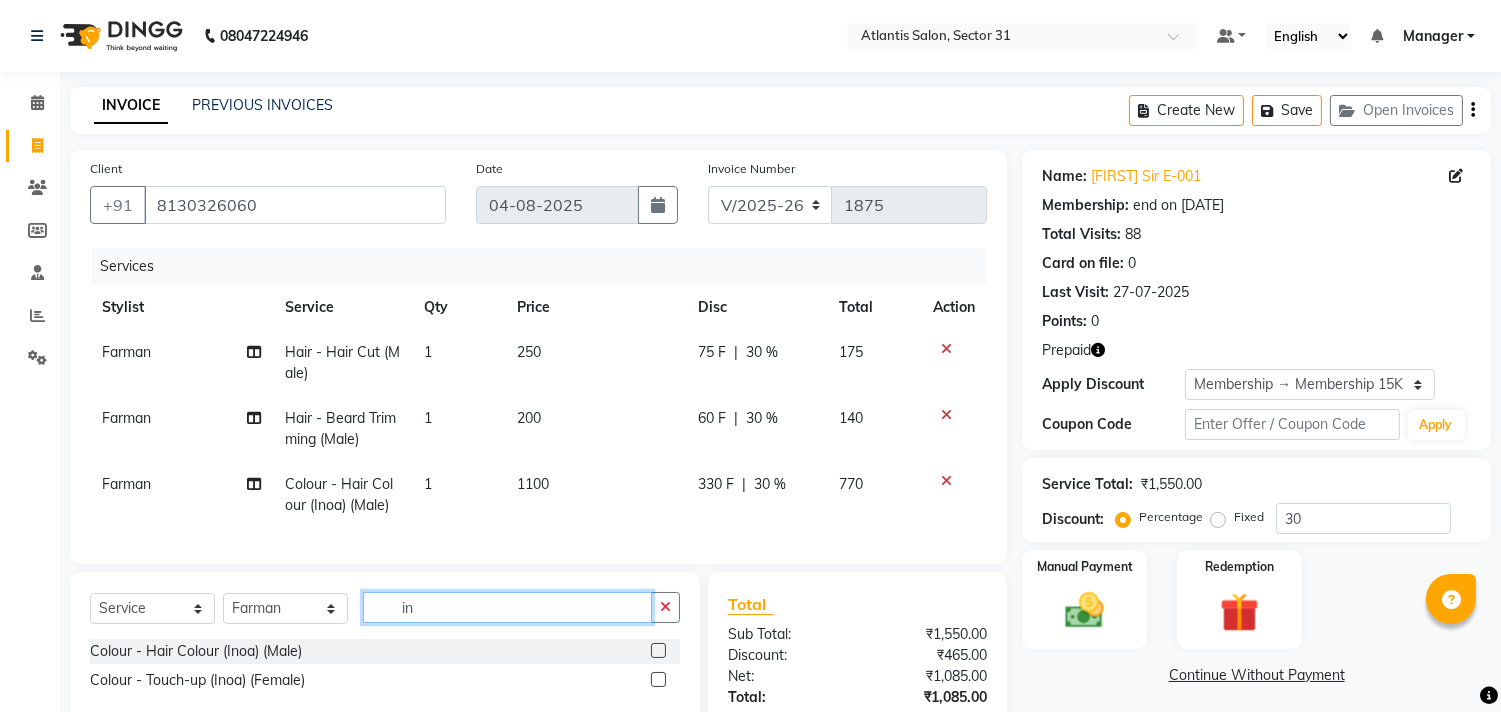 type on "i" 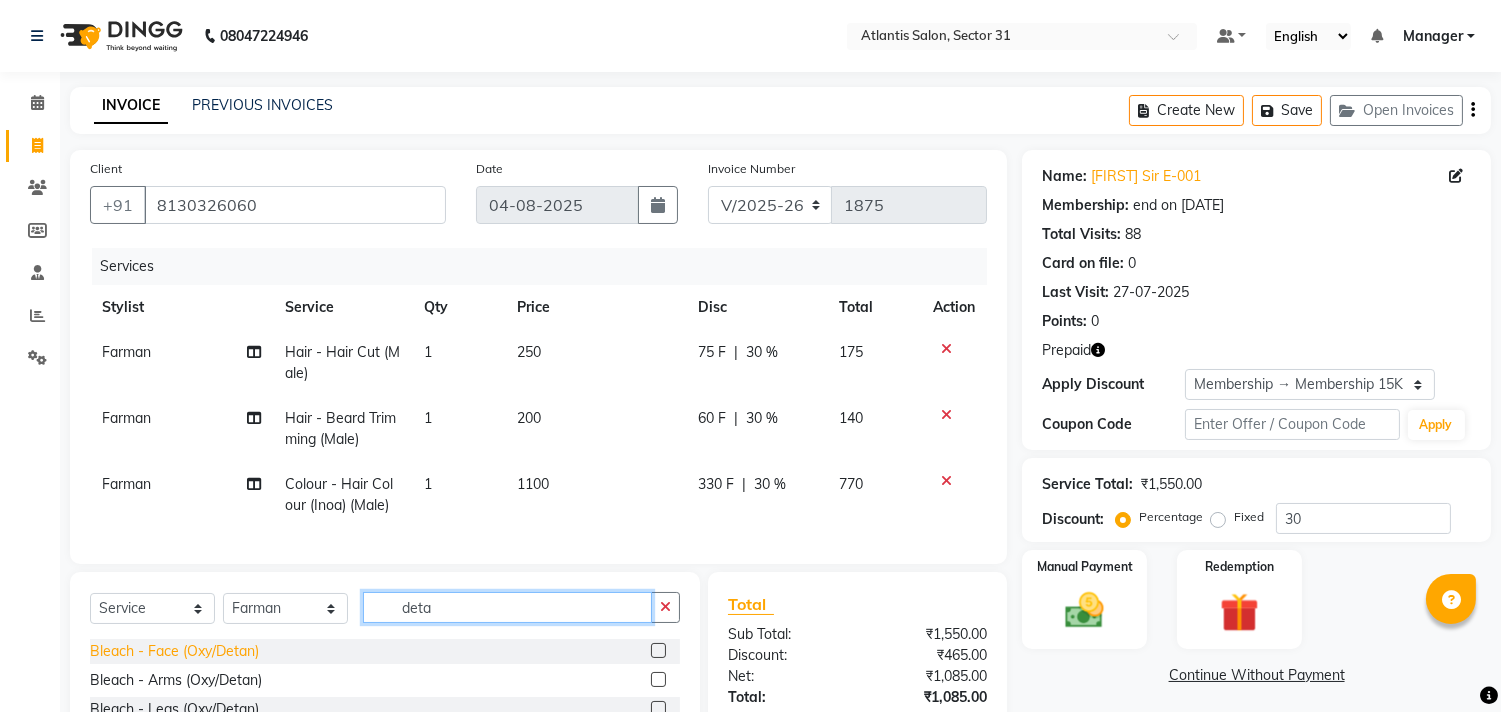 type on "deta" 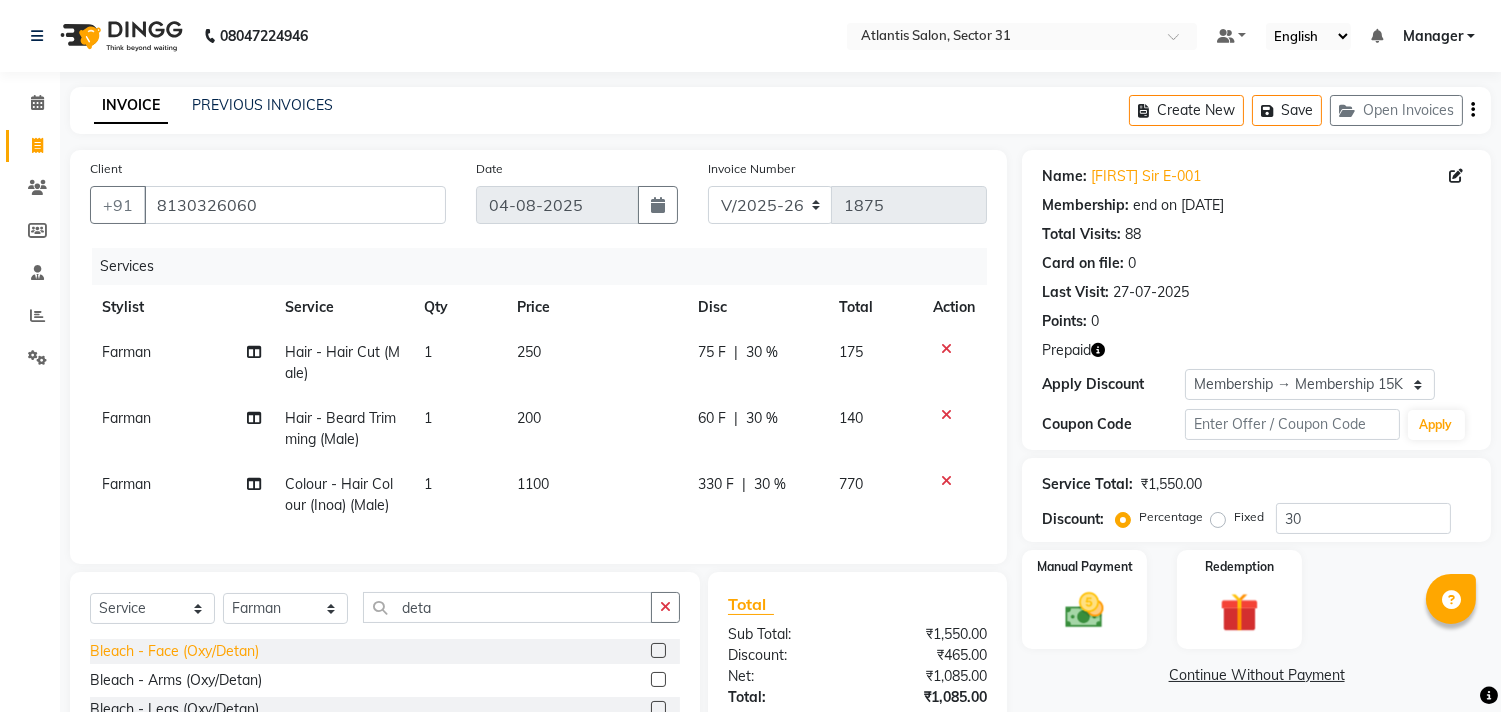click on "Bleach - Face (Oxy/Detan)" 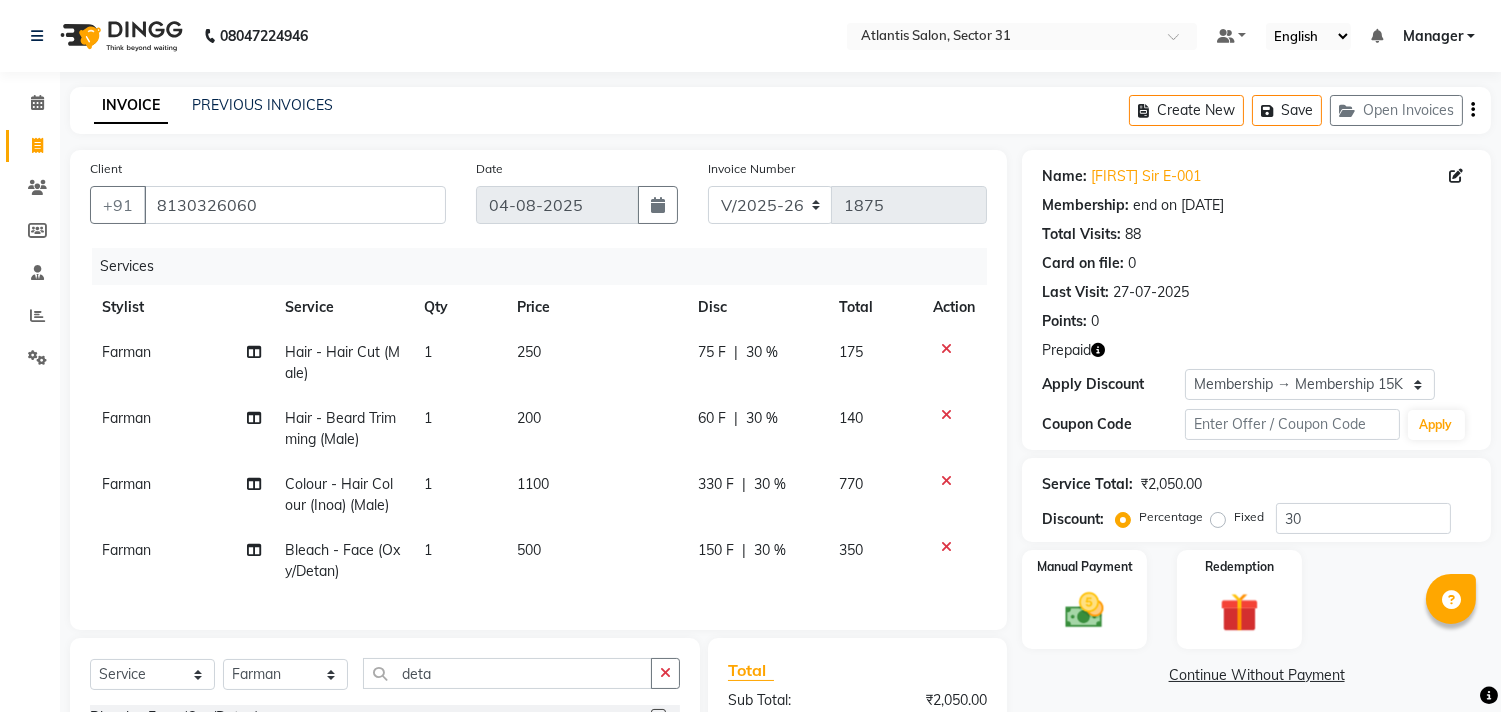checkbox on "false" 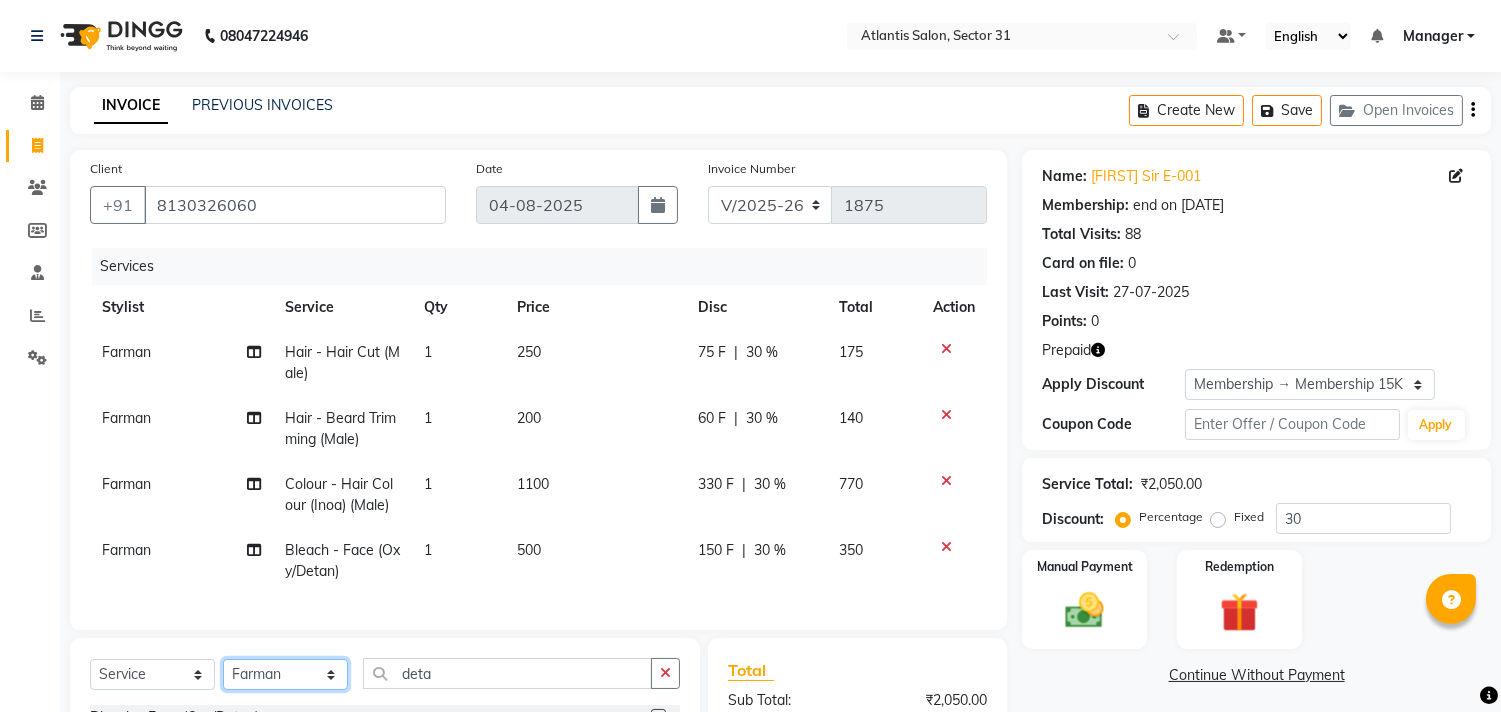 click on "Select Stylist Alka  Annu Chetan Farman Kavita Manager Staff 31 Staff ILD Suraj" 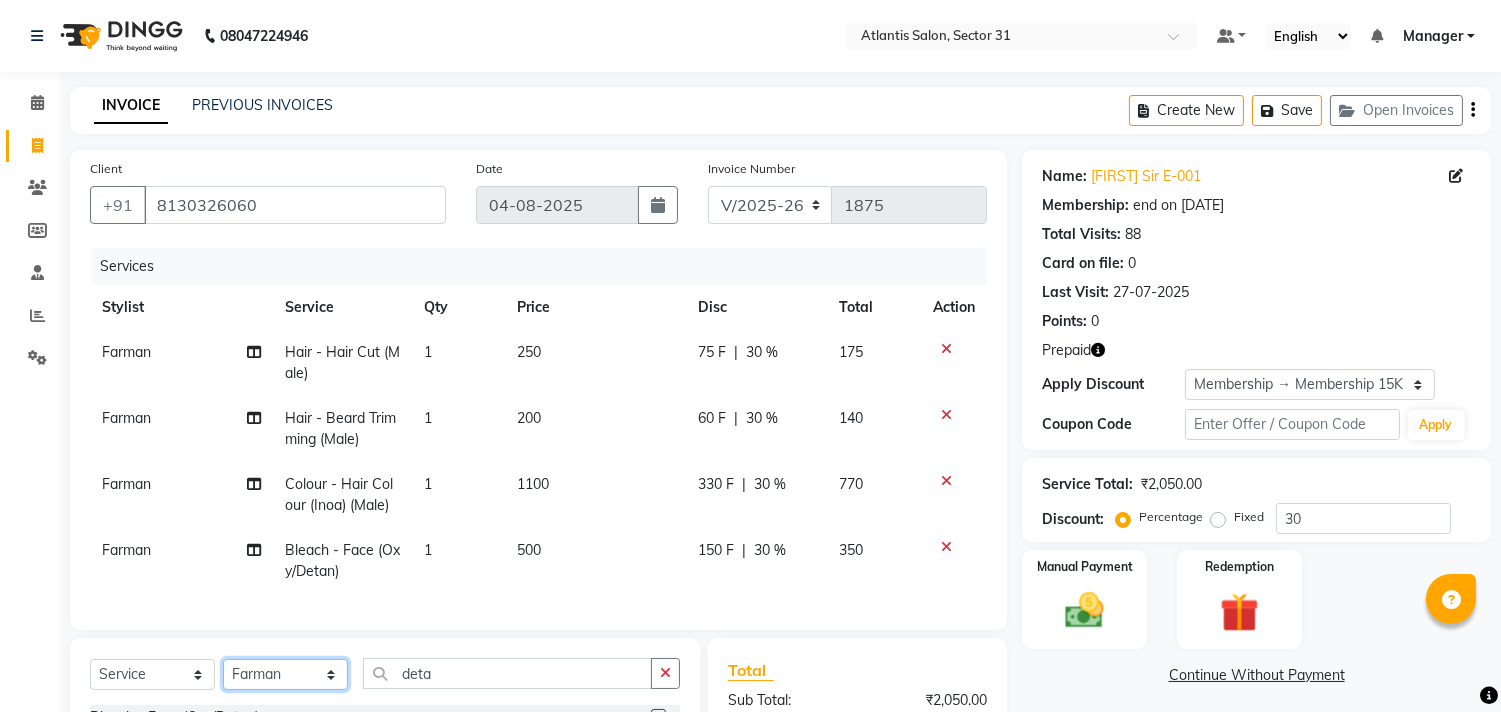 select on "69420" 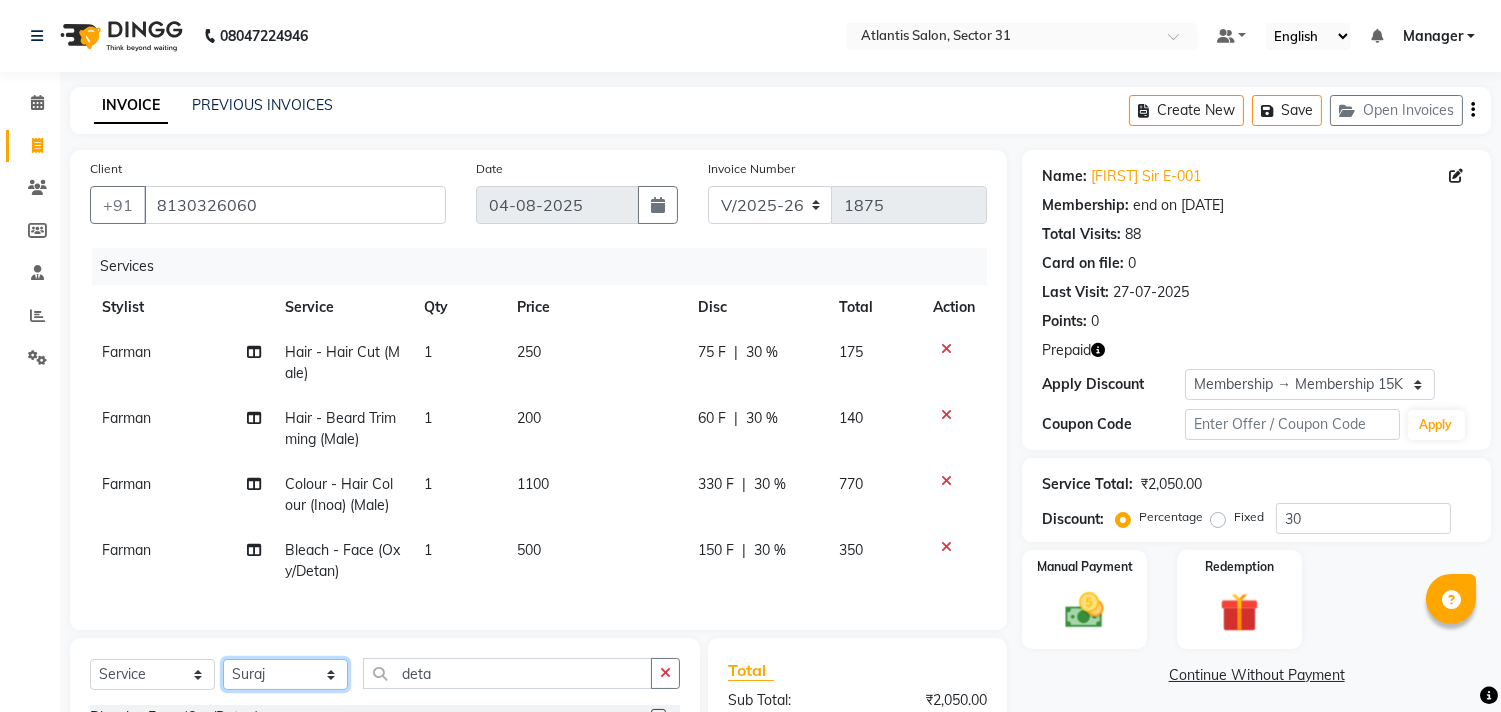 click on "Select Stylist Alka  Annu Chetan Farman Kavita Manager Staff 31 Staff ILD Suraj" 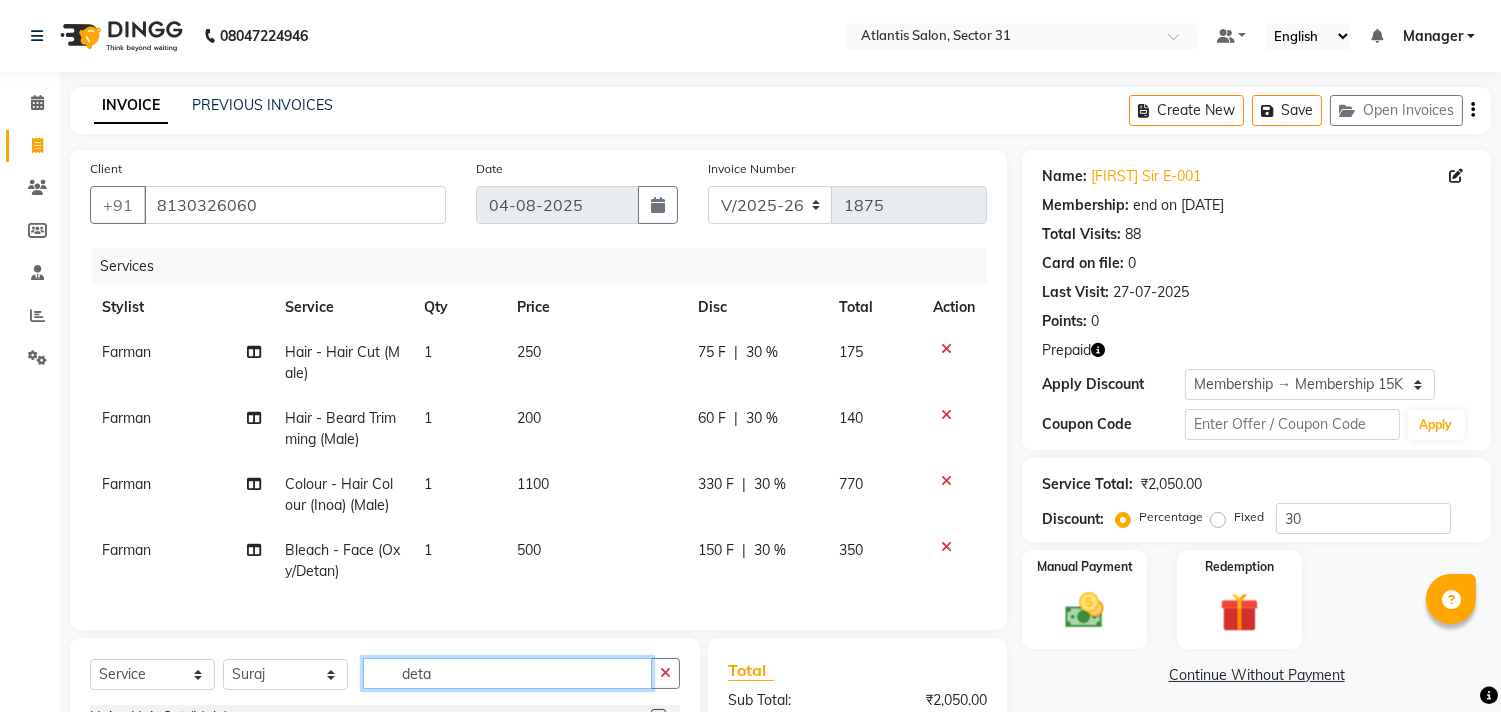 click on "deta" 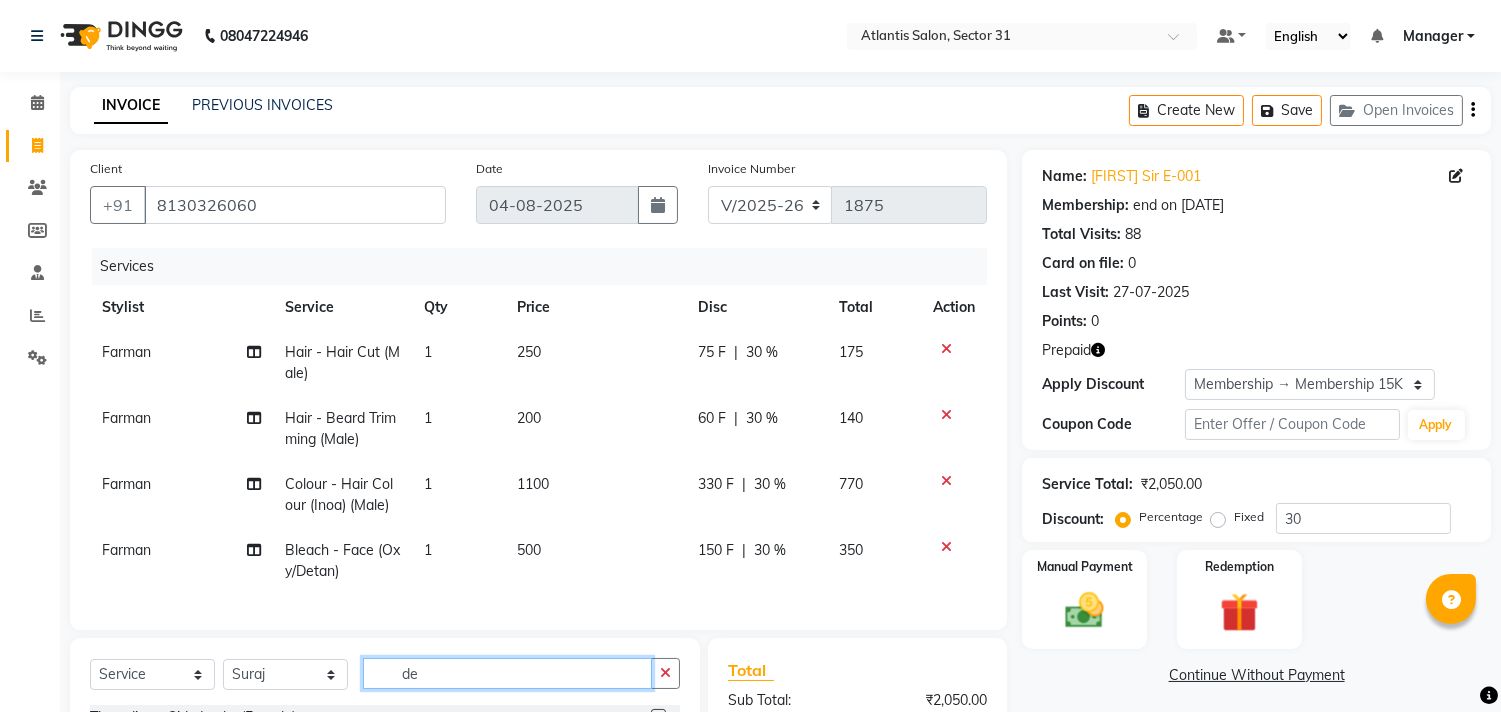 type on "d" 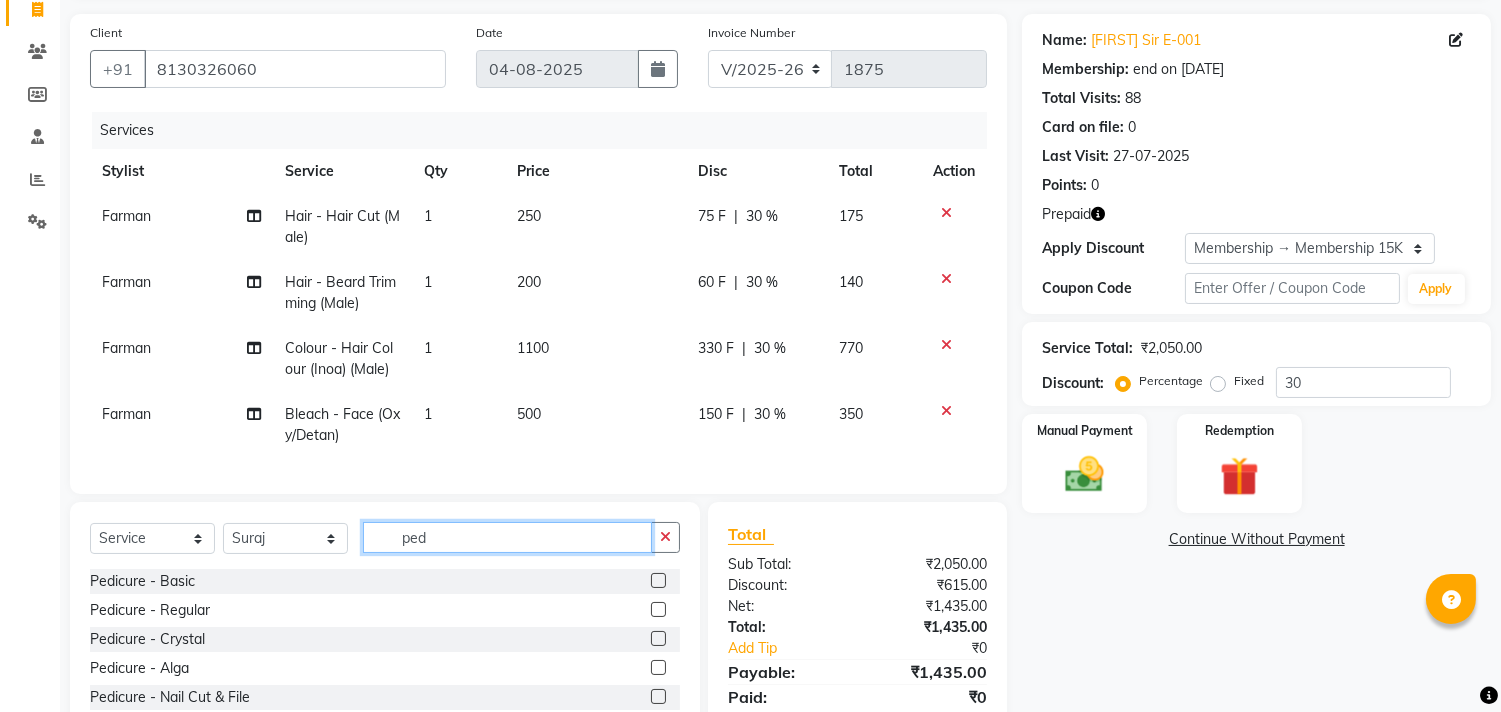 scroll, scrollTop: 267, scrollLeft: 0, axis: vertical 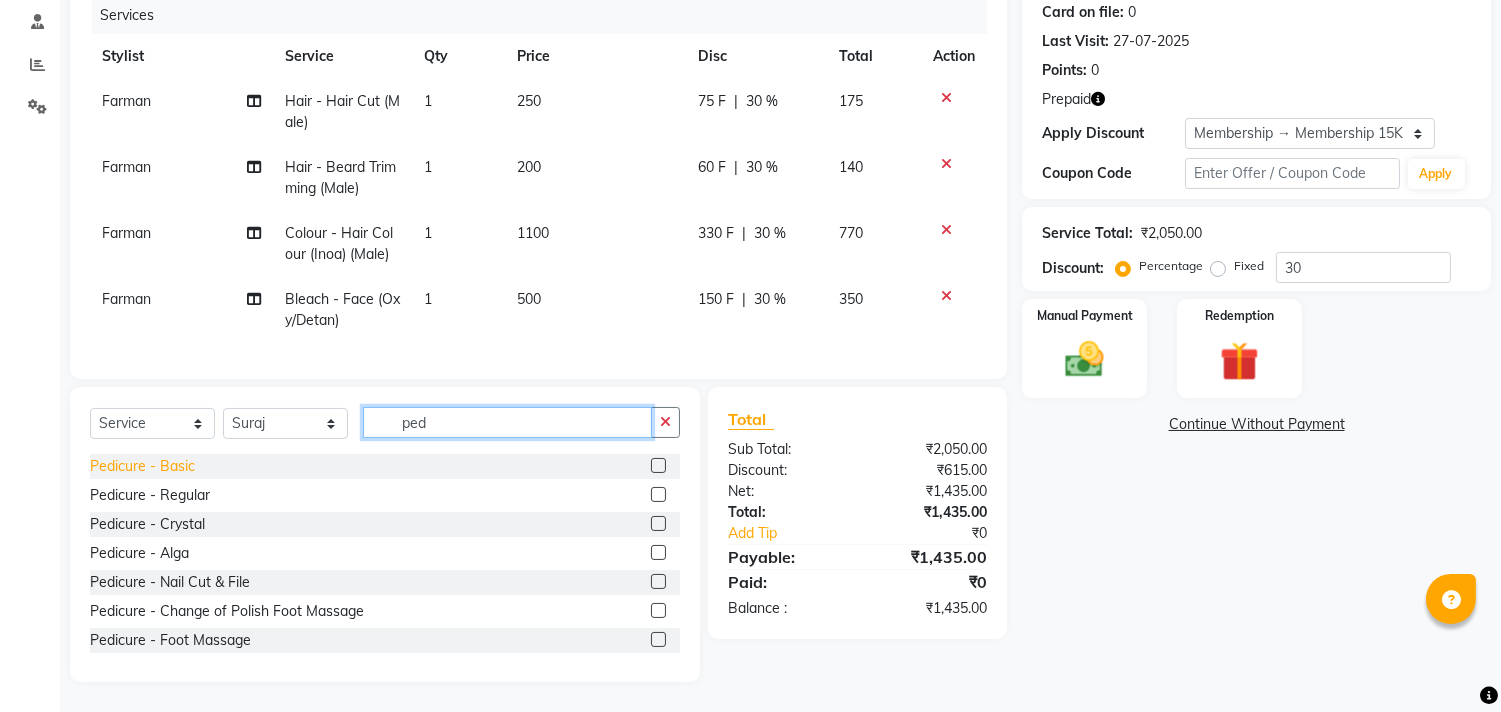 type on "ped" 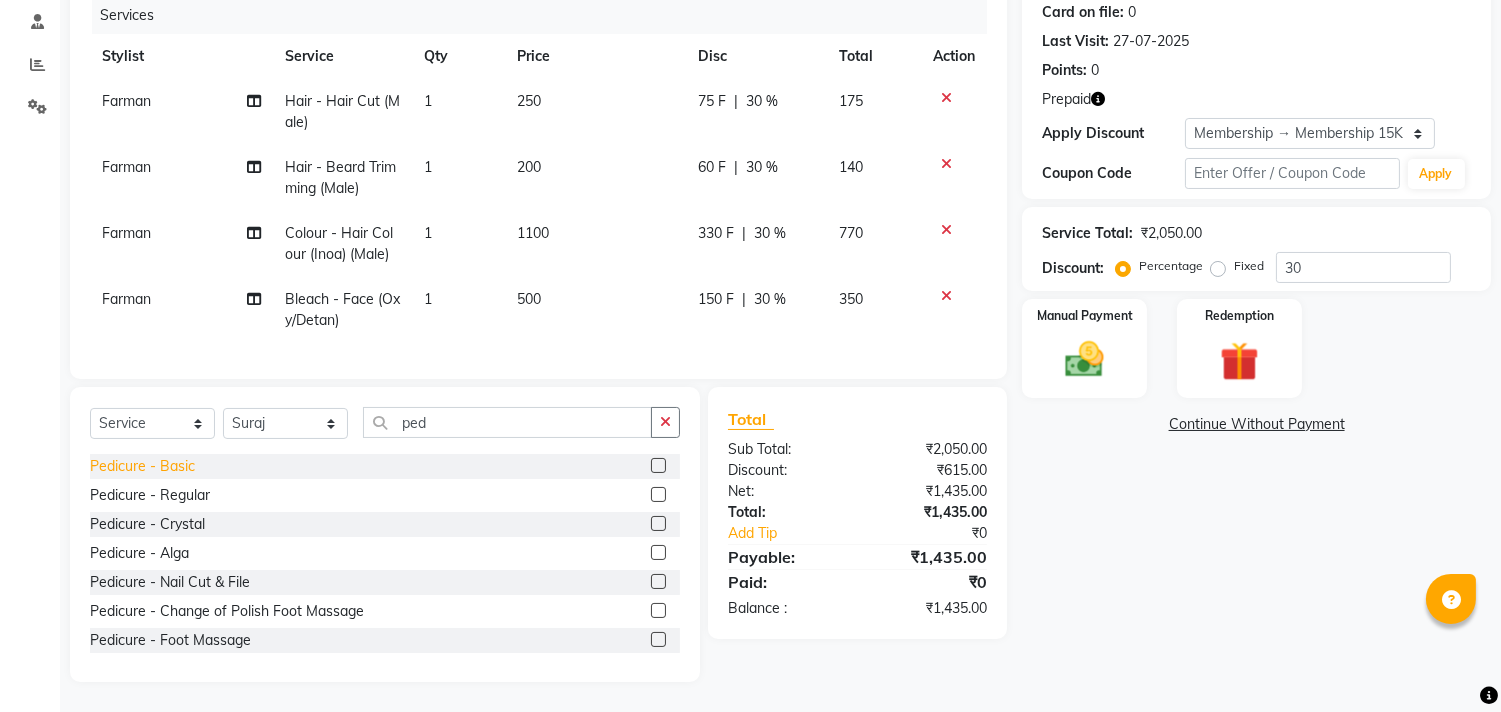 click on "Pedicure - Basic" 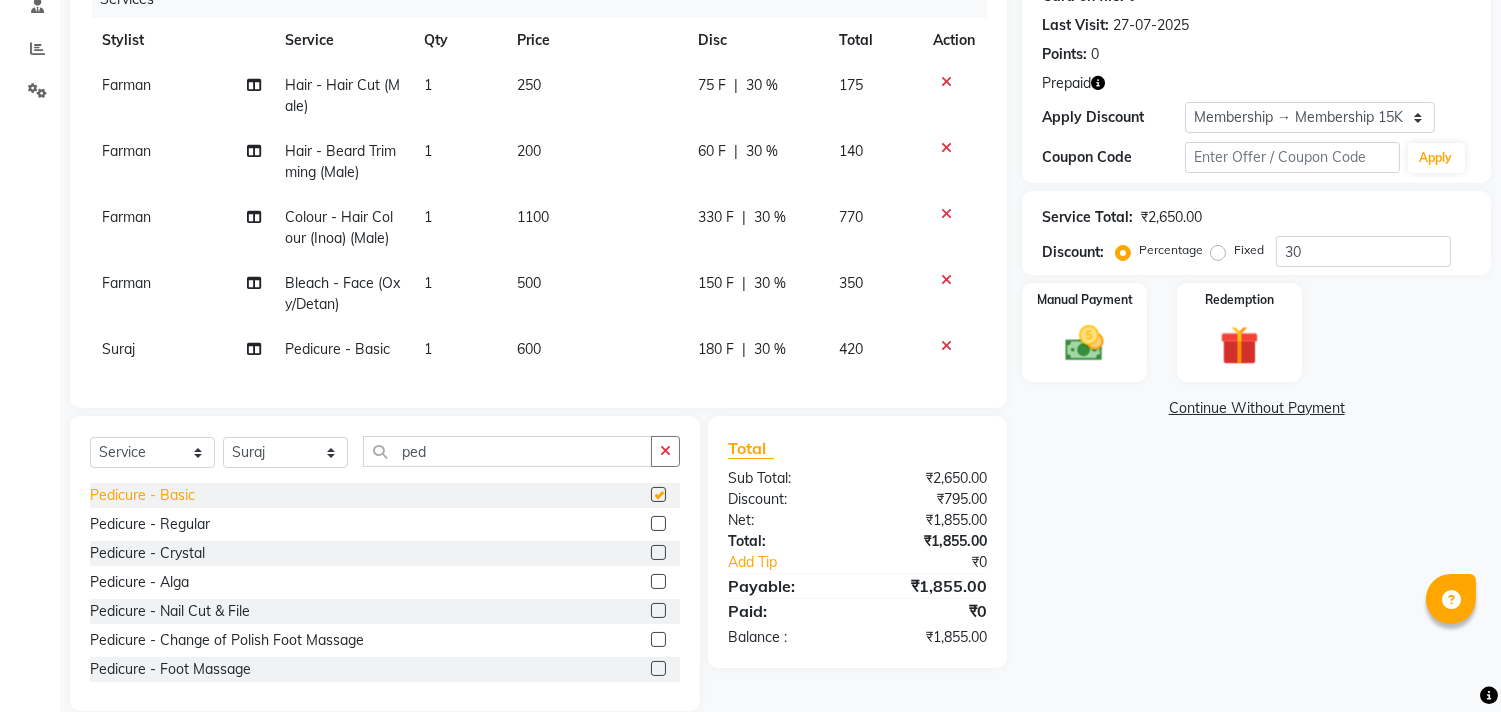 checkbox on "false" 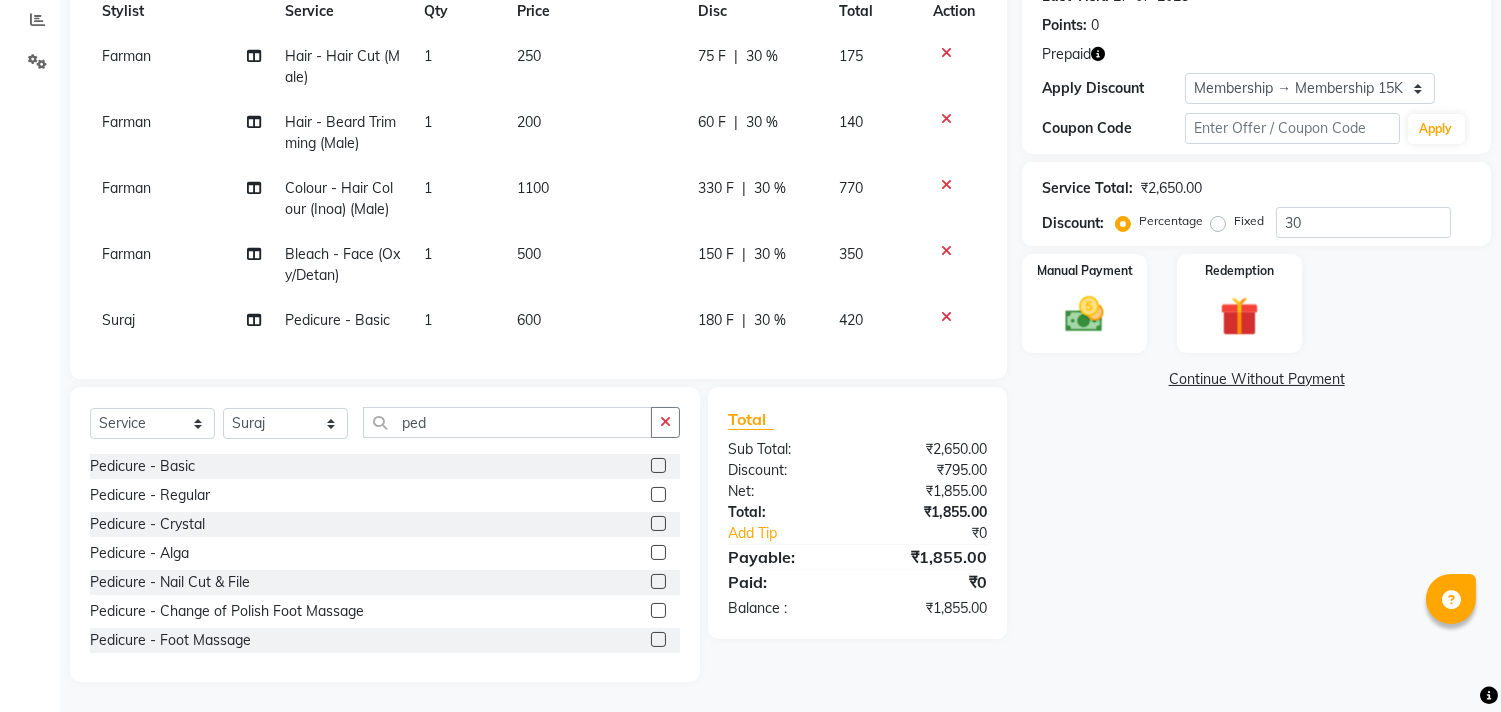 scroll, scrollTop: 0, scrollLeft: 0, axis: both 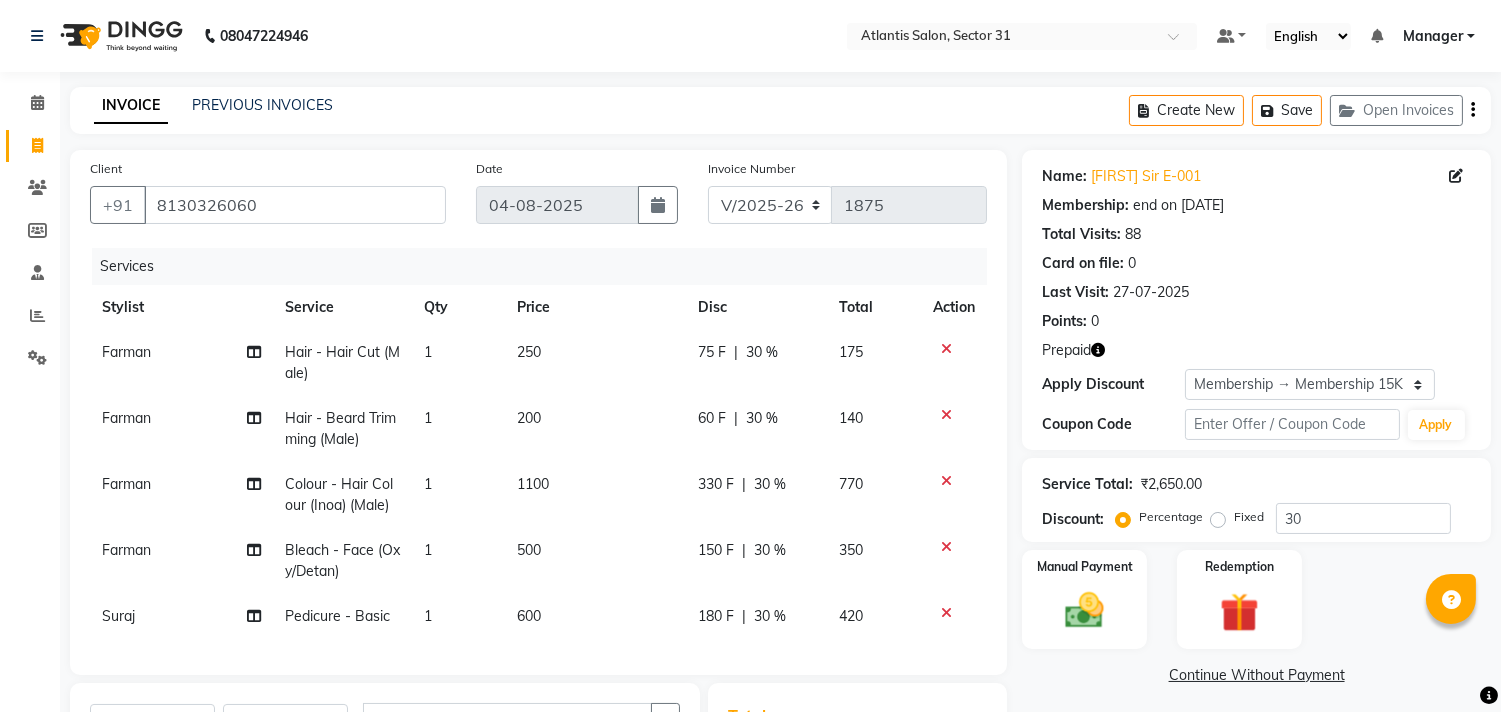 click 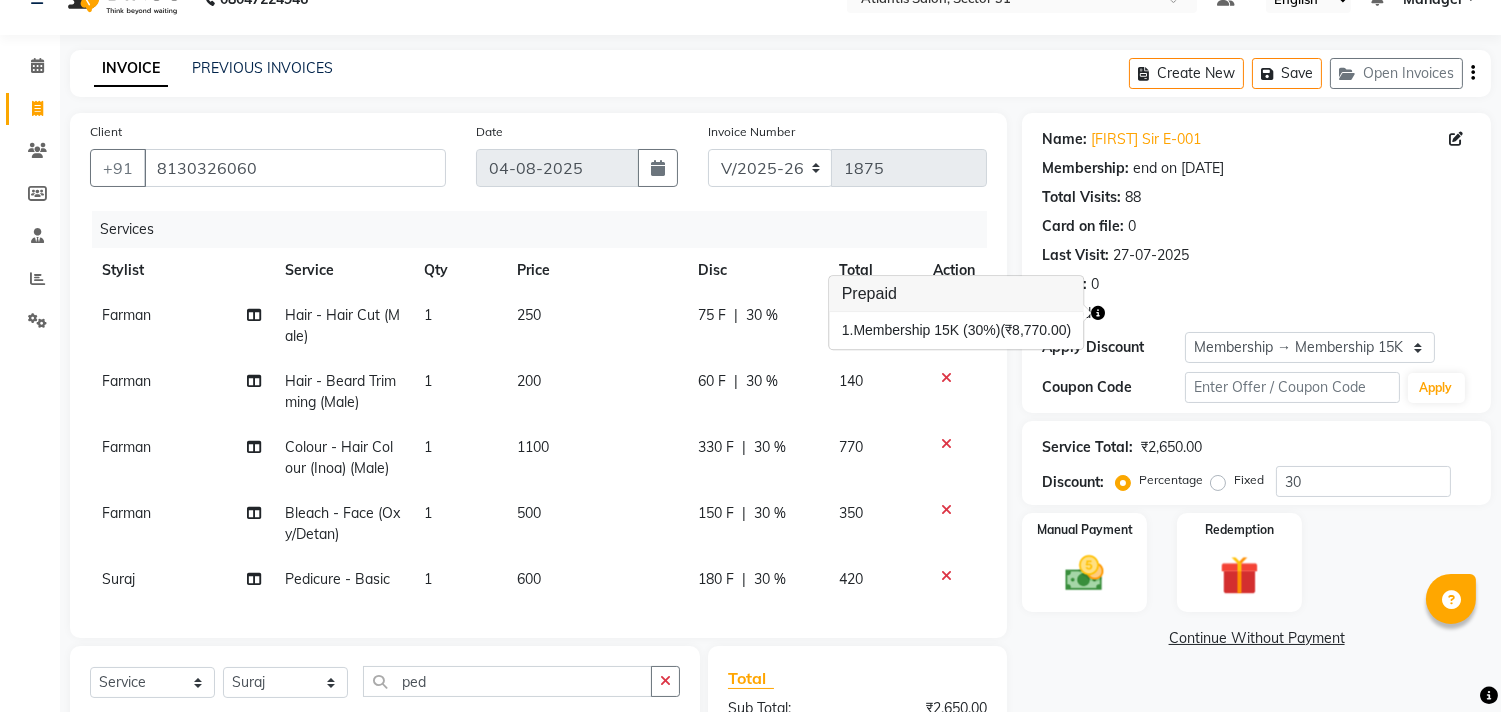 scroll, scrollTop: 0, scrollLeft: 0, axis: both 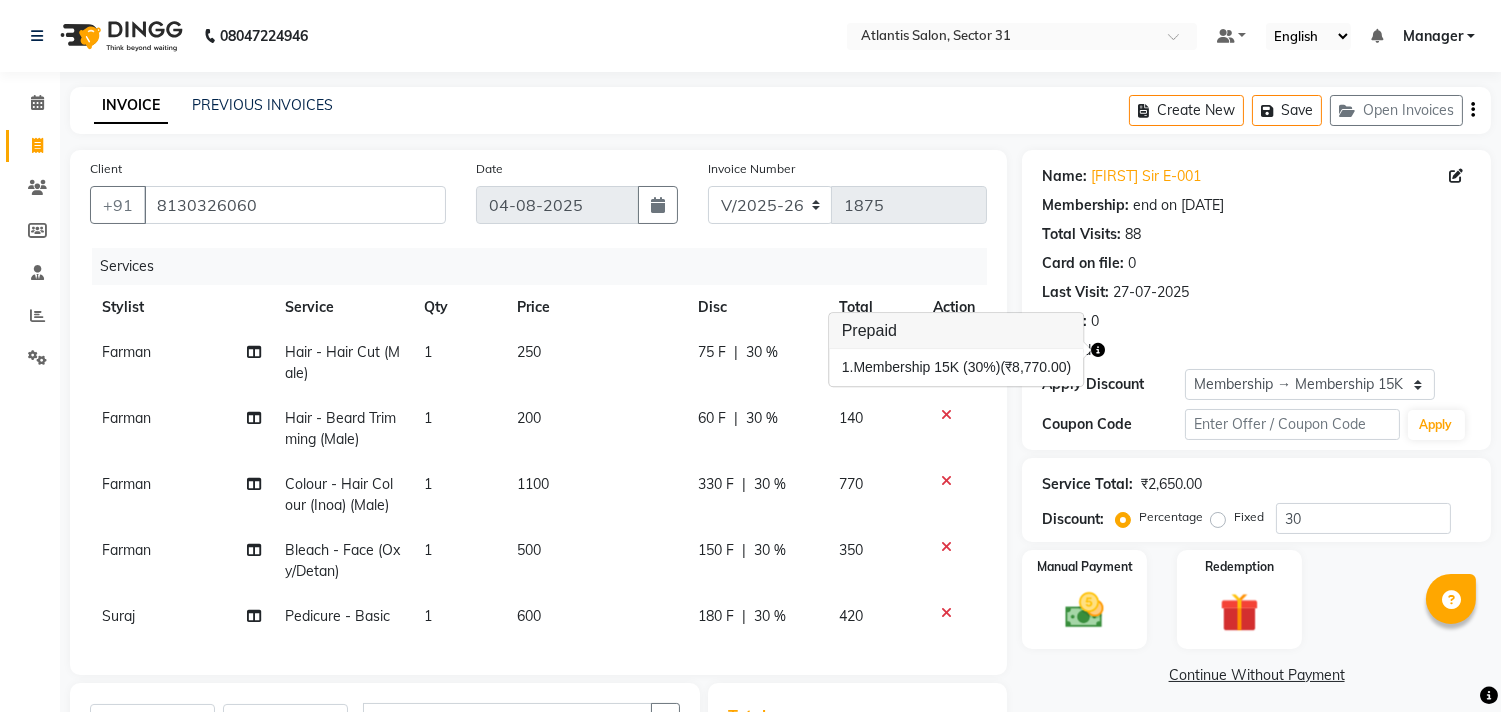 click on "500" 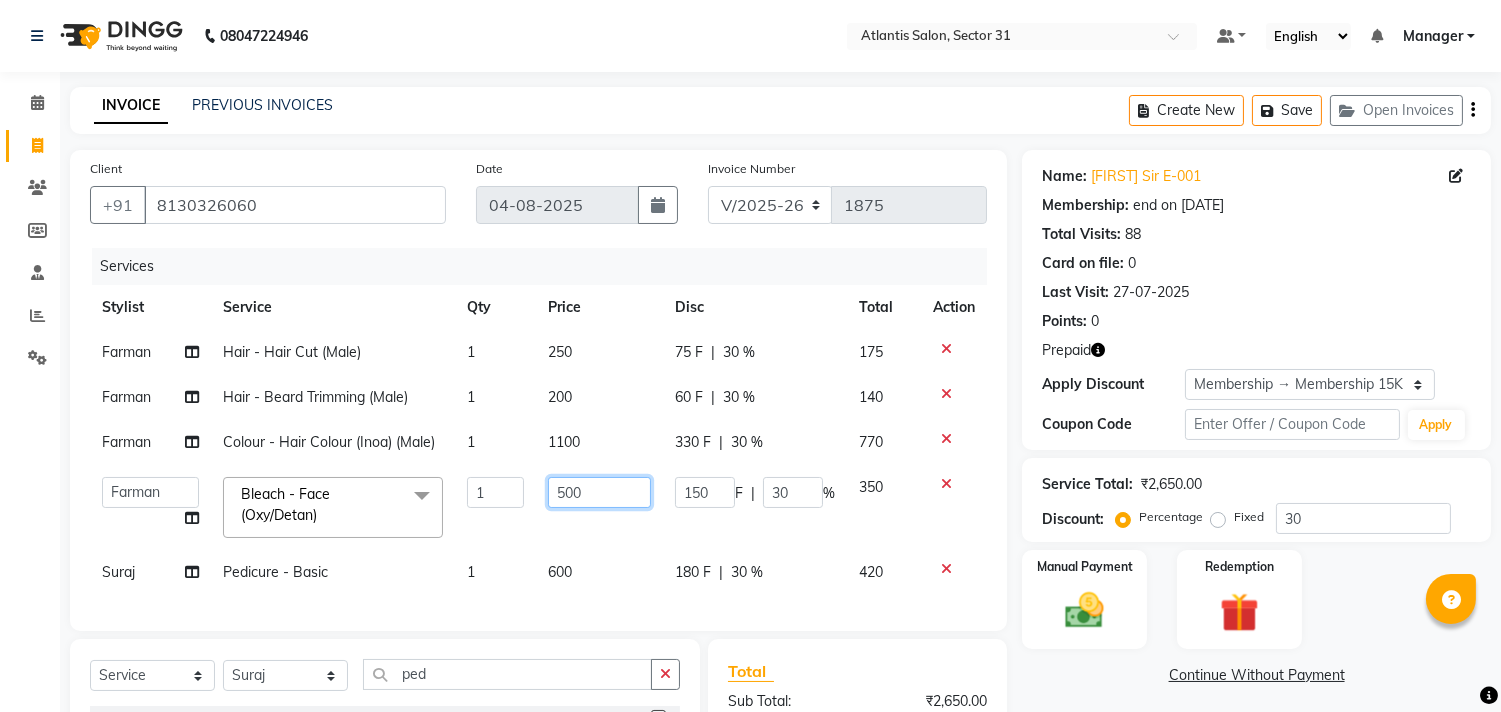 click on "500" 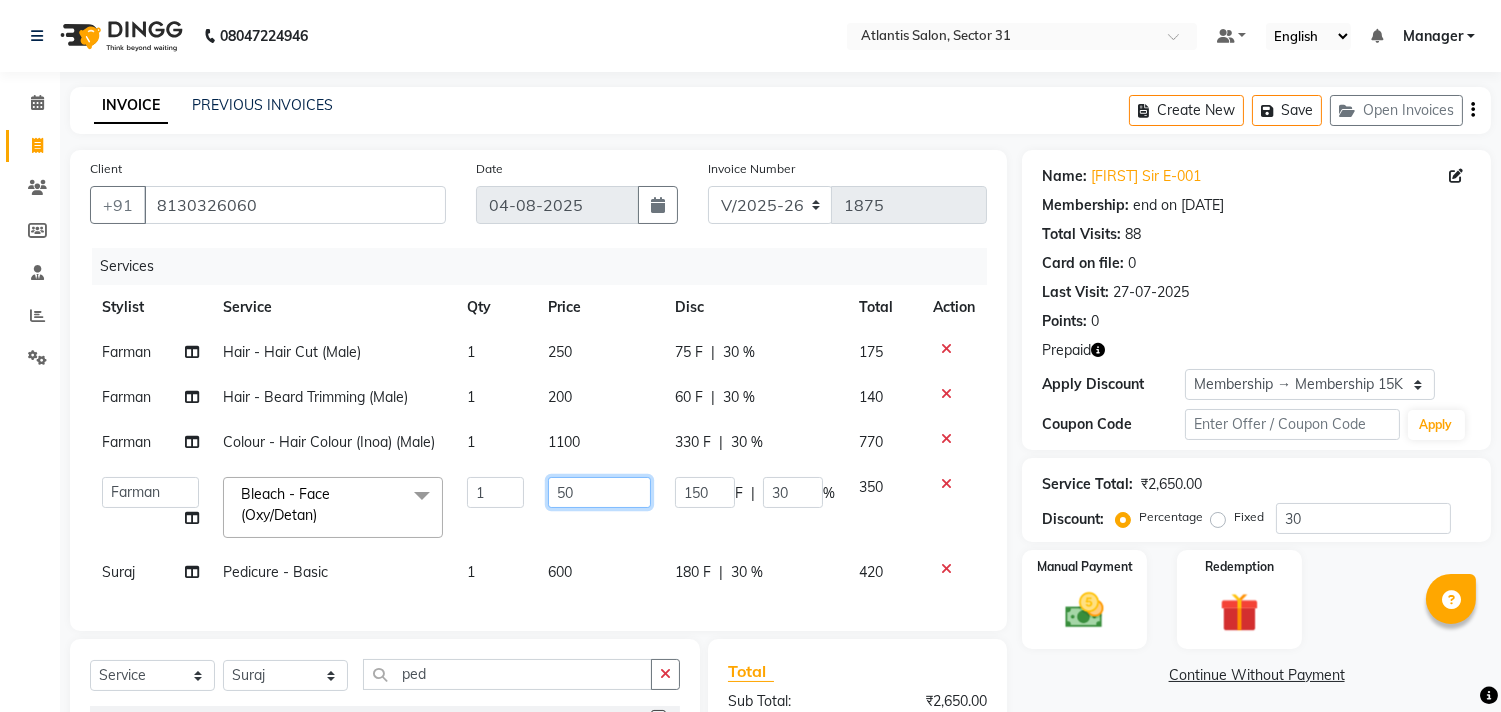 type on "5" 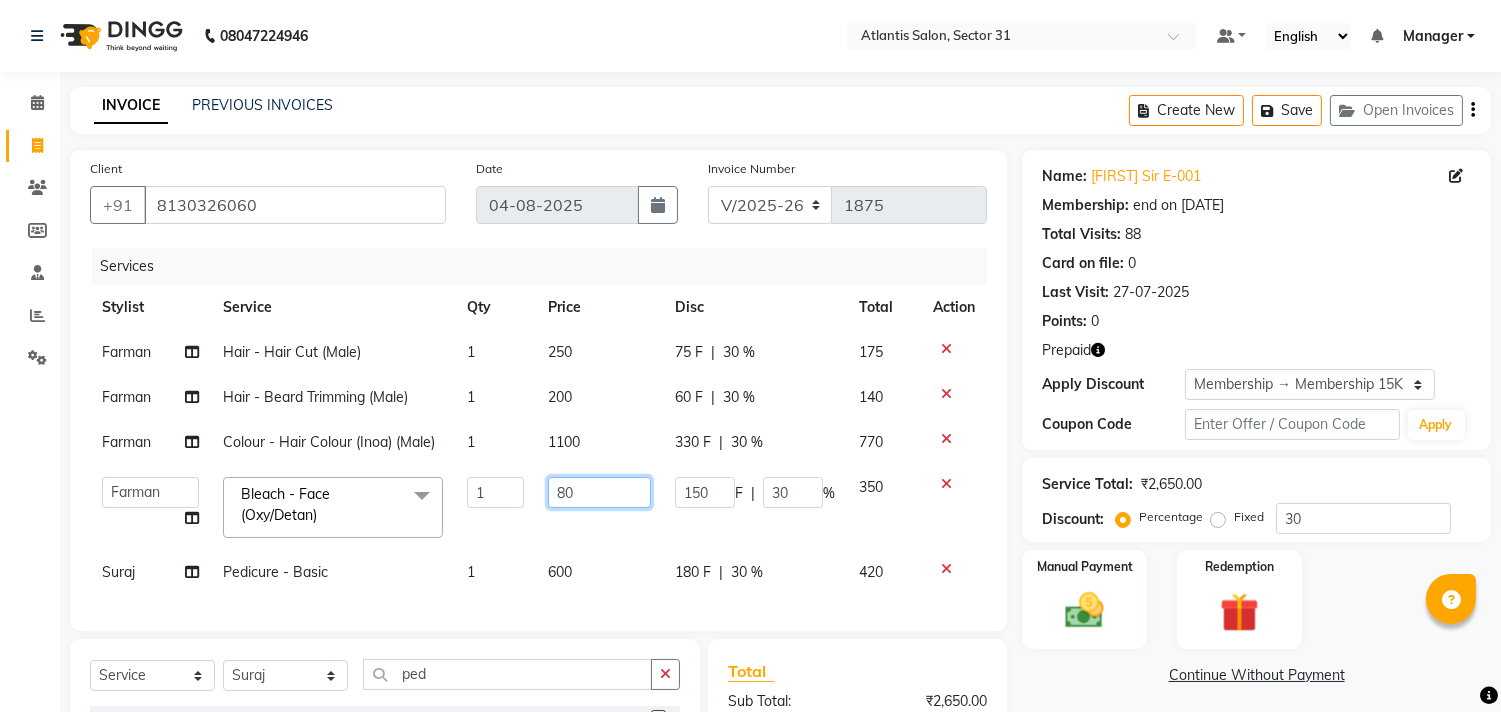 type on "800" 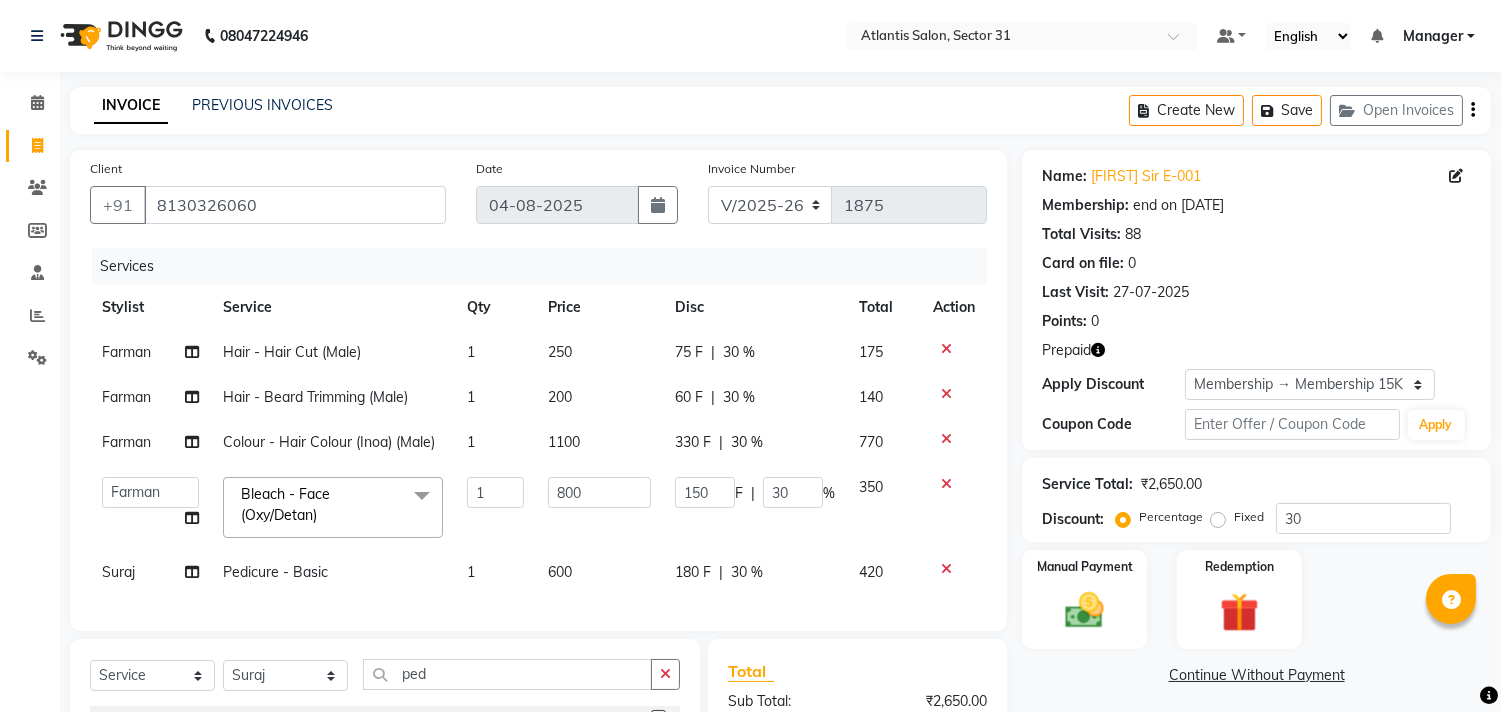 click on "Farman Hair - Hair Cut (Male) 1 250 75 F | 30 % 175 Farman Hair - Beard Trimming (Male) 1 200 60 F | 30 % 140 Farman Colour - Hair Colour (Inoa) (Male) 1 1100 330 F | 30 % 770 Alka Annu Chetan Farman Kavita Manager Staff 31 Staff ILD Suraj Bleach - Face (Oxy/Detan) x Hair - Hair Cut (Male) Hair - Shampoo & Conditioner (Male) Hair - Hair Styling Without Haircut (Male) Hair - Shave (Male) Hair - Hair Cut With Wash (Male) Hair - Beard Trimming (Male) Colour - Hair Colour (Matrix) (Male) Colour - Hair Colour (Majirel) (Male) Colour - Beard Colour (Male) Colour - Highlights (Male) Colour - Touch-up (Matrix) (Female) Colour - Touch-up (Majirel) (Female) Colour - Colour Cleansing (Female) Colour - Highlights (Crown) (Female) Colour - Highlights (Full Head) (Female) Colour - Global Colour (Female) Colour - Balayage / Ombre (Female) Colour - Funky Colour (Per Streak) (Female) Colour - Highlights (Per Spreak) (Female) Colour - Hair Colour (Inoa) (Male) Colour - Touch-up (Inoa) (Female) Face Mask 1" 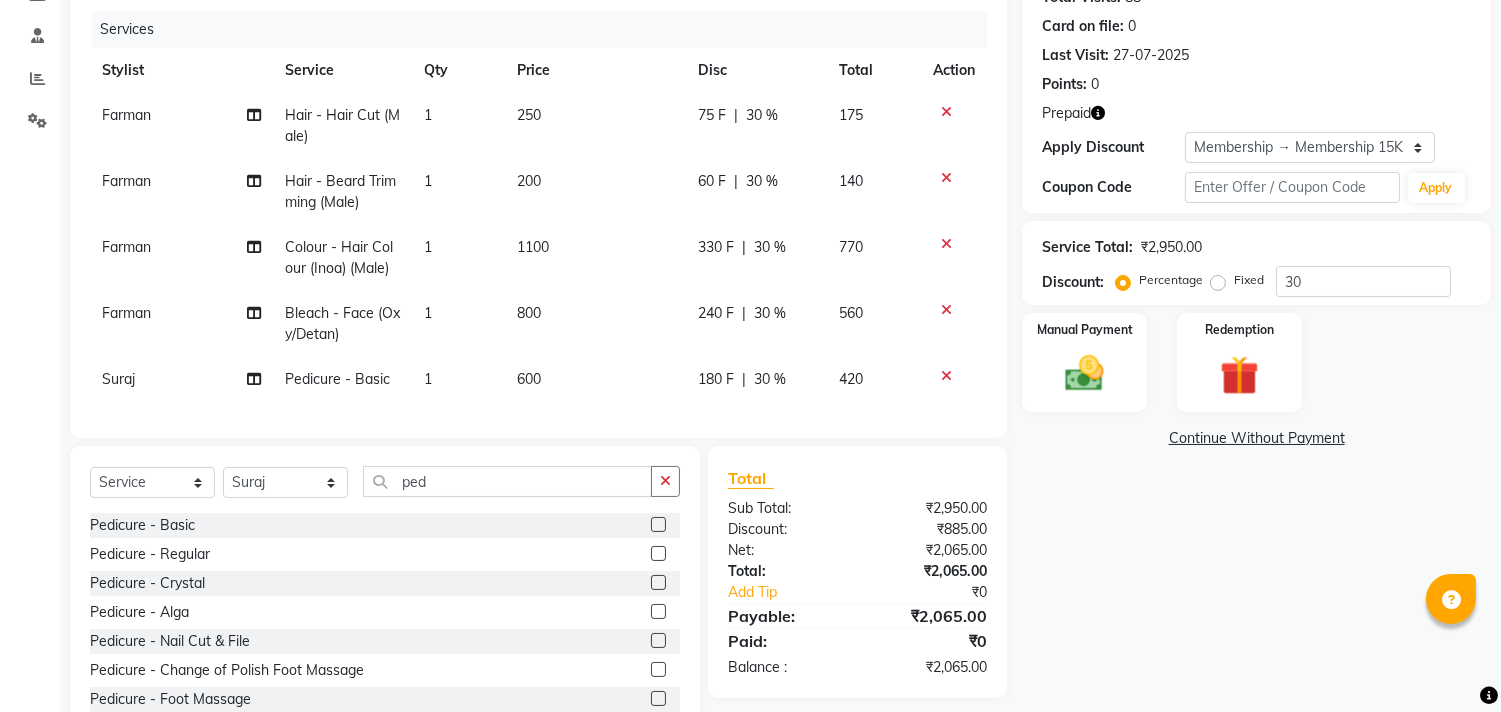 scroll, scrollTop: 312, scrollLeft: 0, axis: vertical 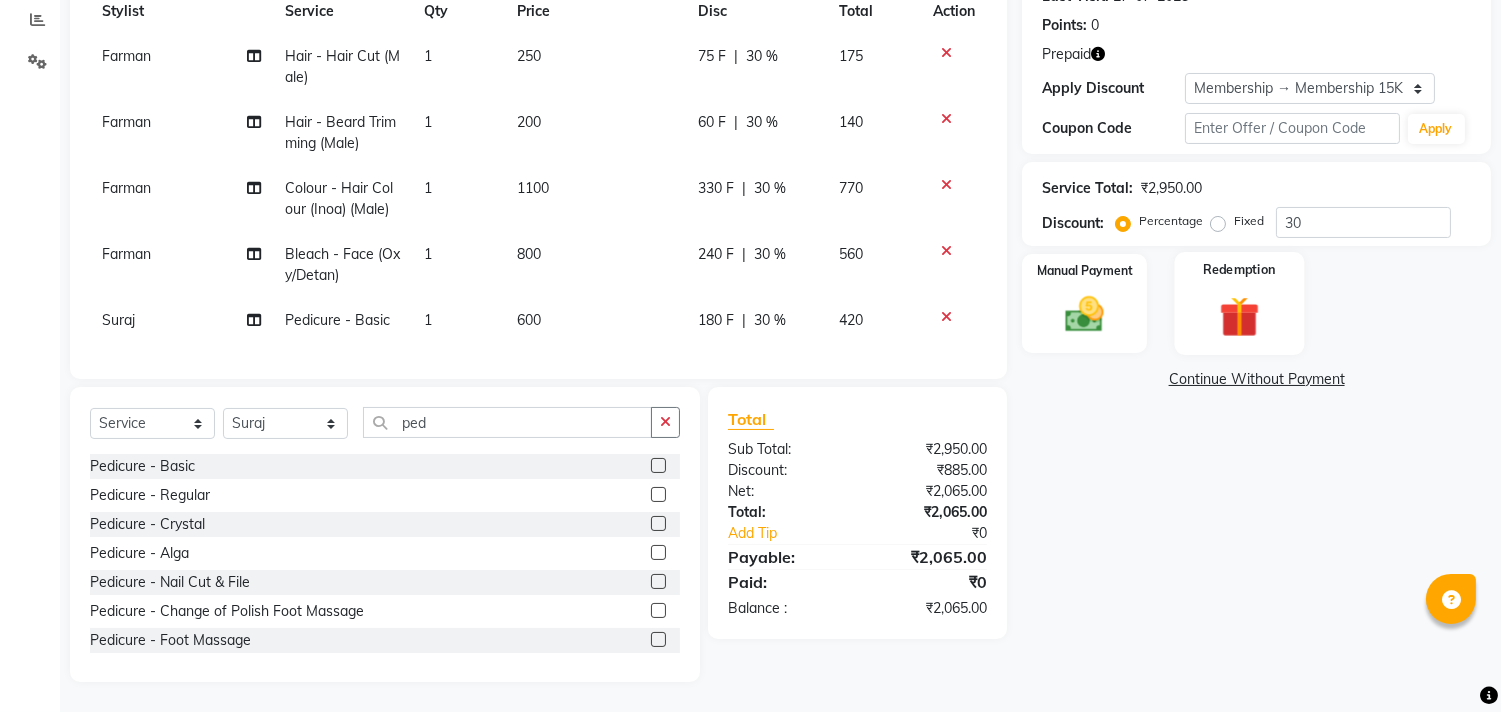 click 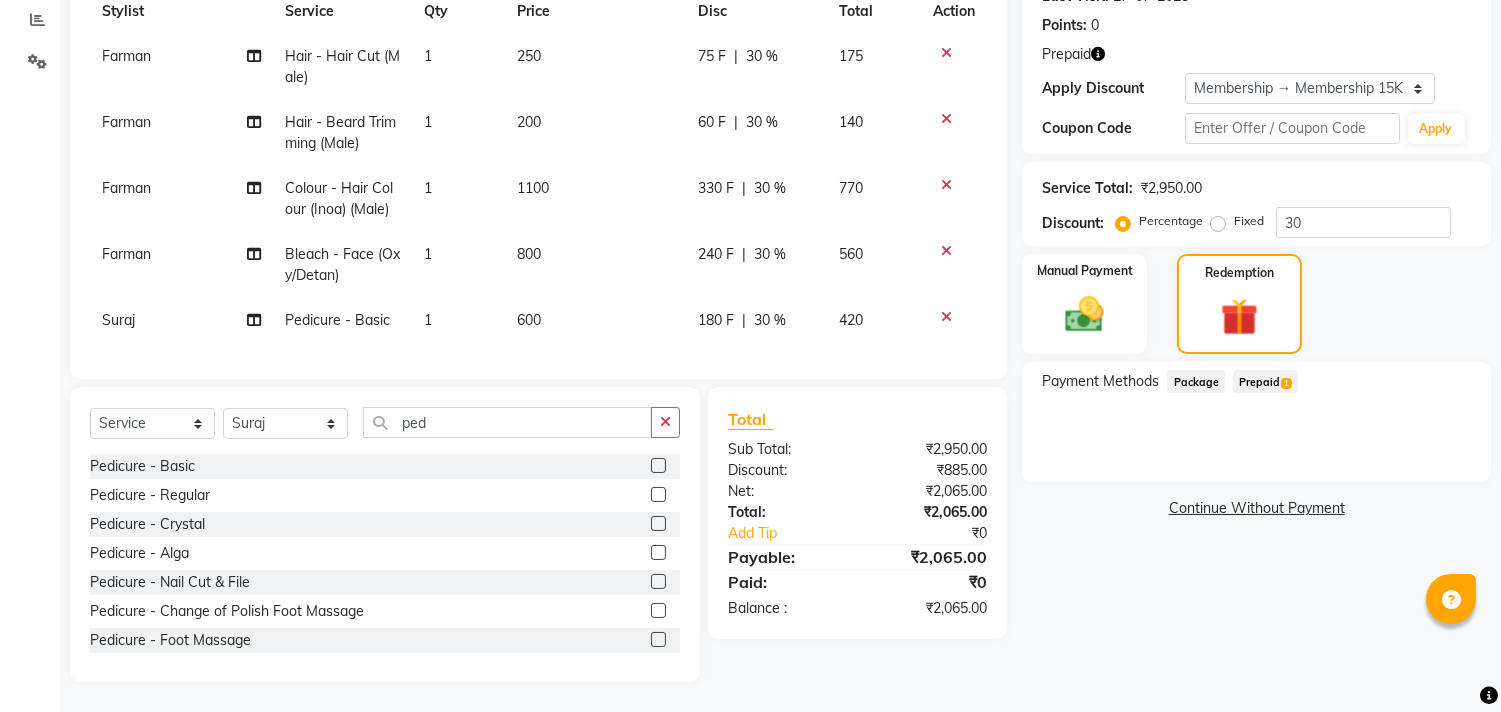 click on "1" 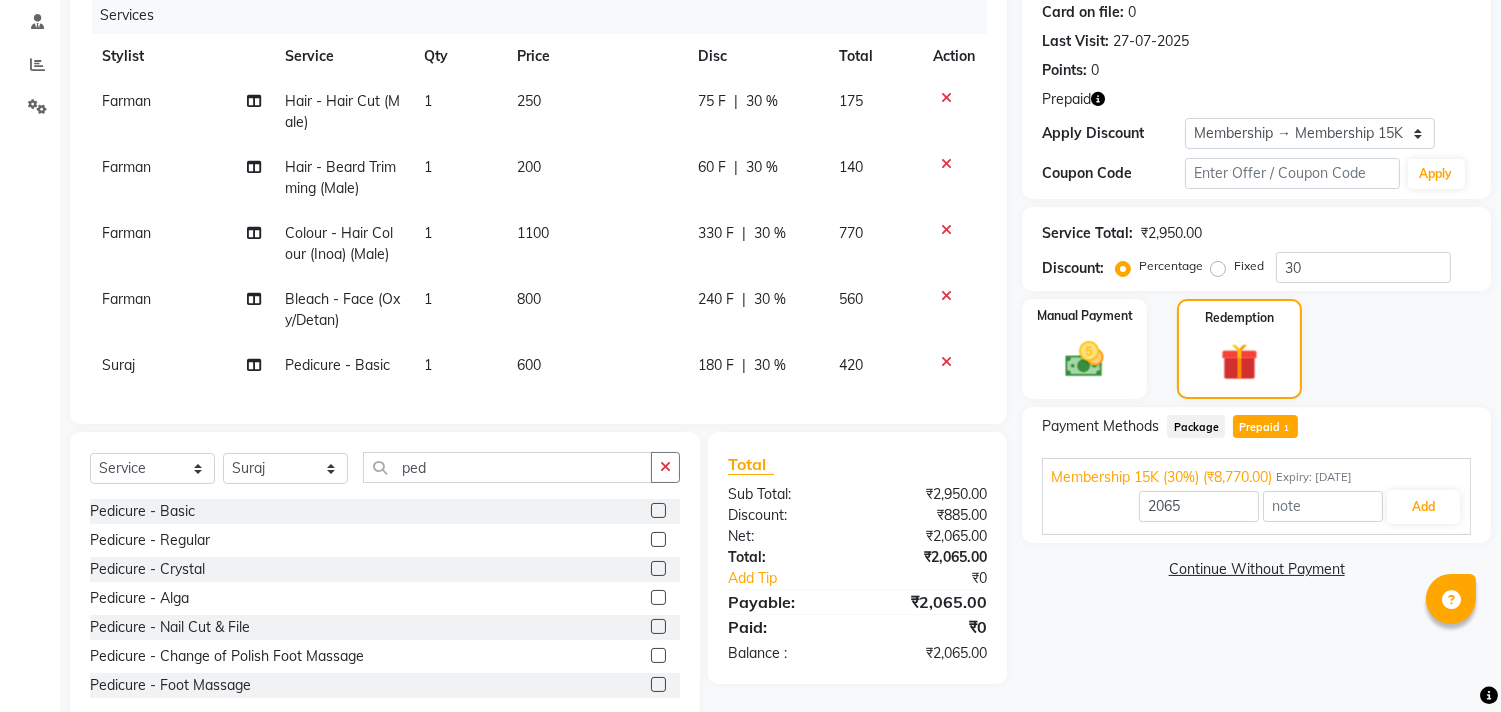 scroll, scrollTop: 312, scrollLeft: 0, axis: vertical 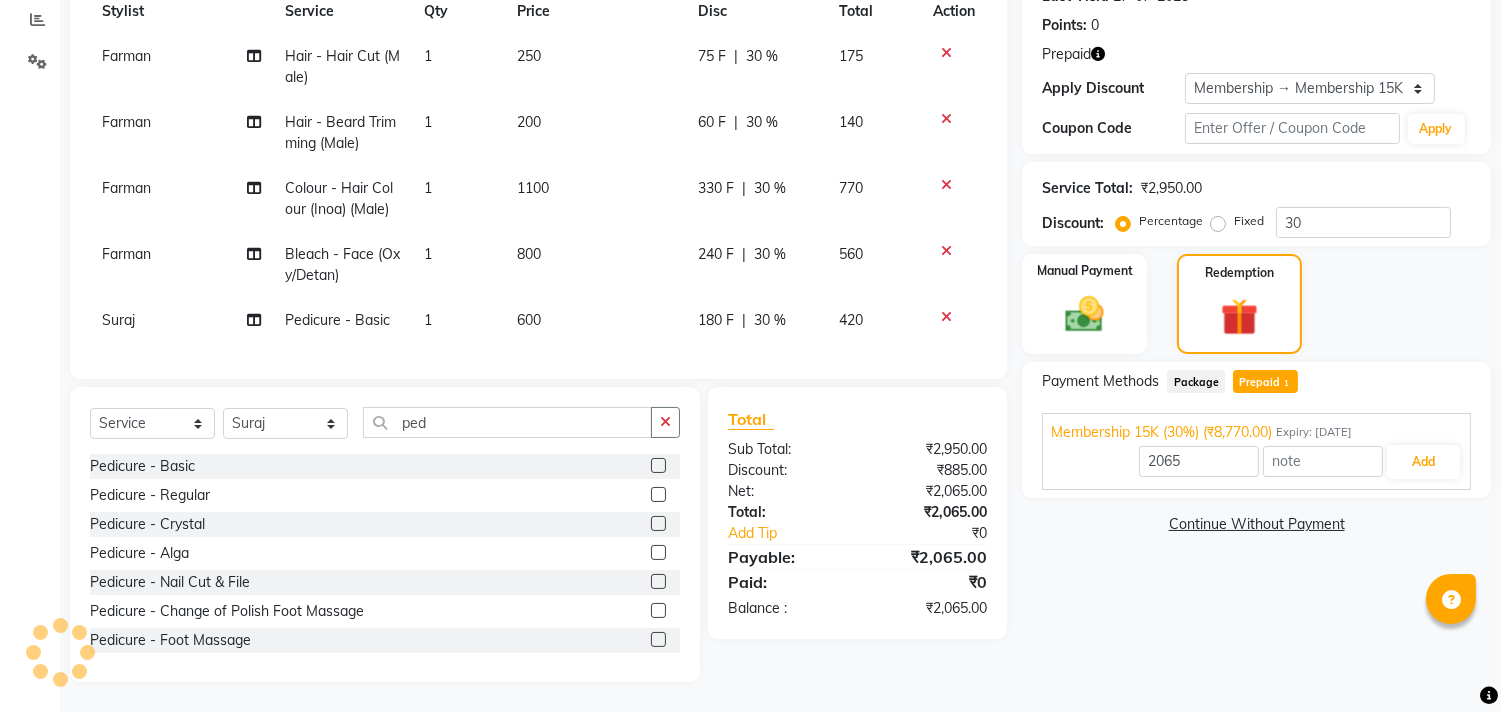 click 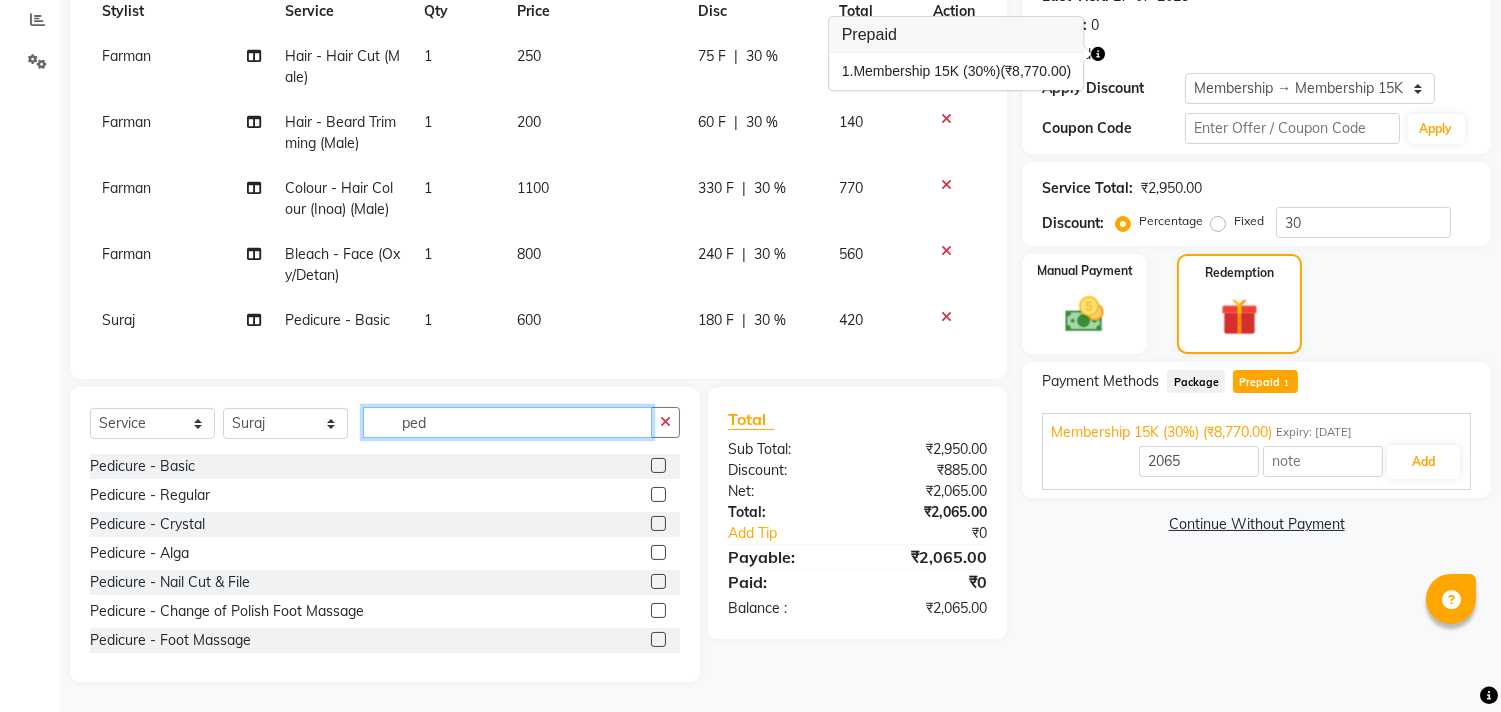 click on "ped" 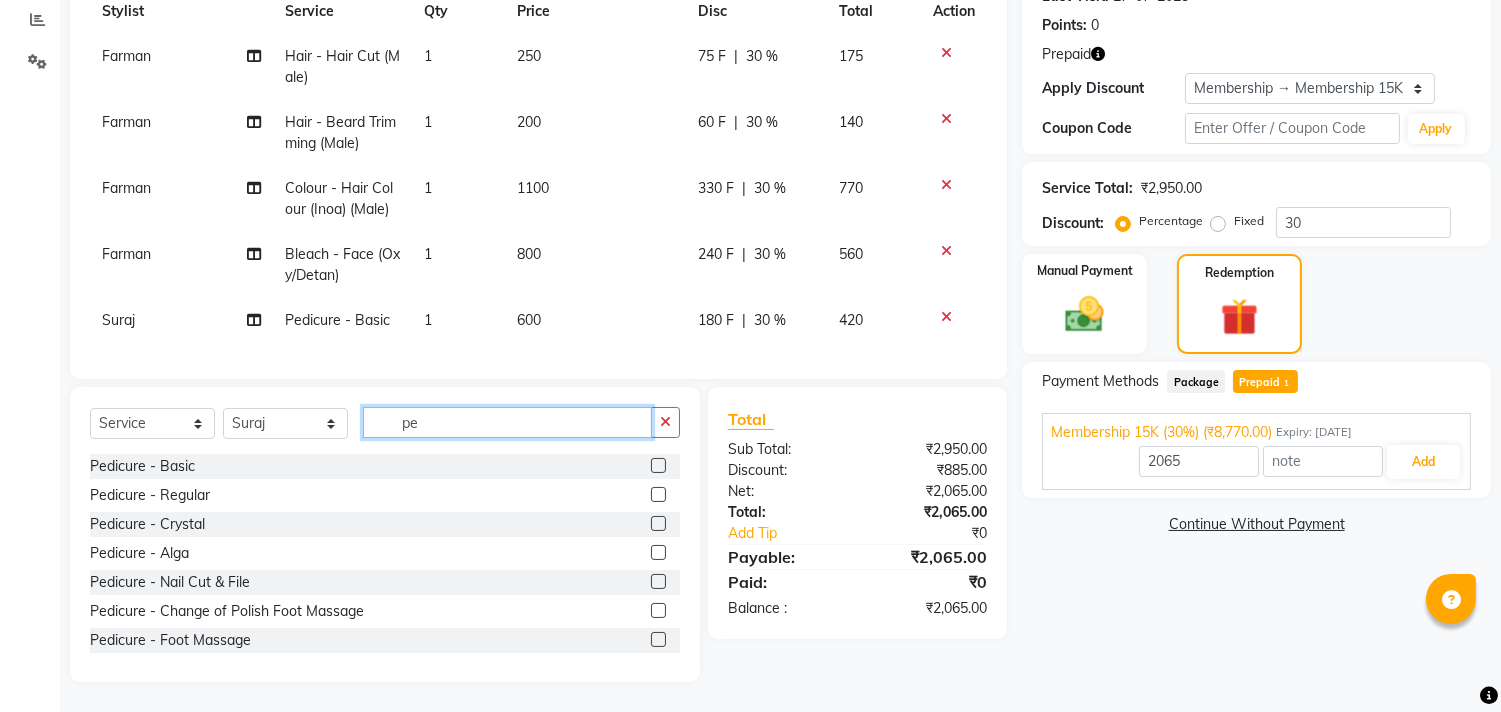 type on "p" 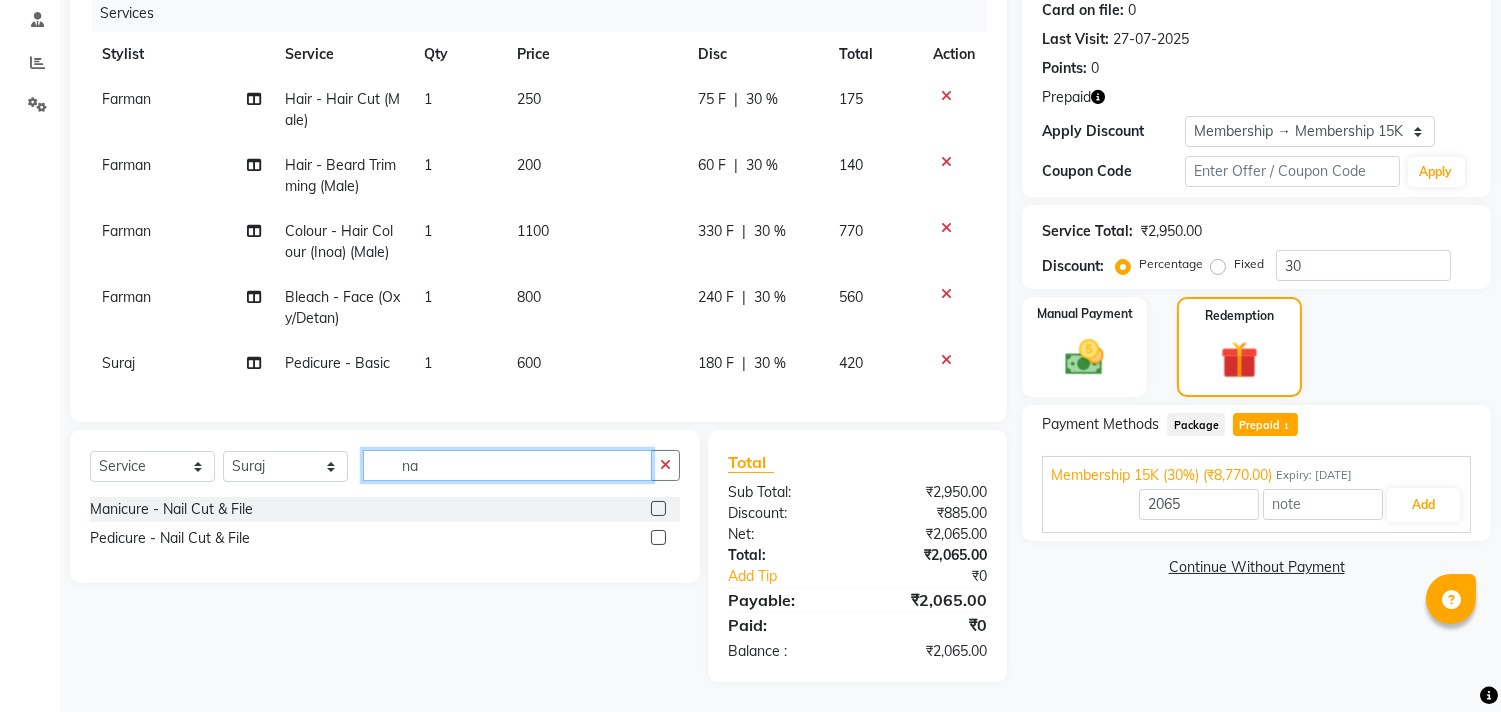 scroll, scrollTop: 270, scrollLeft: 0, axis: vertical 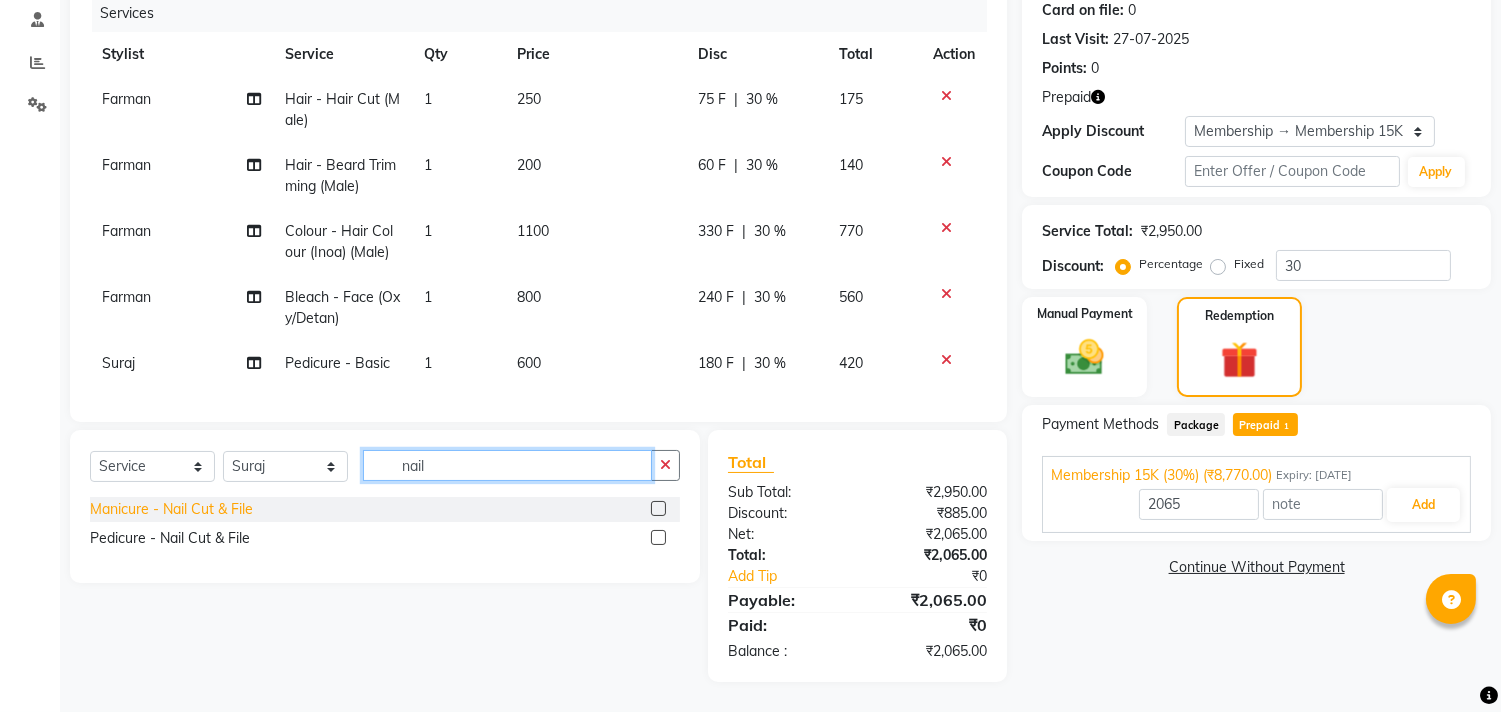 type on "nail" 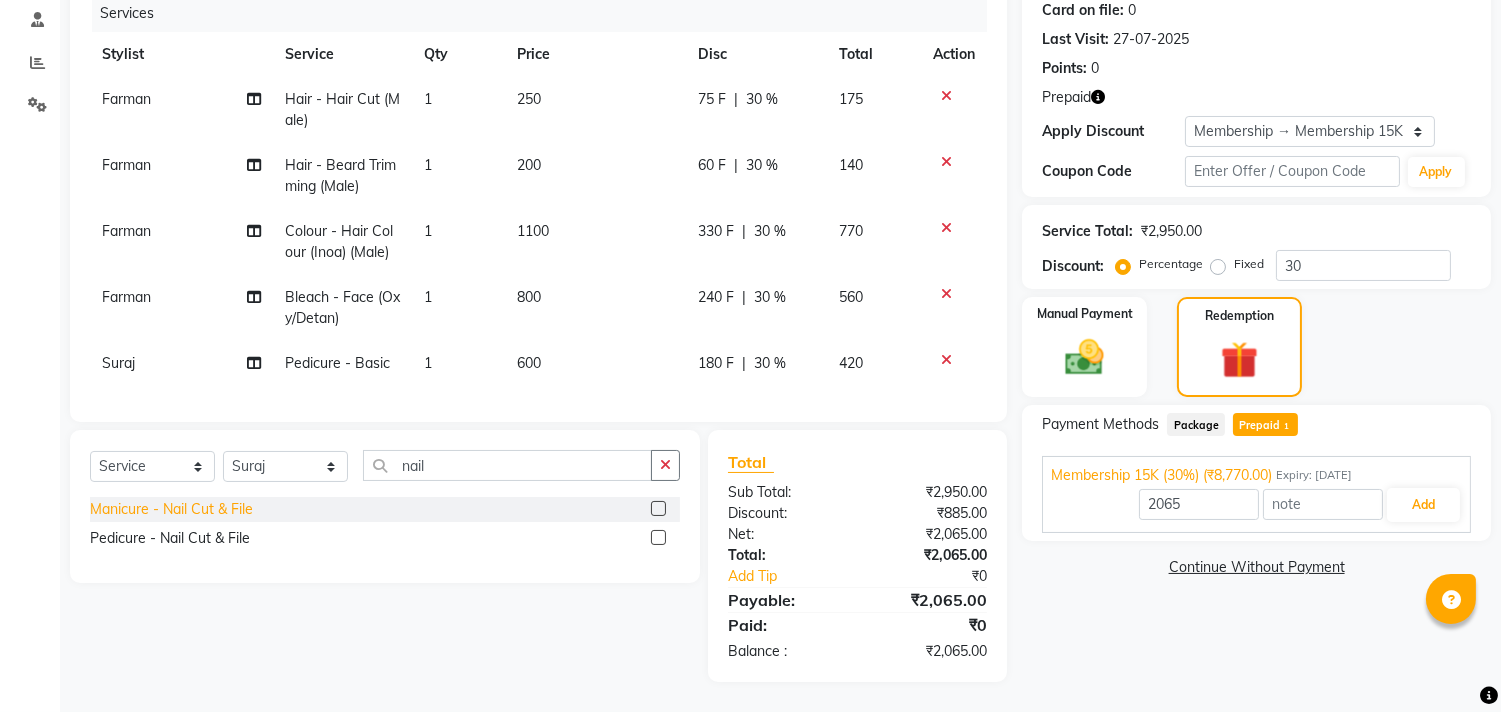 click on "Manicure - Nail Cut & File" 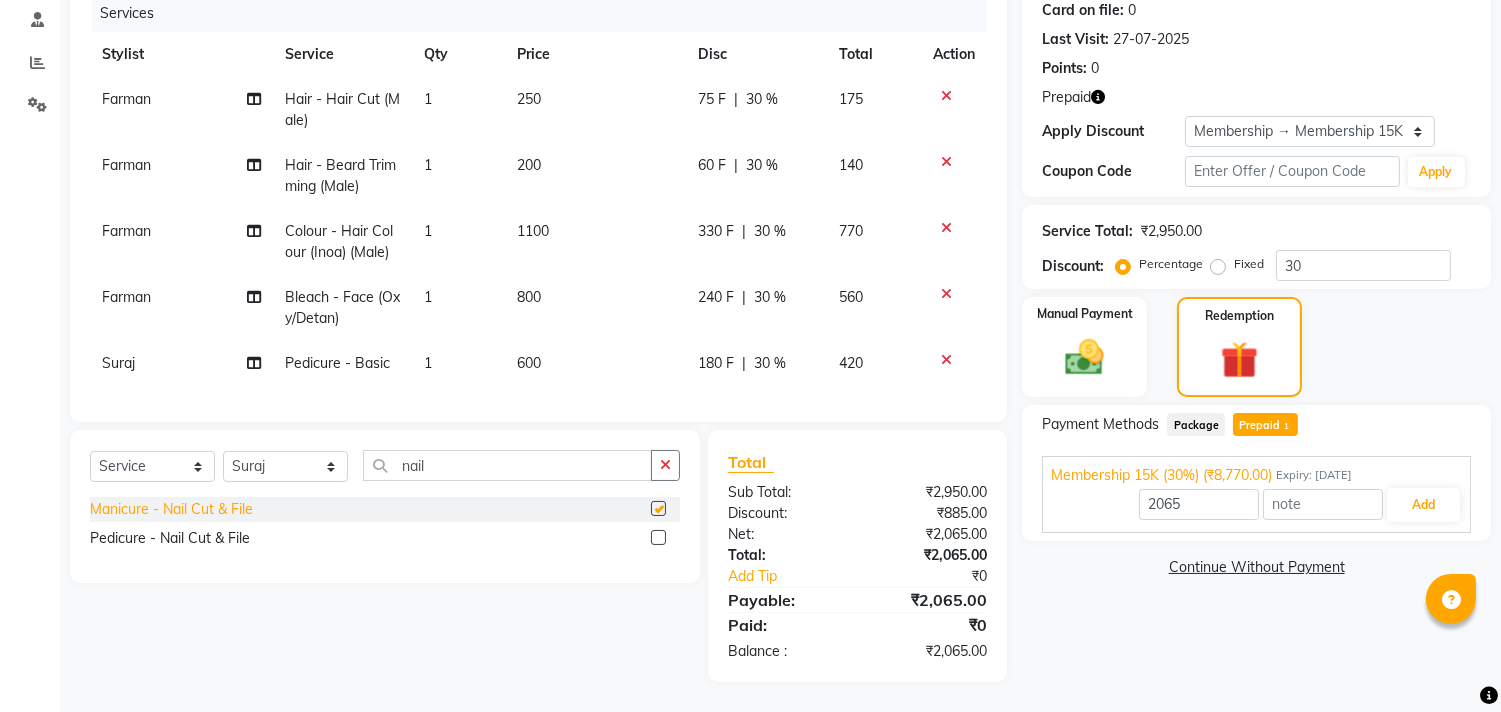 type on "8770" 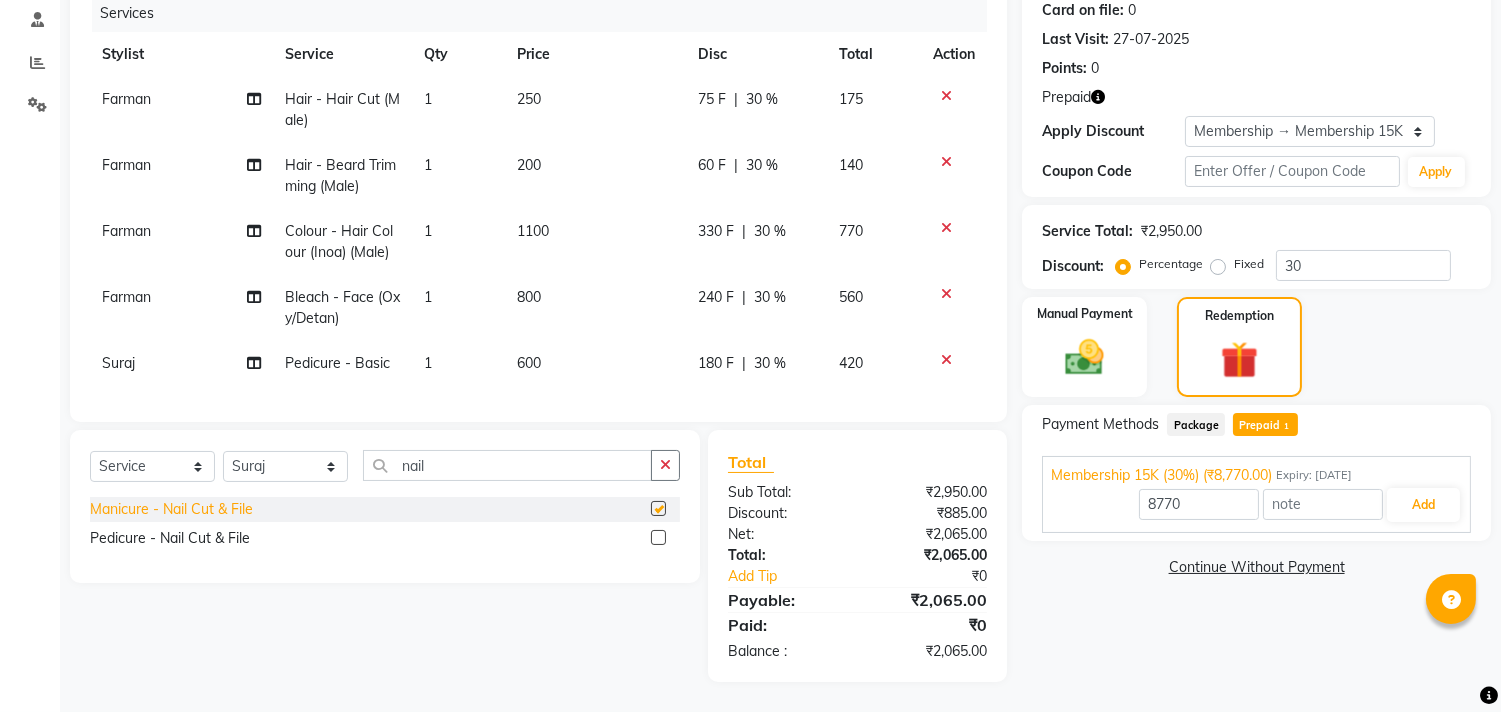 checkbox on "false" 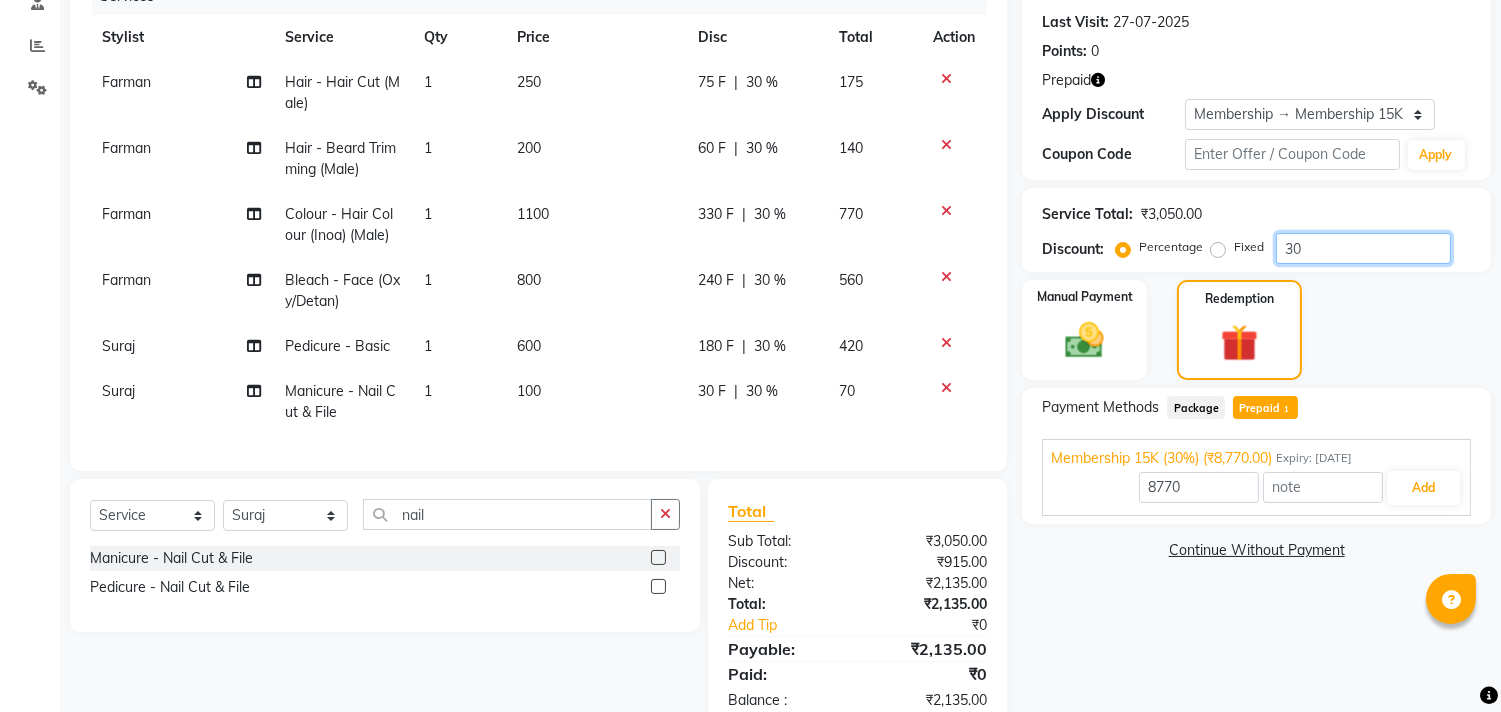click on "30" 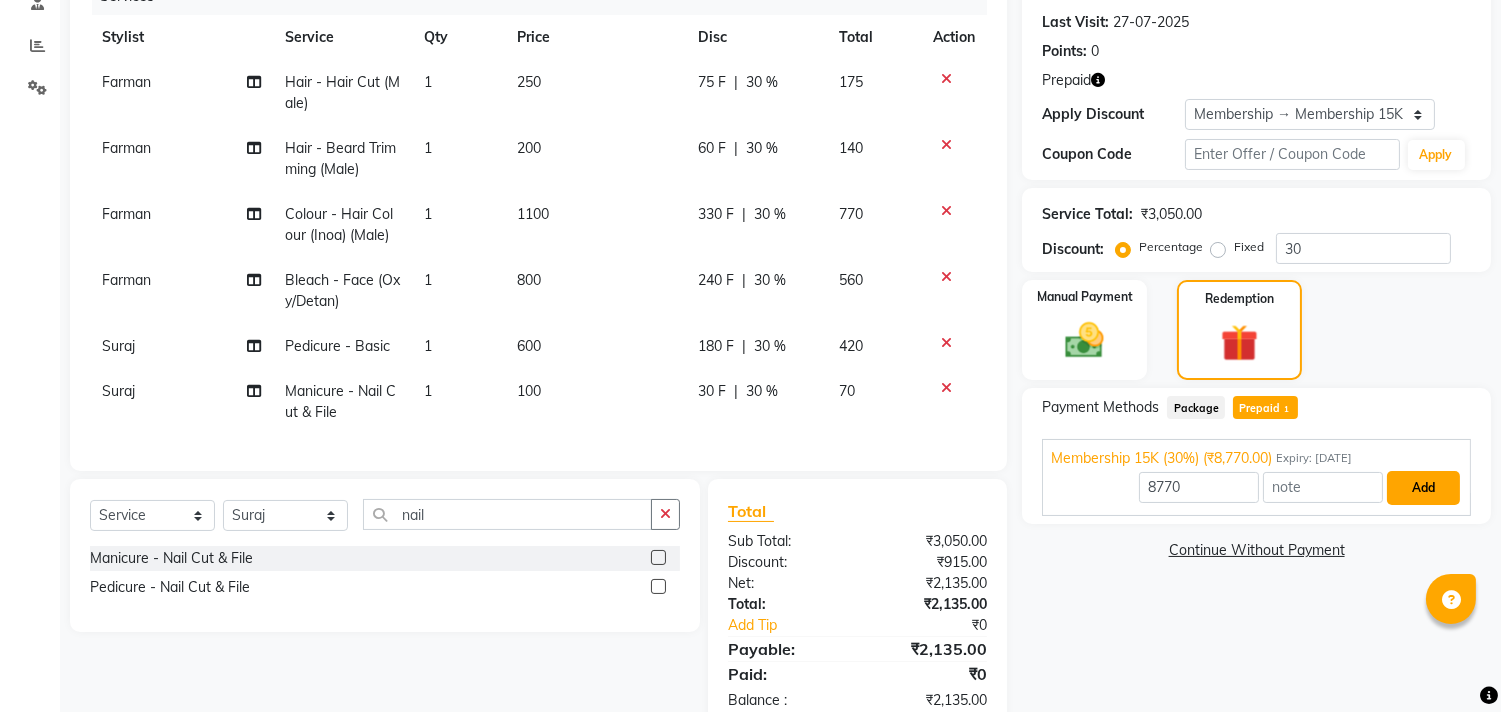 click on "Add" at bounding box center (1423, 488) 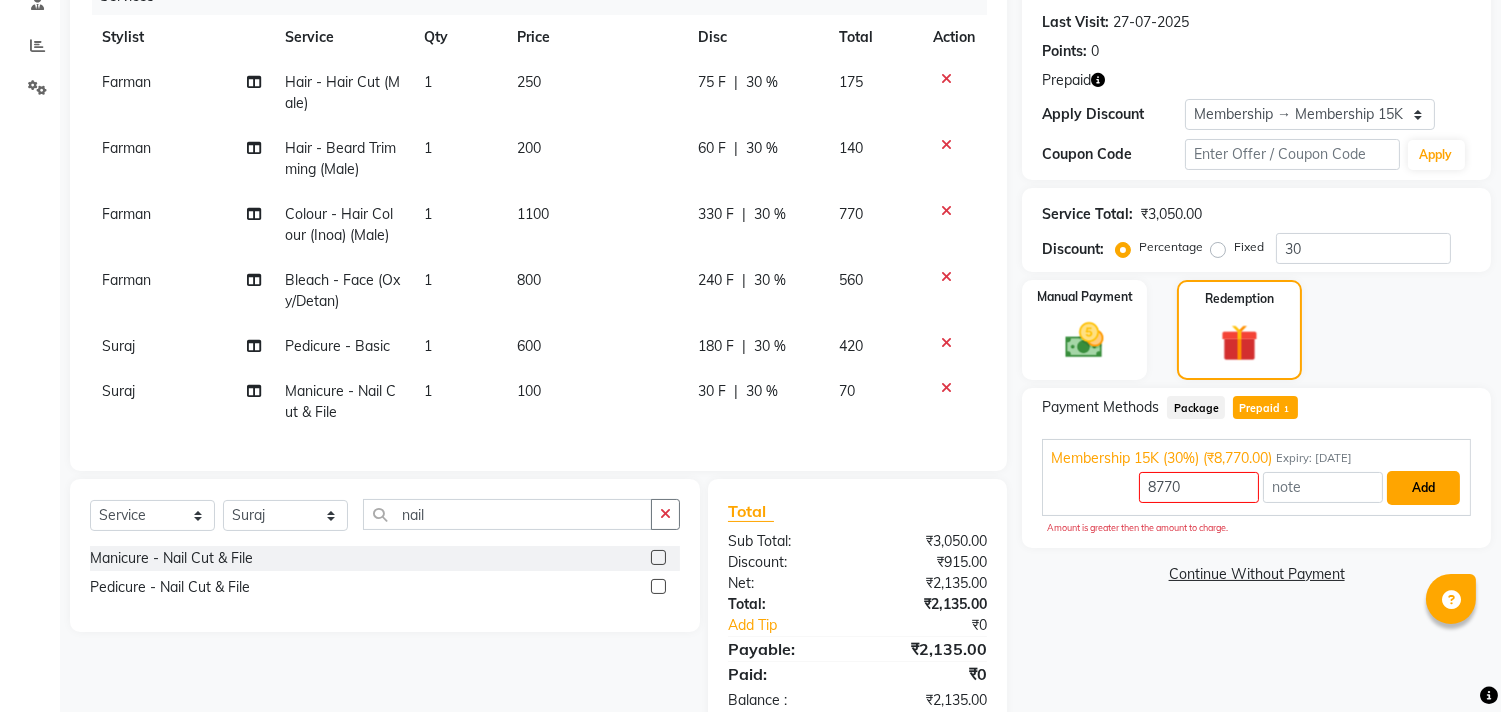 click on "Add" at bounding box center [1423, 488] 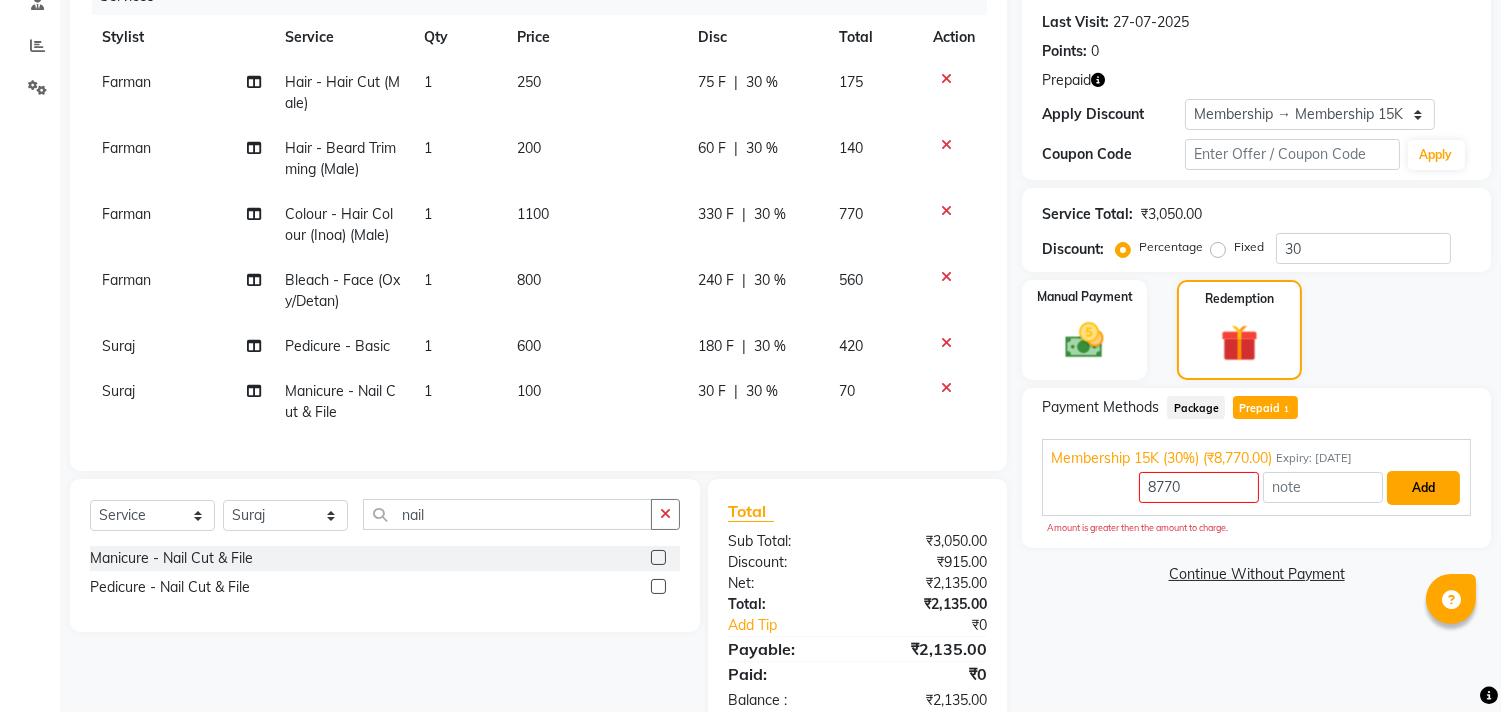 click on "Add" at bounding box center [1423, 488] 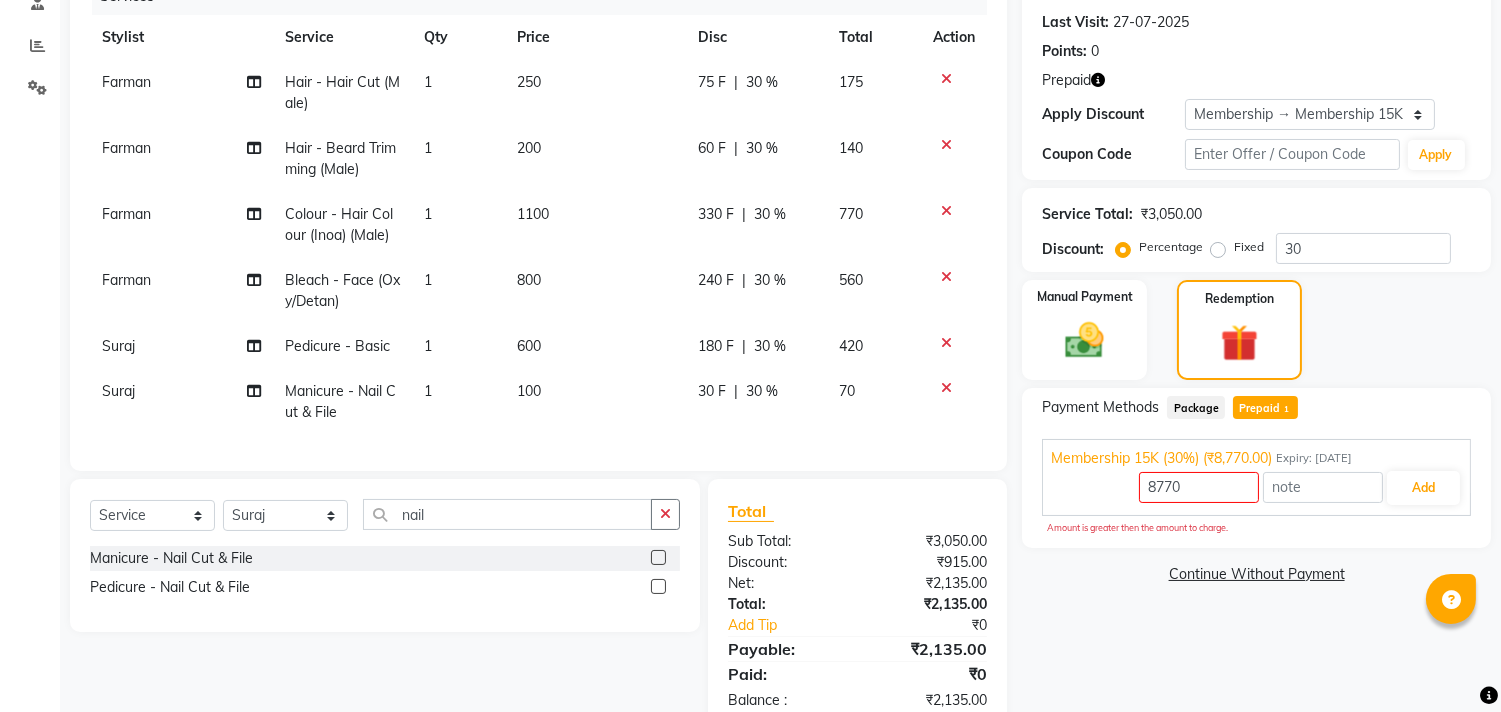 click on "Package" 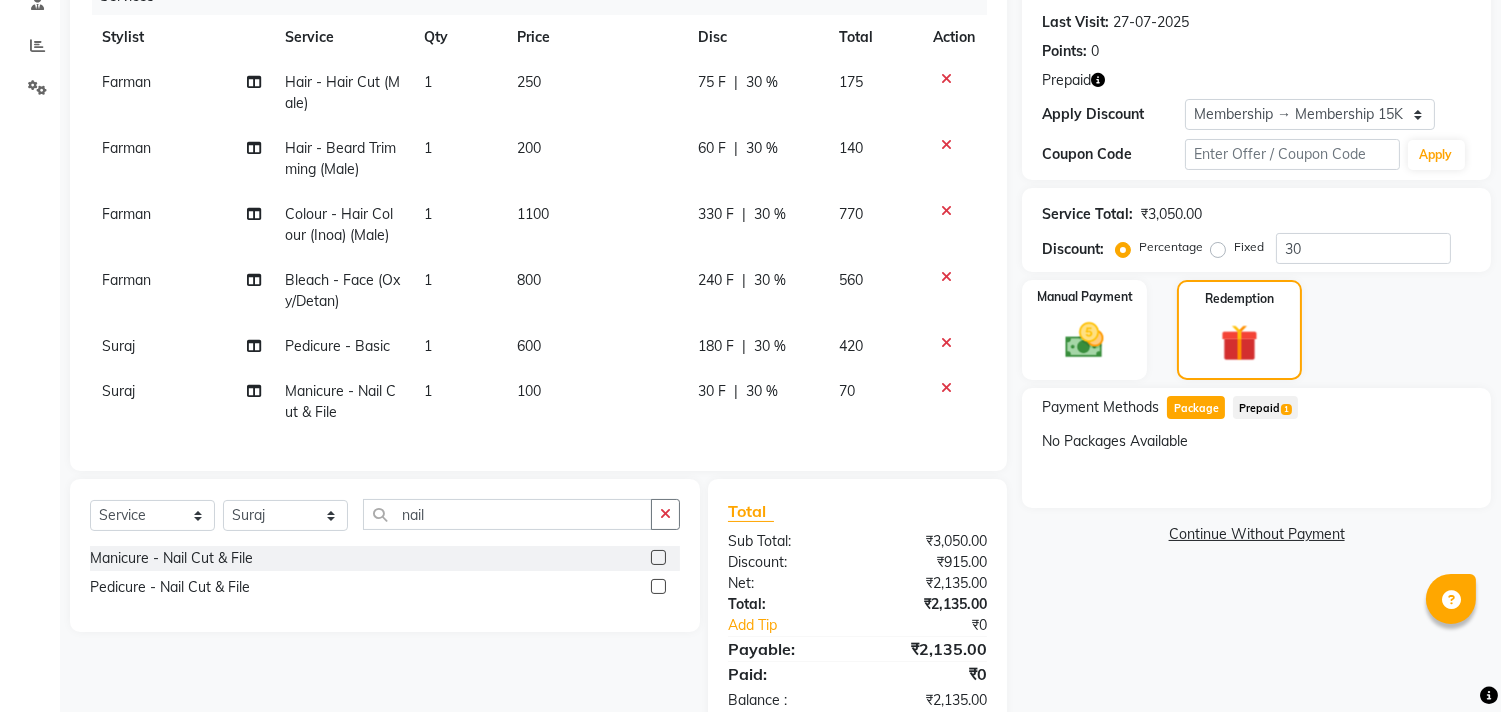 click on "Prepaid  1" 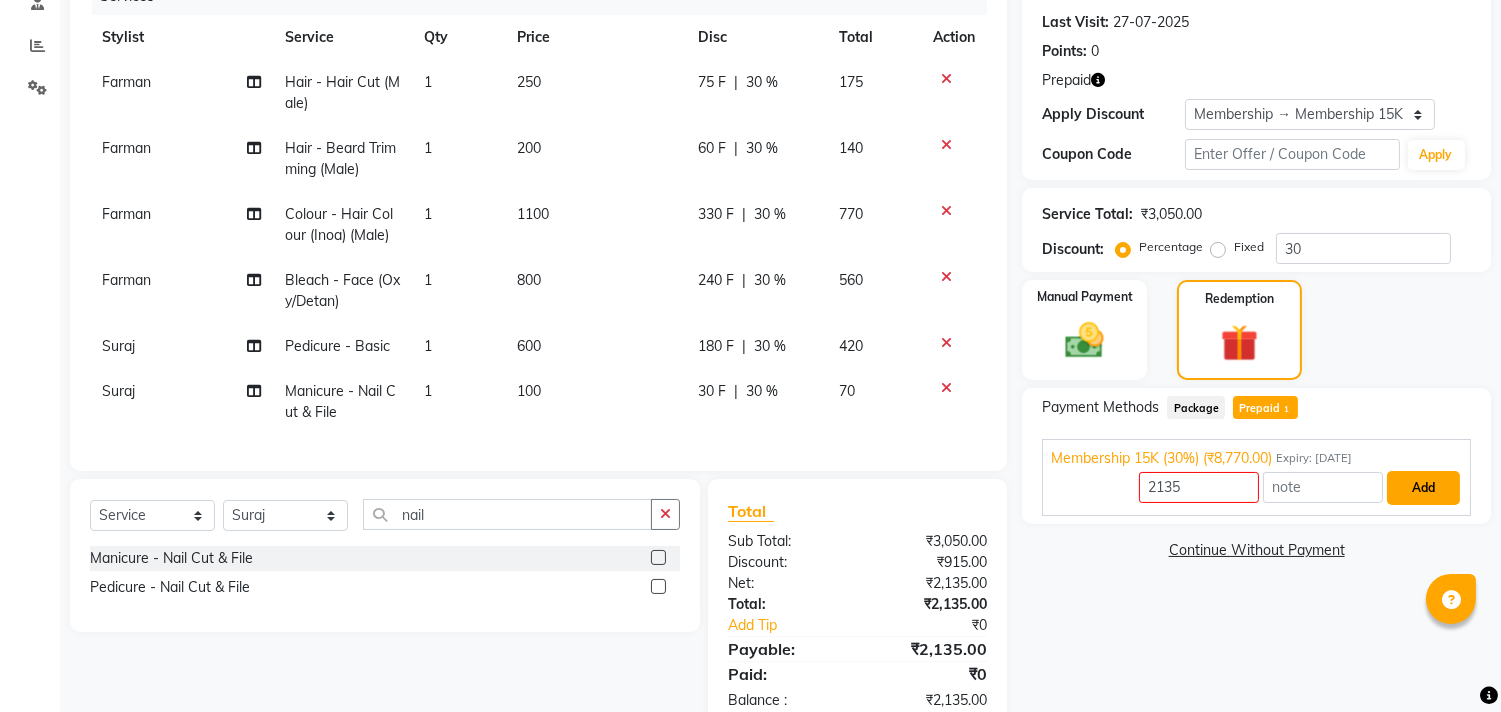 click on "Add" at bounding box center [1423, 488] 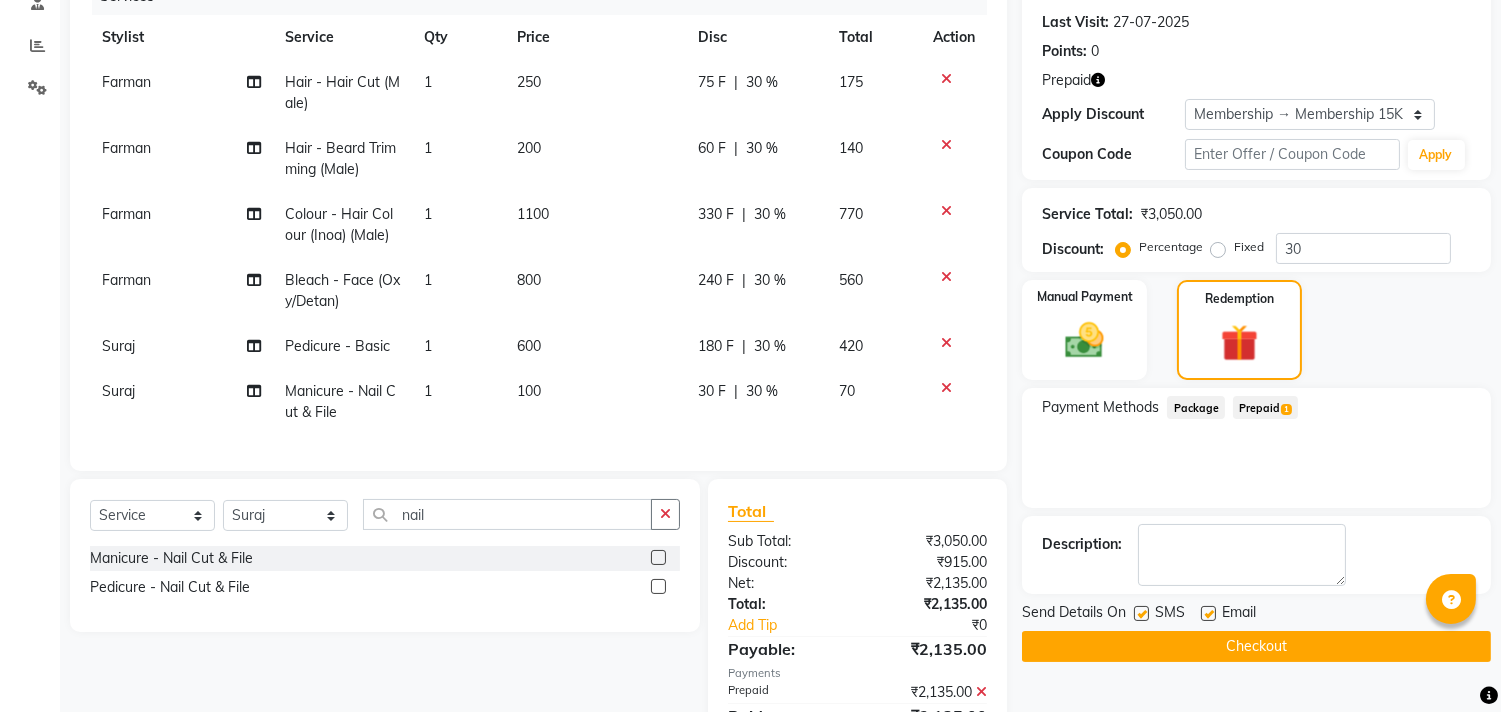 scroll, scrollTop: 377, scrollLeft: 0, axis: vertical 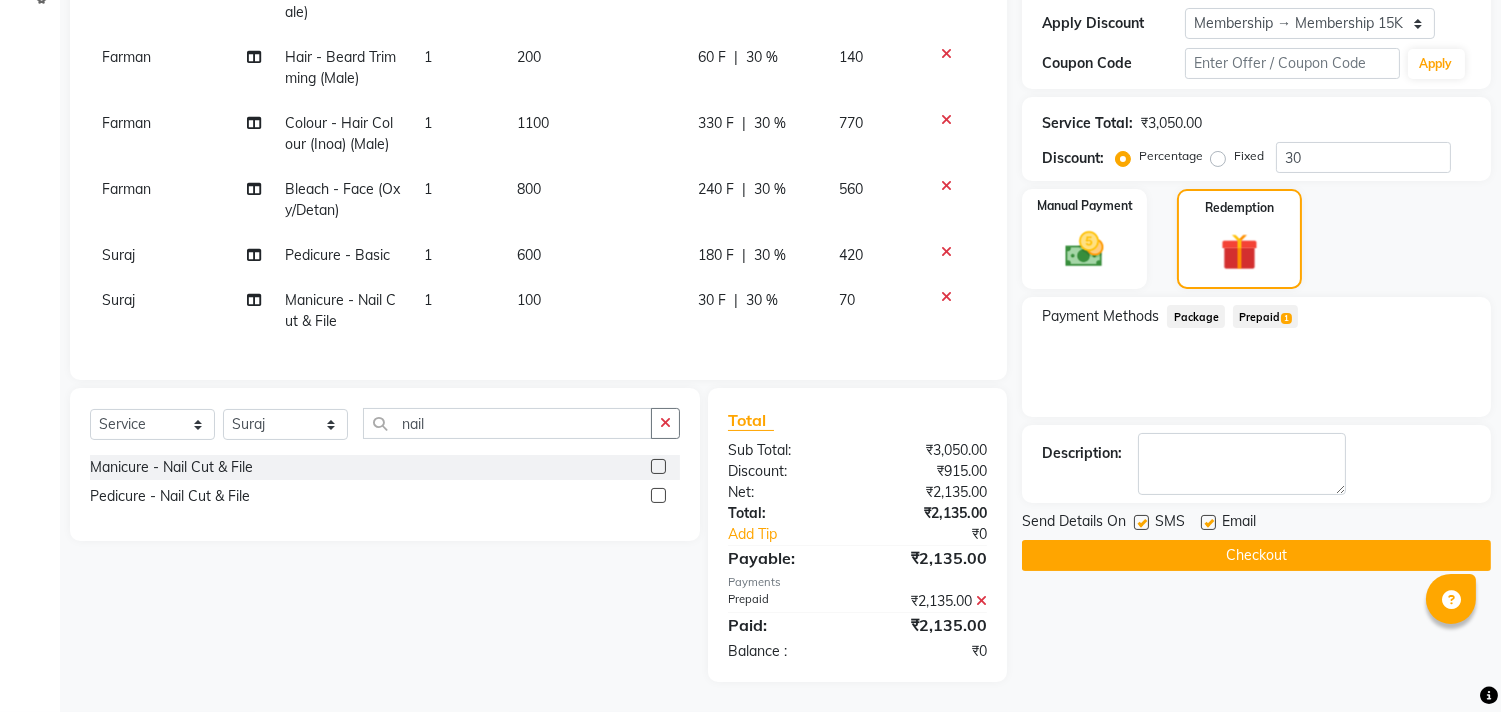 click on "Checkout" 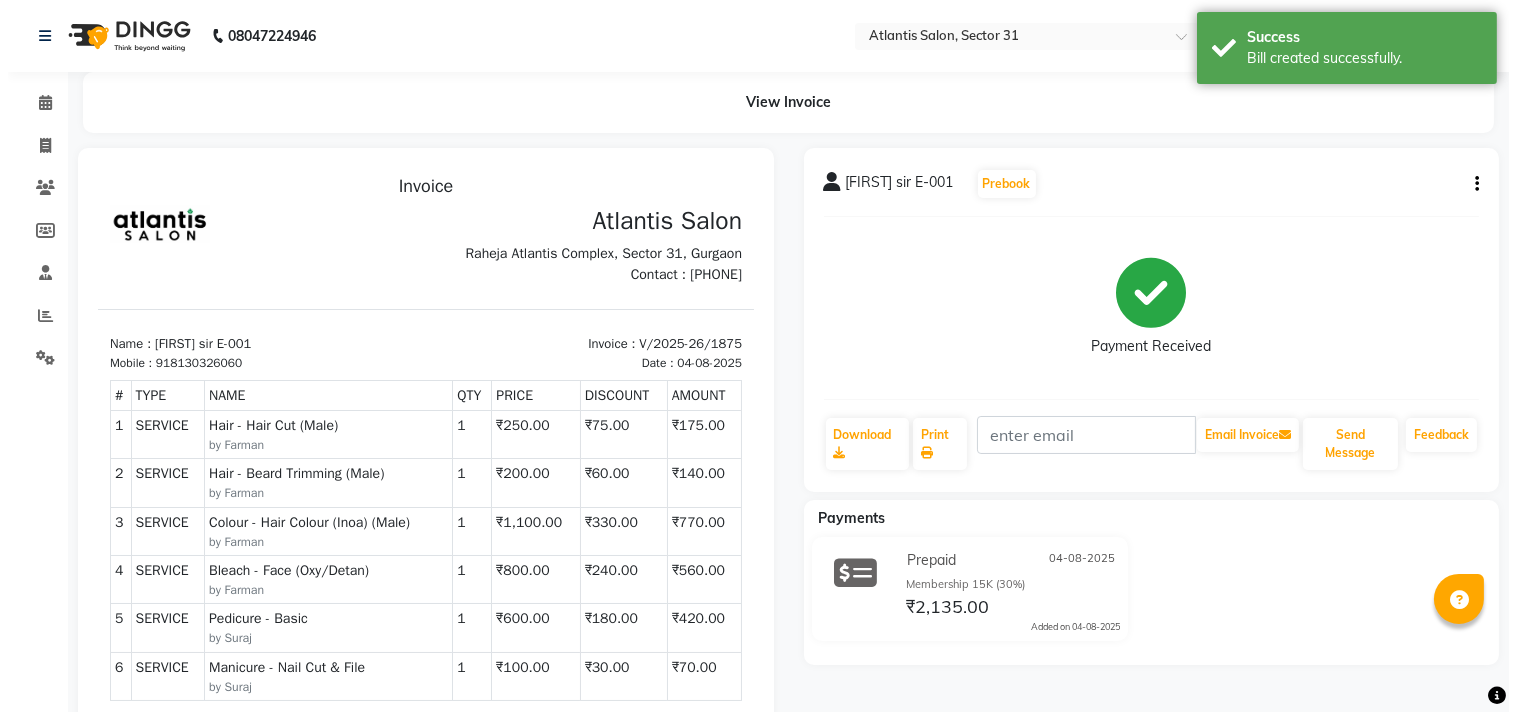 scroll, scrollTop: 0, scrollLeft: 0, axis: both 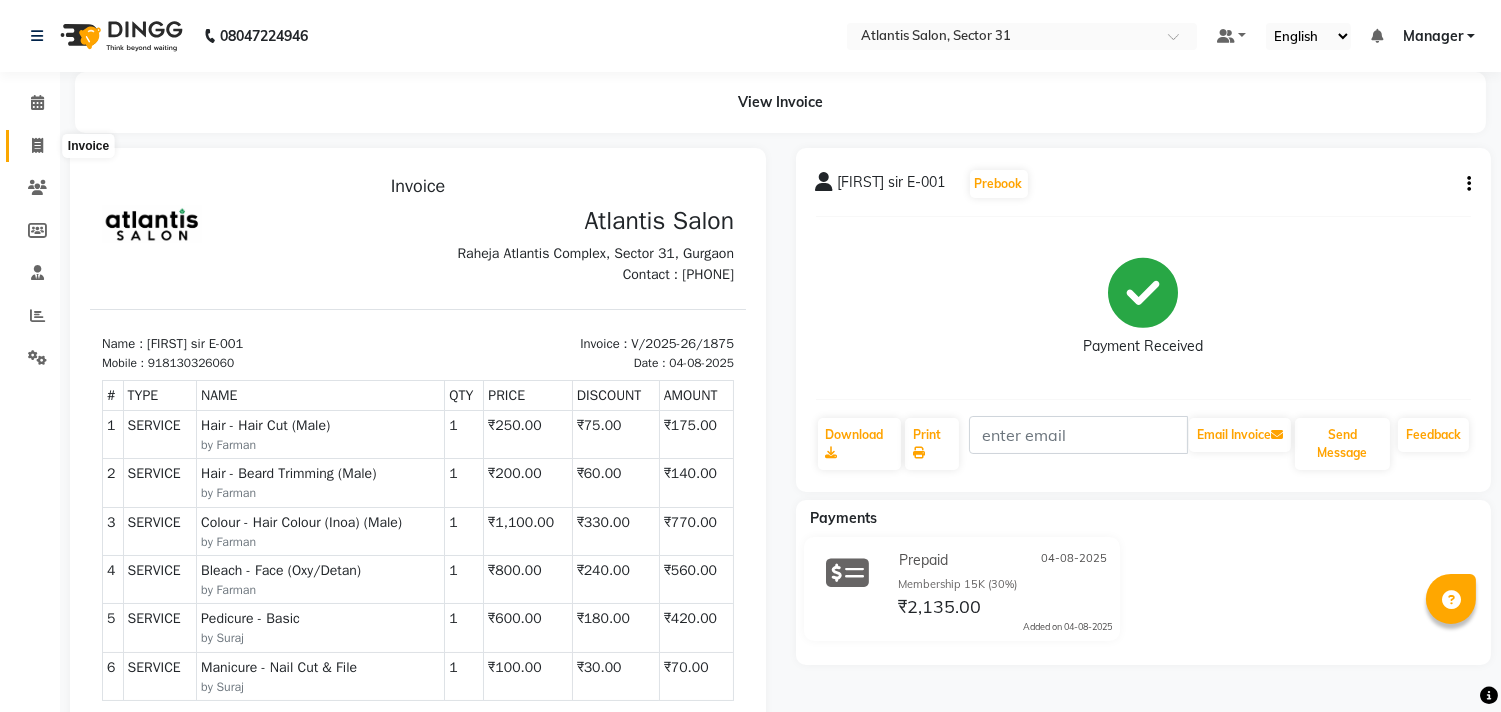 click 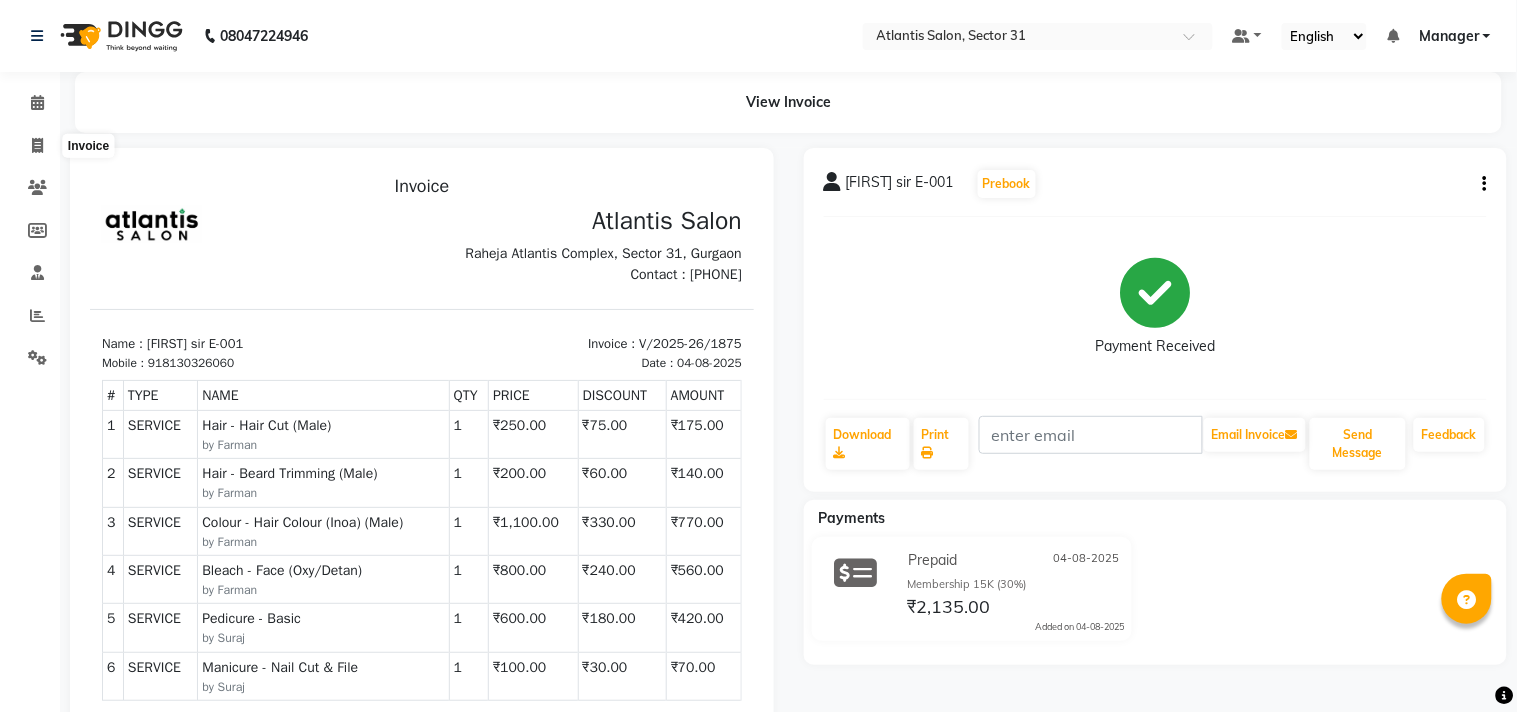 select on "4391" 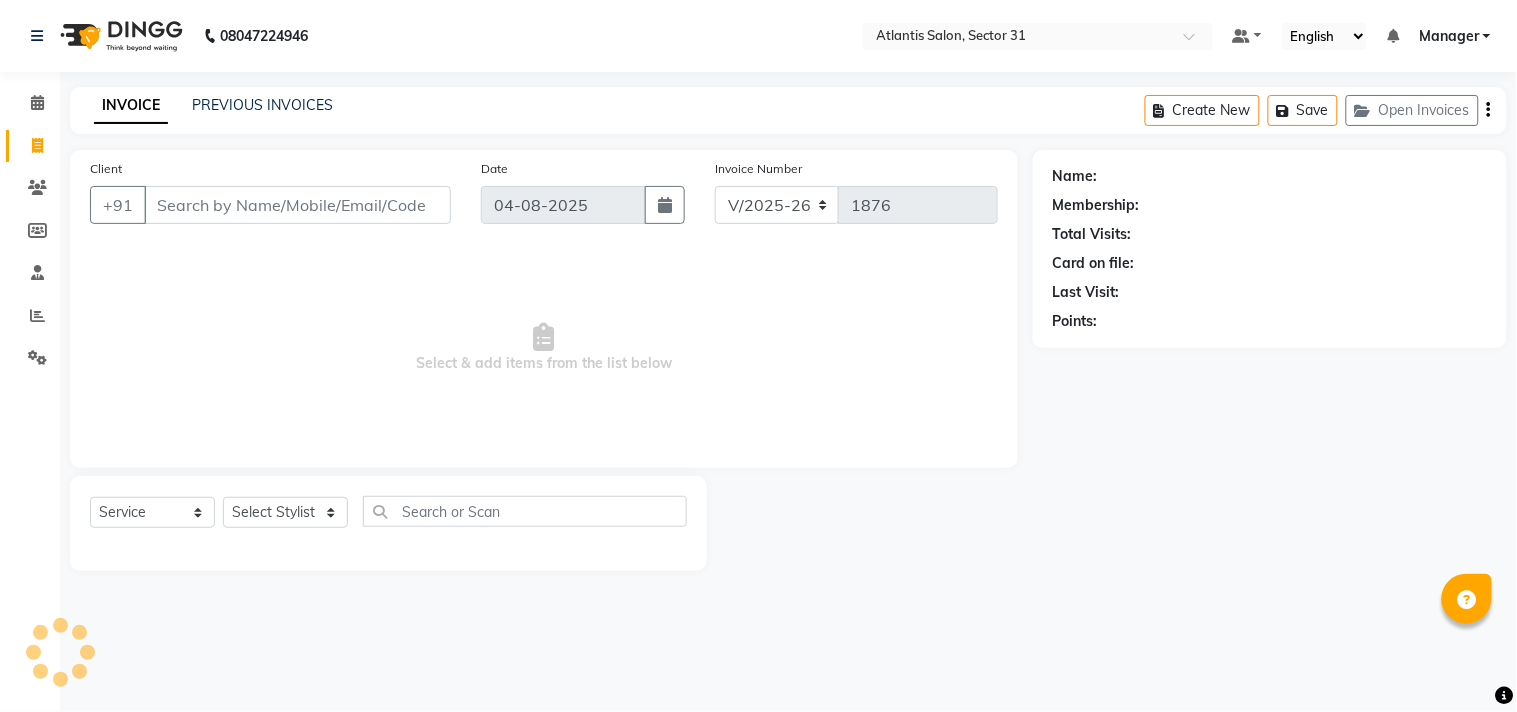 click on "Client" at bounding box center [297, 205] 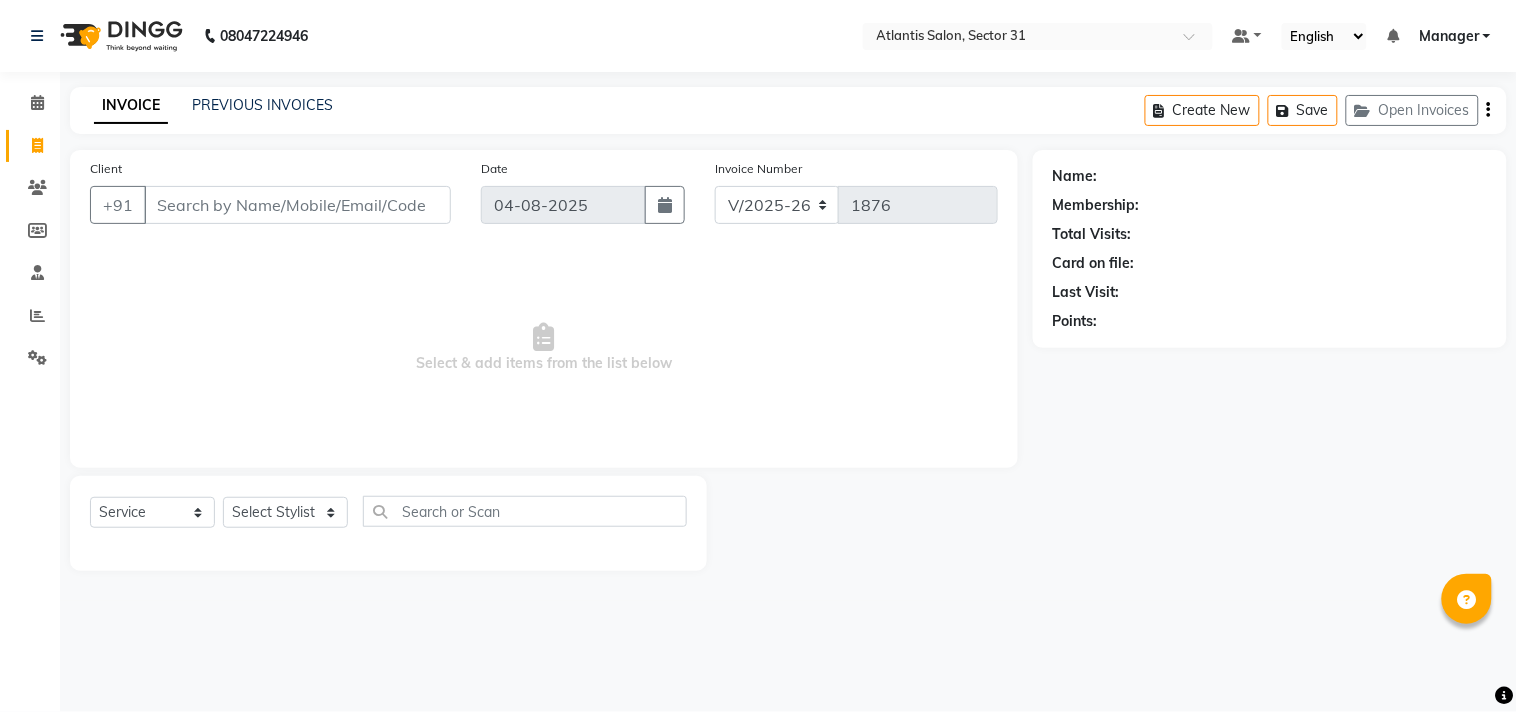 click on "Client" at bounding box center (297, 205) 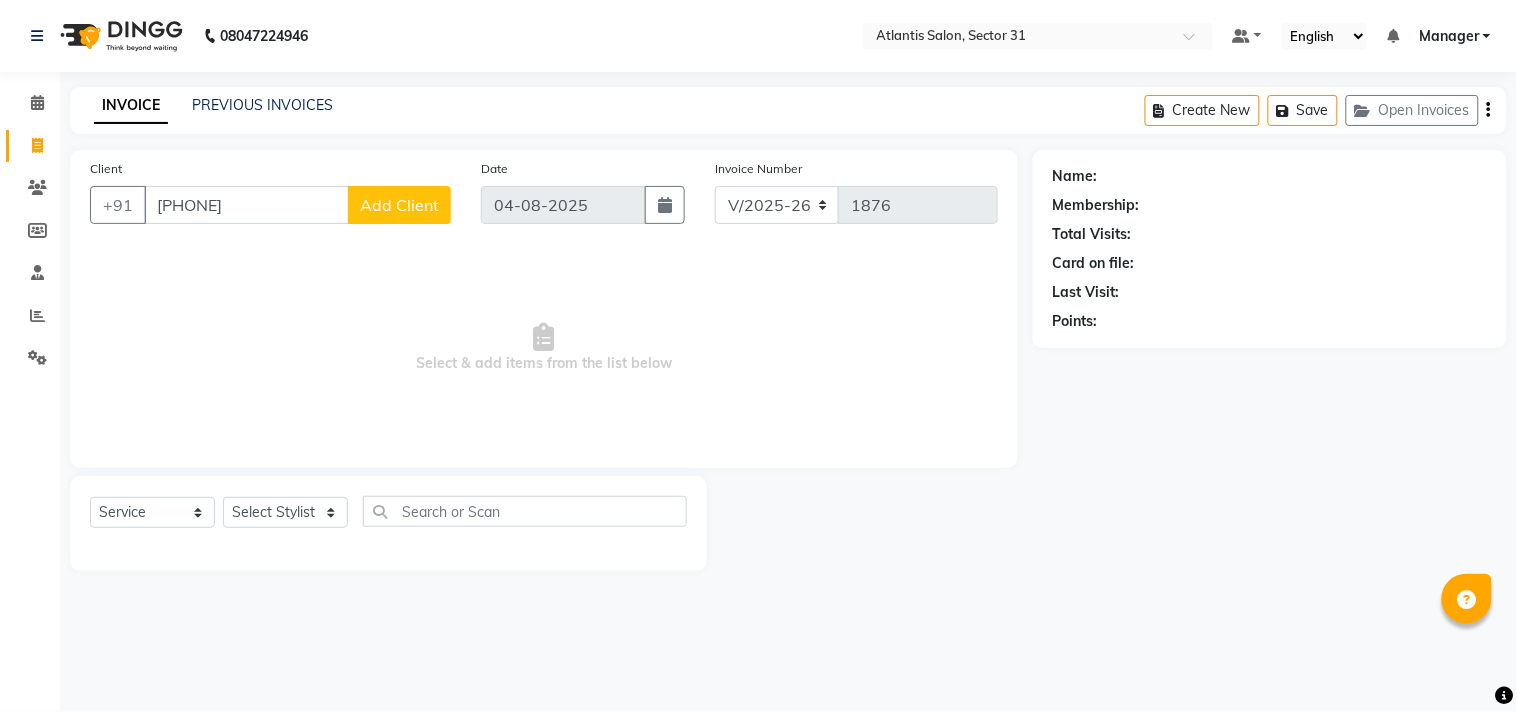type on "[PHONE]" 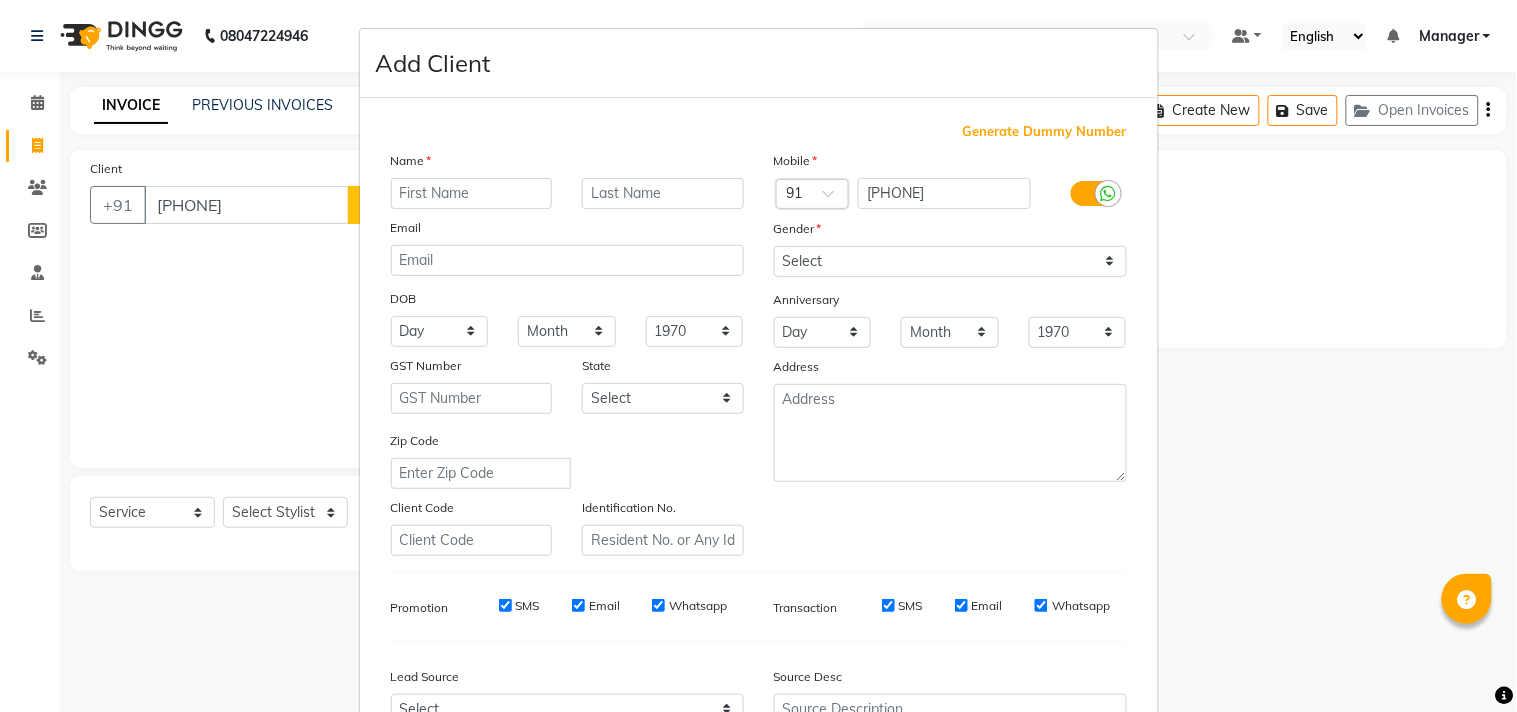 click at bounding box center (472, 193) 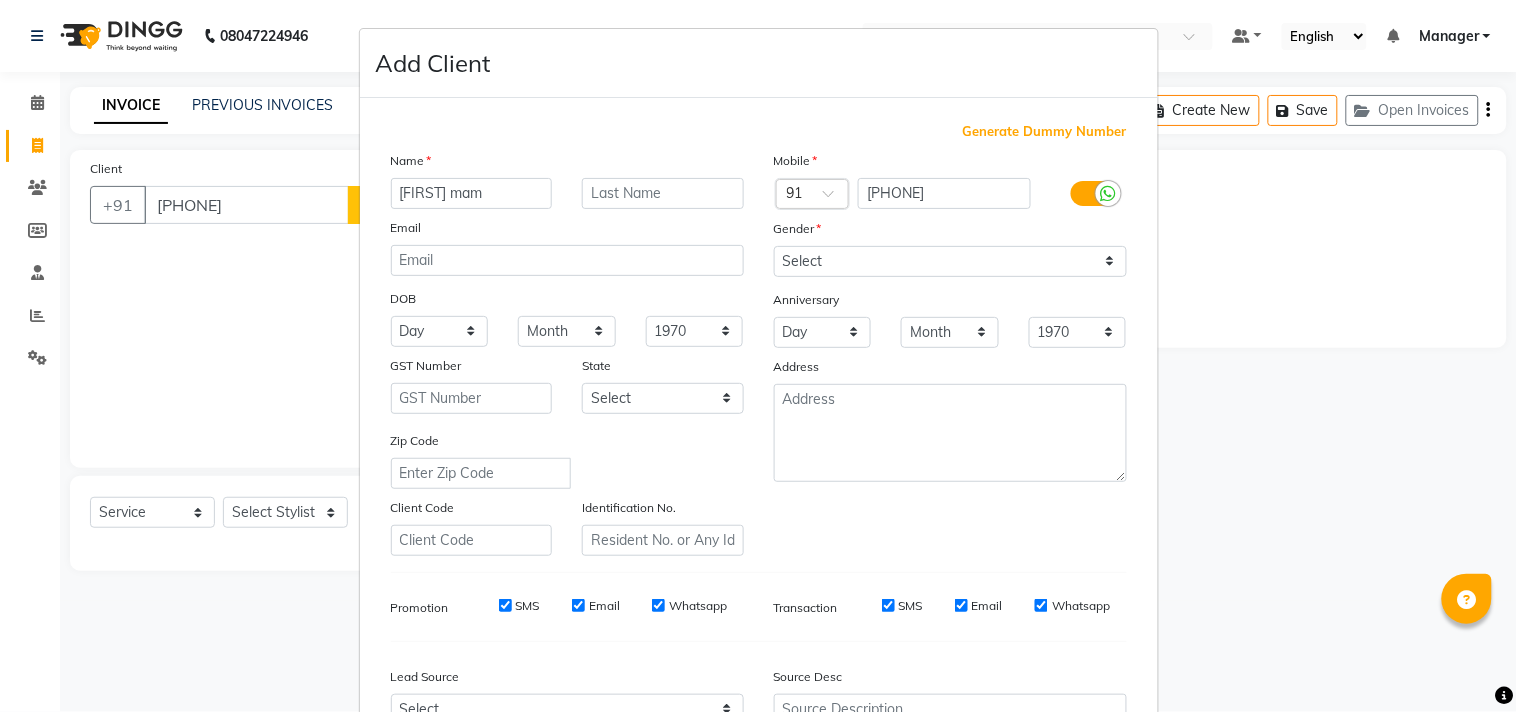 type on "[FIRST] mam" 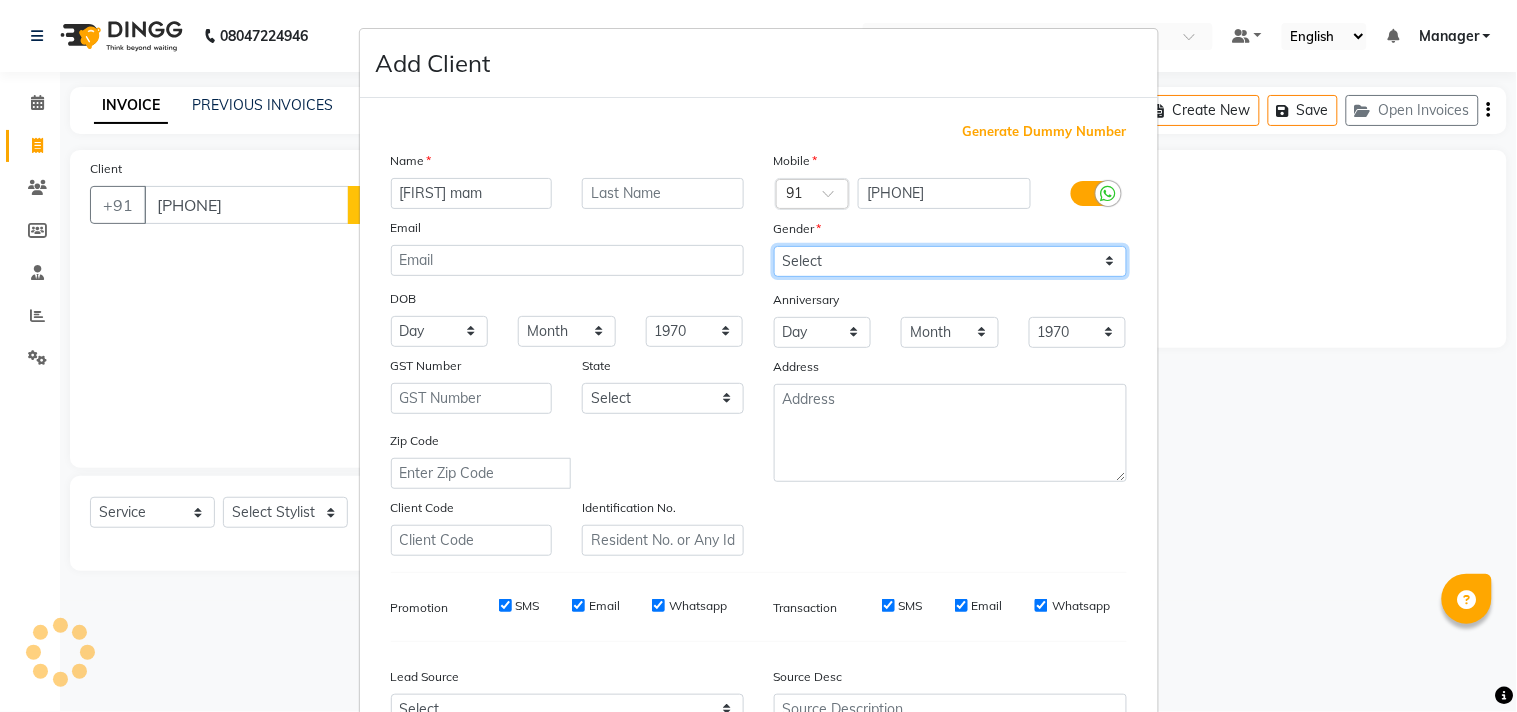 click on "Select Male Female Other Prefer Not To Say" at bounding box center (950, 261) 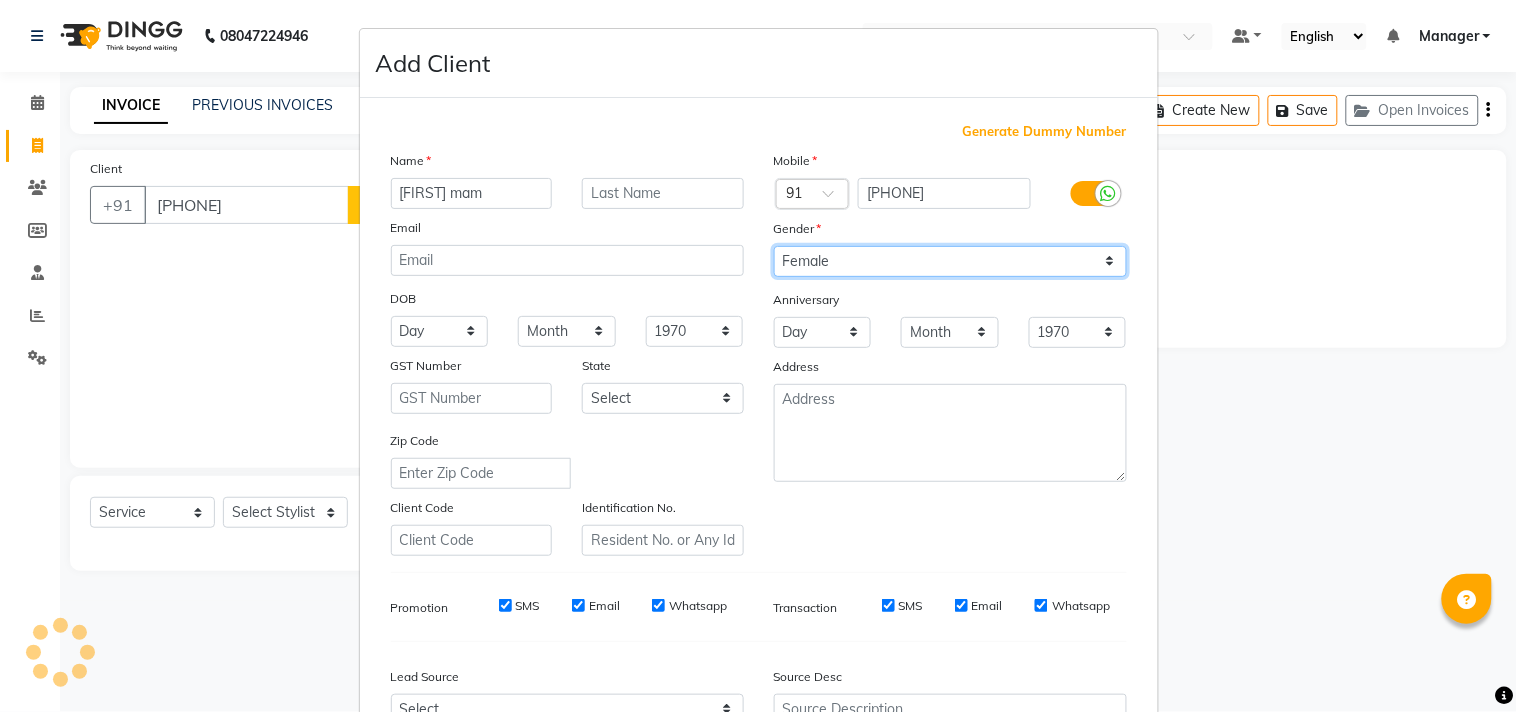 click on "Select Male Female Other Prefer Not To Say" at bounding box center (950, 261) 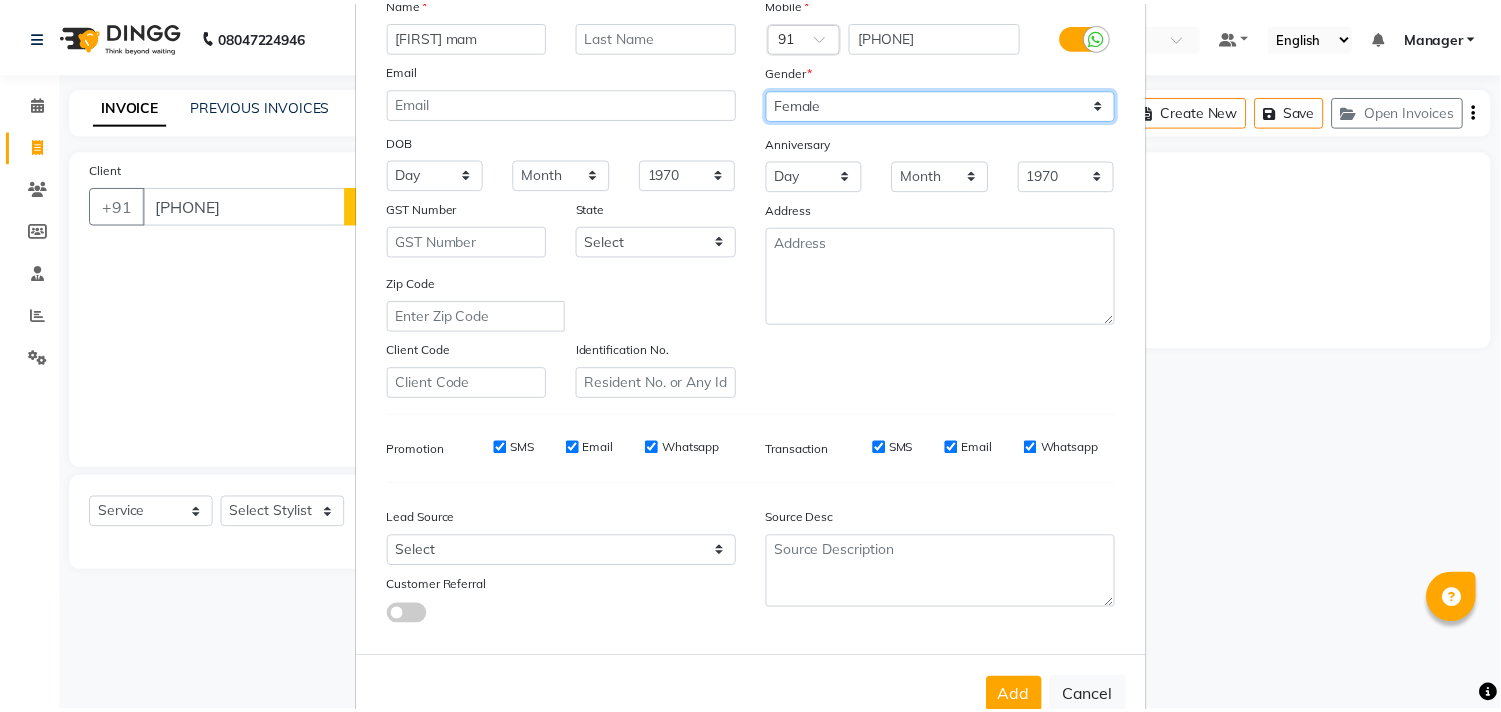 scroll, scrollTop: 212, scrollLeft: 0, axis: vertical 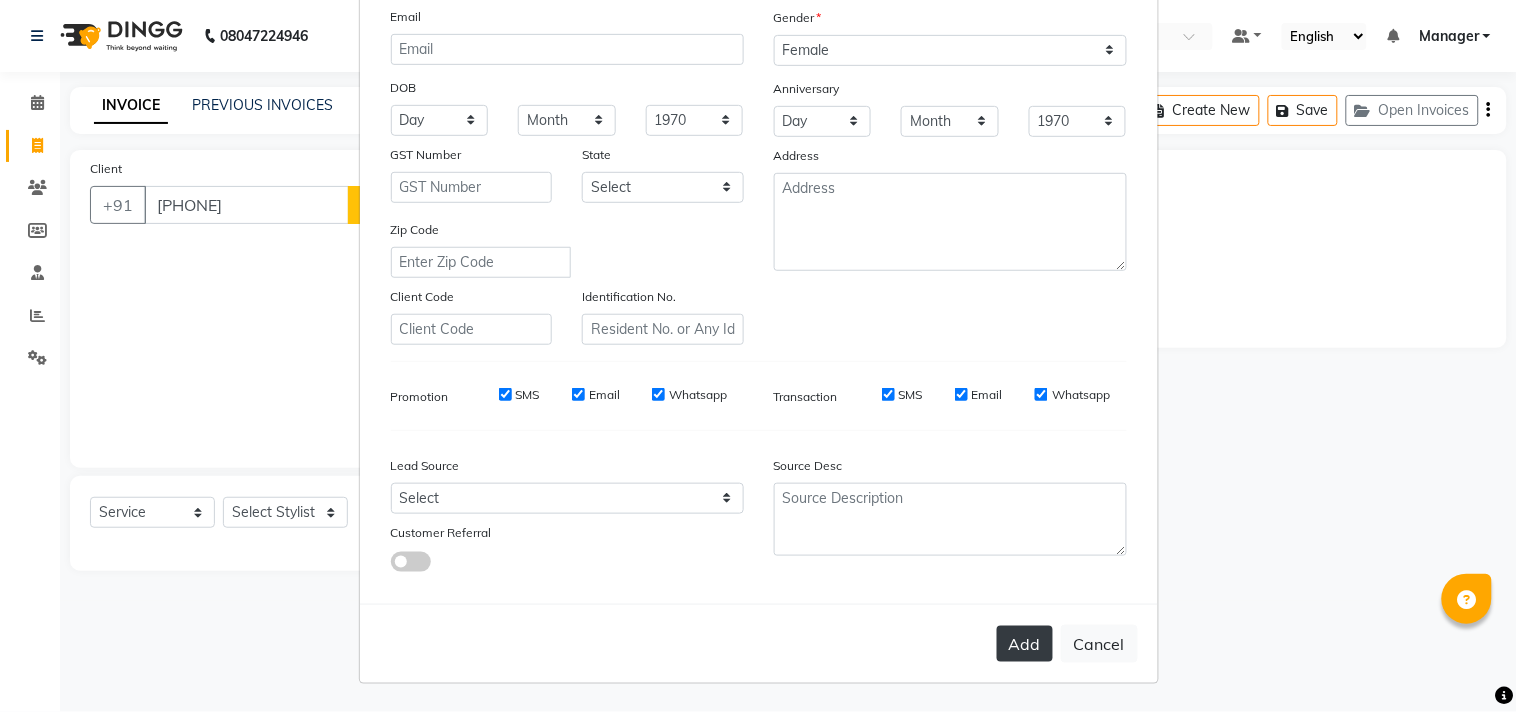 click on "Add" at bounding box center [1025, 644] 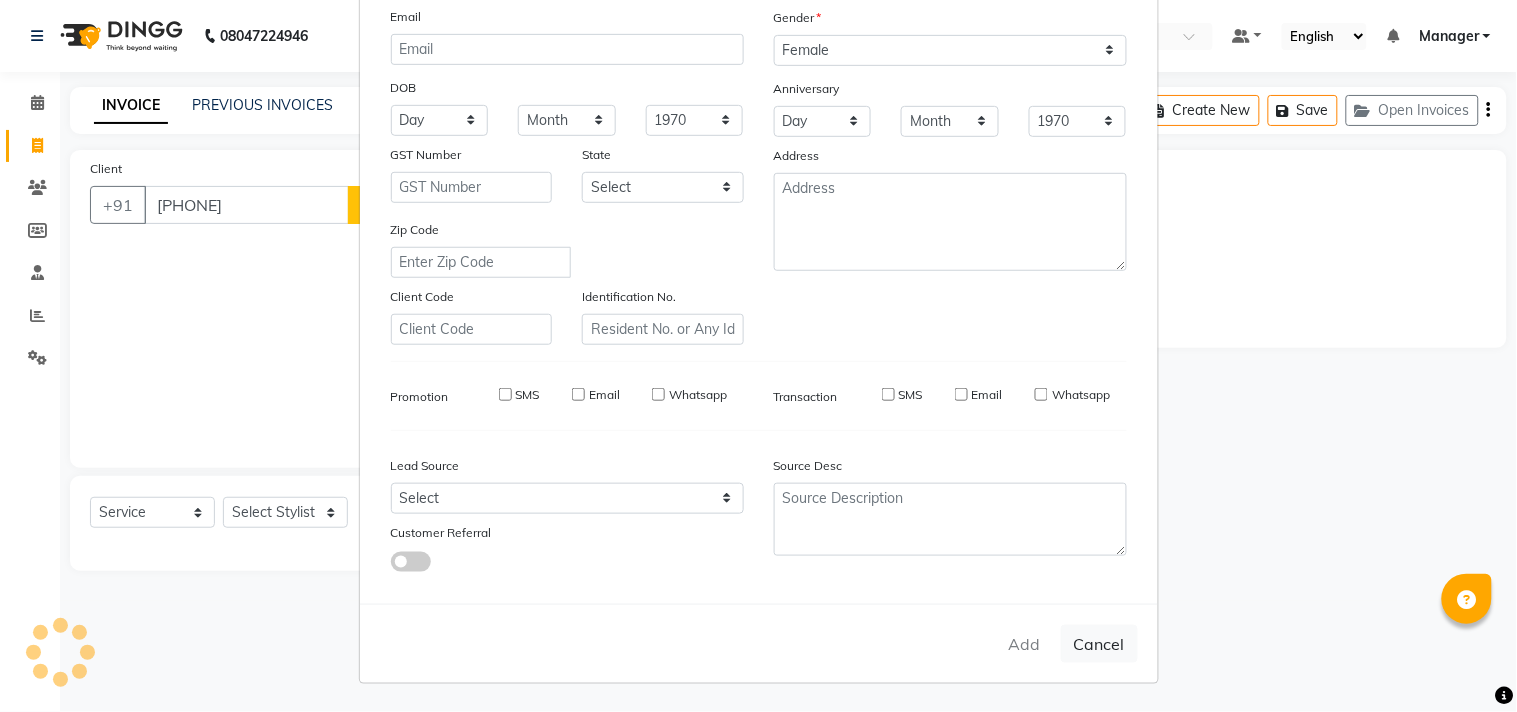 type 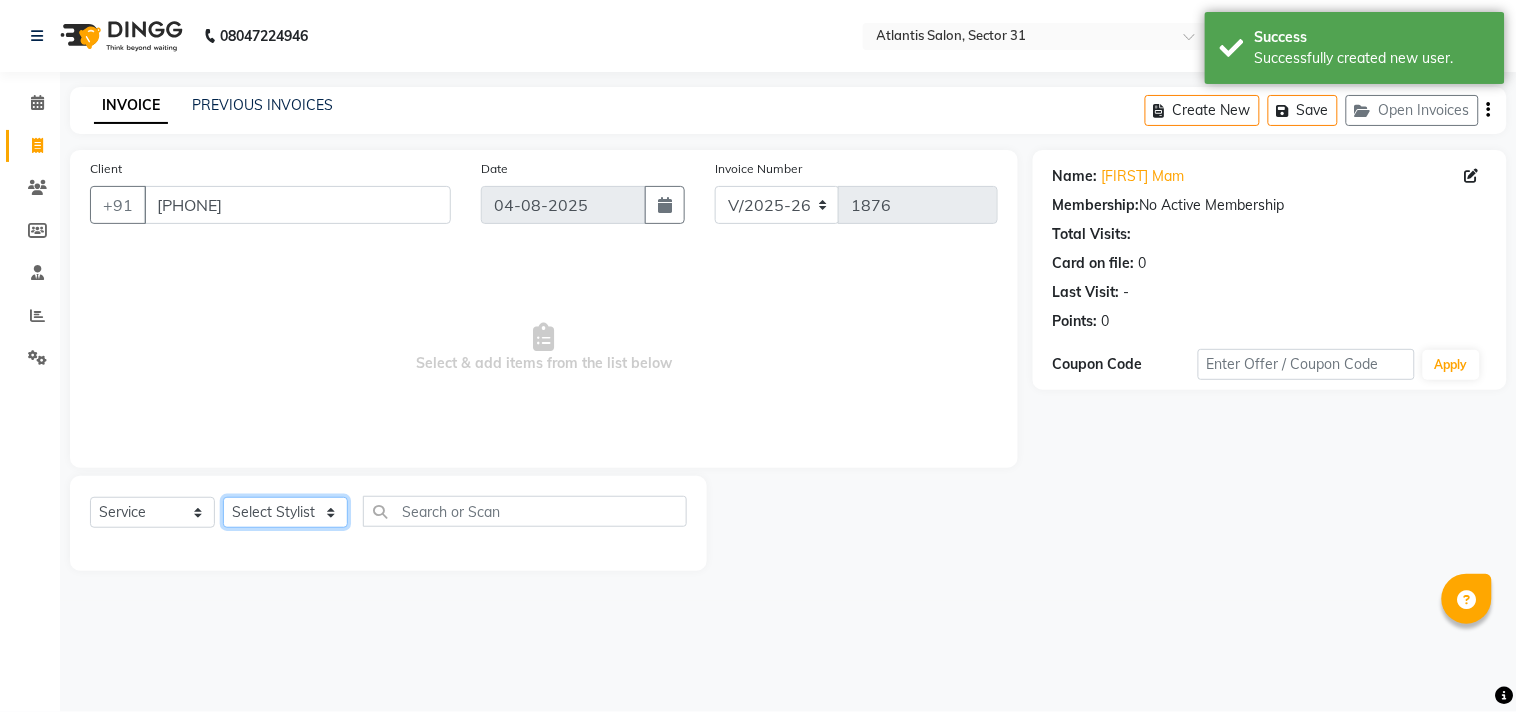 click on "Select Stylist Alka  Annu Chetan Farman Kavita Manager Staff 31 Staff ILD Suraj" 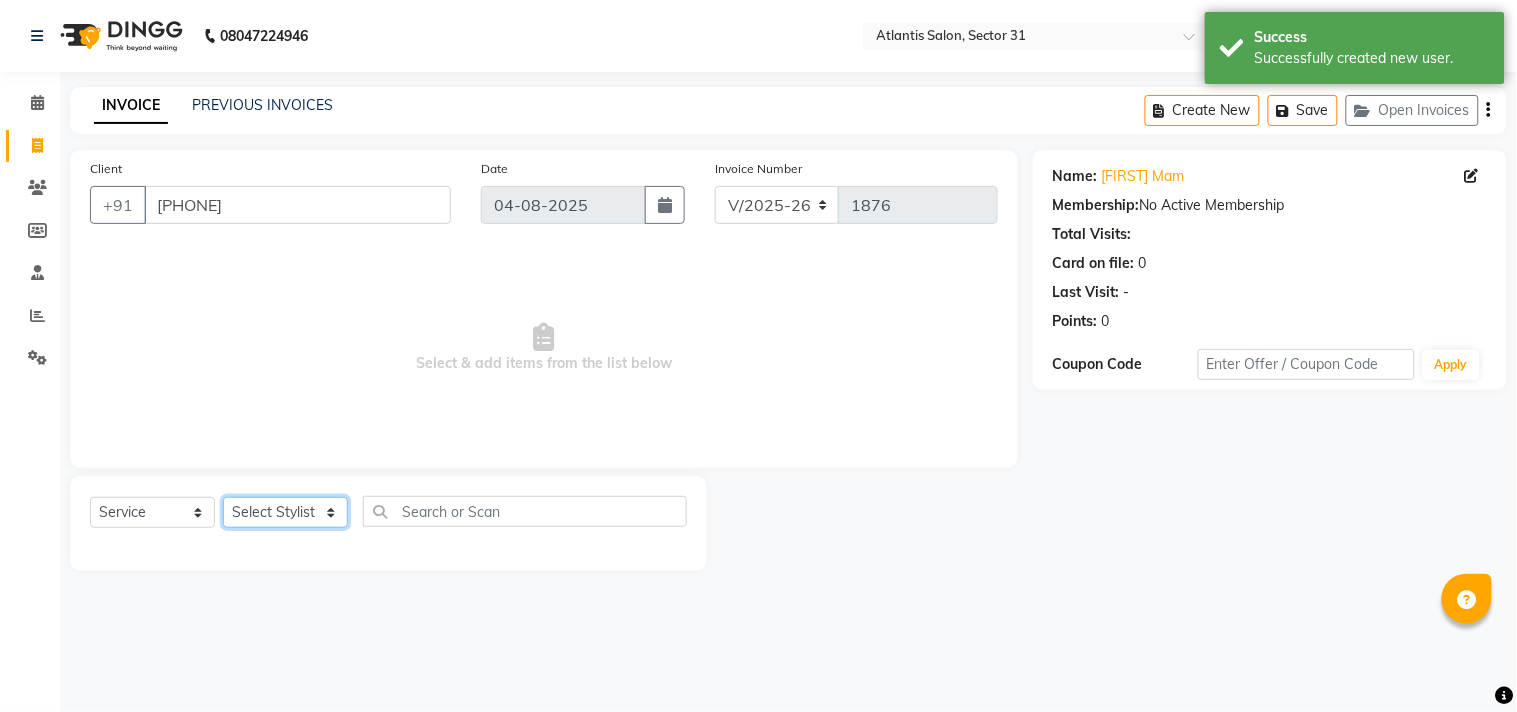 select on "82225" 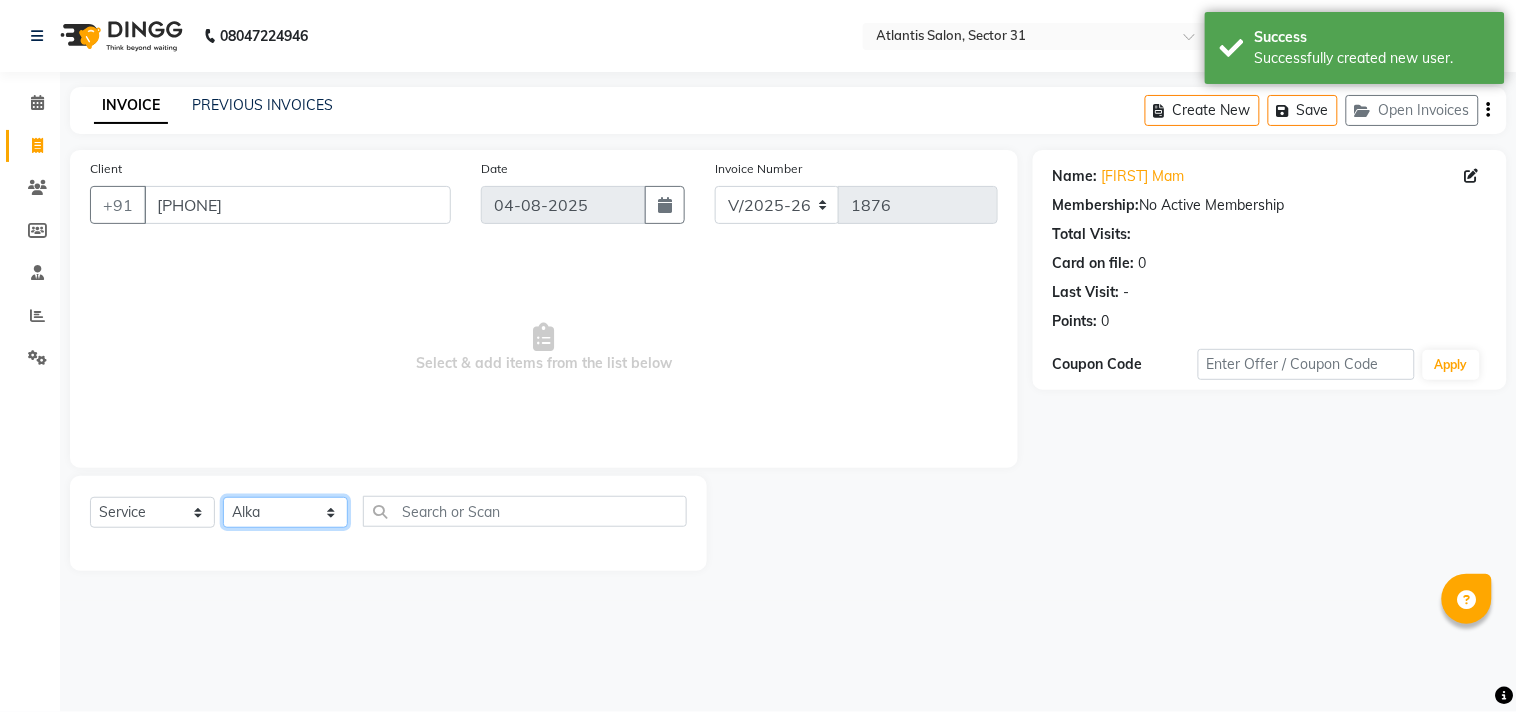 click on "Select Stylist Alka  Annu Chetan Farman Kavita Manager Staff 31 Staff ILD Suraj" 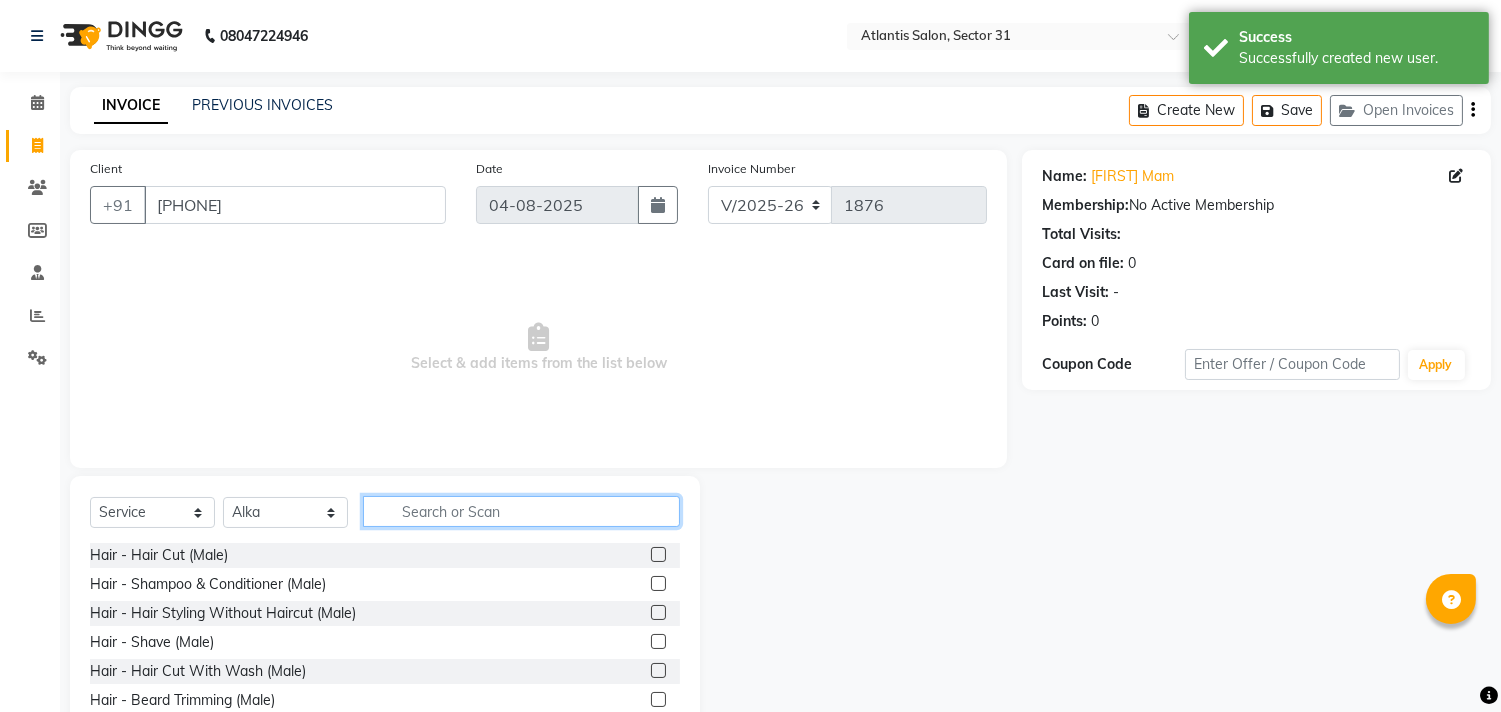 click 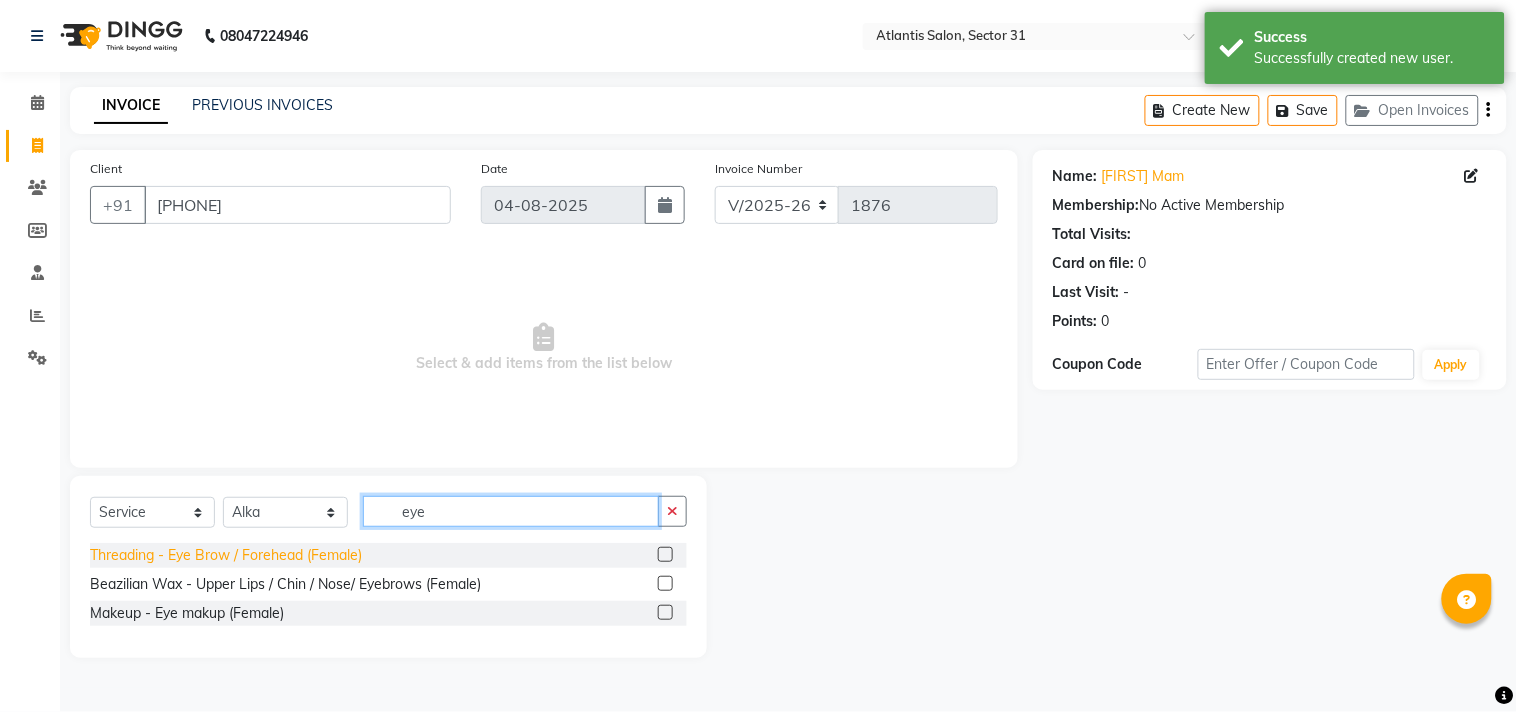 type on "eye" 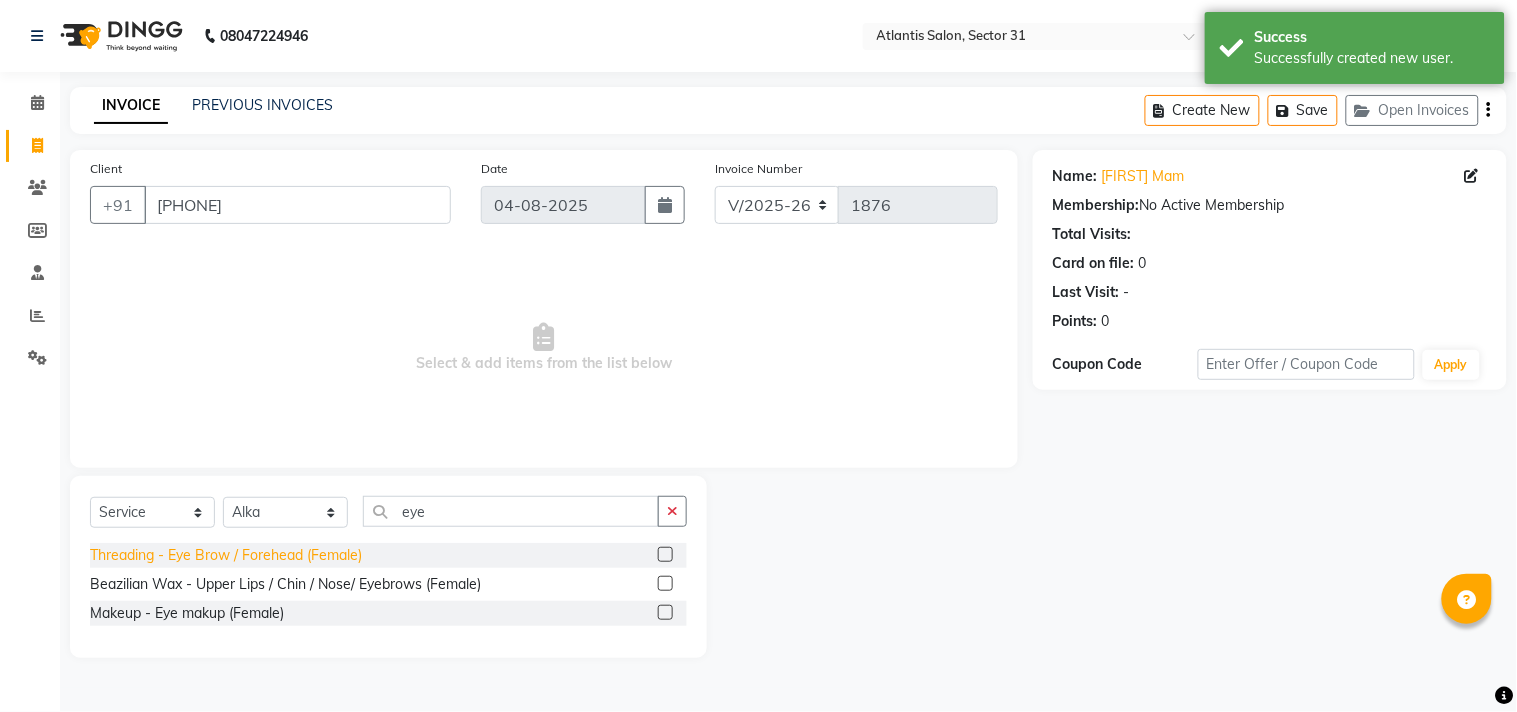 click on "Threading - Eye Brow / Forehead (Female)" 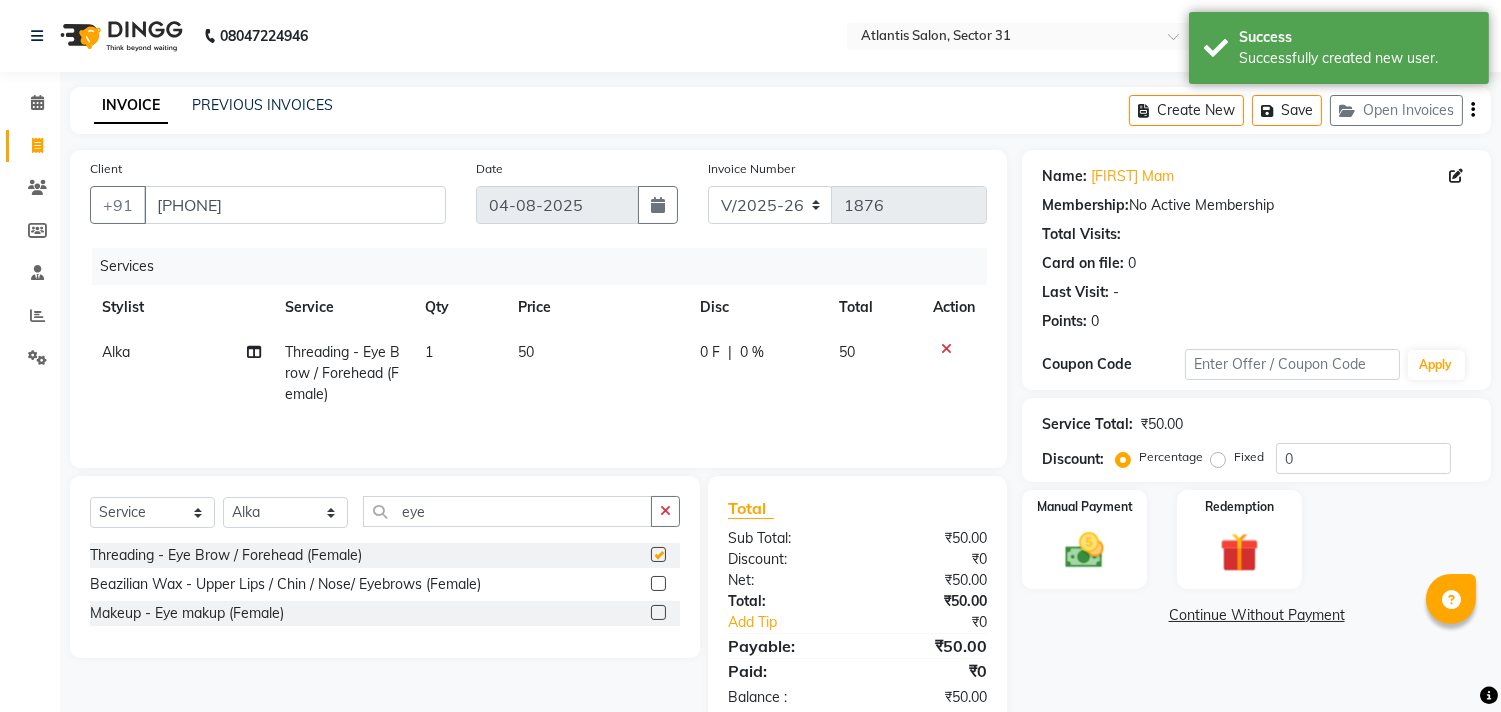 checkbox on "false" 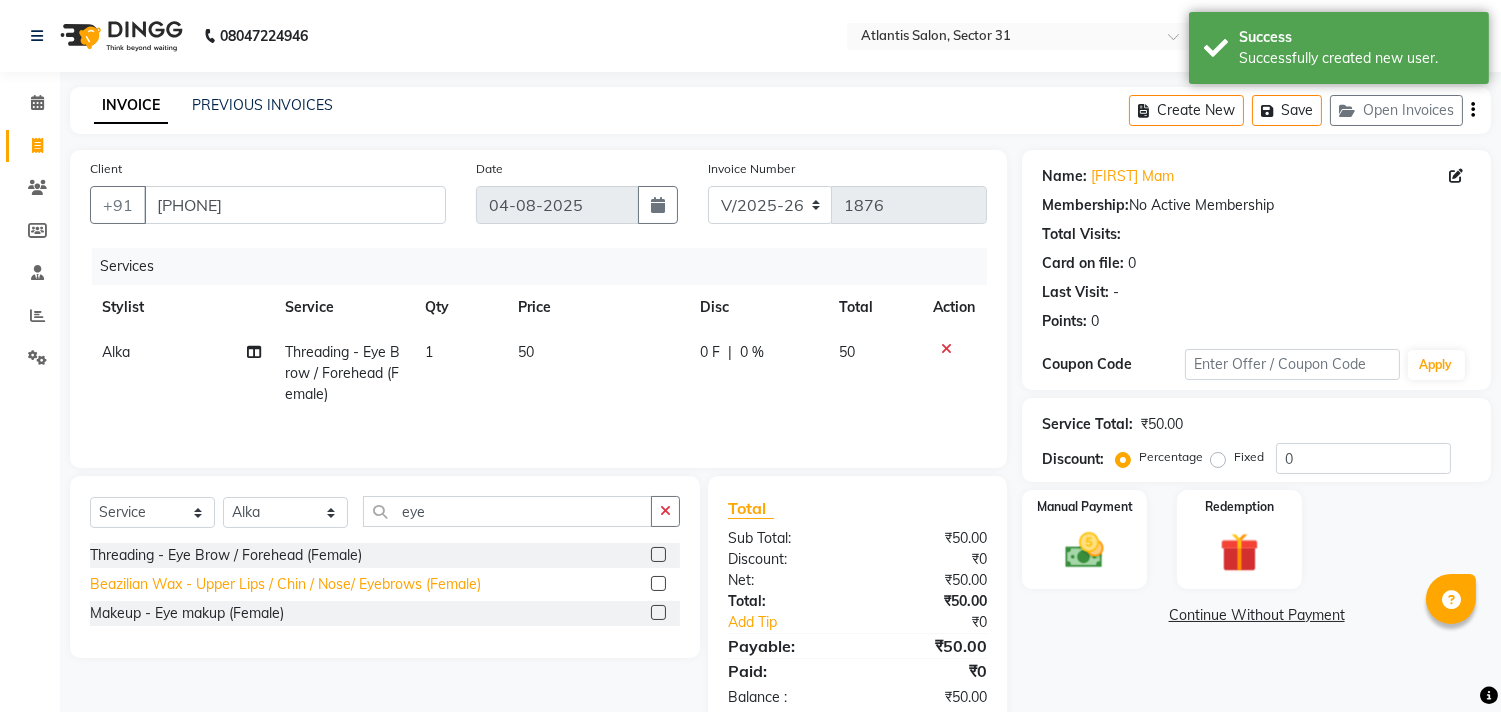 click on "Beazilian Wax - Upper Lips / Chin / Nose/ Eyebrows (Female)" 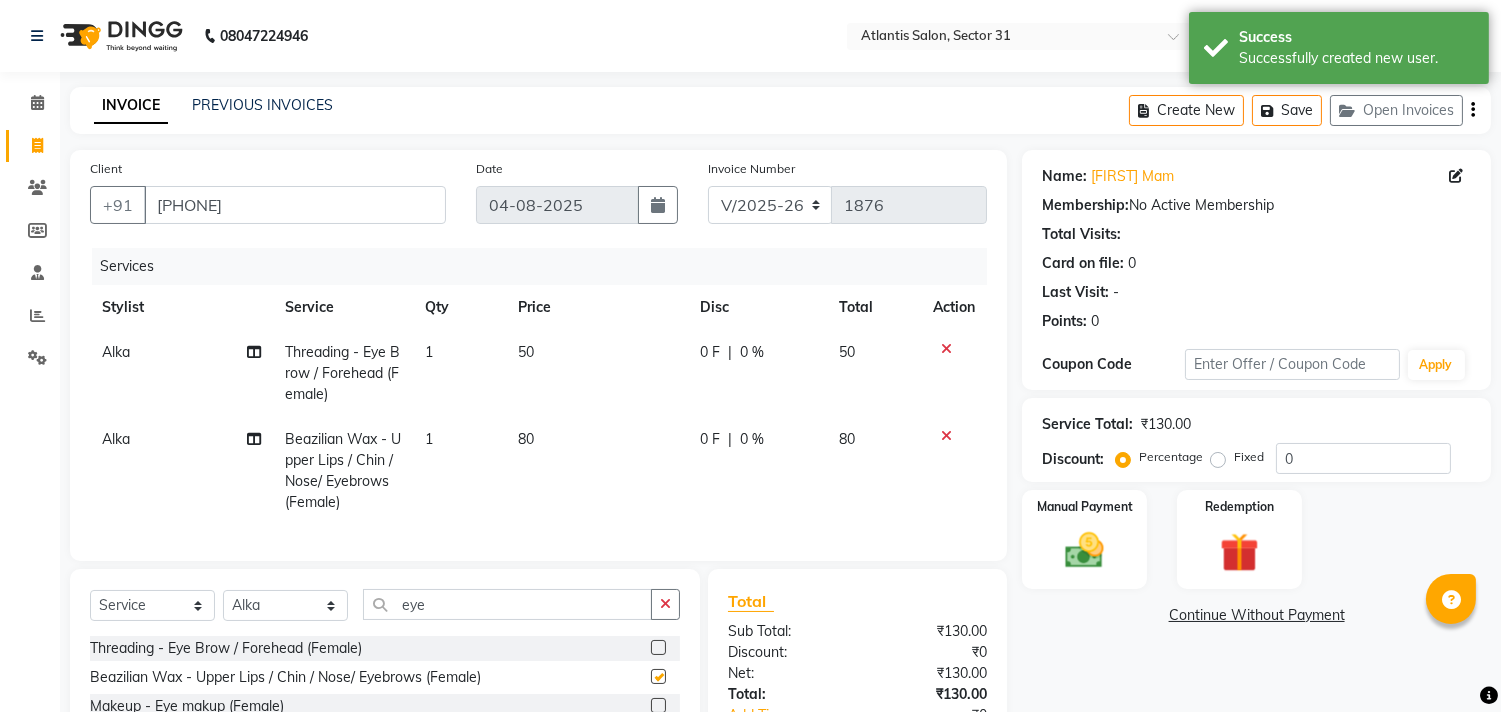 checkbox on "false" 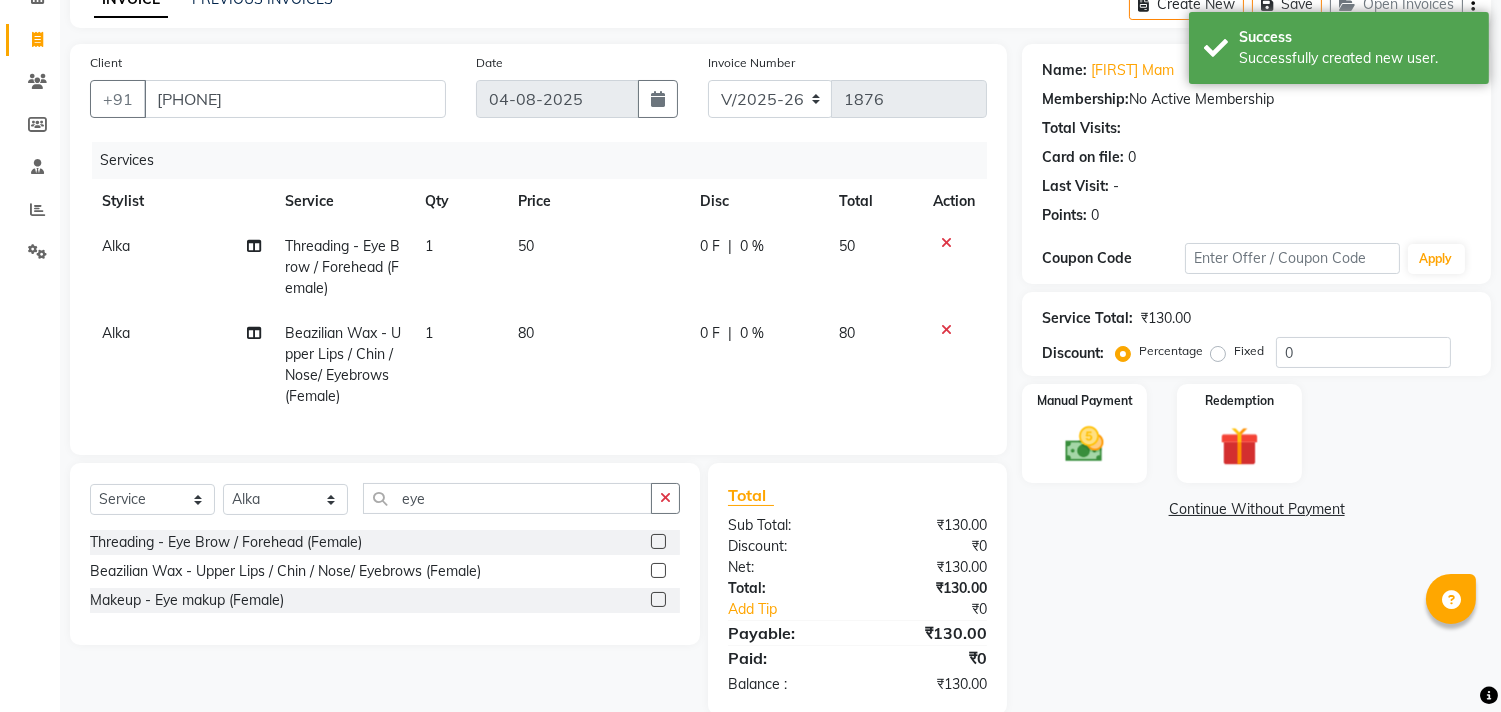 scroll, scrollTop: 155, scrollLeft: 0, axis: vertical 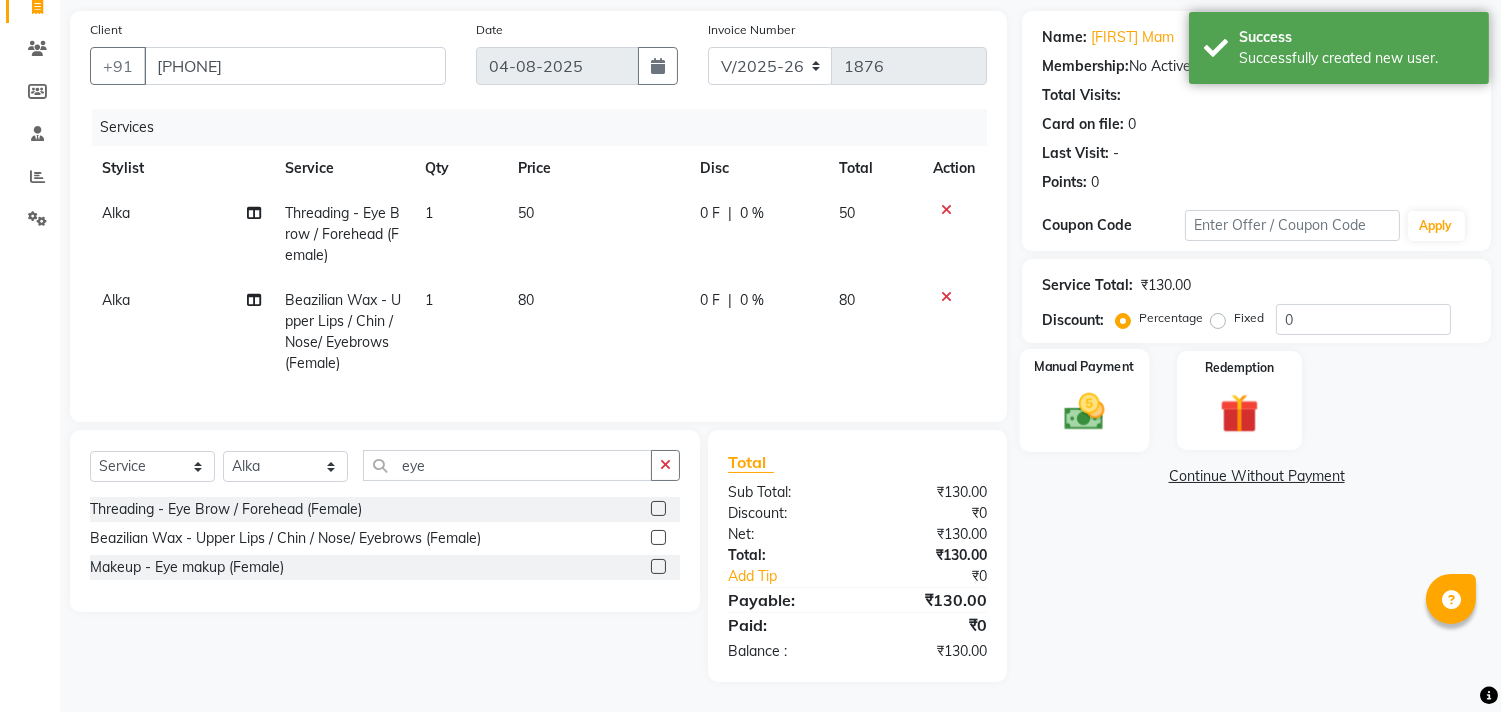 click 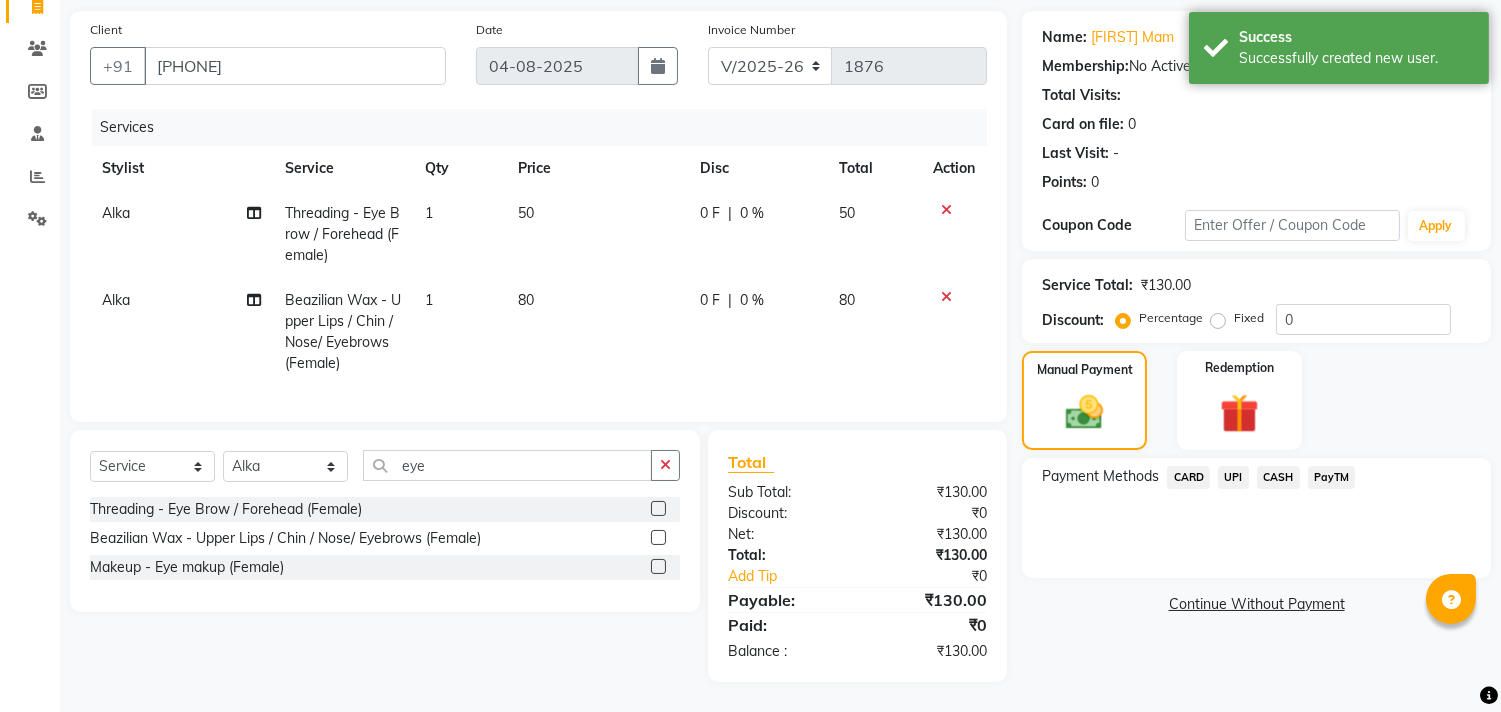 click on "CASH" 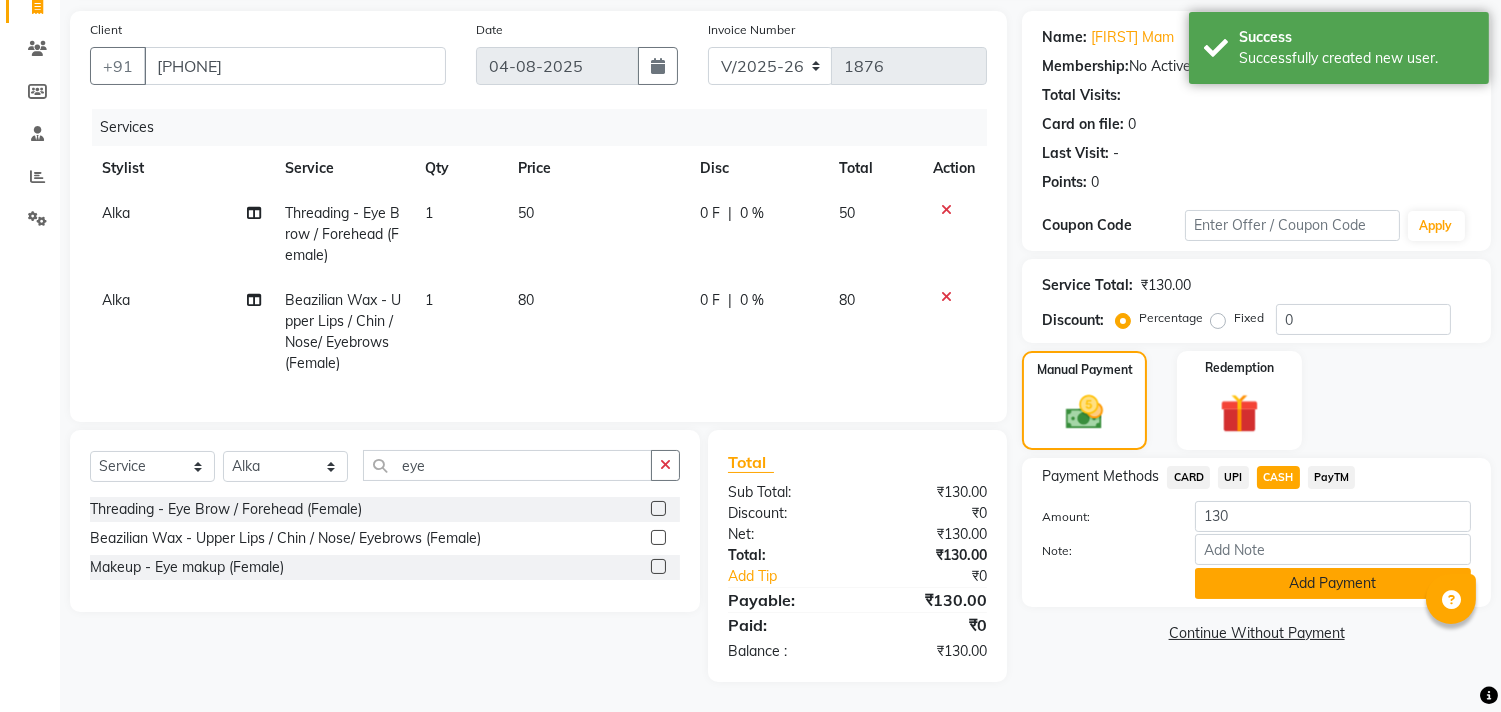 click on "Add Payment" 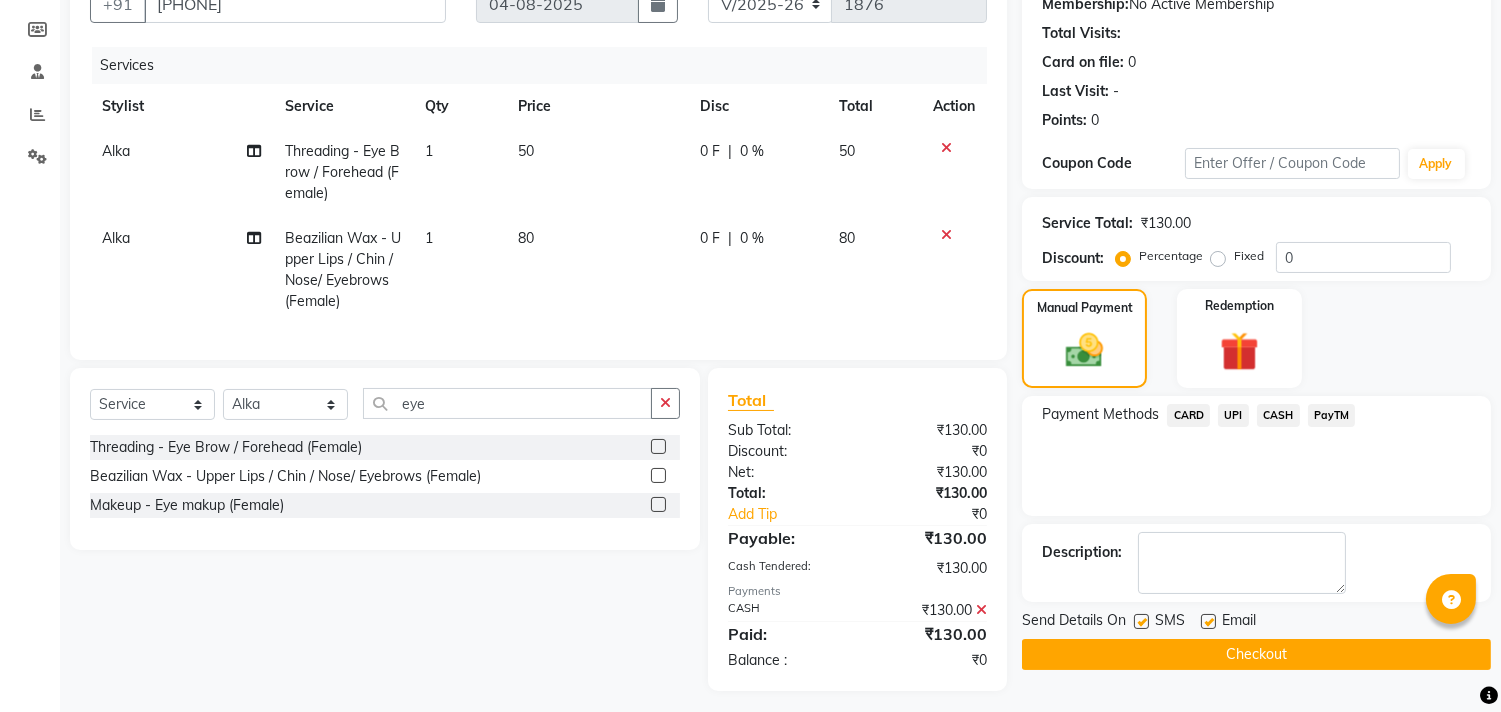 scroll, scrollTop: 226, scrollLeft: 0, axis: vertical 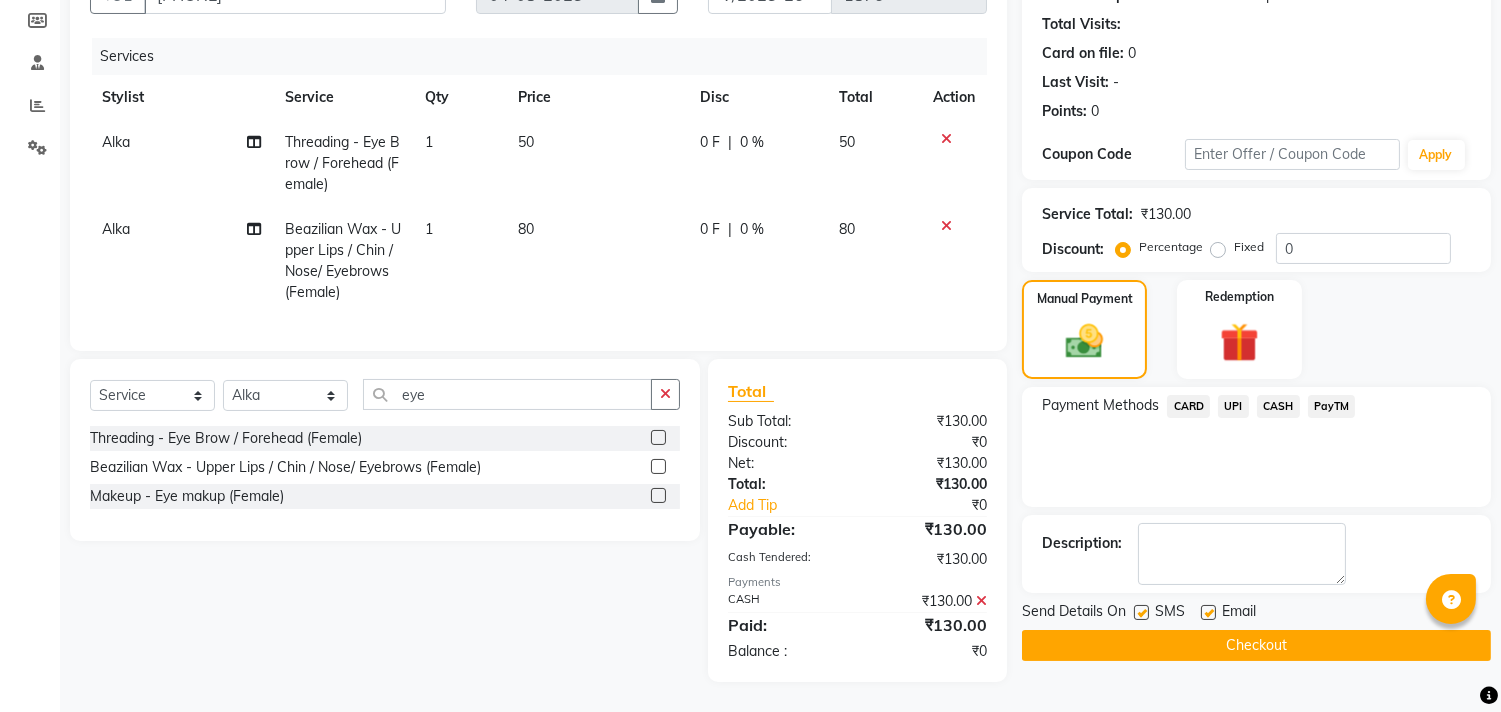 click on "Checkout" 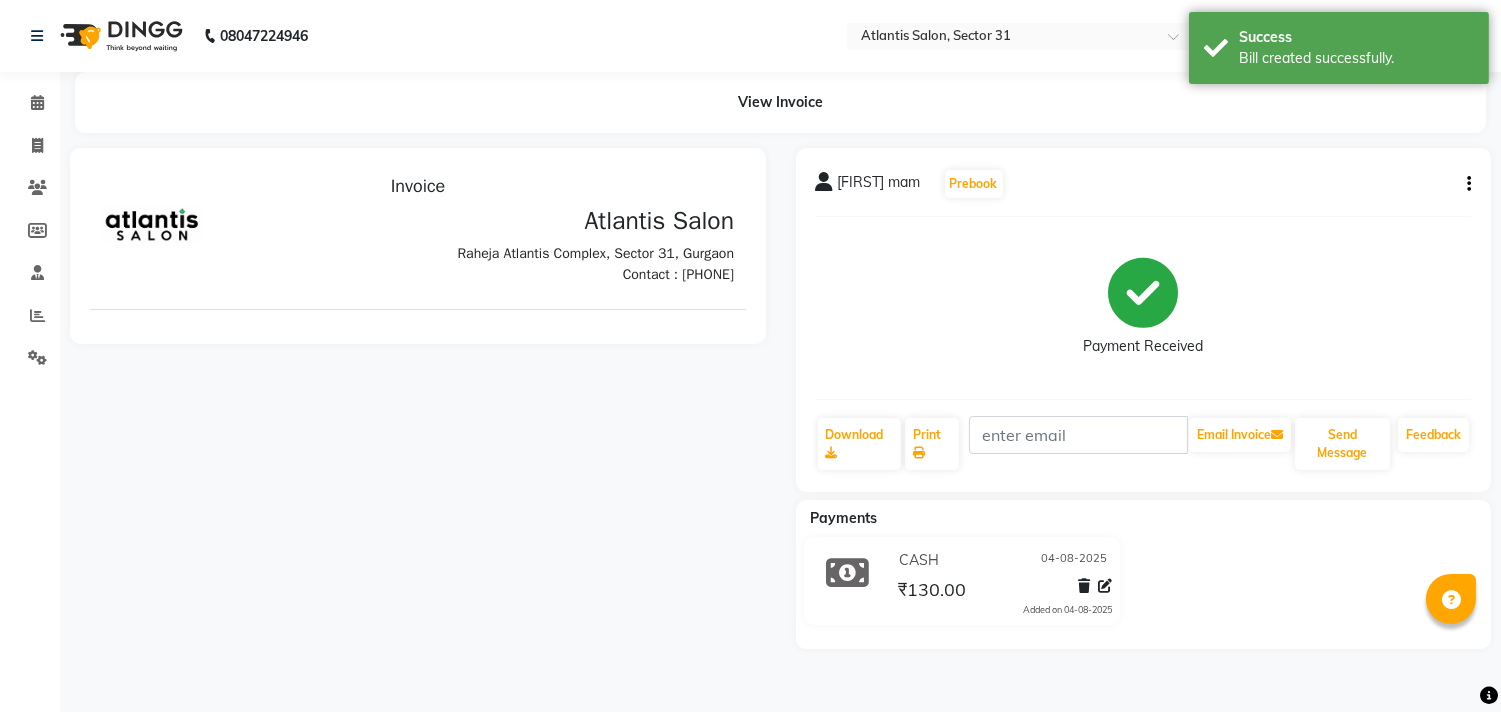 scroll, scrollTop: 0, scrollLeft: 0, axis: both 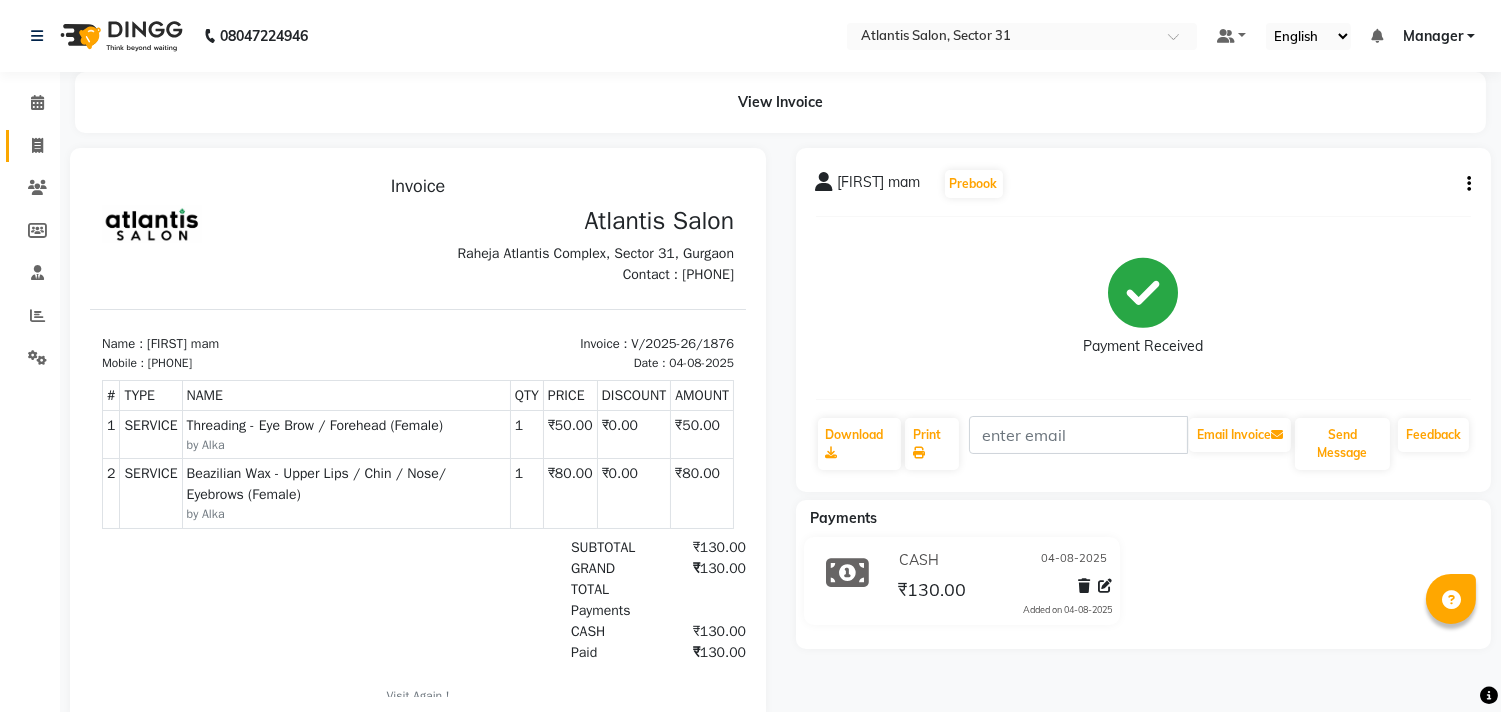 click on "Invoice" 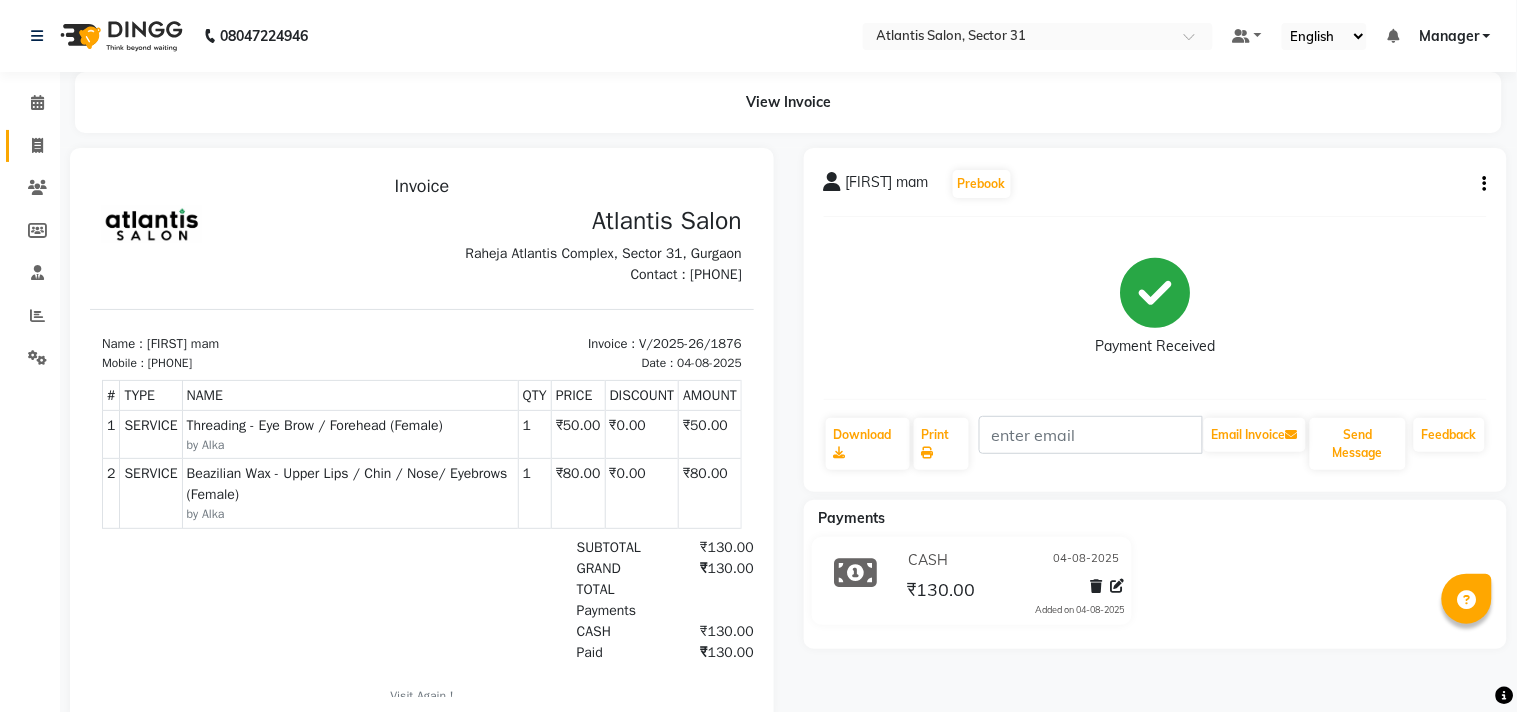 select on "4391" 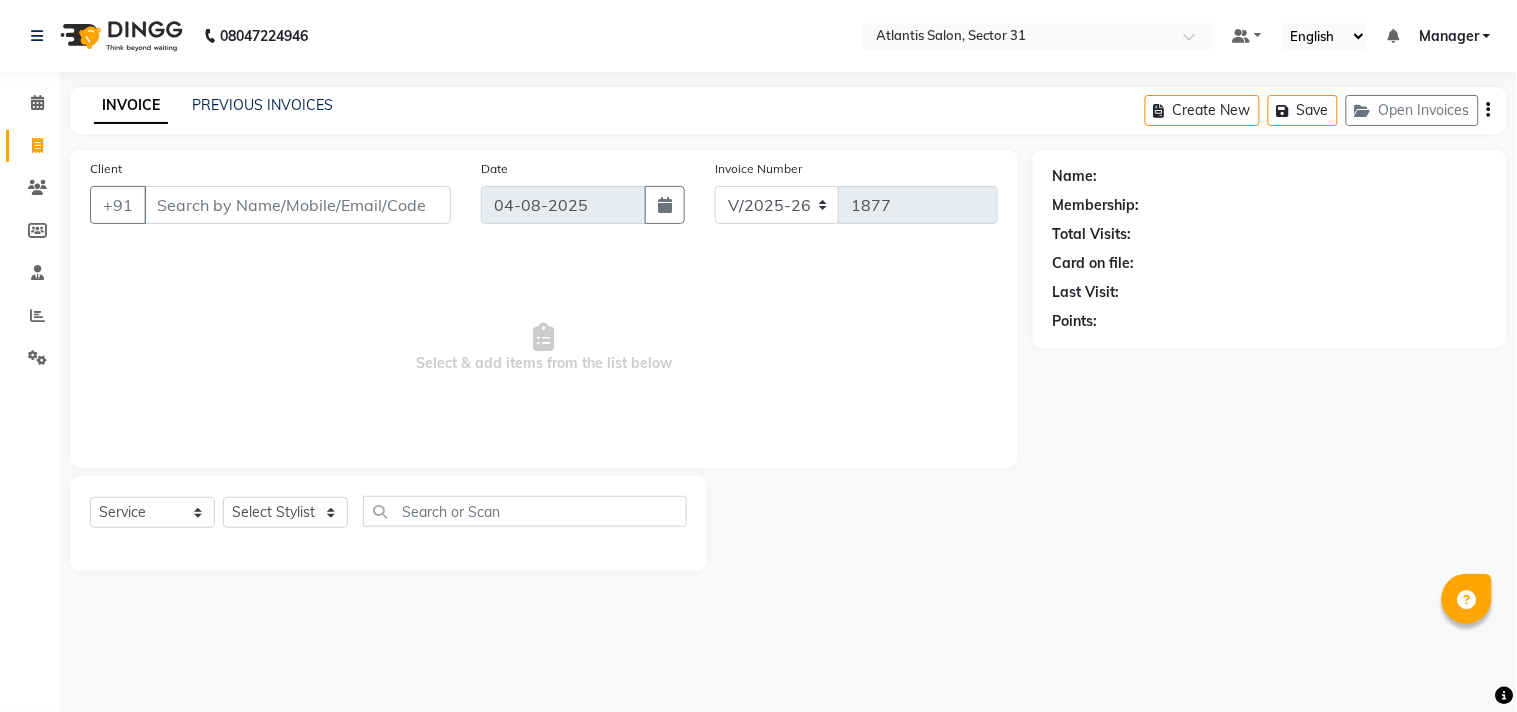 click on "Client" at bounding box center (297, 205) 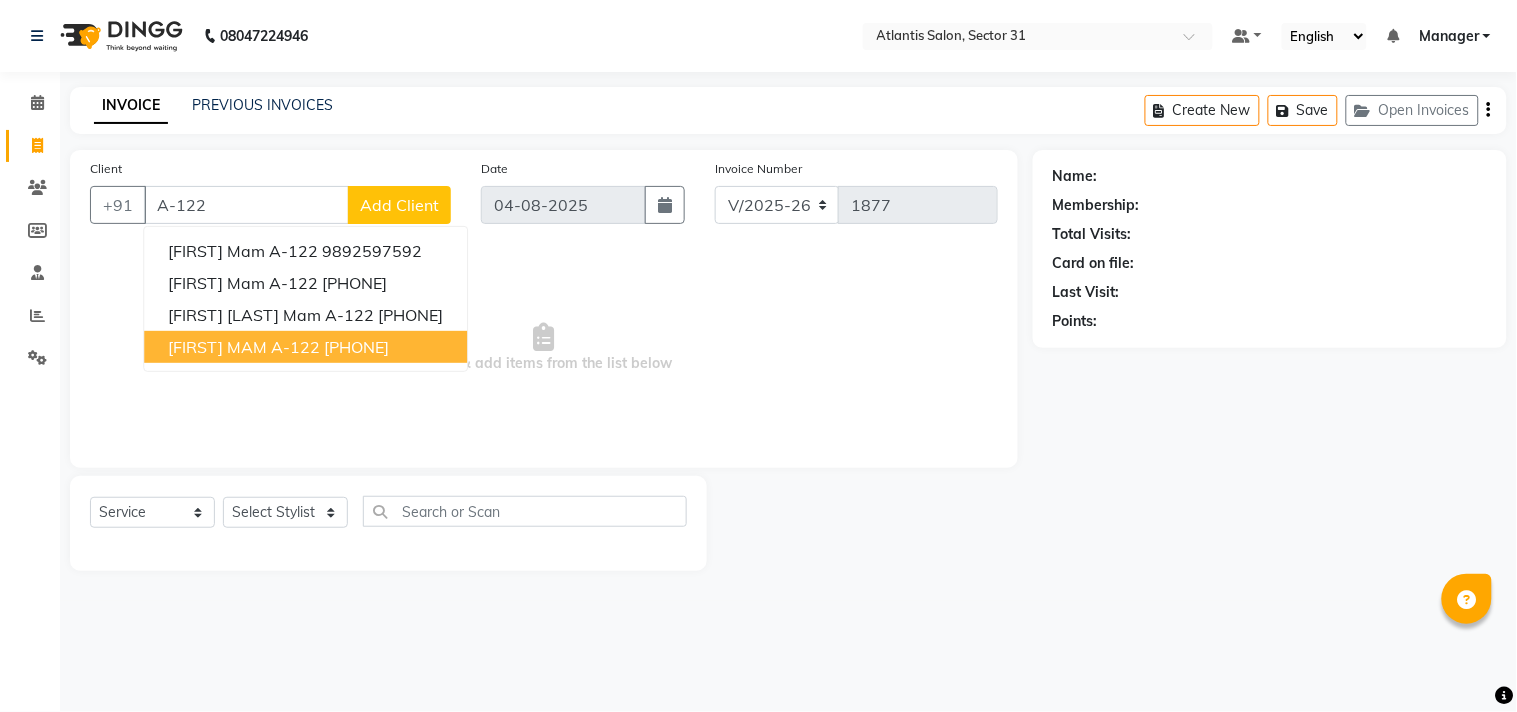 click on "[FIRST] MAM A-122" at bounding box center (244, 347) 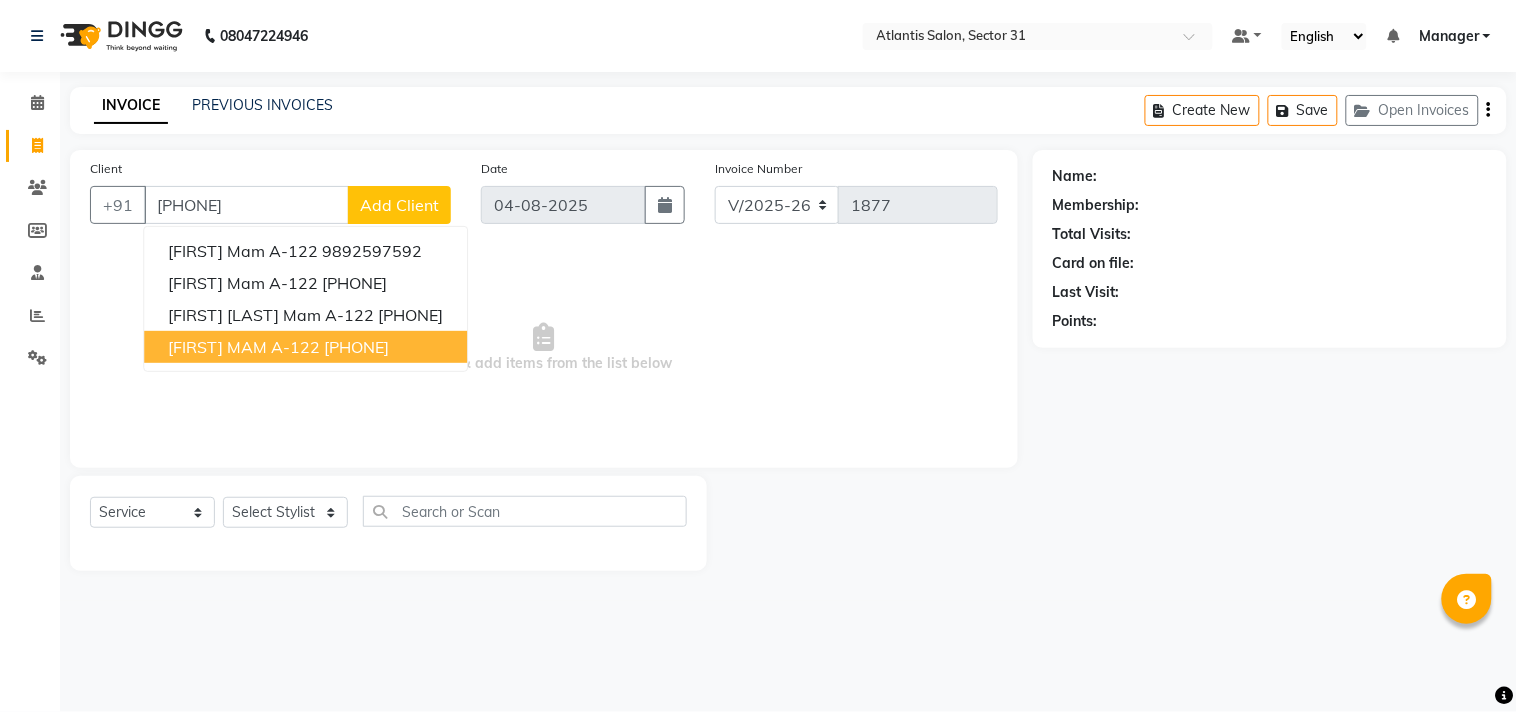 type on "[PHONE]" 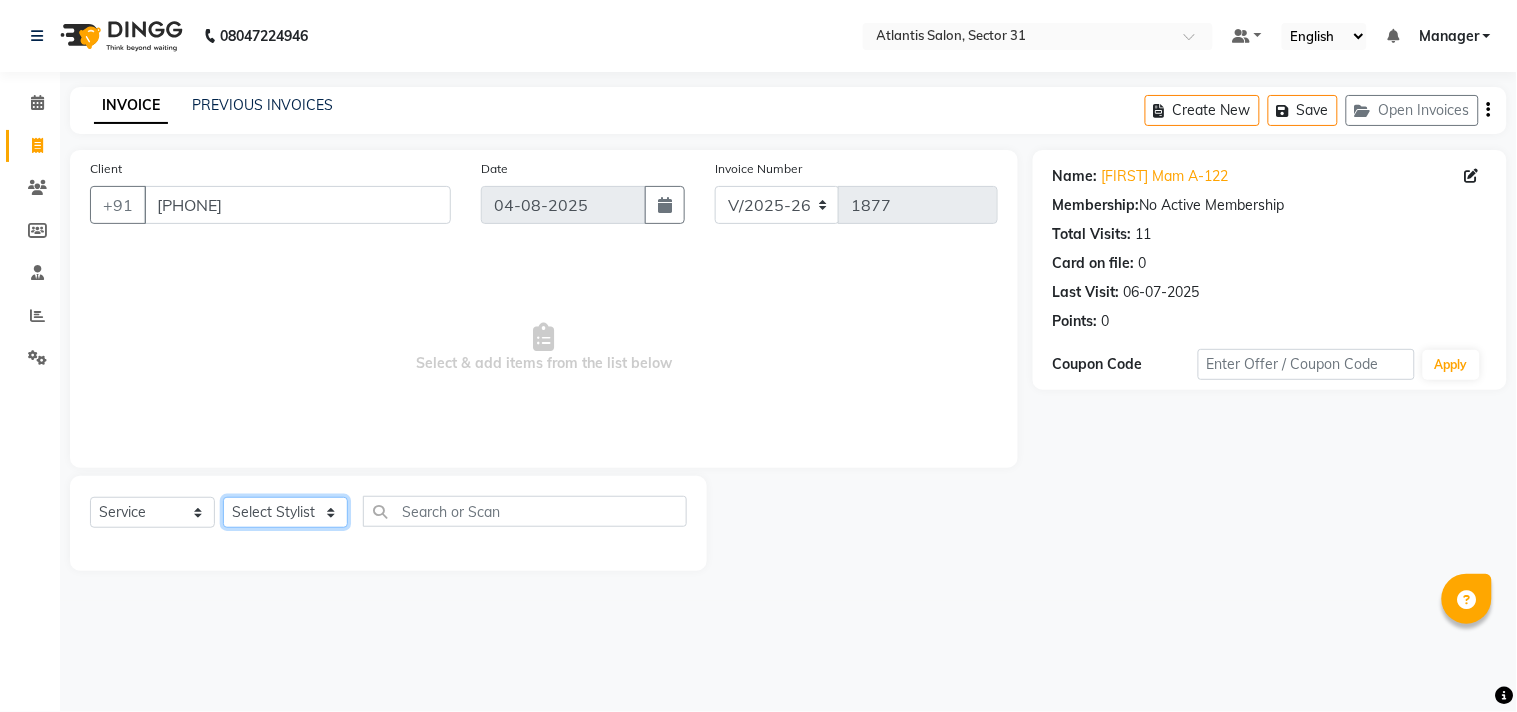 click on "Select Stylist Alka  Annu Chetan Farman Kavita Manager Staff 31 Staff ILD Suraj" 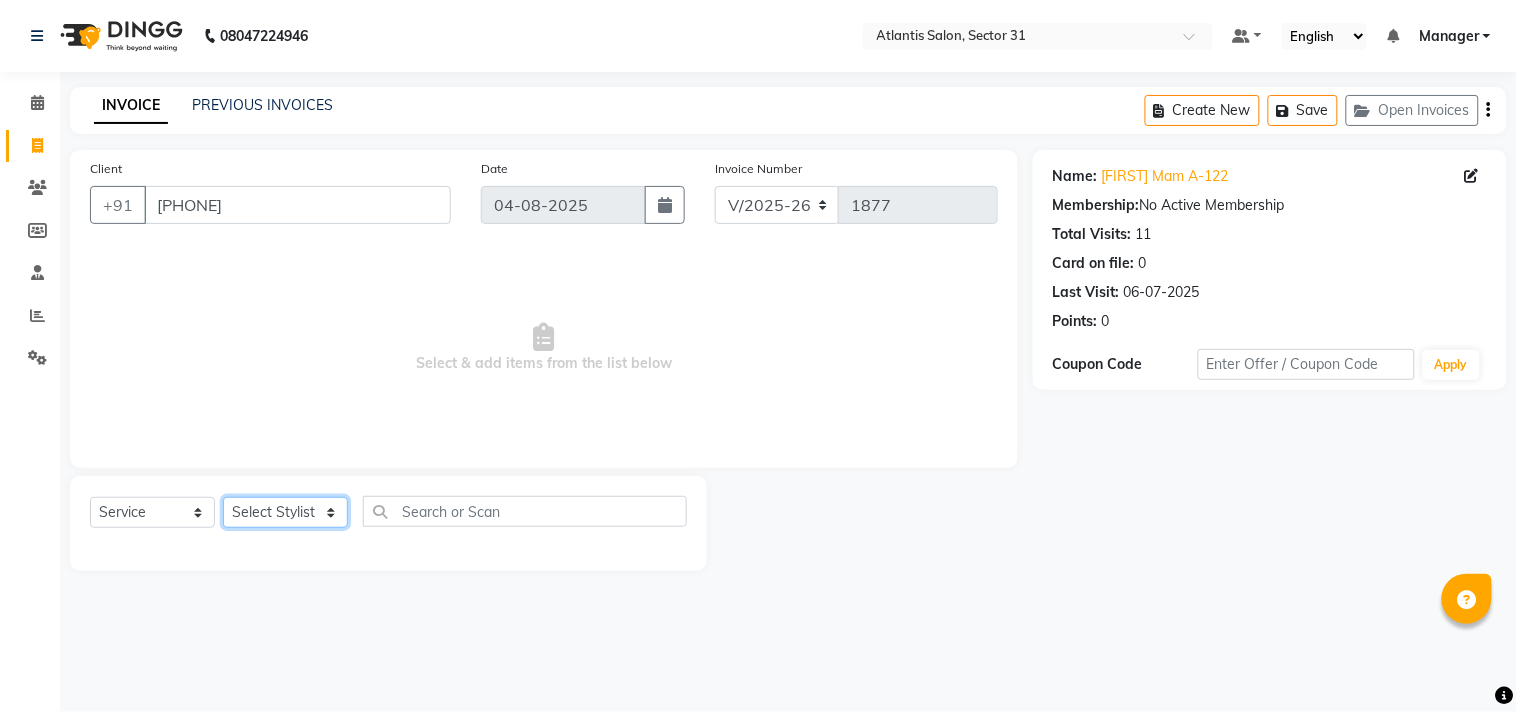 select on "82225" 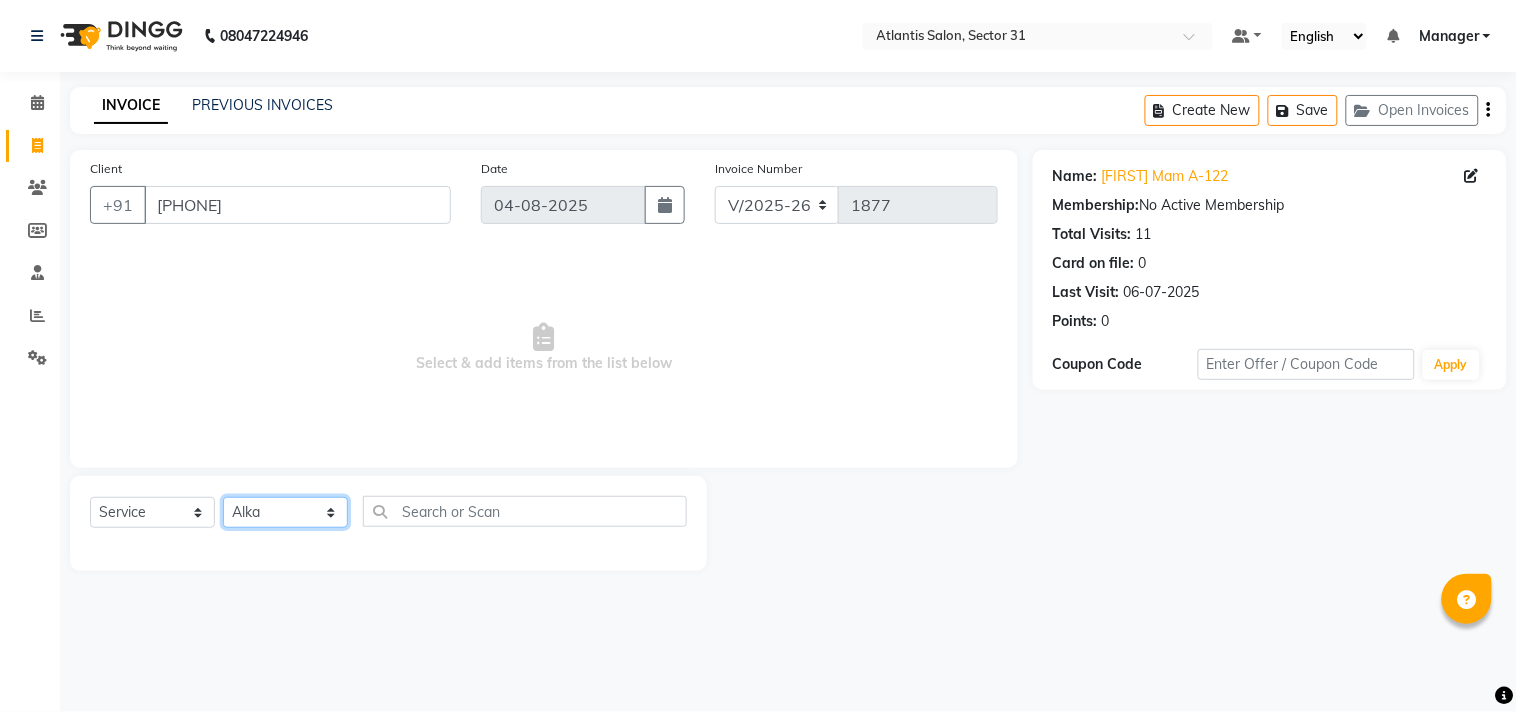click on "Select Stylist Alka  Annu Chetan Farman Kavita Manager Staff 31 Staff ILD Suraj" 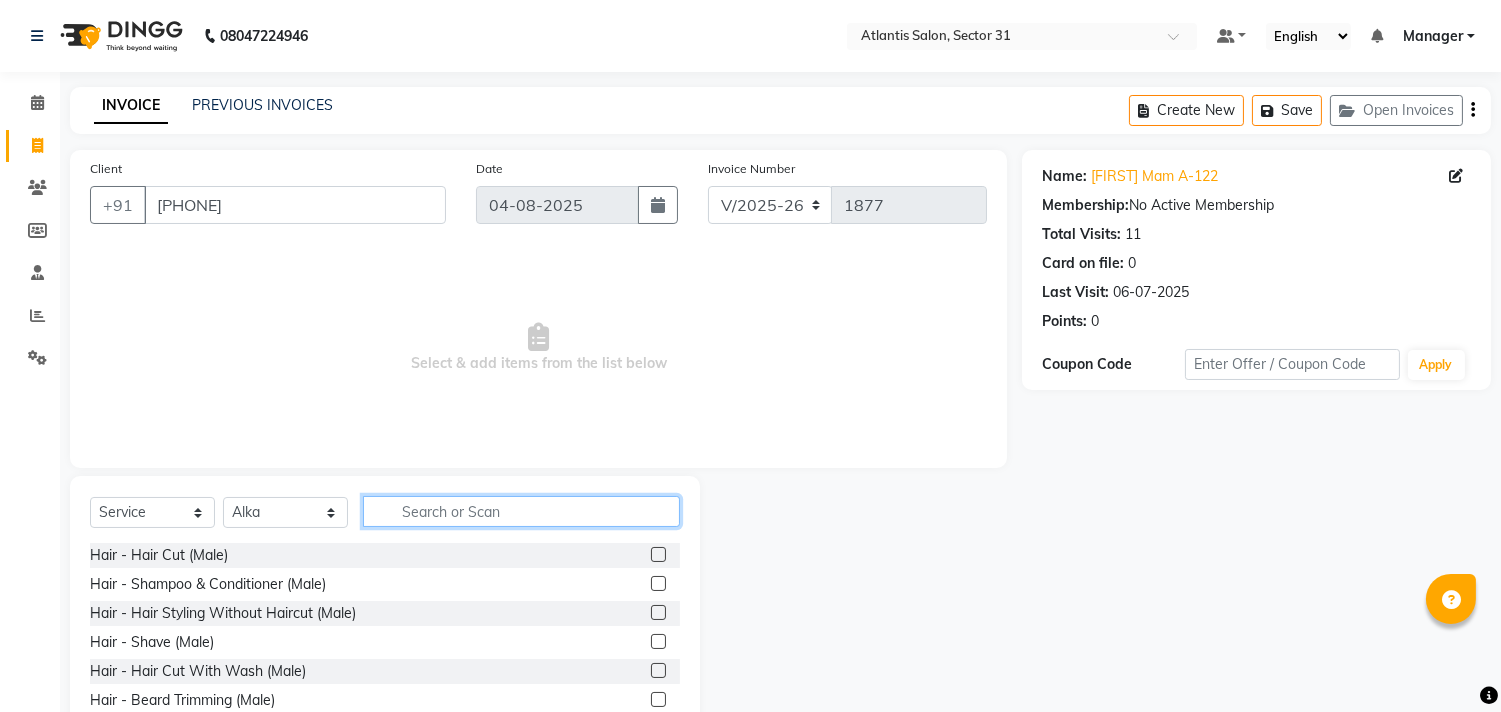 click 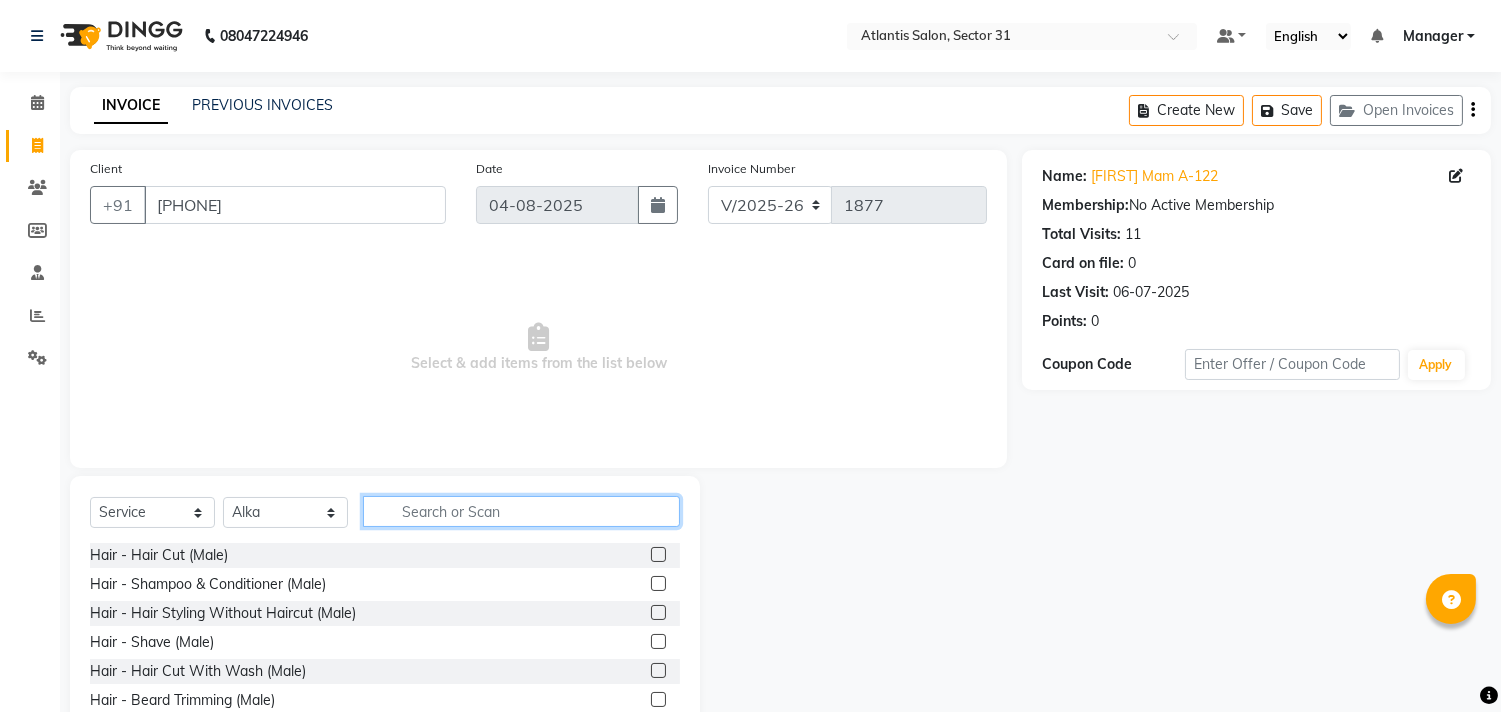 click 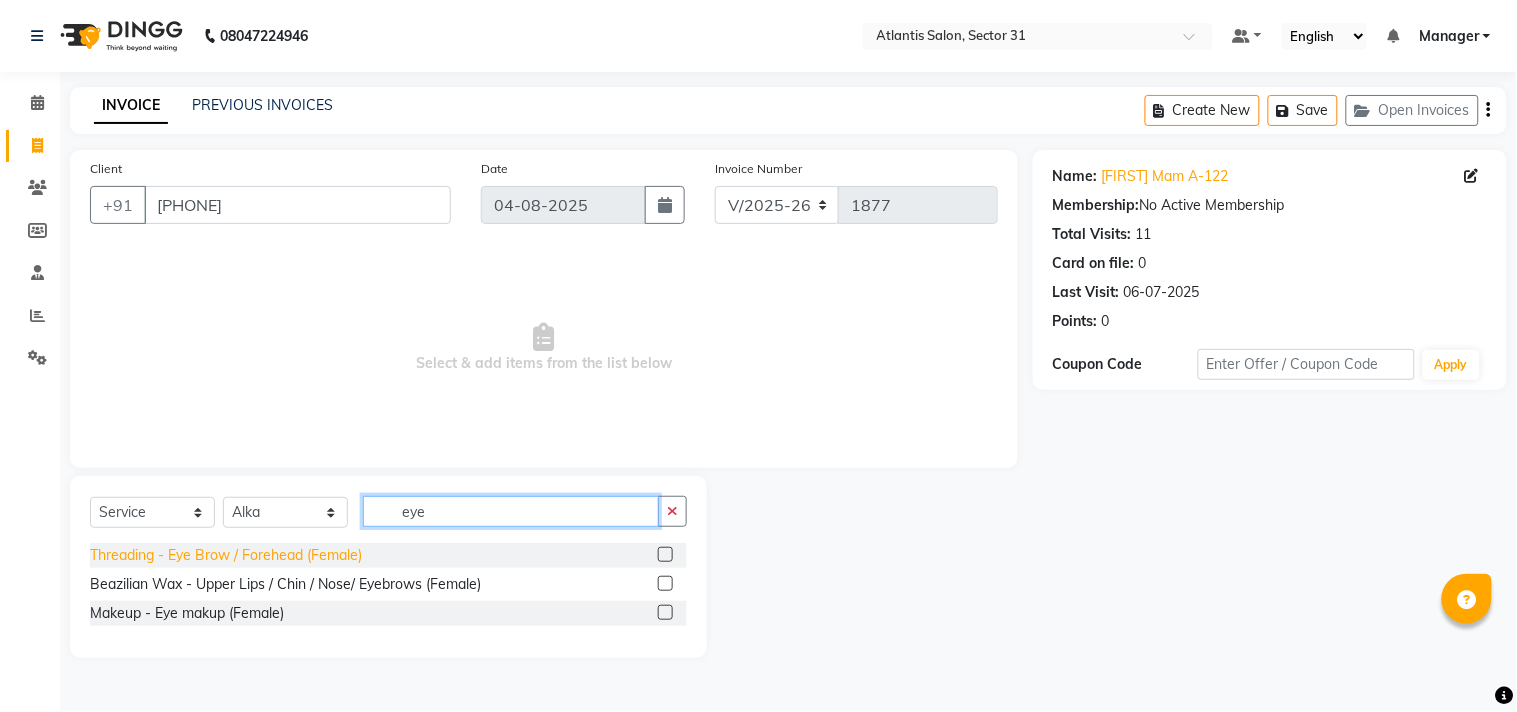 type on "eye" 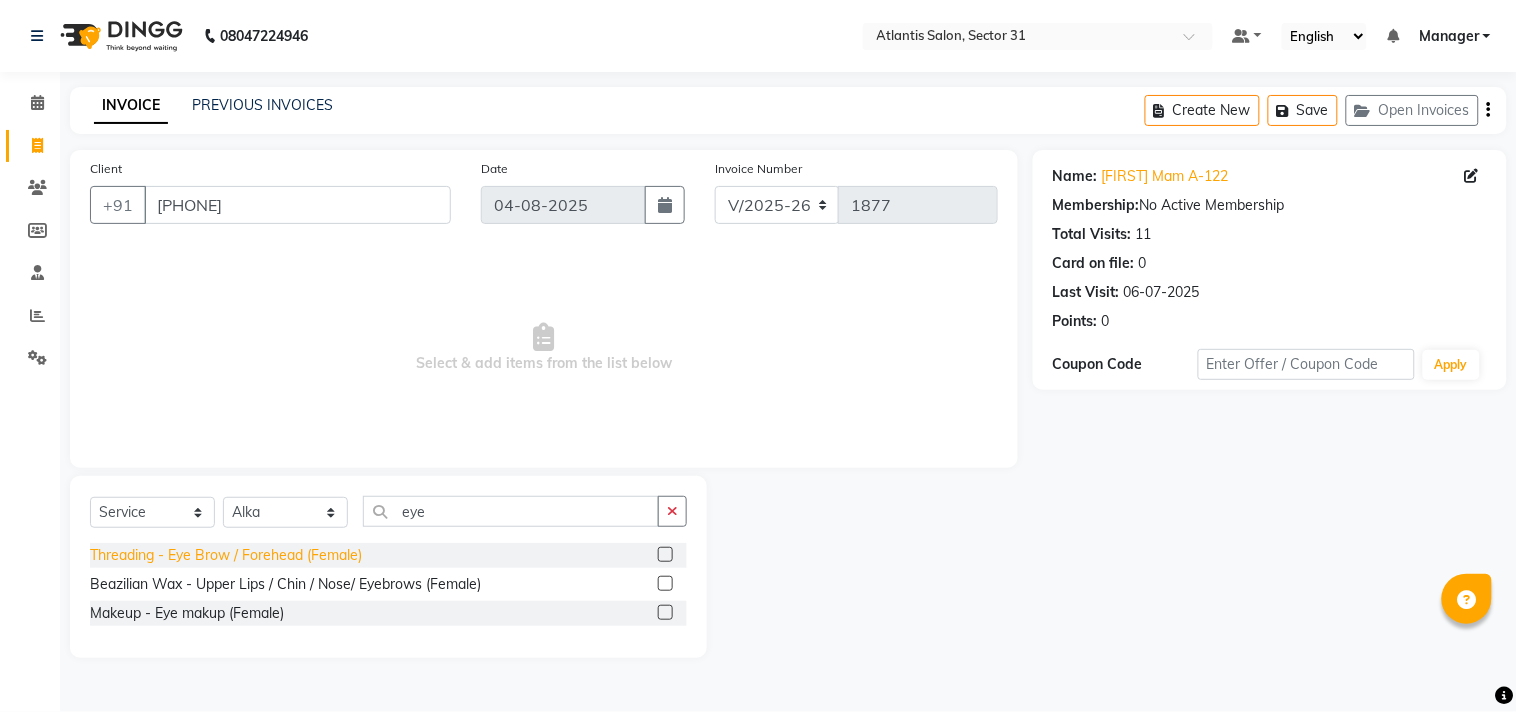 click on "Threading - Eye Brow / Forehead (Female)" 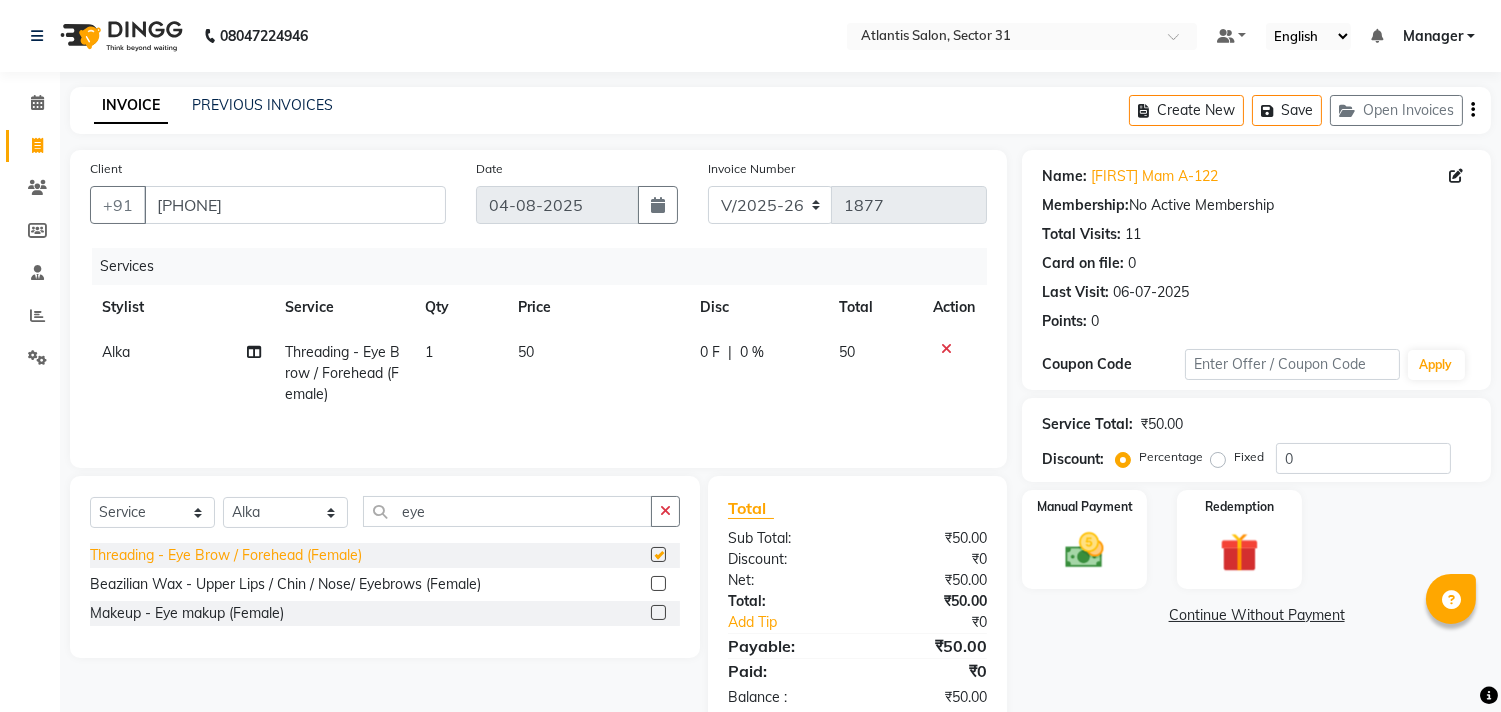 checkbox on "false" 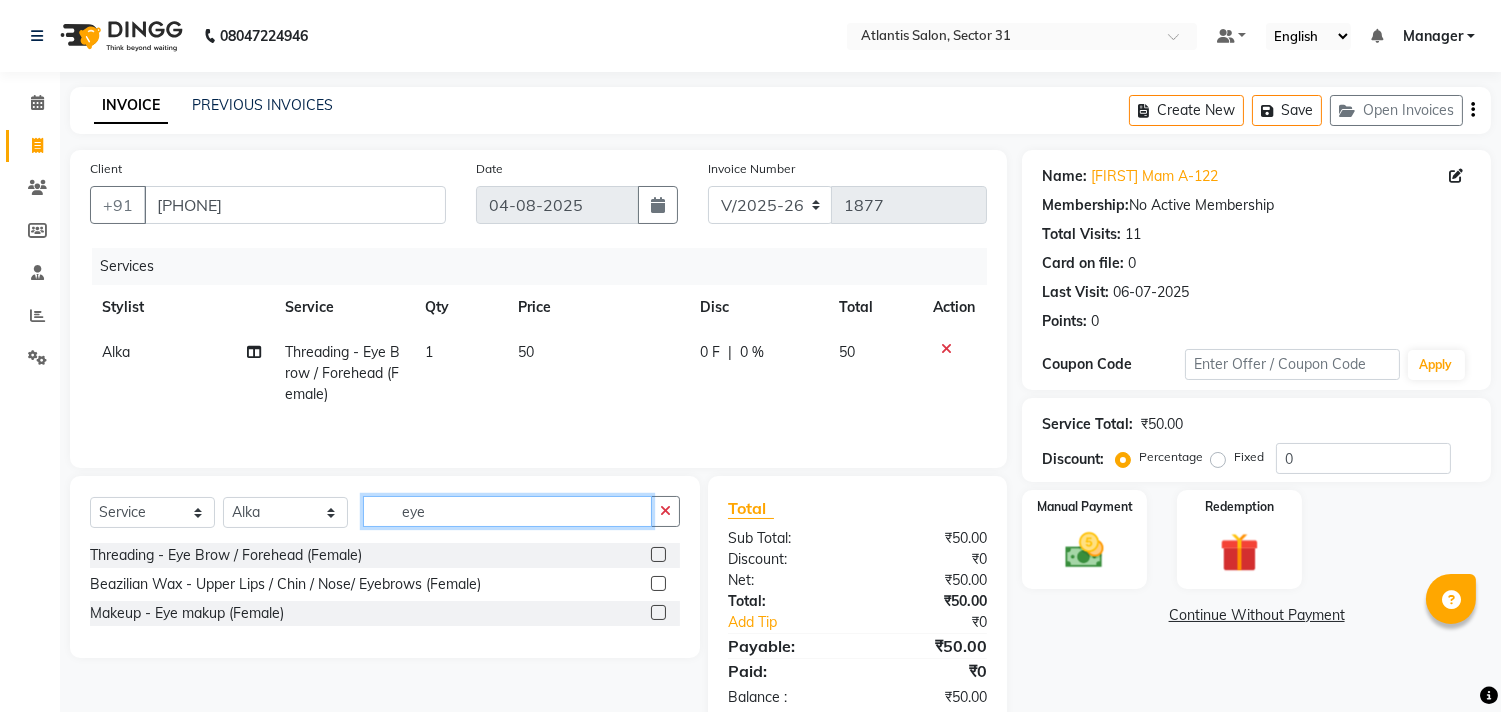 click on "eye" 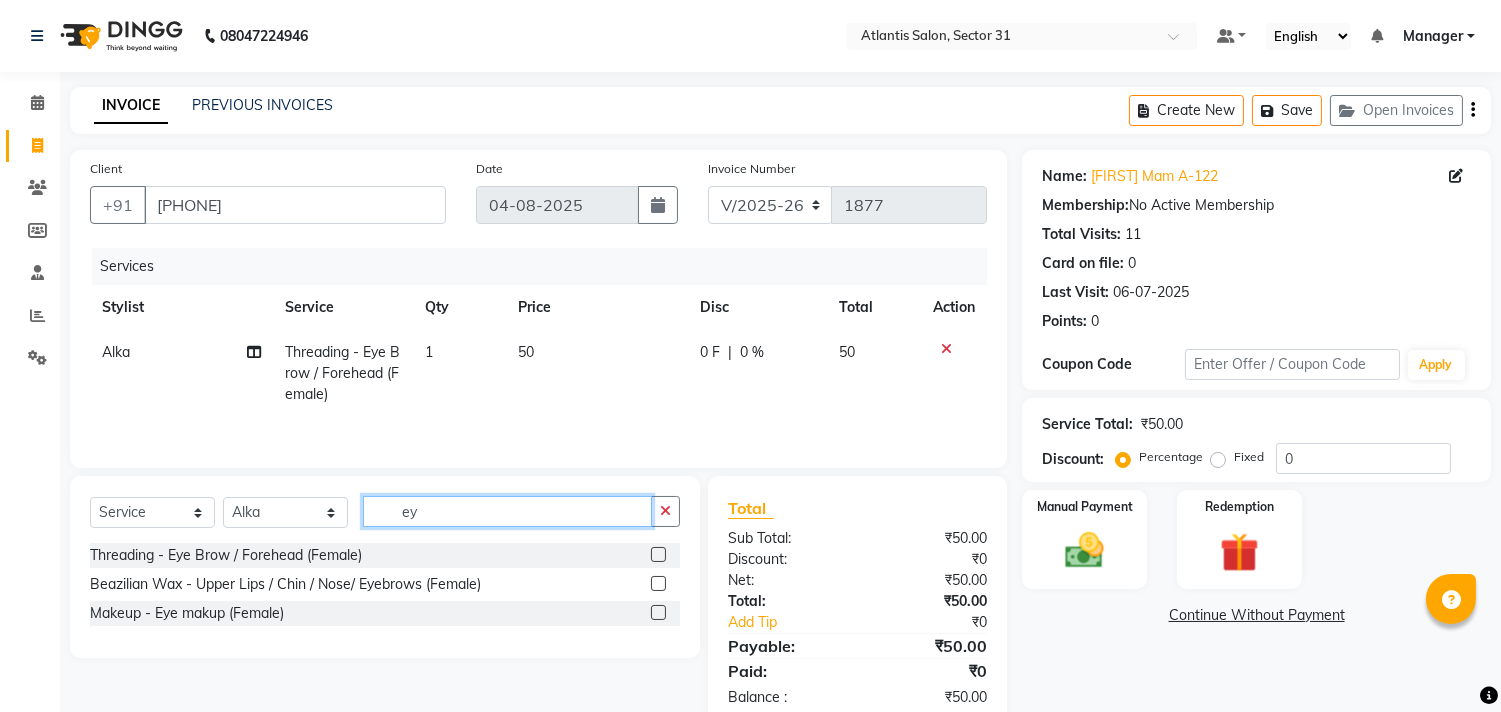 type on "e" 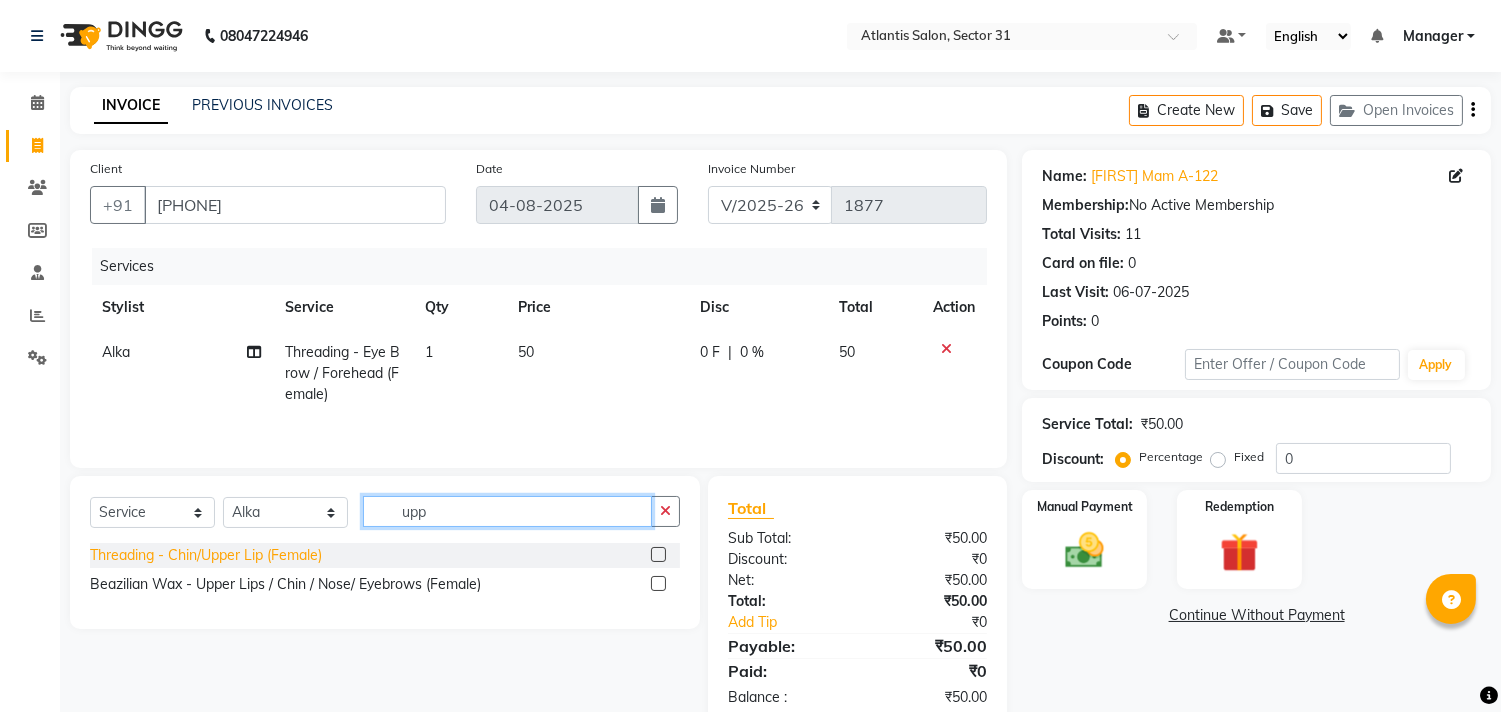 type on "upp" 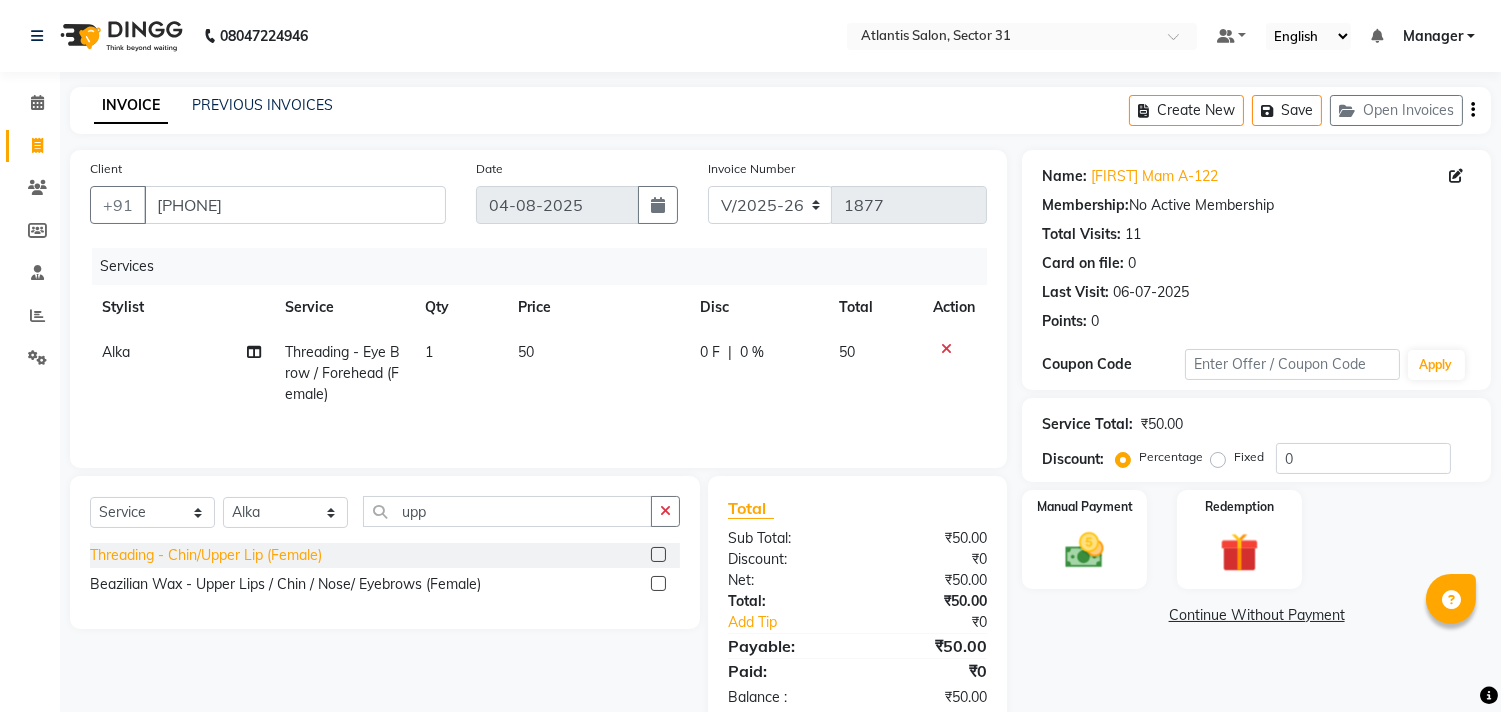 click on "Threading - Chin/Upper Lip (Female)" 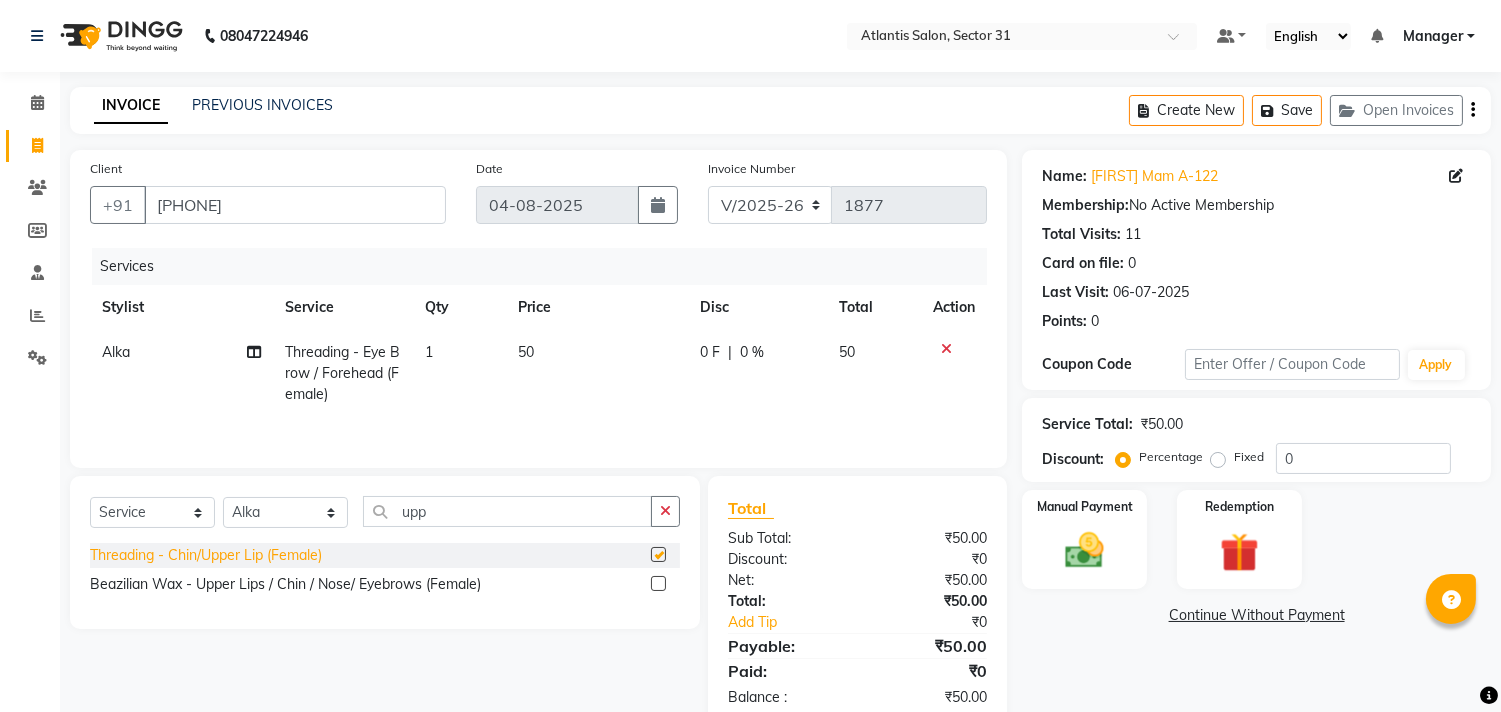 checkbox on "false" 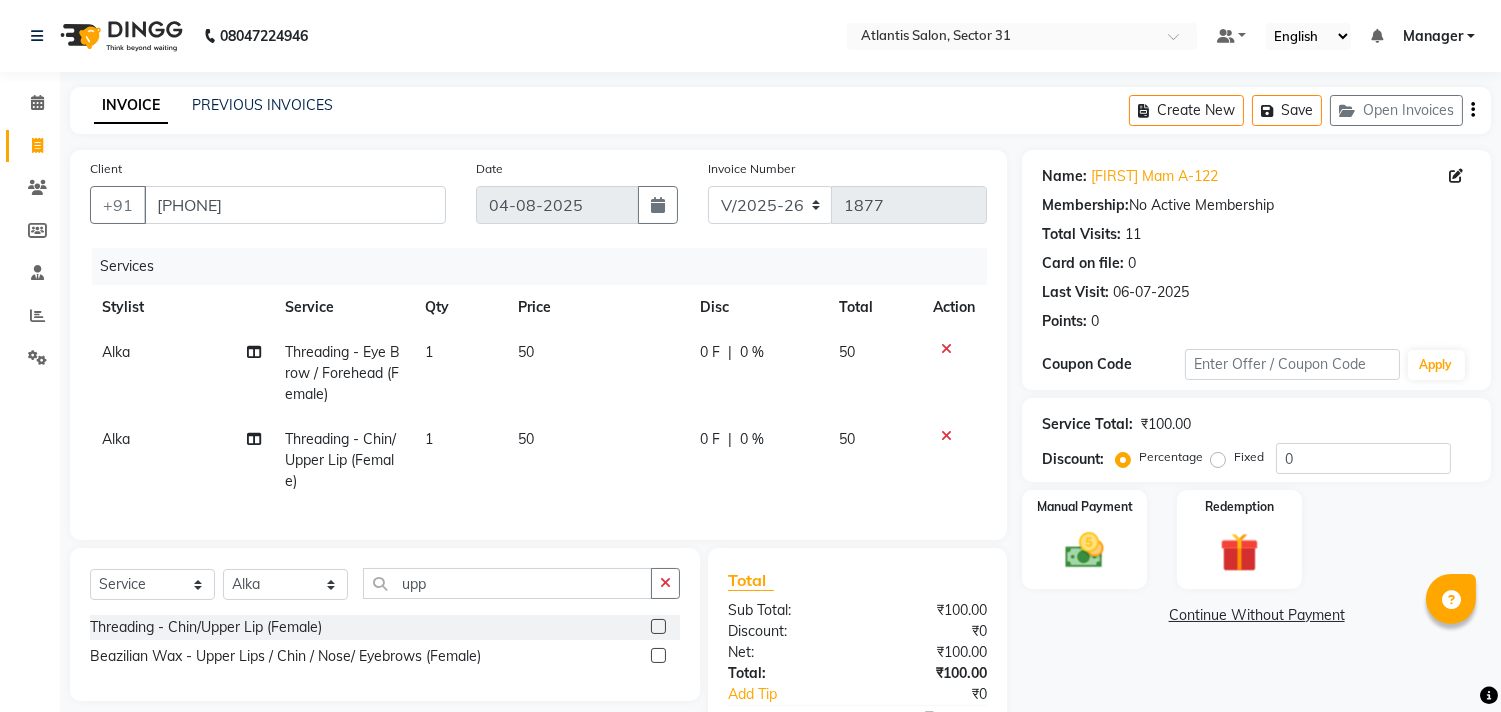 click on "Alka" 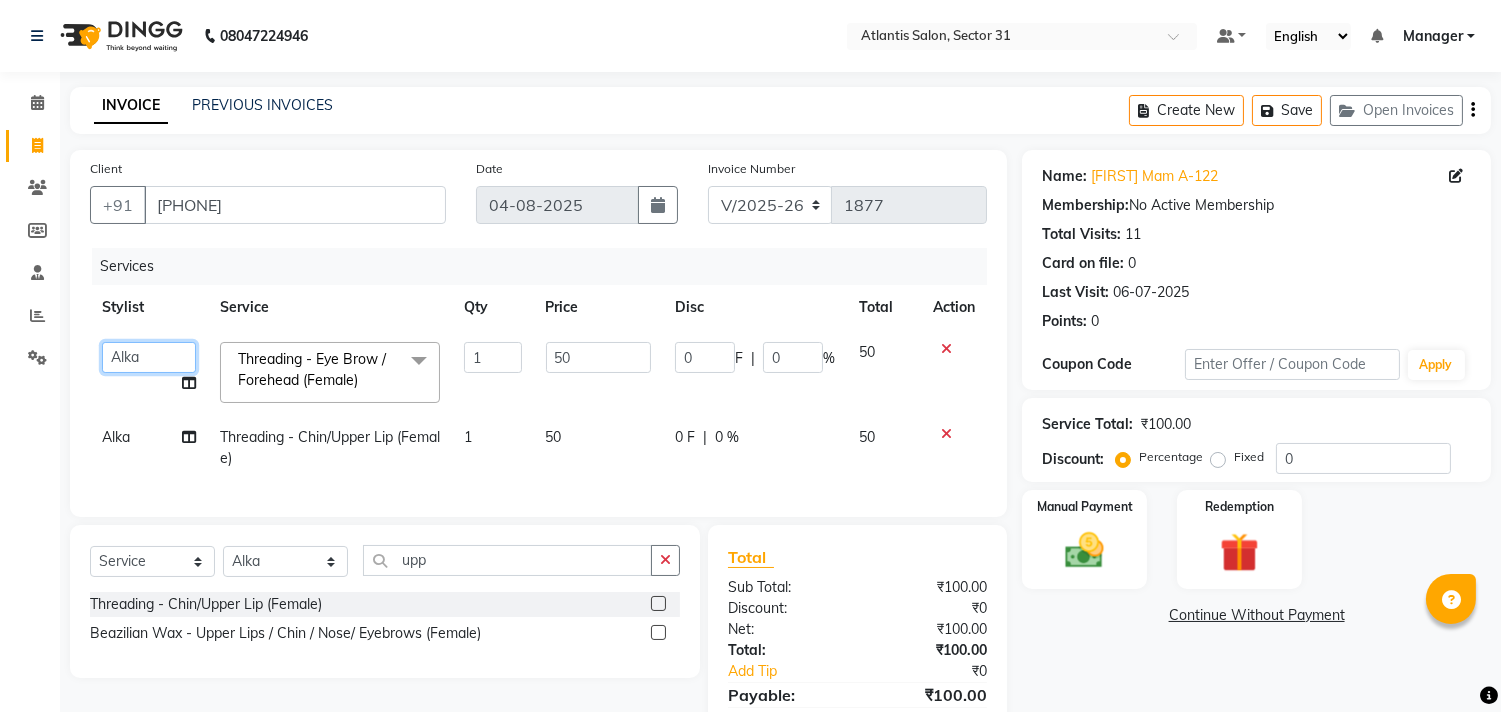 click on "Alka    Annu   Chetan   Farman   Kavita   Manager   Staff 31   Staff ILD   Suraj" 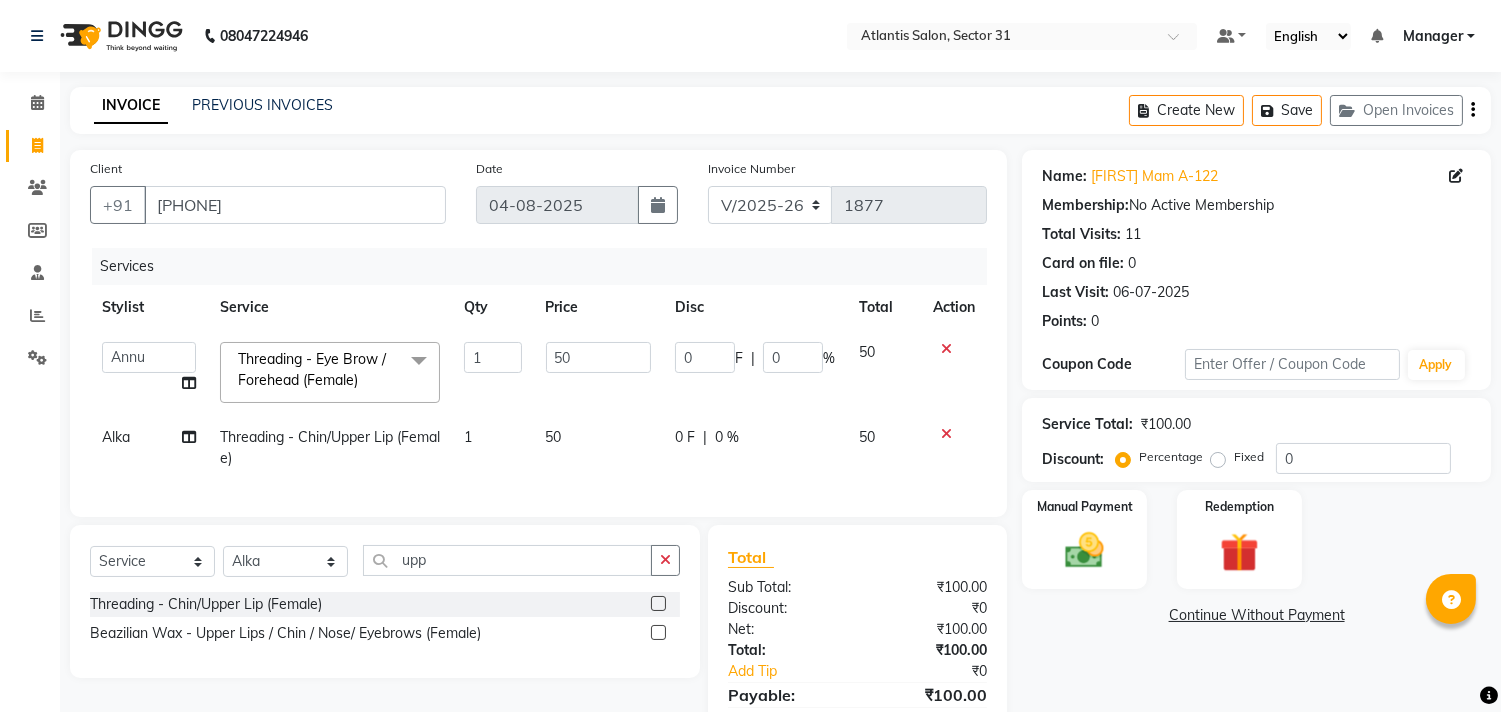 select on "50009" 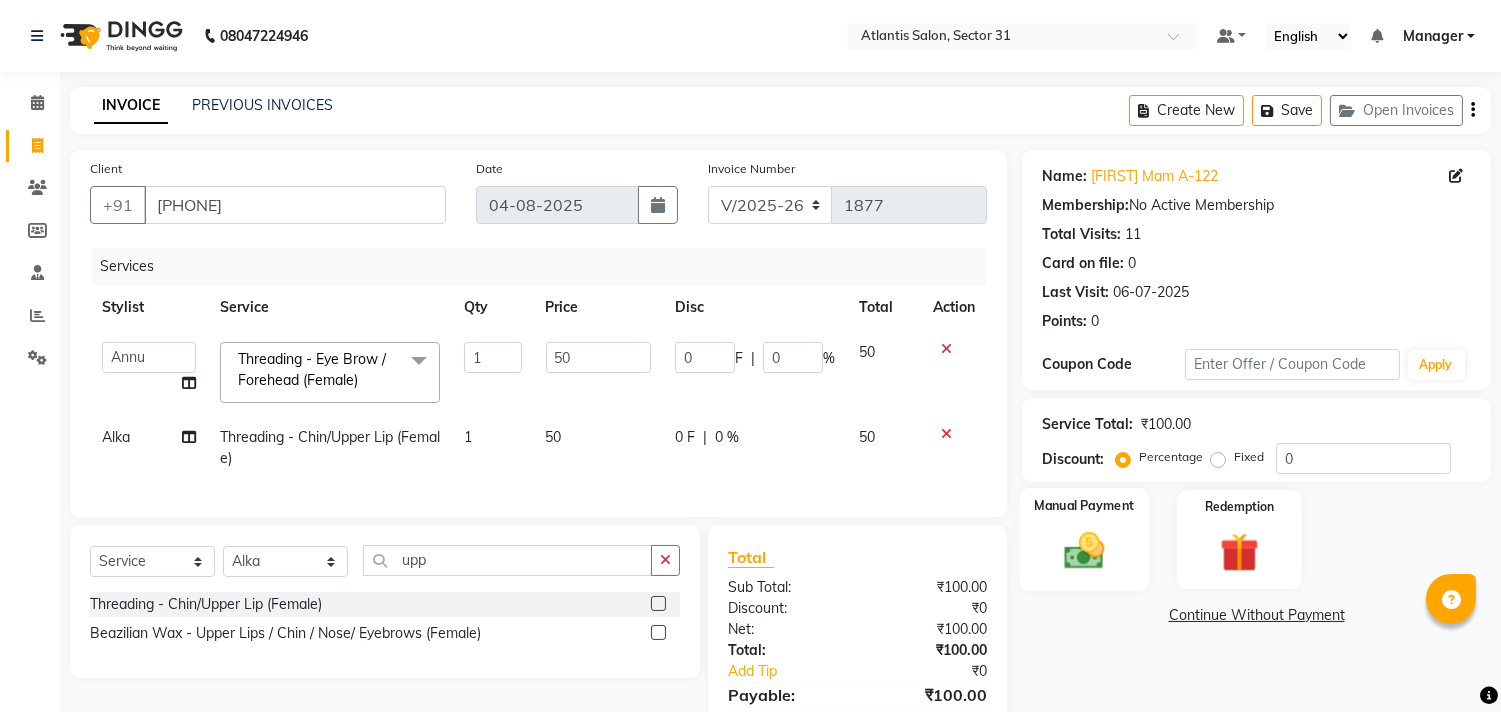 click 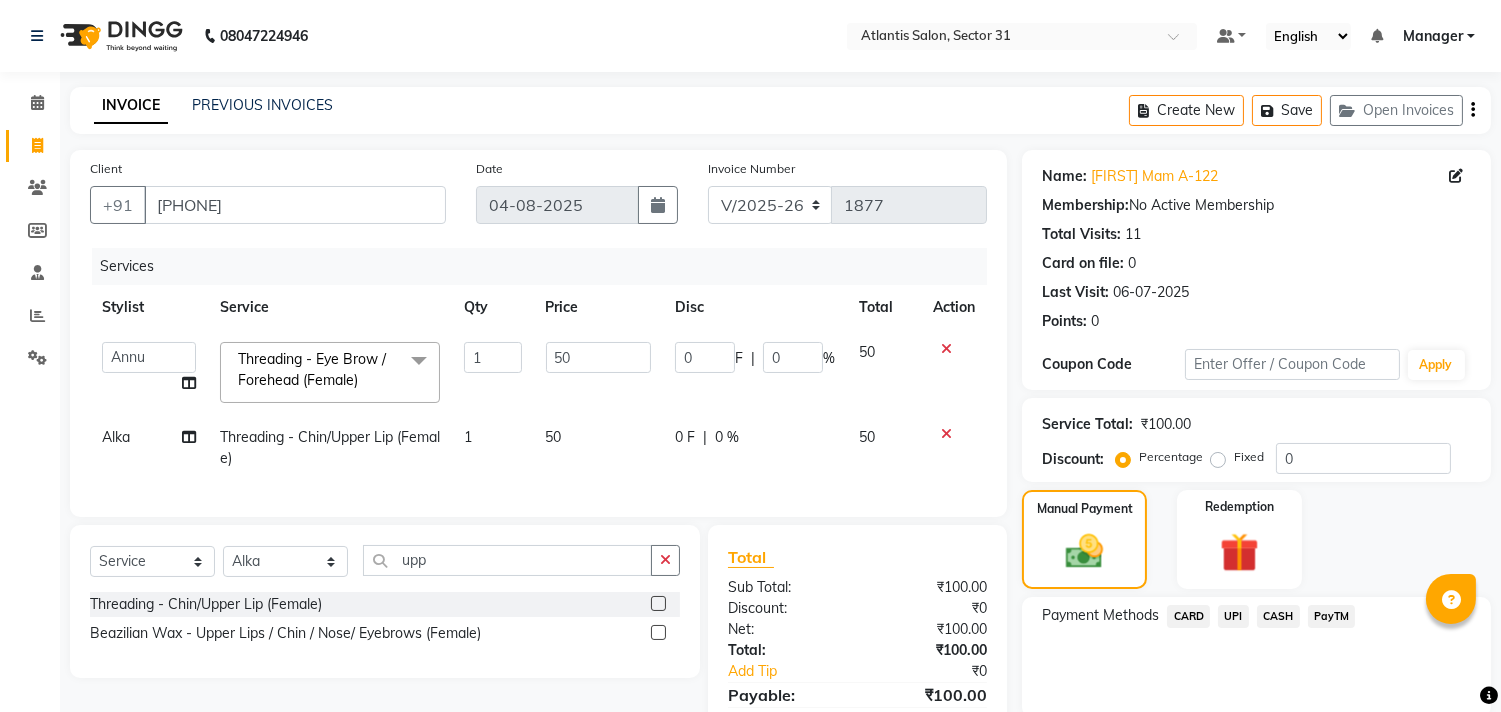 click on "CASH" 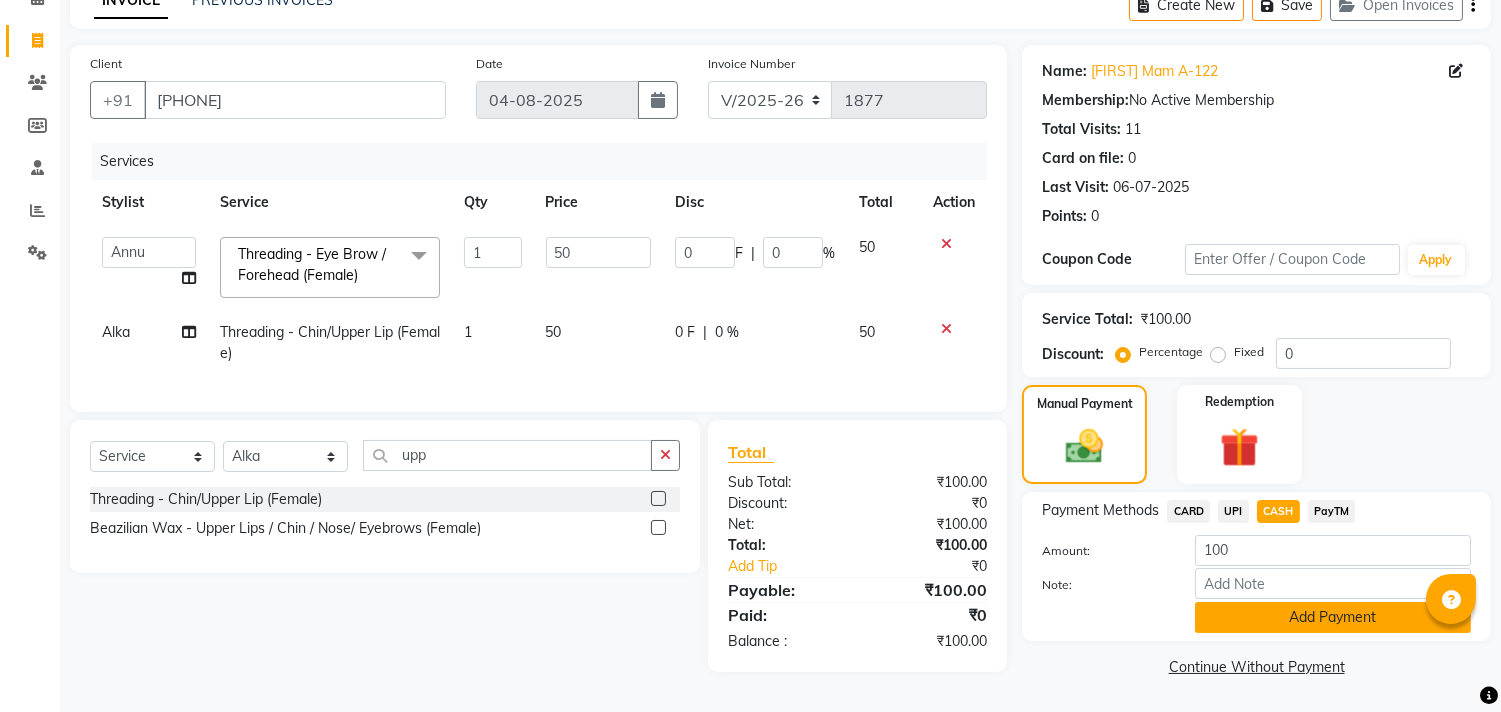 click on "Add Payment" 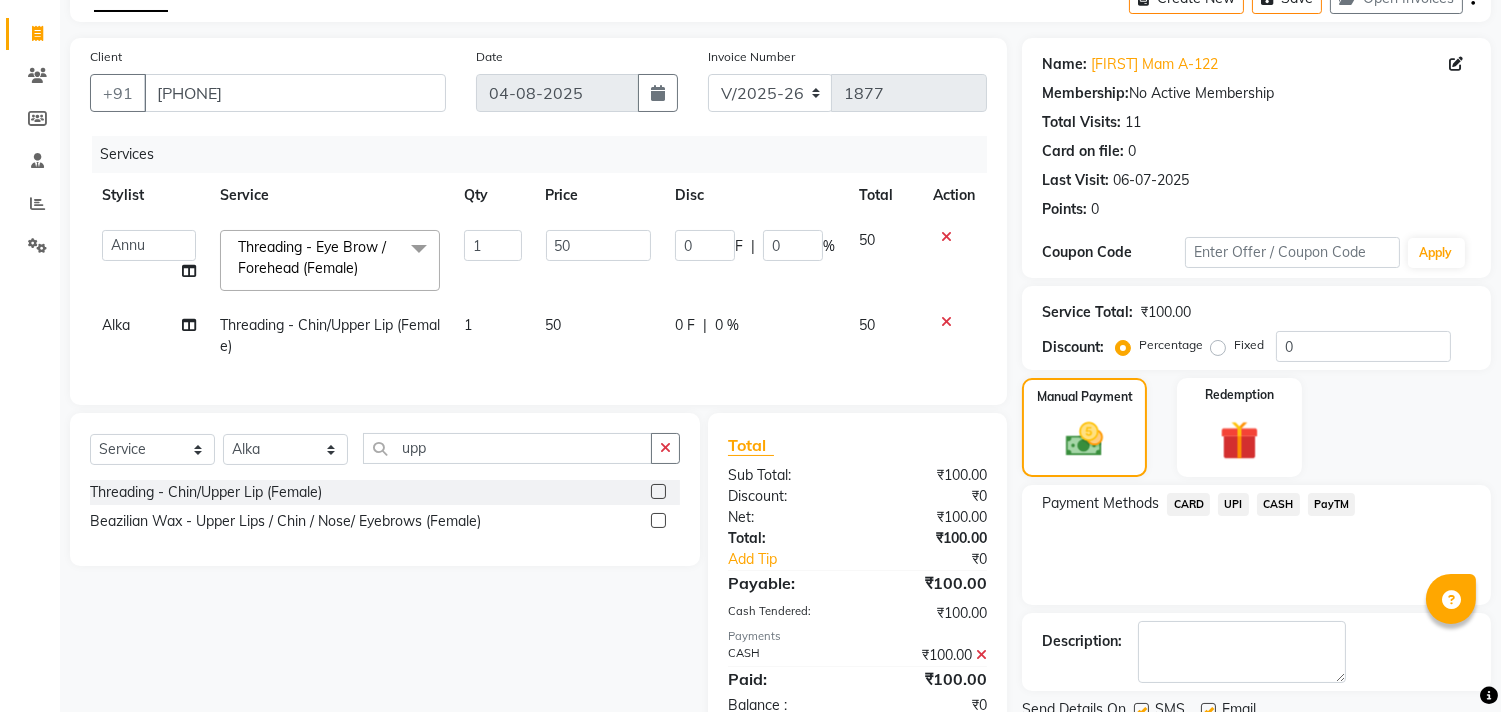 scroll, scrollTop: 187, scrollLeft: 0, axis: vertical 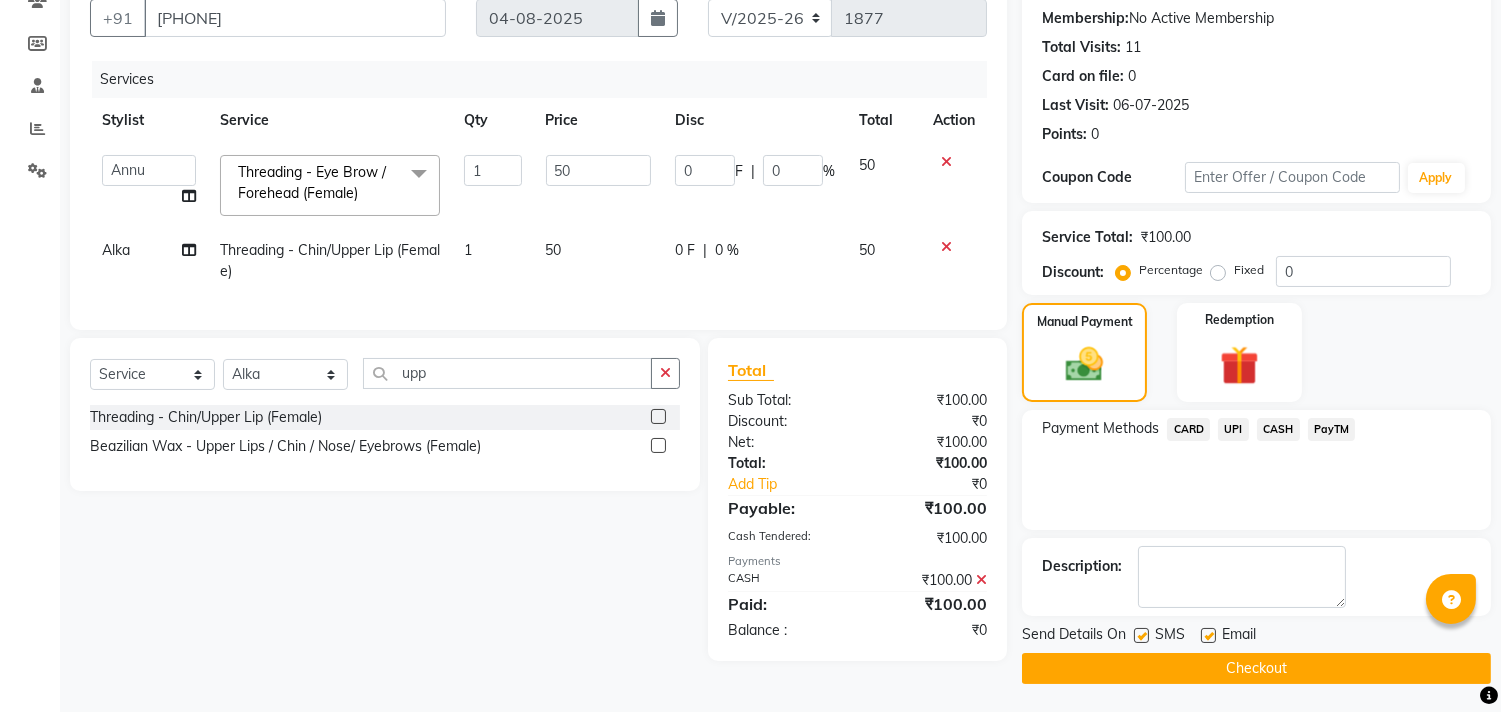 click on "Checkout" 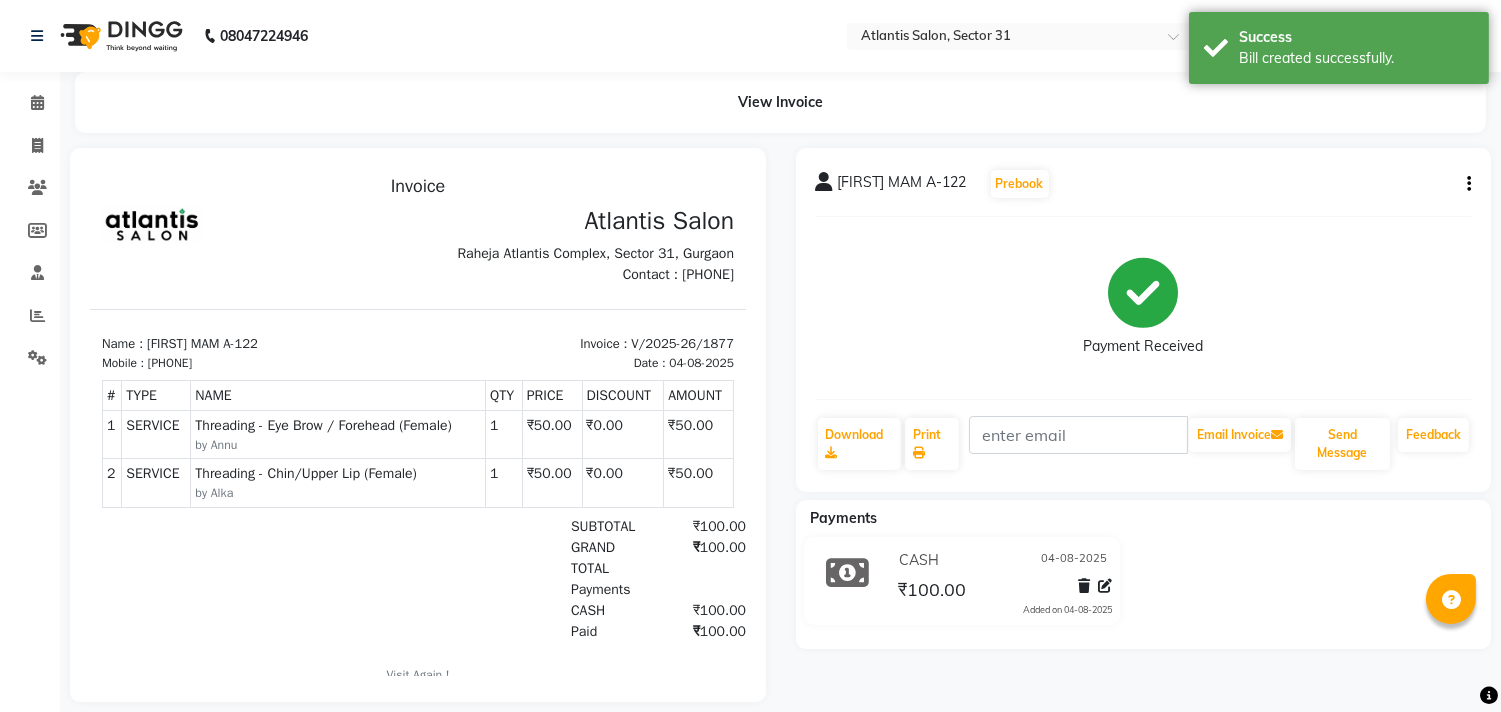 scroll, scrollTop: 0, scrollLeft: 0, axis: both 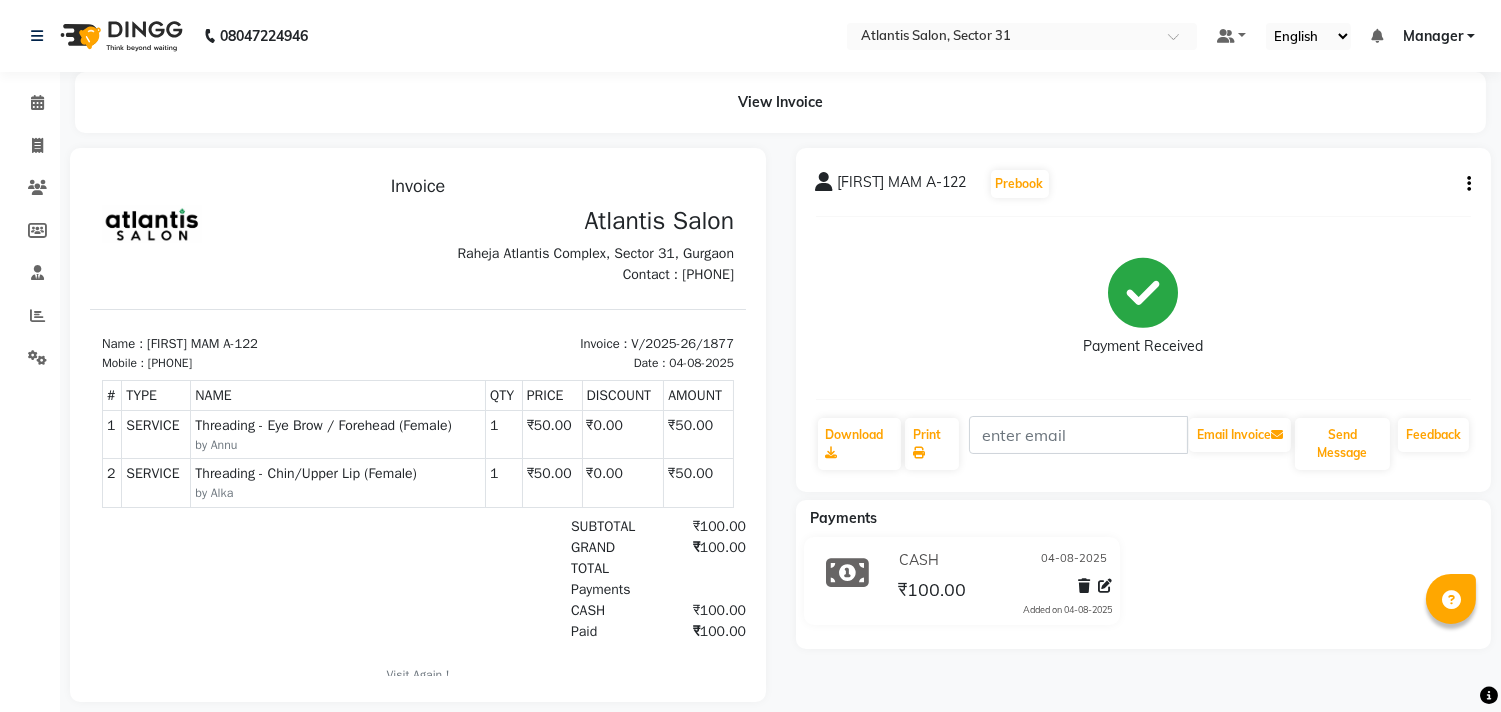 drag, startPoint x: 1463, startPoint y: 178, endPoint x: 1470, endPoint y: 208, distance: 30.805843 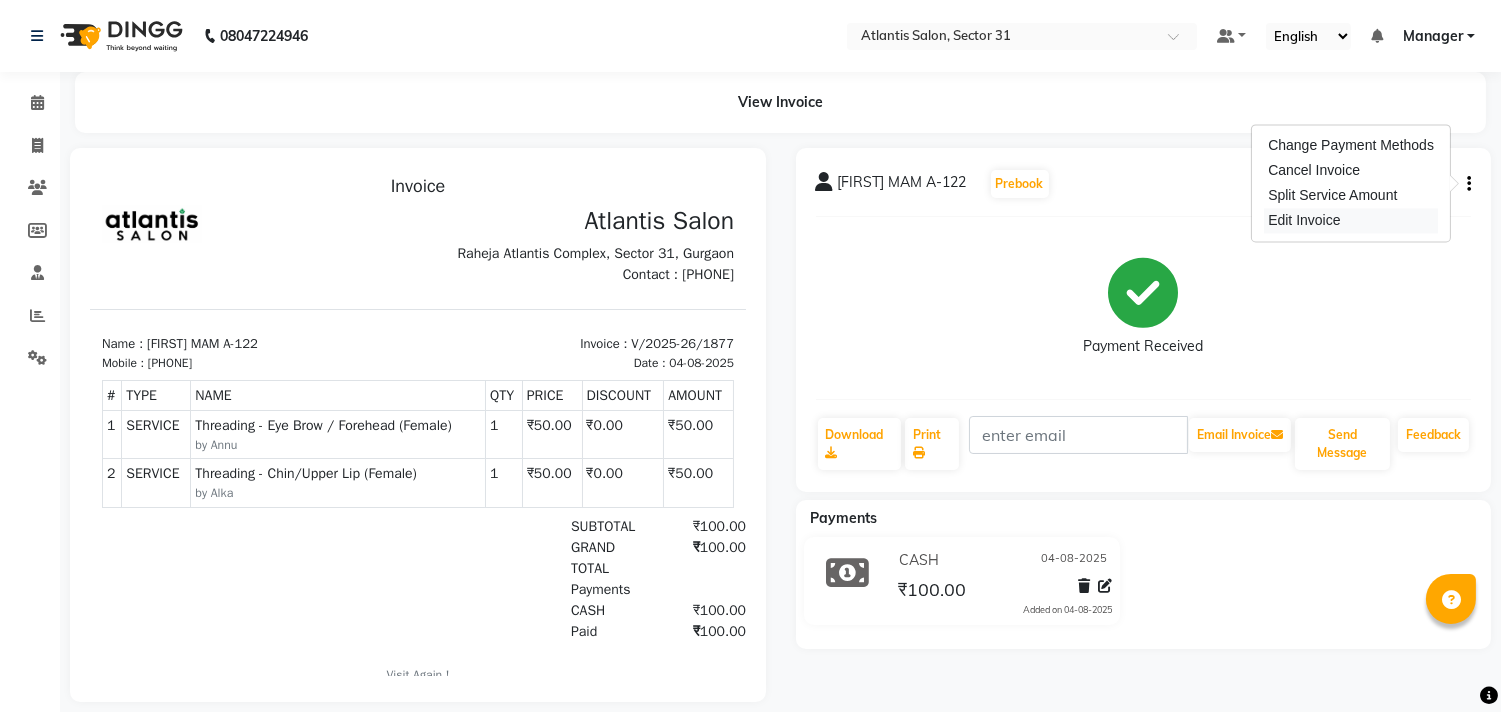 click on "Edit Invoice" at bounding box center [1351, 220] 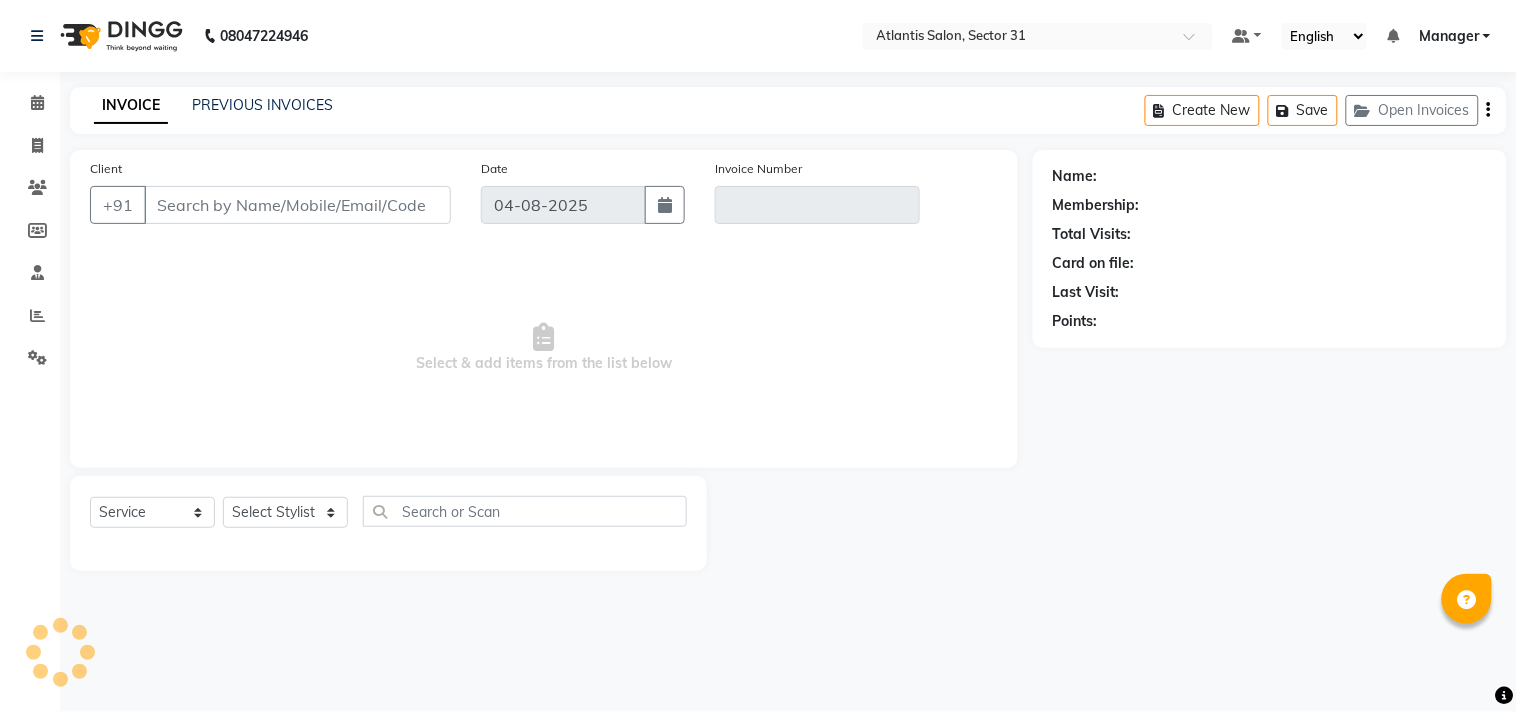 type on "[PHONE]" 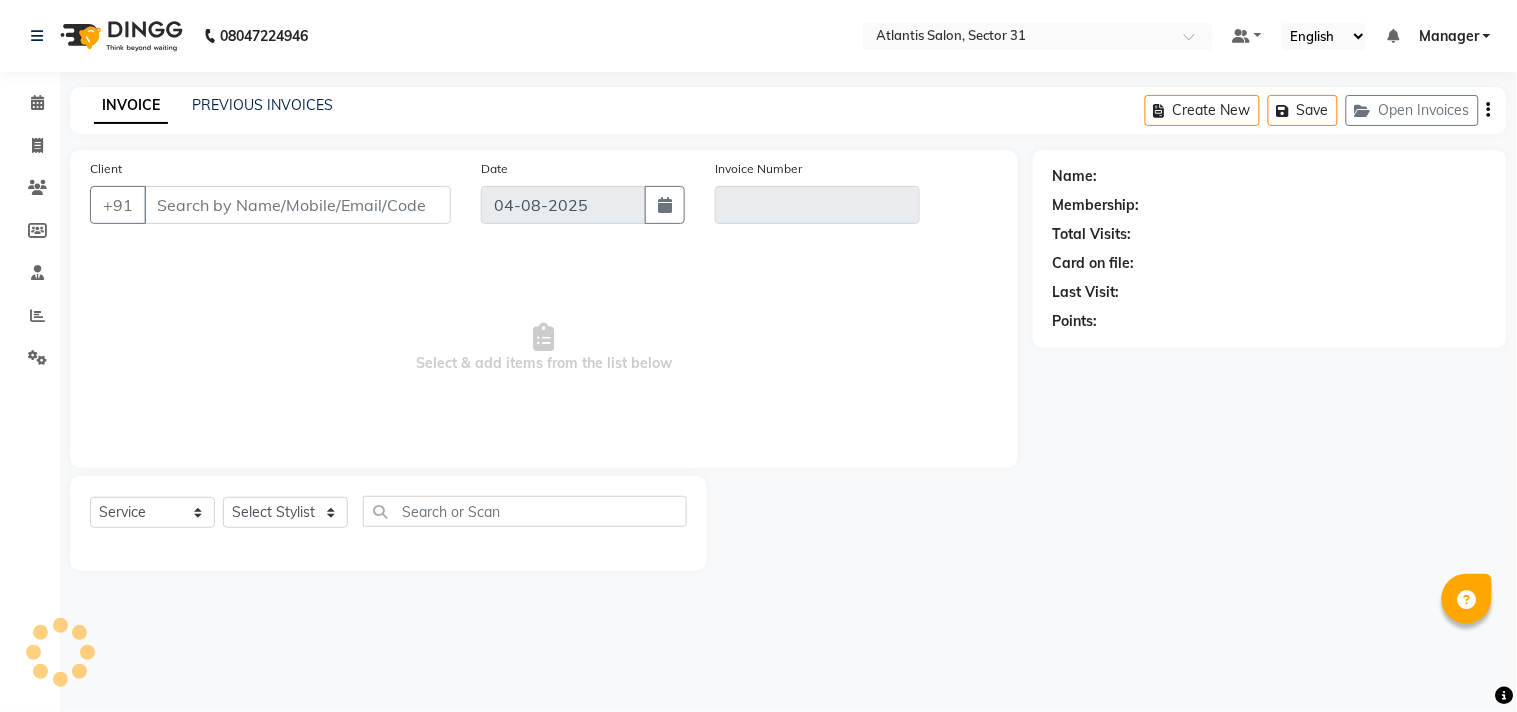 type on "V/2025-26/1877" 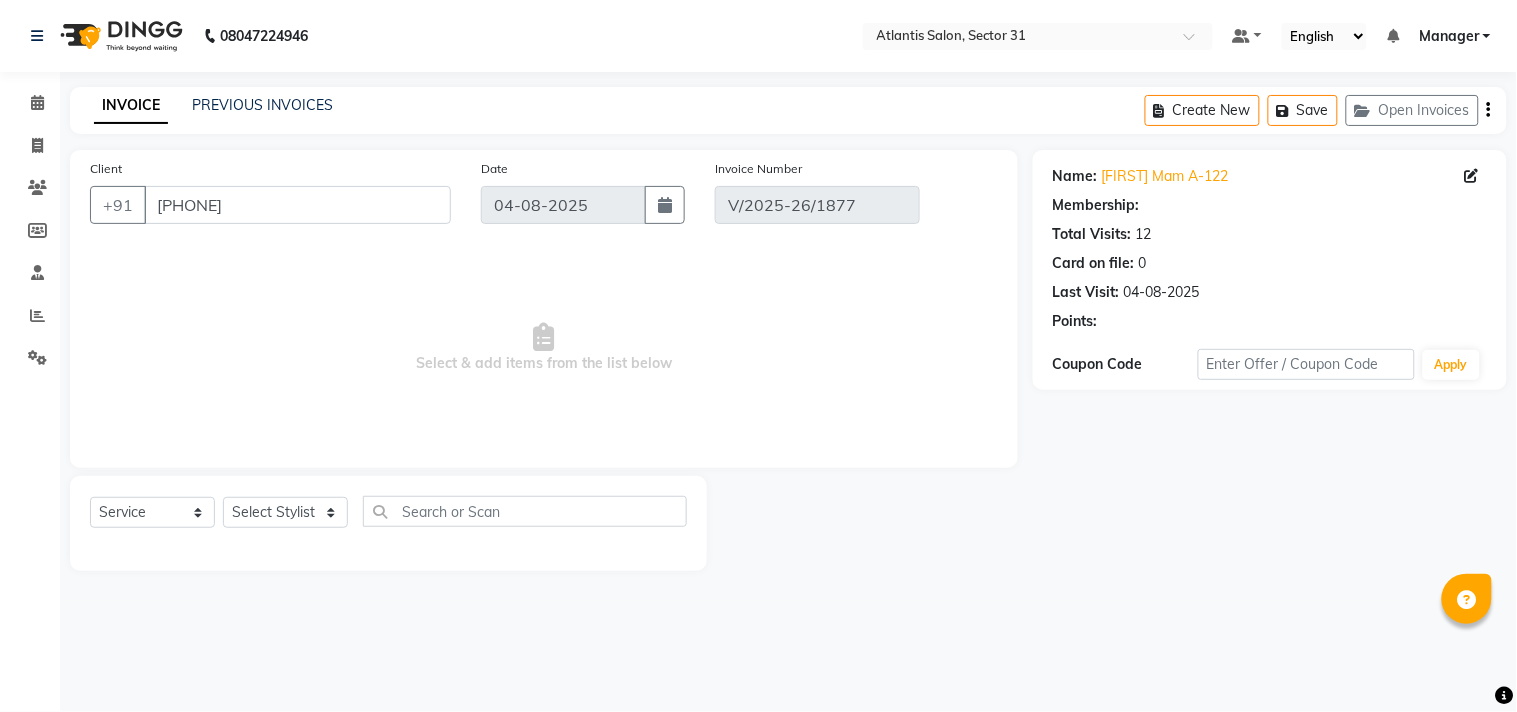 select on "select" 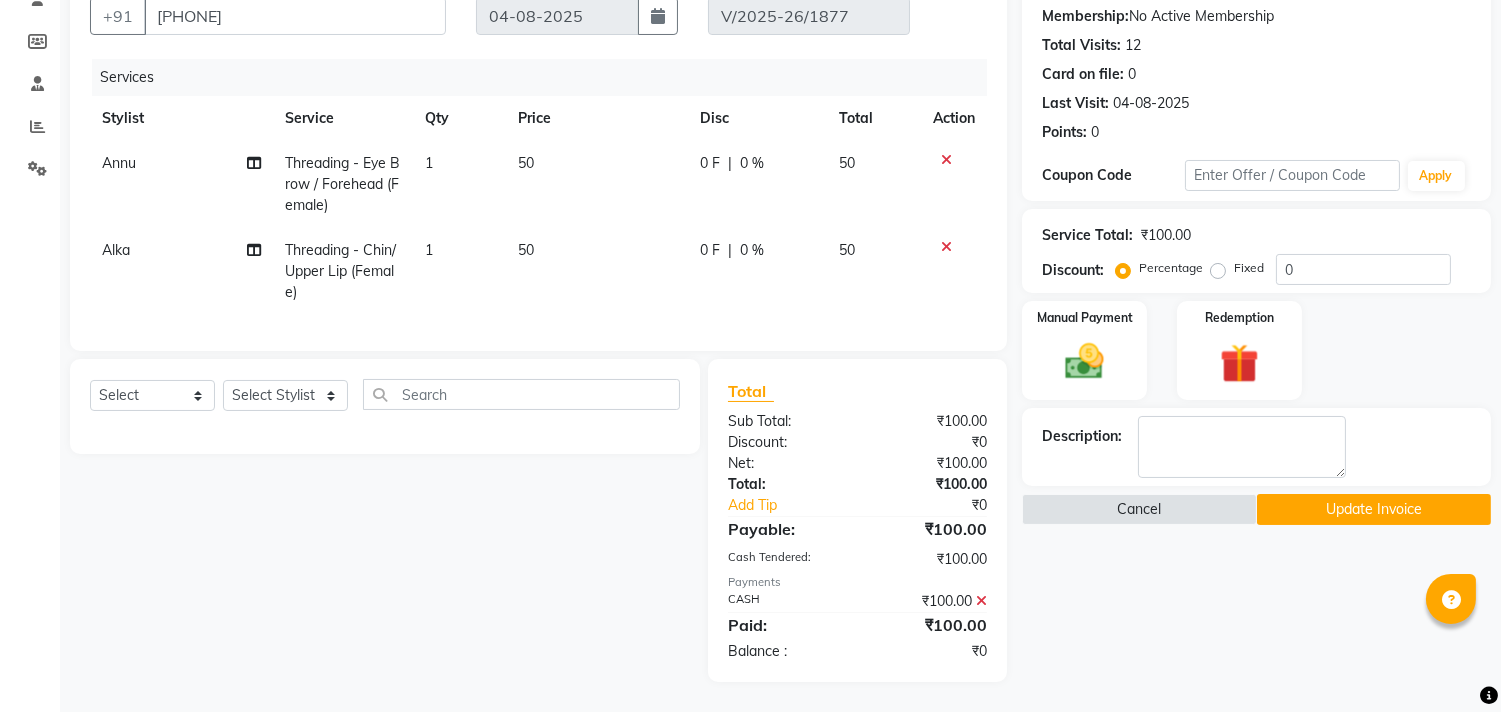 click 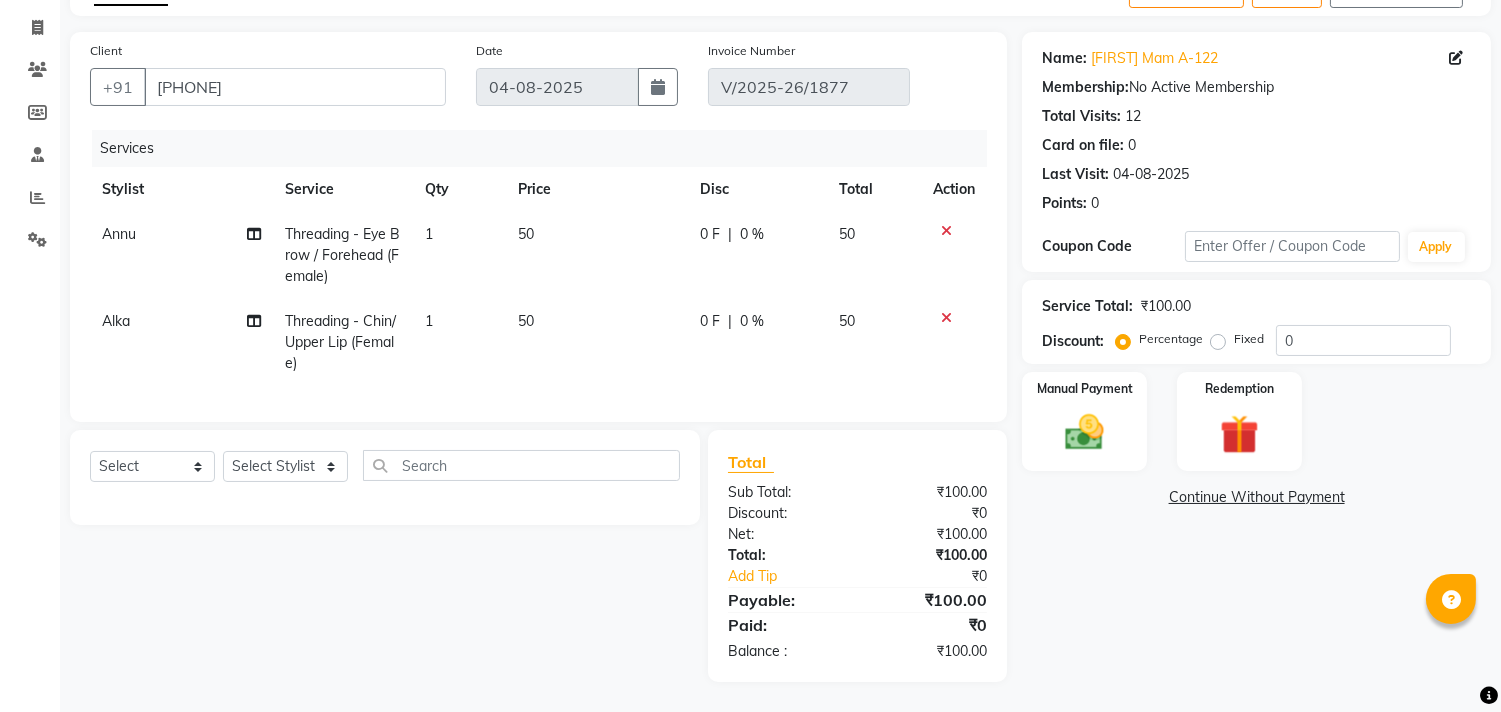scroll, scrollTop: 134, scrollLeft: 0, axis: vertical 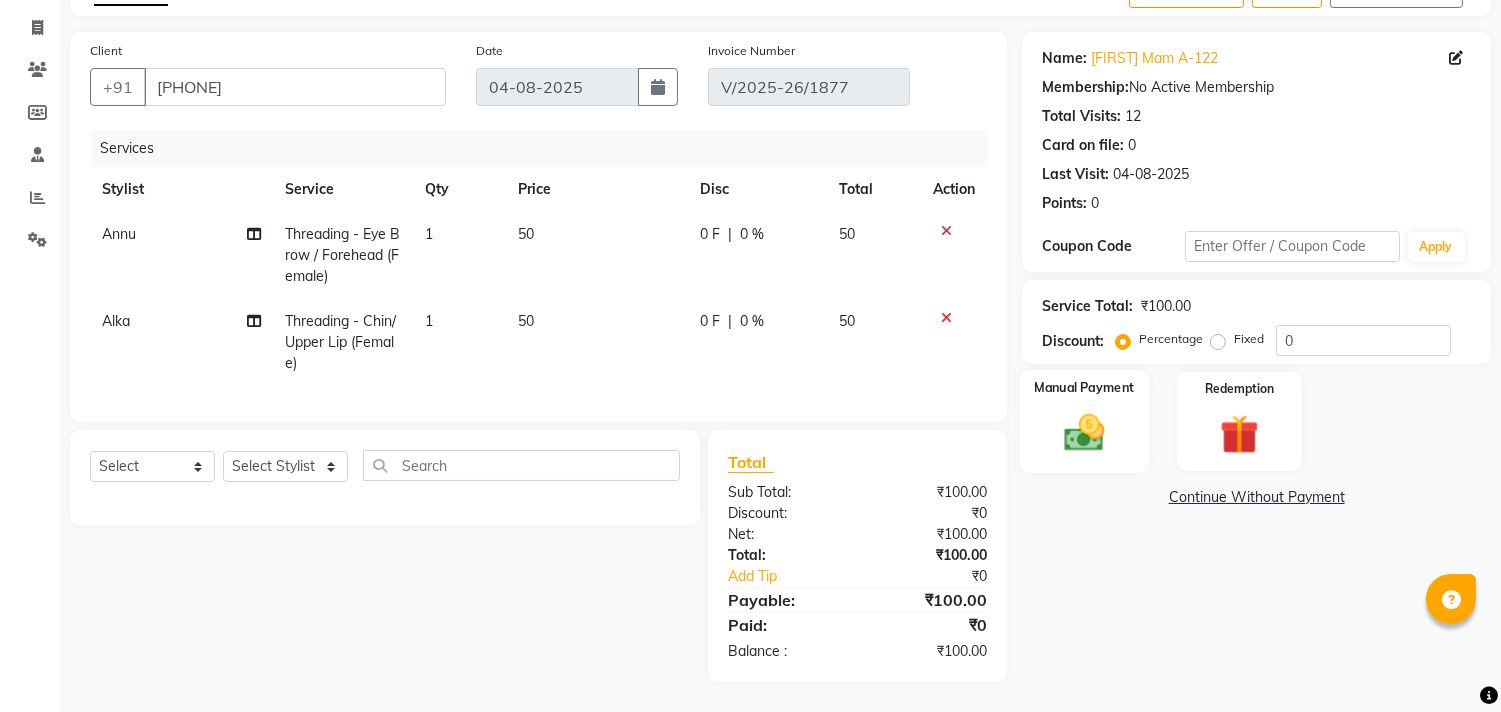 click 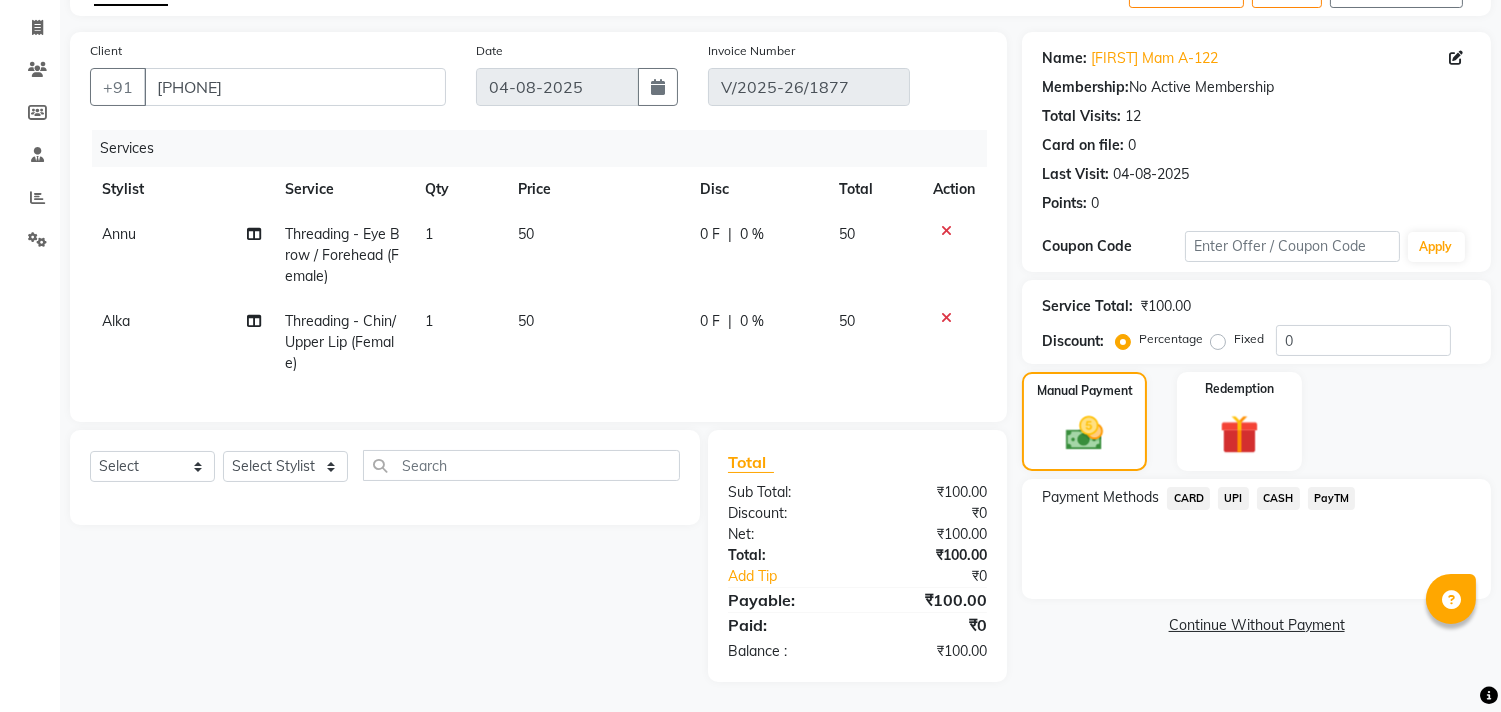 click on "CASH" 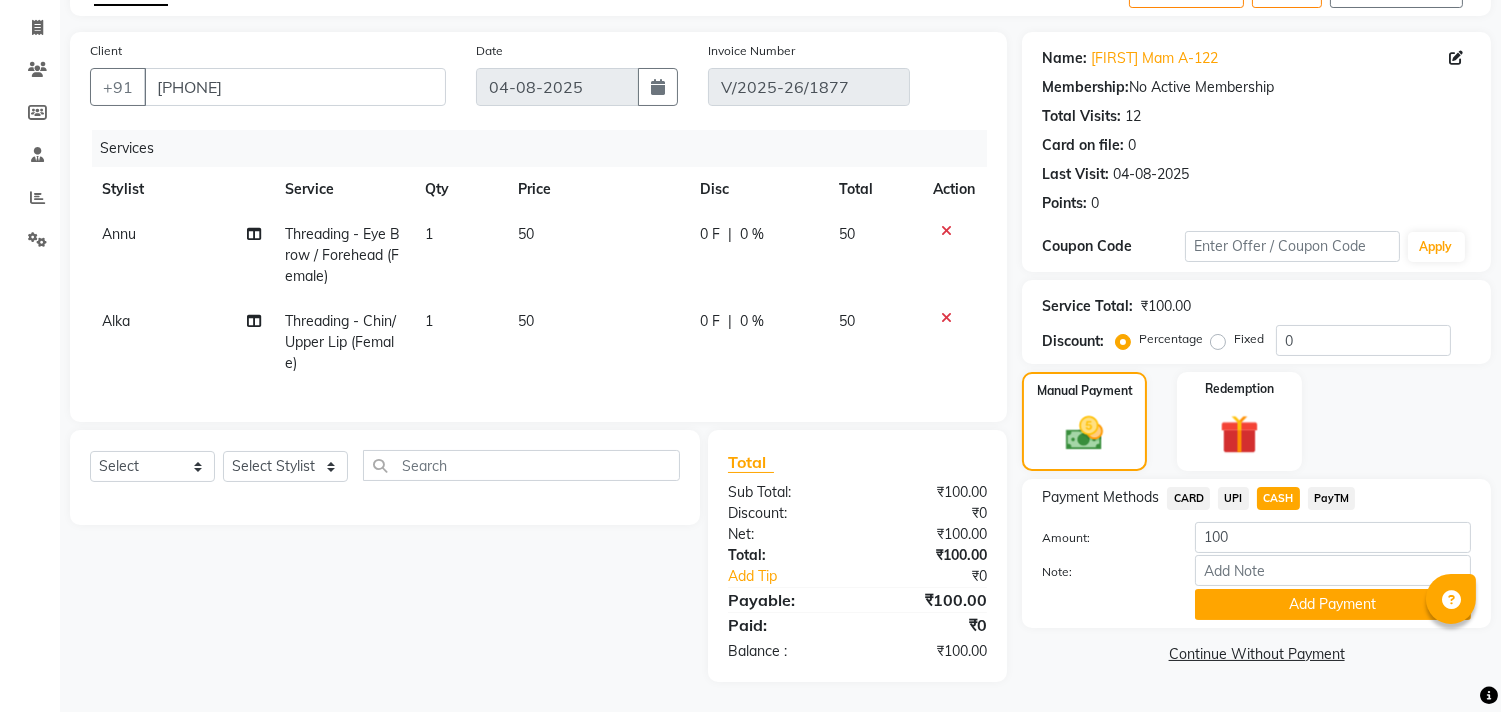 click on "Add Payment" 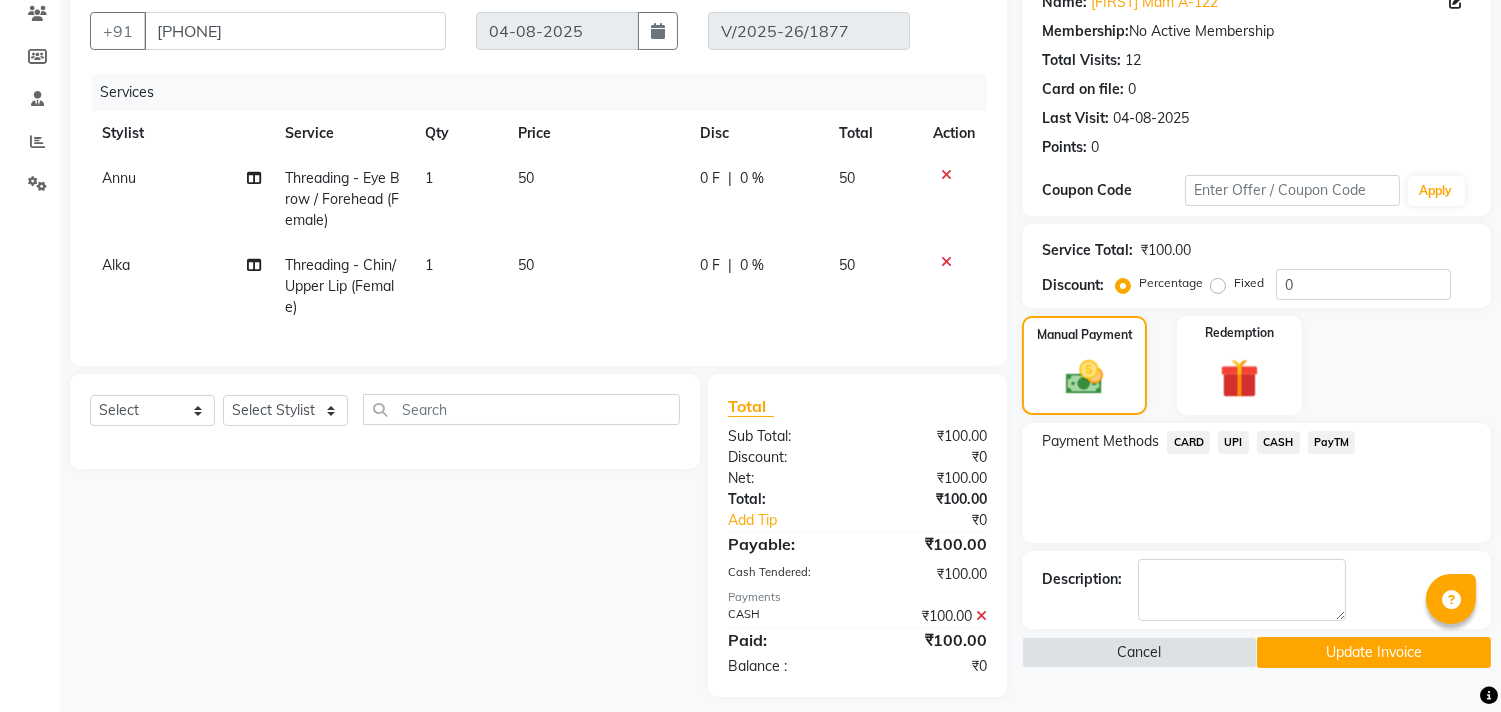 scroll, scrollTop: 205, scrollLeft: 0, axis: vertical 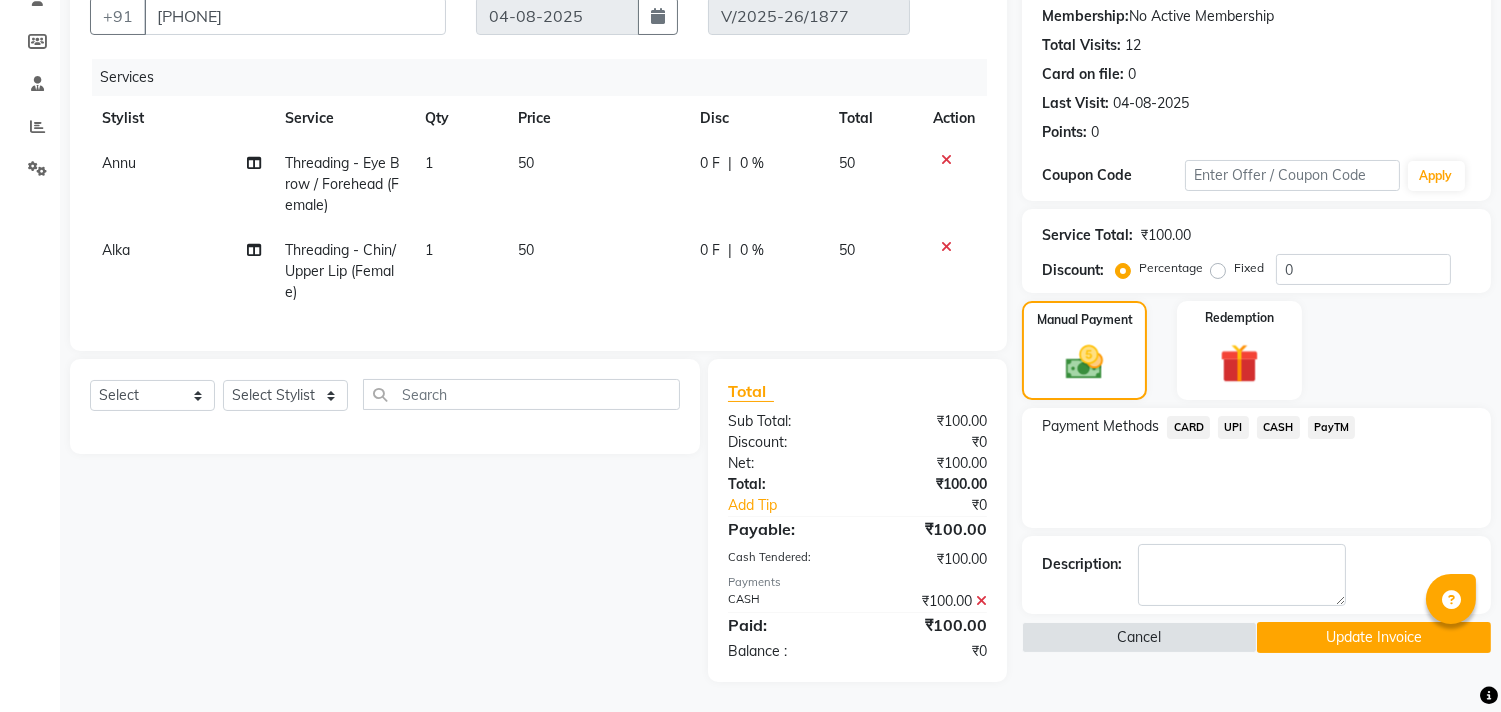 click on "Update Invoice" 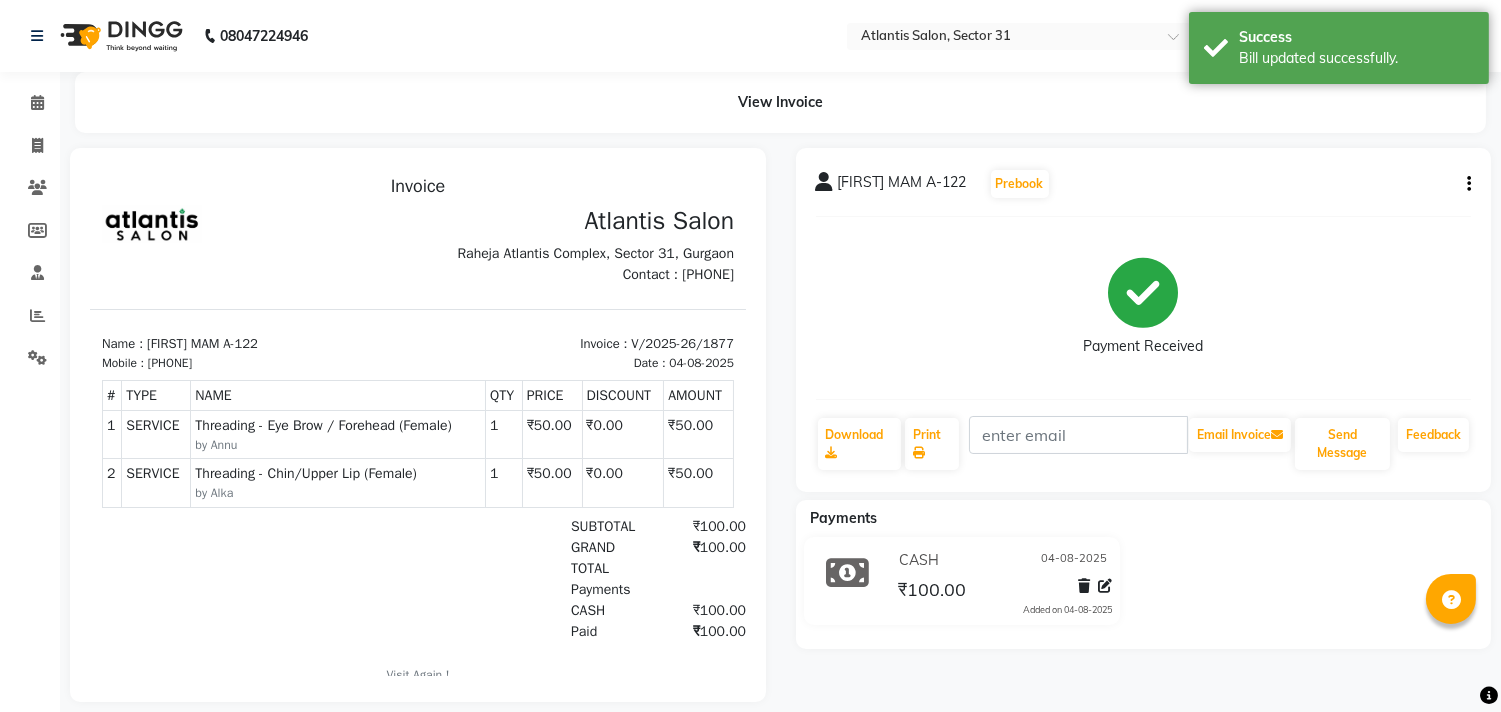 scroll, scrollTop: 0, scrollLeft: 0, axis: both 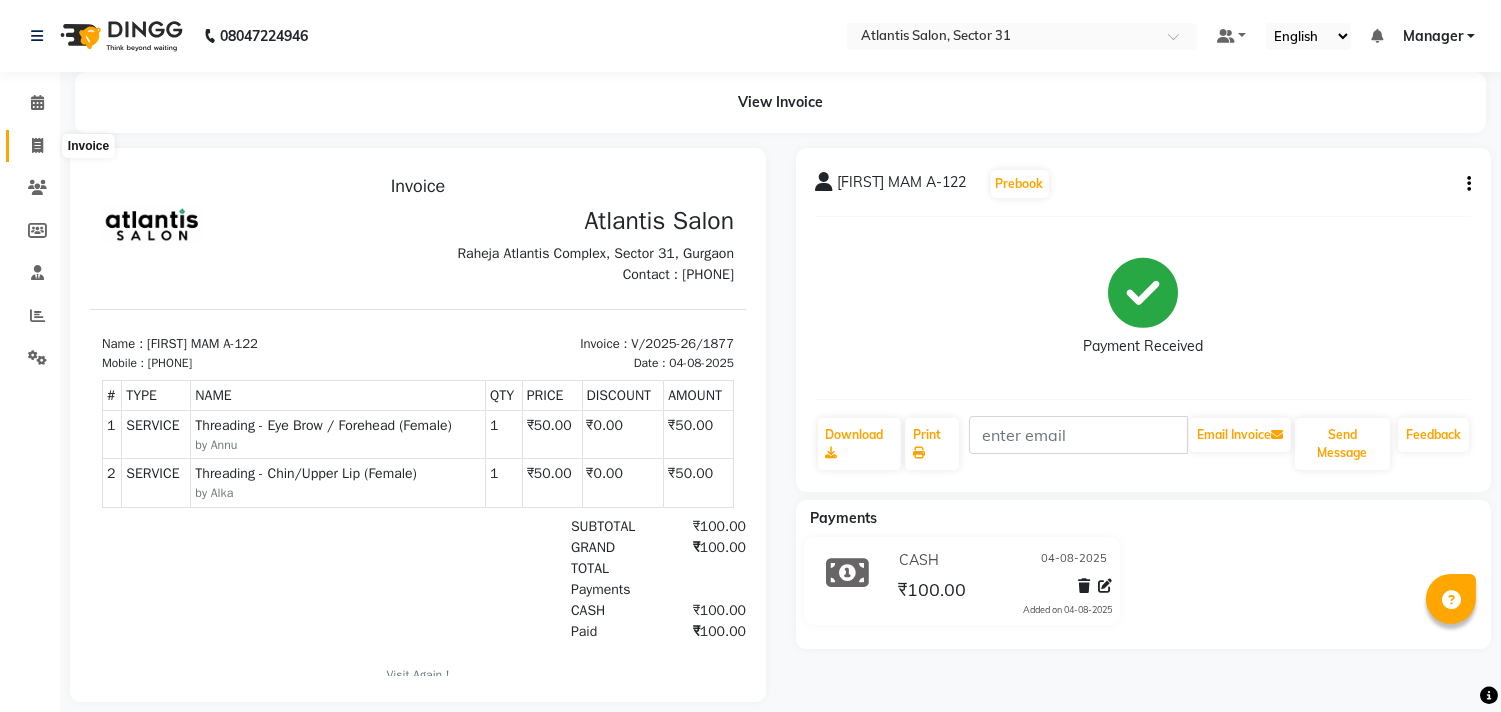 click 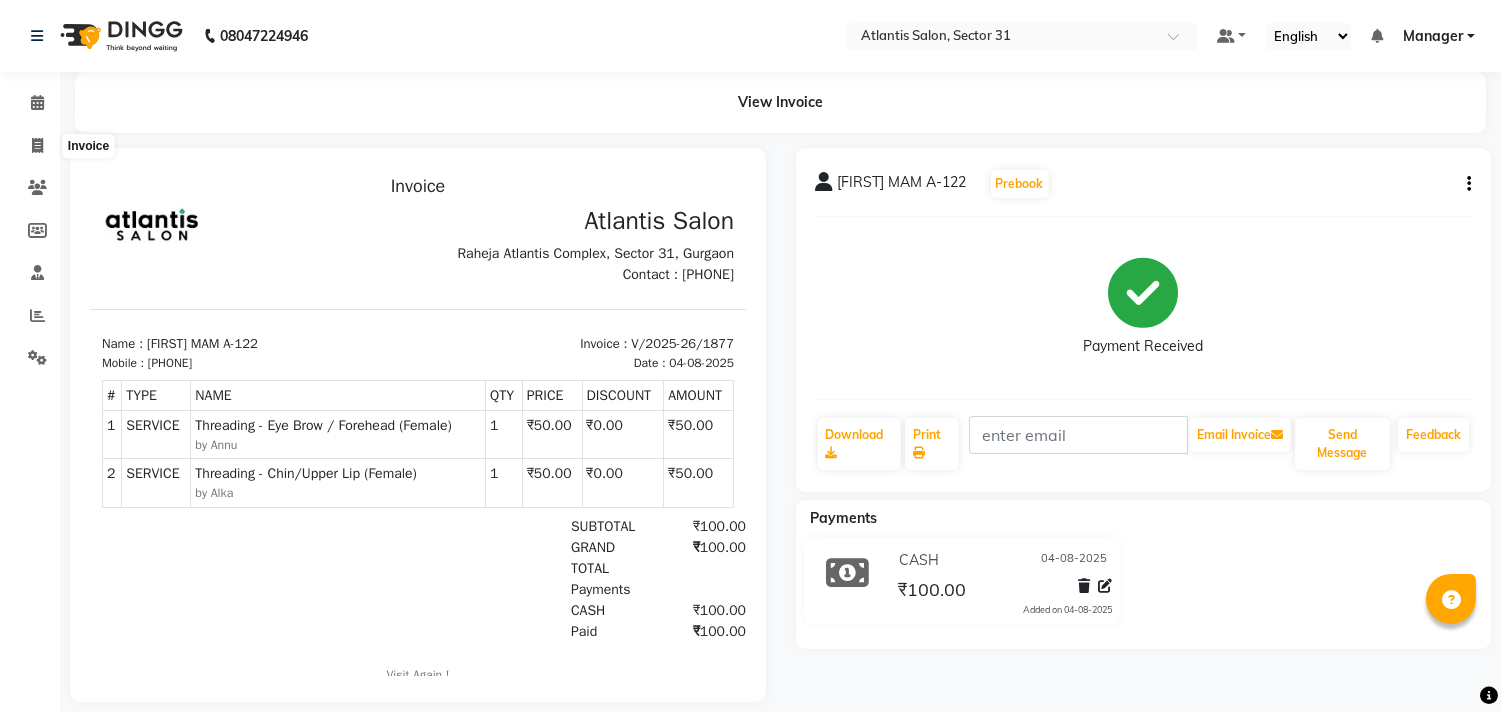 select on "service" 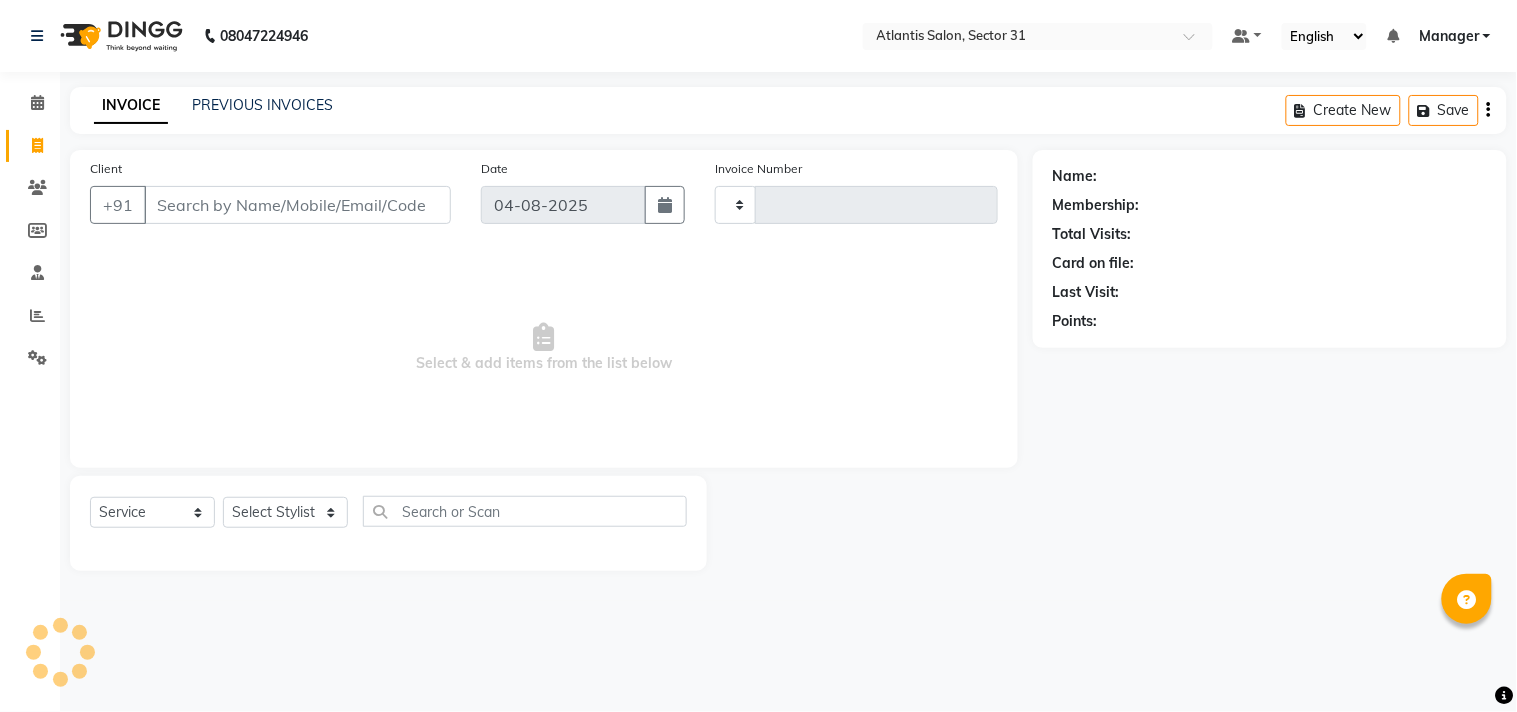 type on "1878" 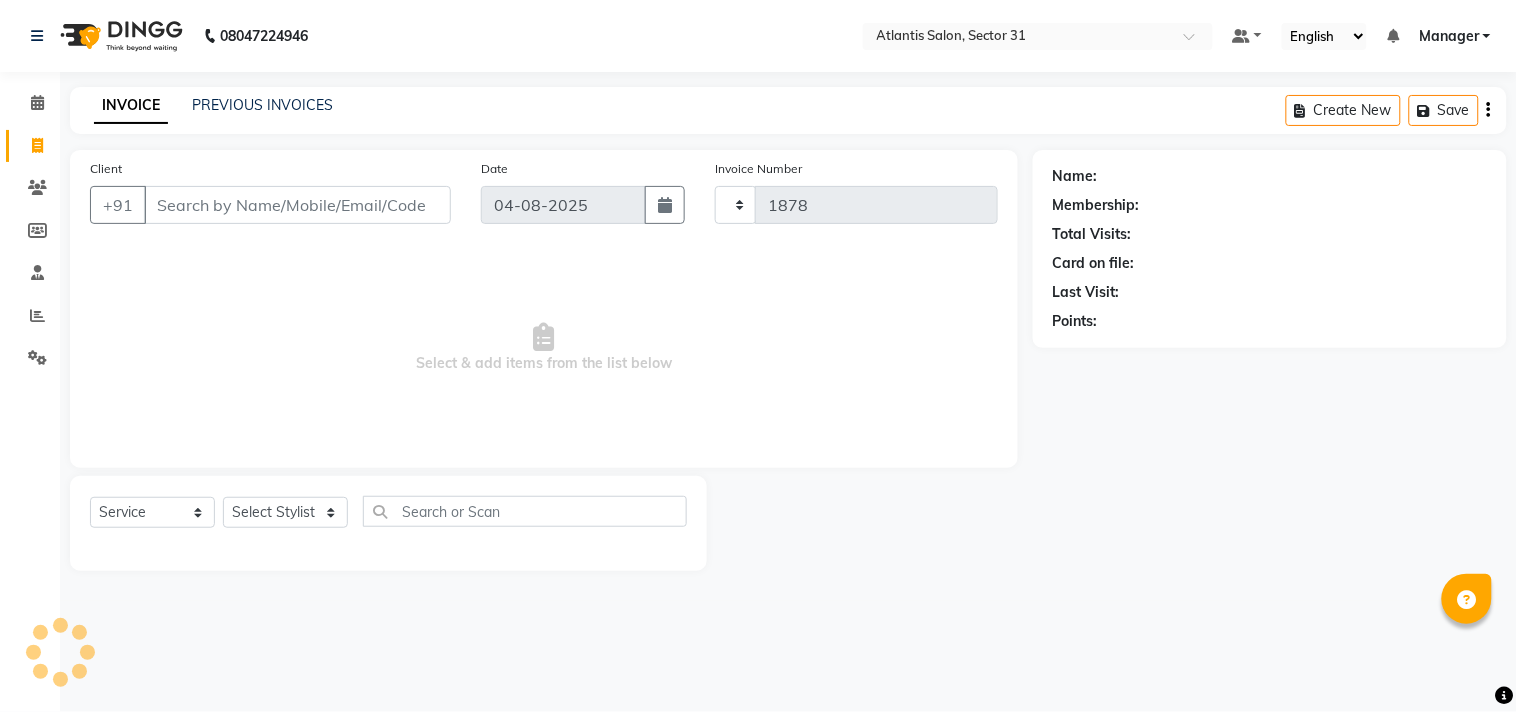 select on "4391" 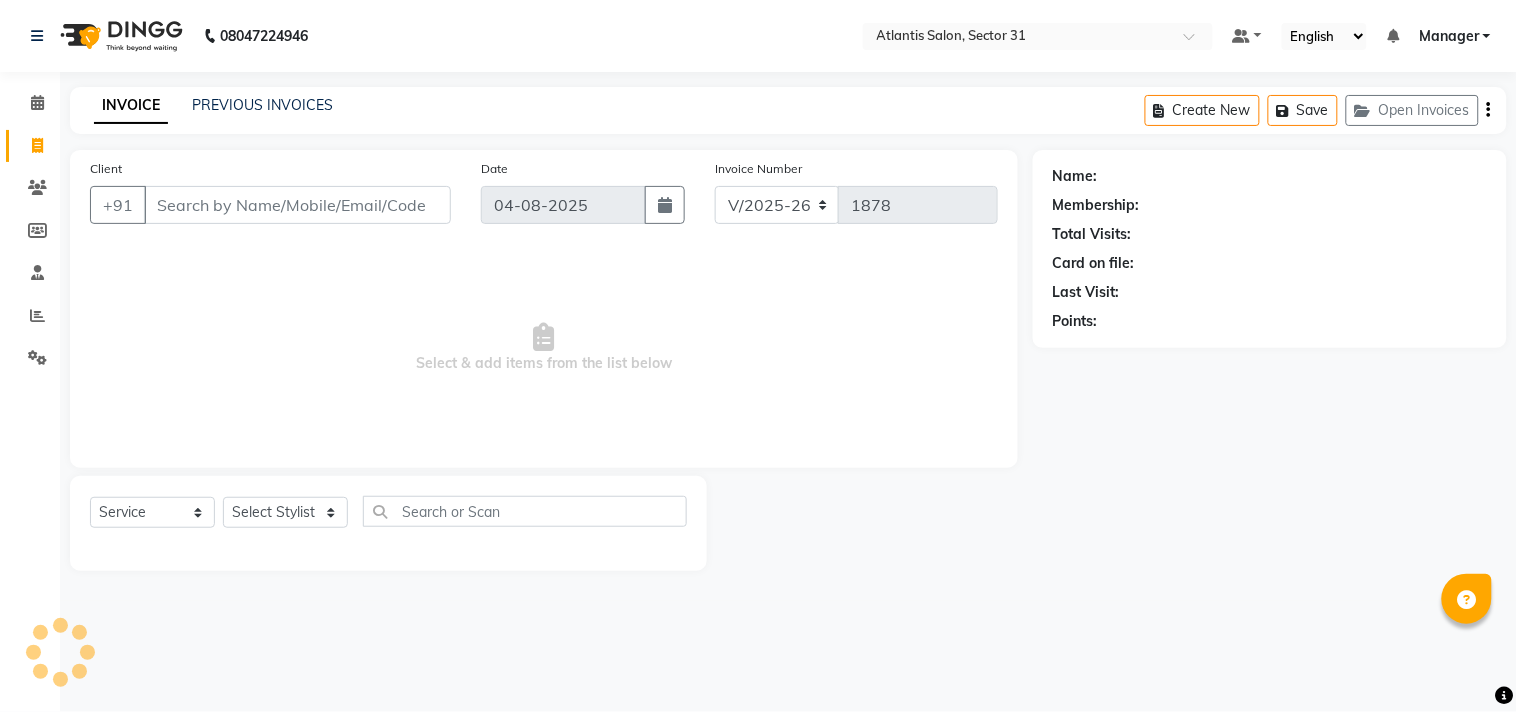 click on "Client" at bounding box center [297, 205] 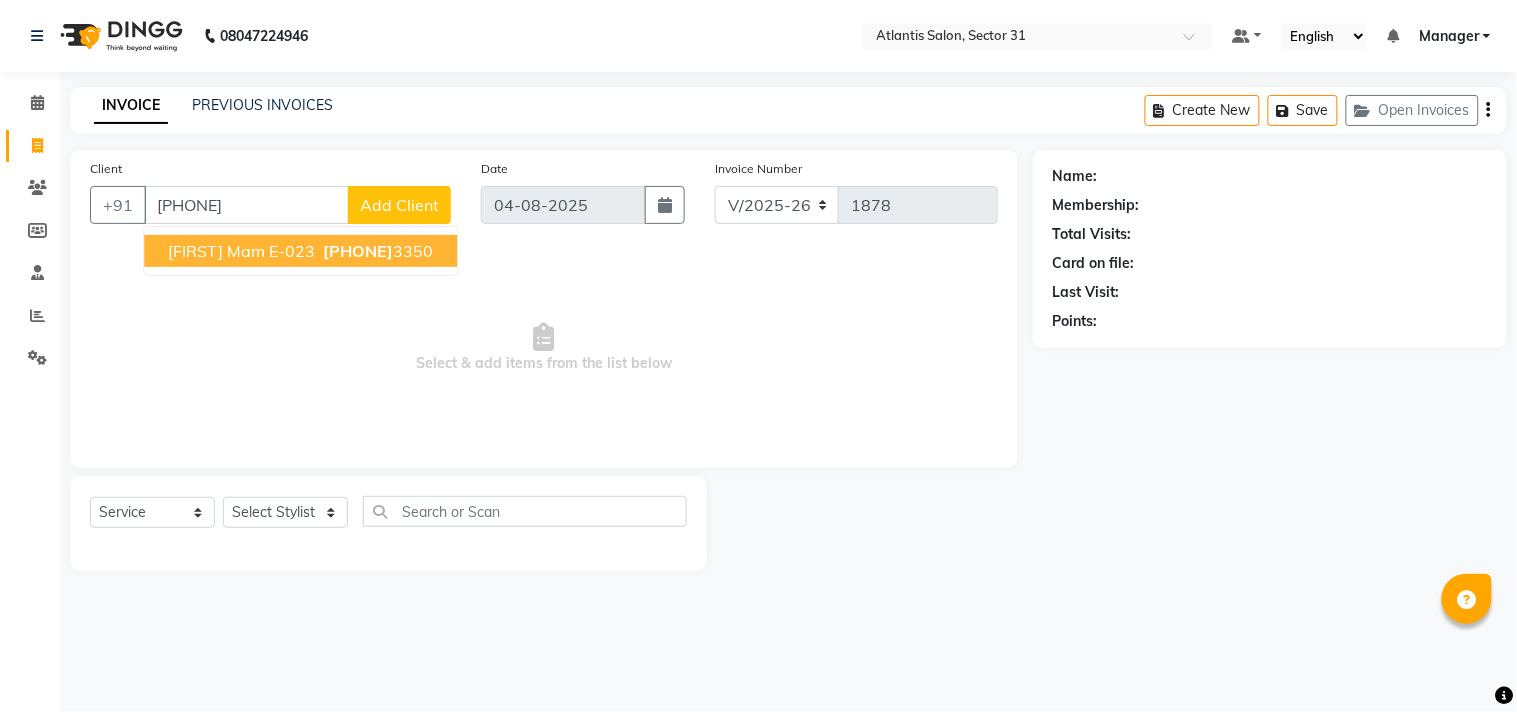 click on "[FIRST] Mam E-023" at bounding box center (241, 251) 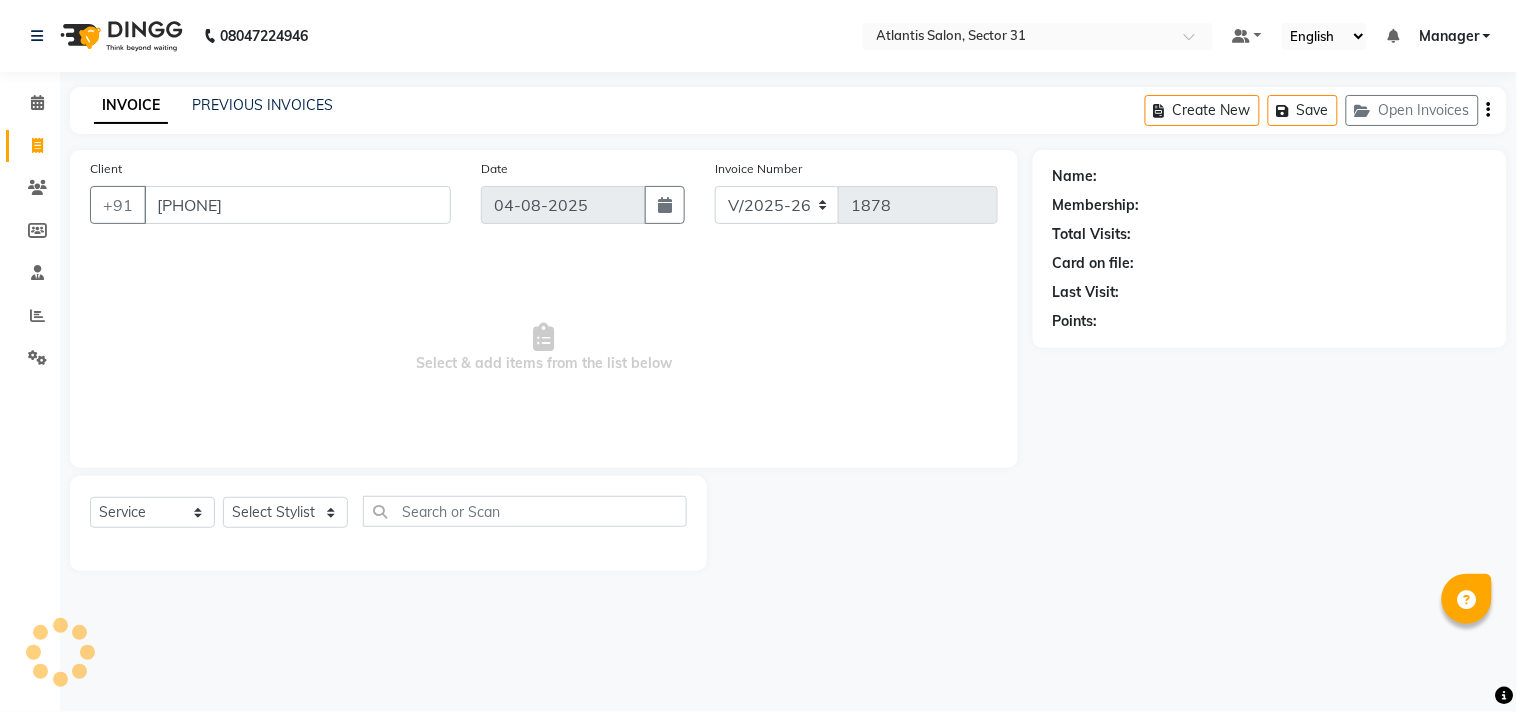 type on "[PHONE]" 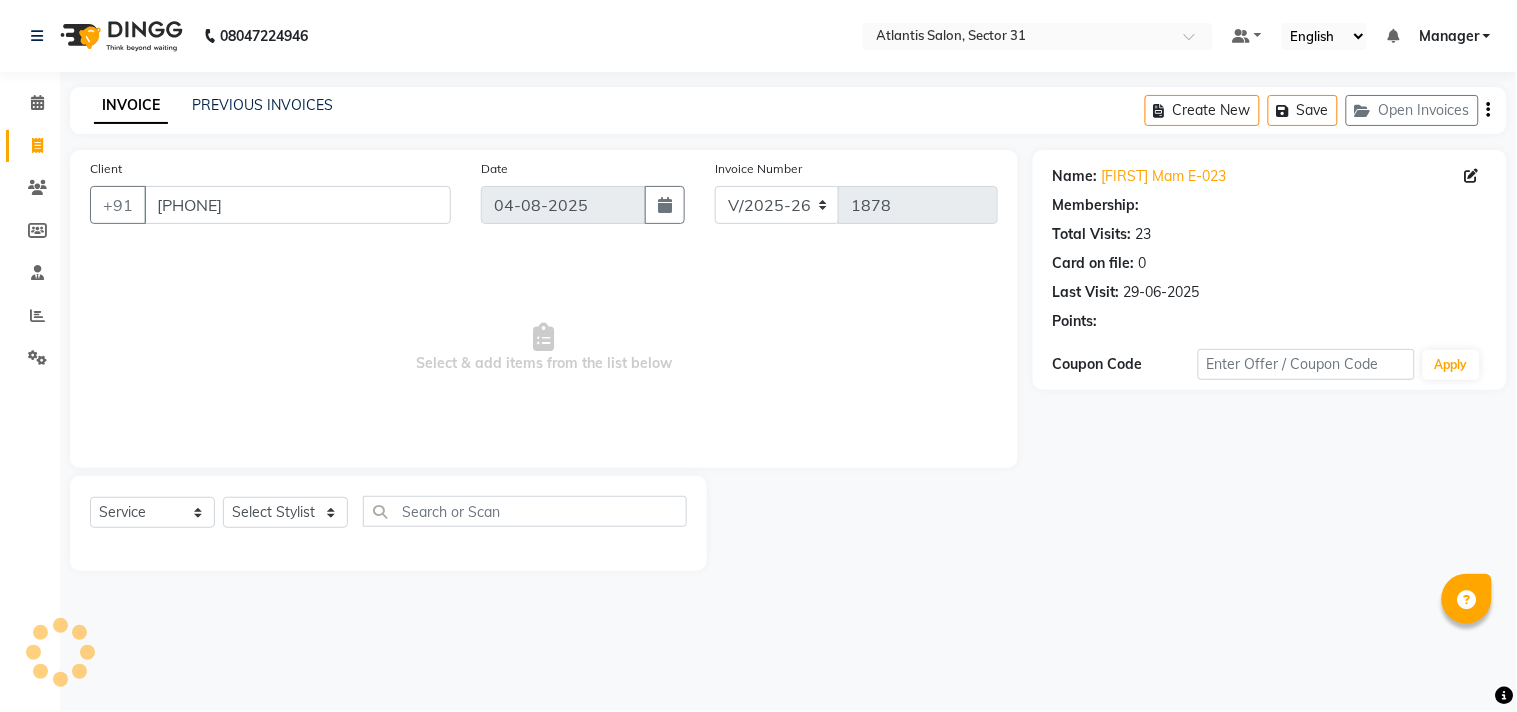 select on "1: Object" 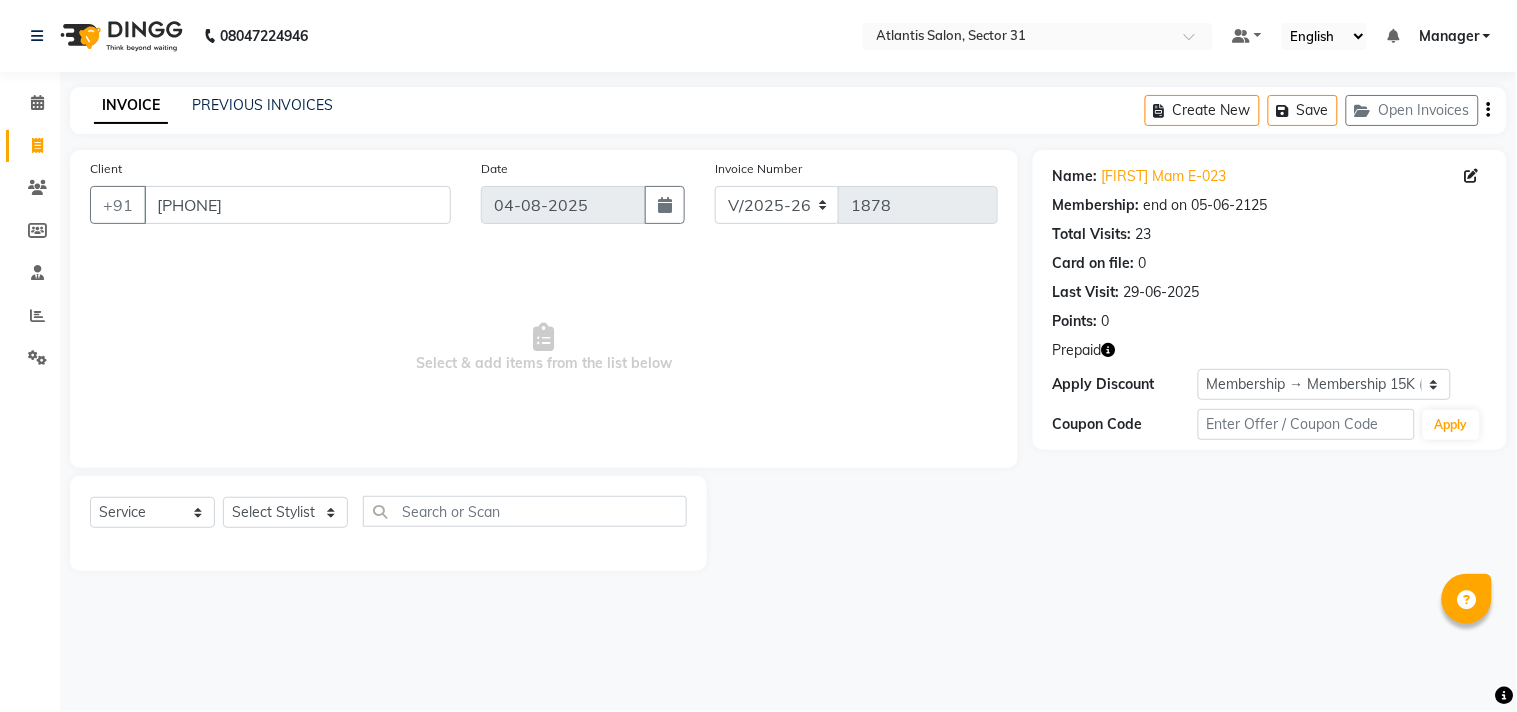 click 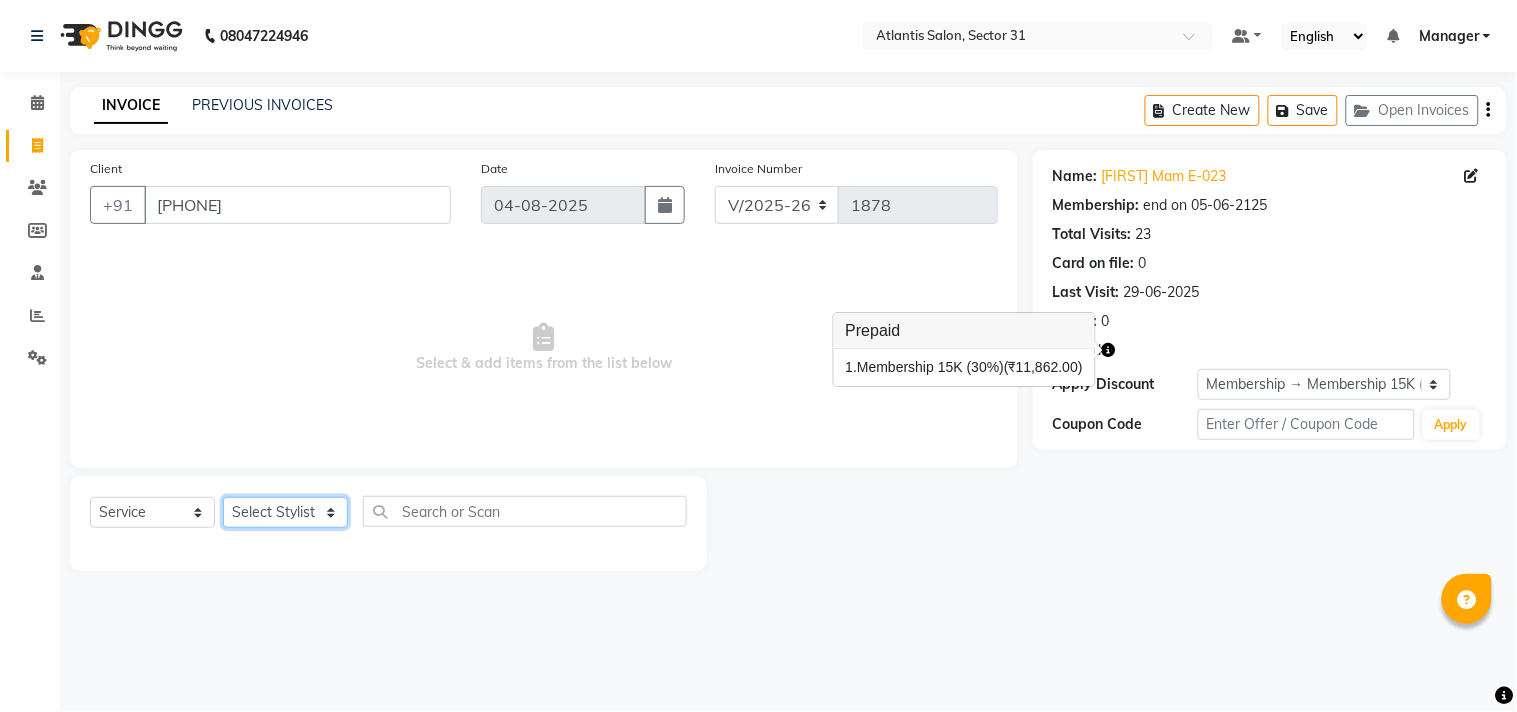 click on "Select Stylist Alka  Annu Chetan Farman Kavita Manager Staff 31 Staff ILD Suraj" 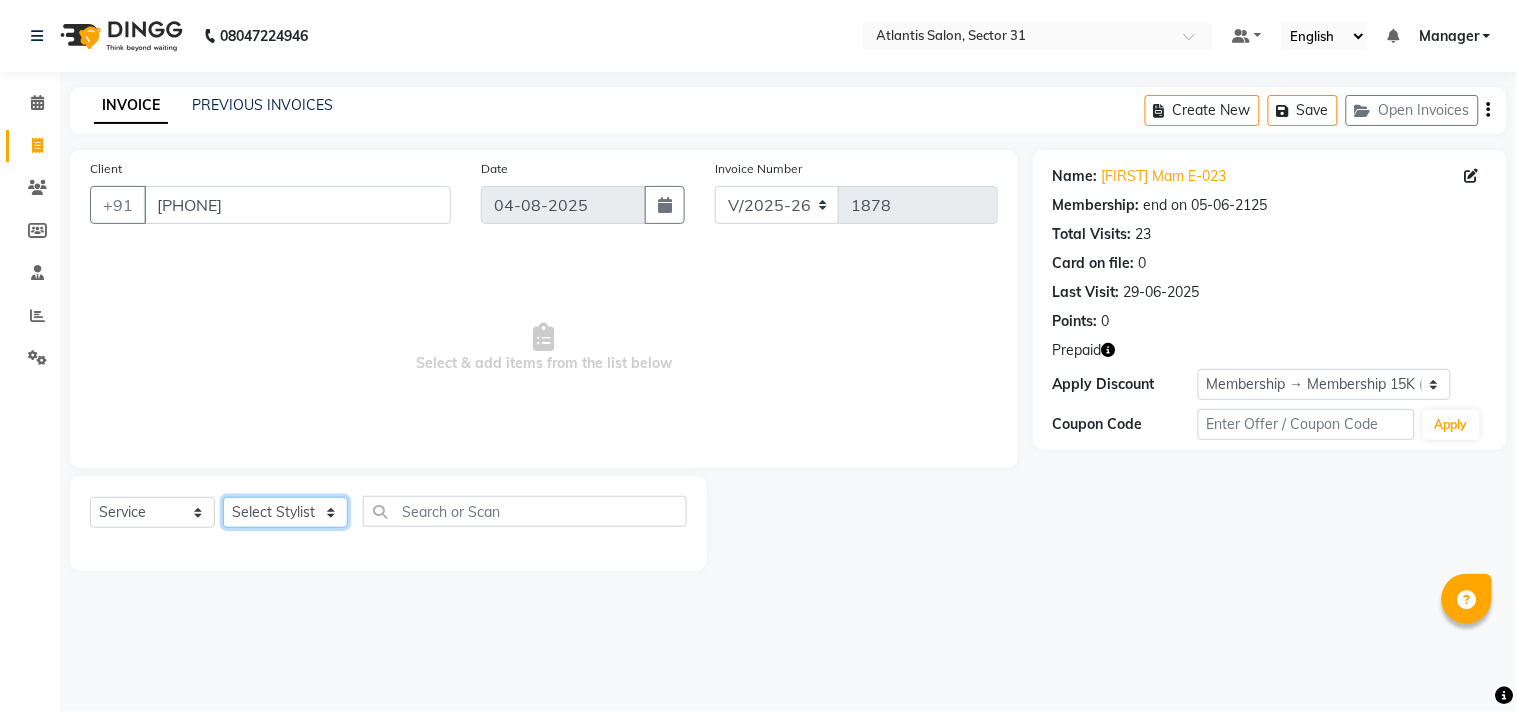 select on "62138" 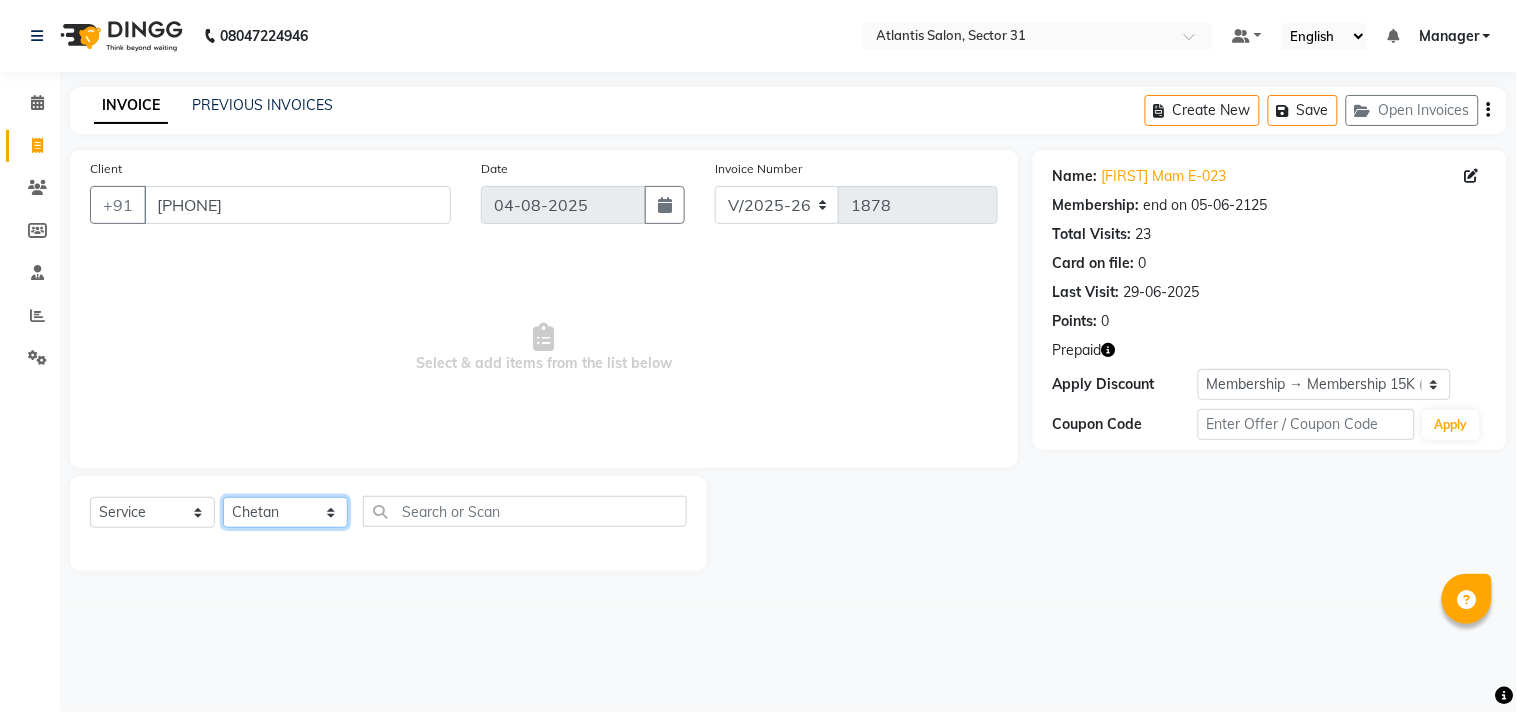 click on "Select Stylist Alka  Annu Chetan Farman Kavita Manager Staff 31 Staff ILD Suraj" 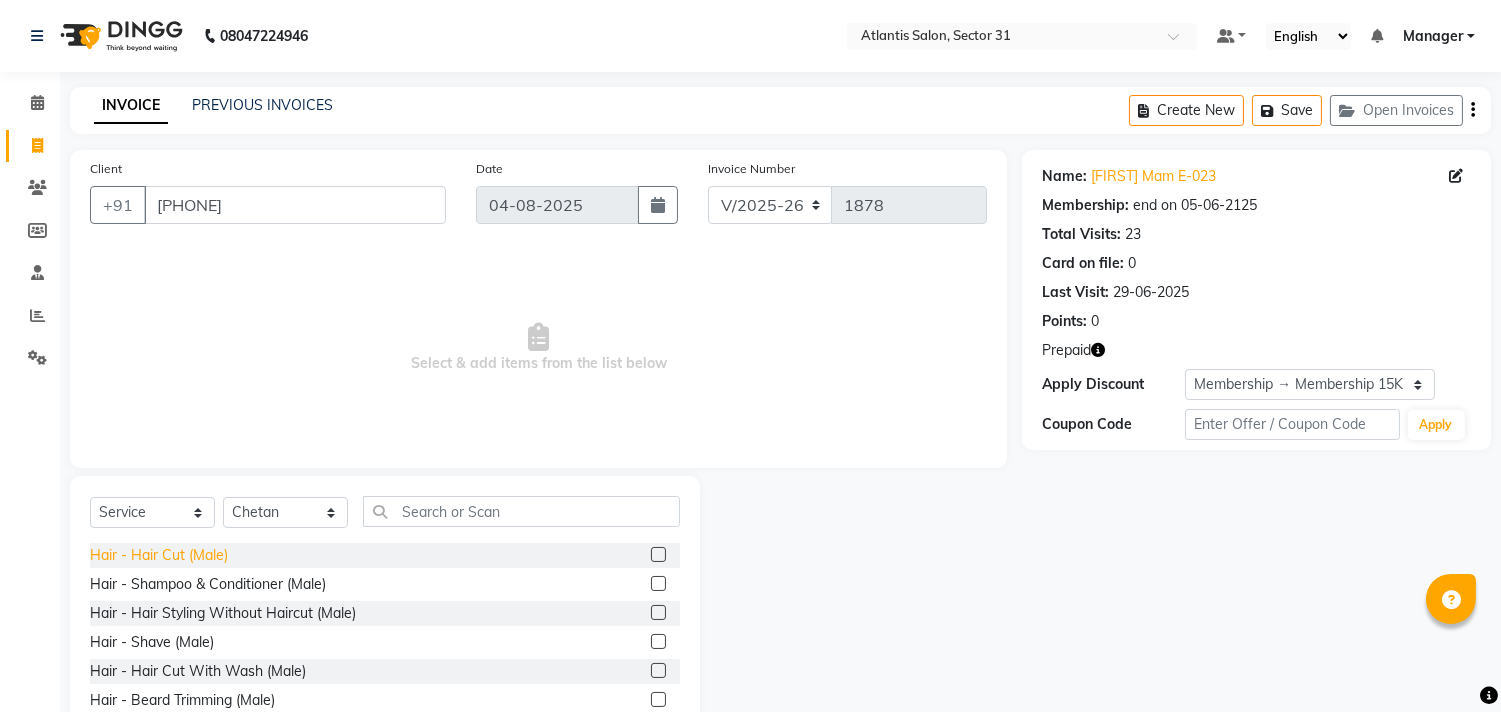 click on "Hair - Hair Cut (Male)" 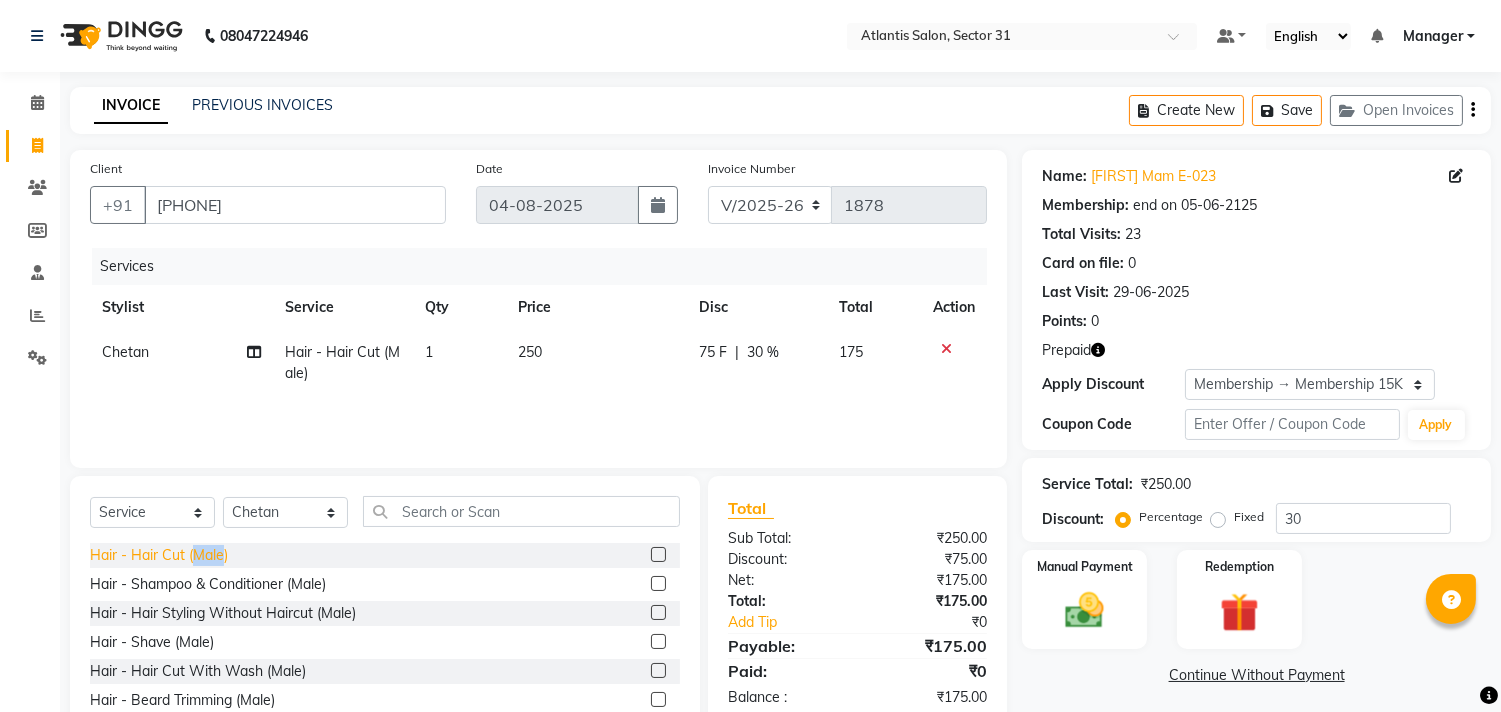 click on "Hair - Hair Cut (Male)" 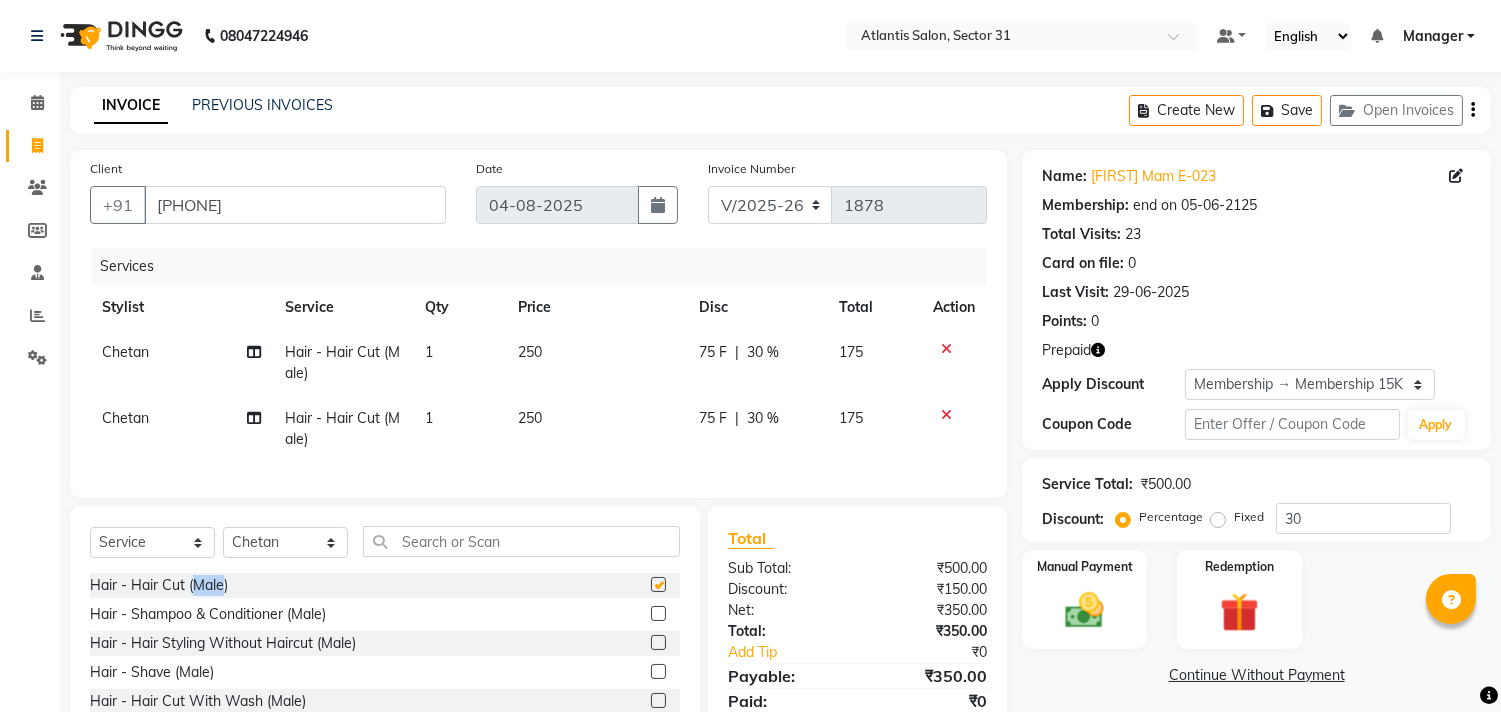 checkbox on "false" 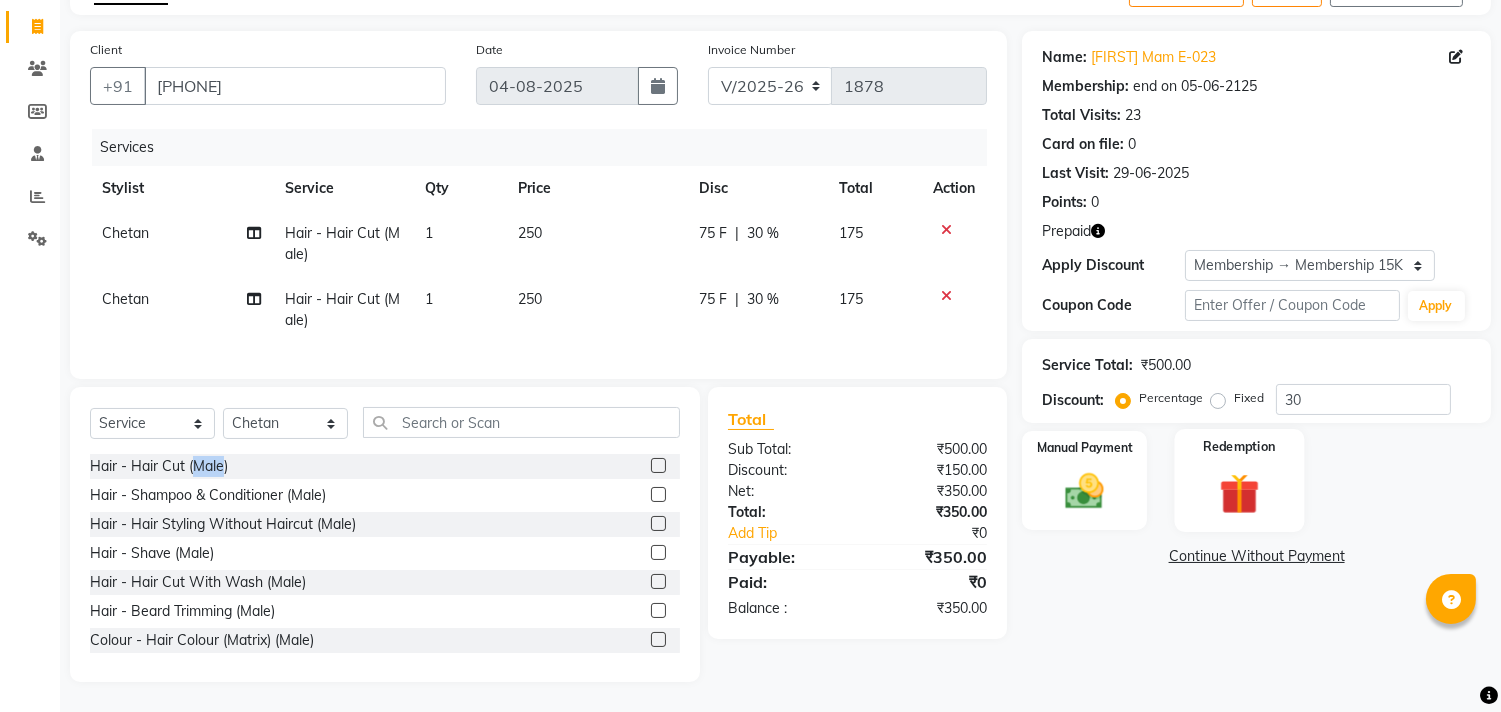 scroll, scrollTop: 135, scrollLeft: 0, axis: vertical 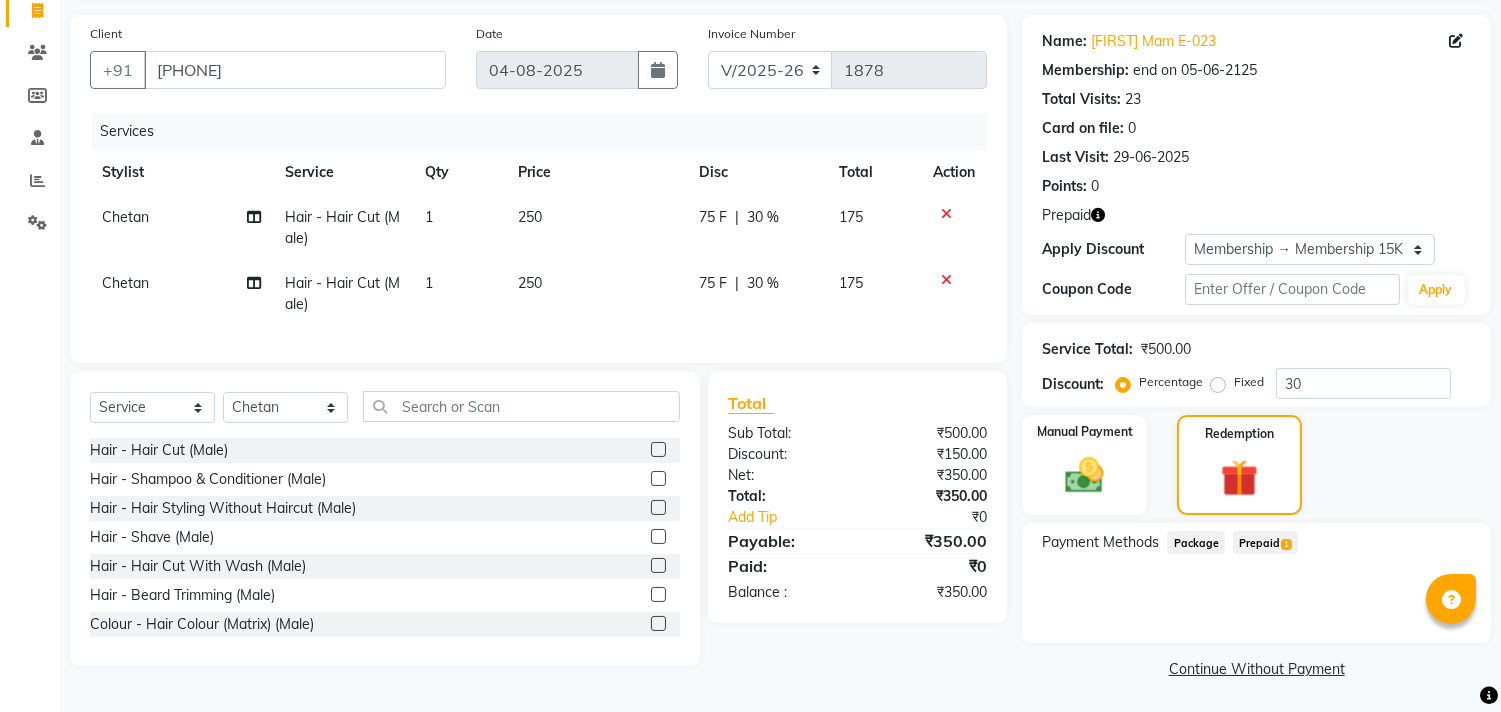 click on "1" 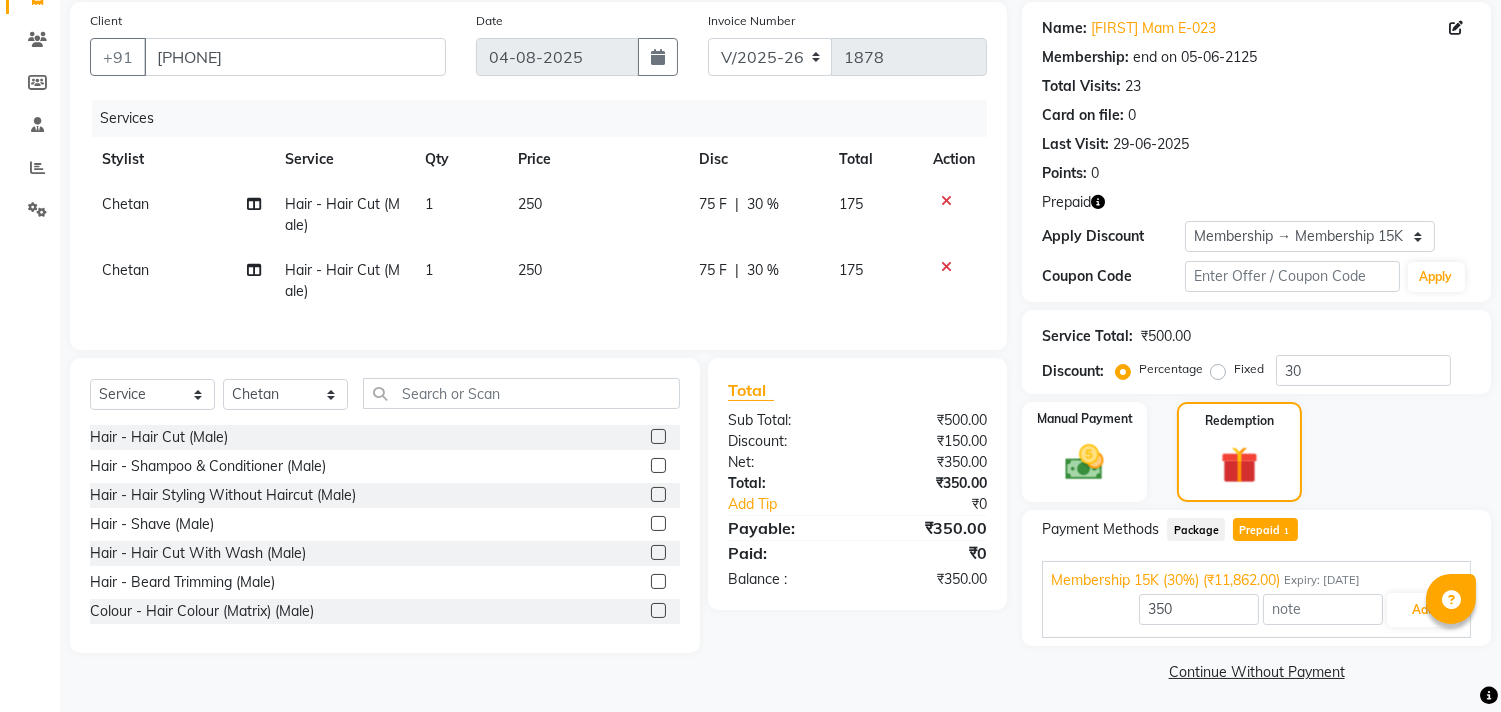 scroll, scrollTop: 152, scrollLeft: 0, axis: vertical 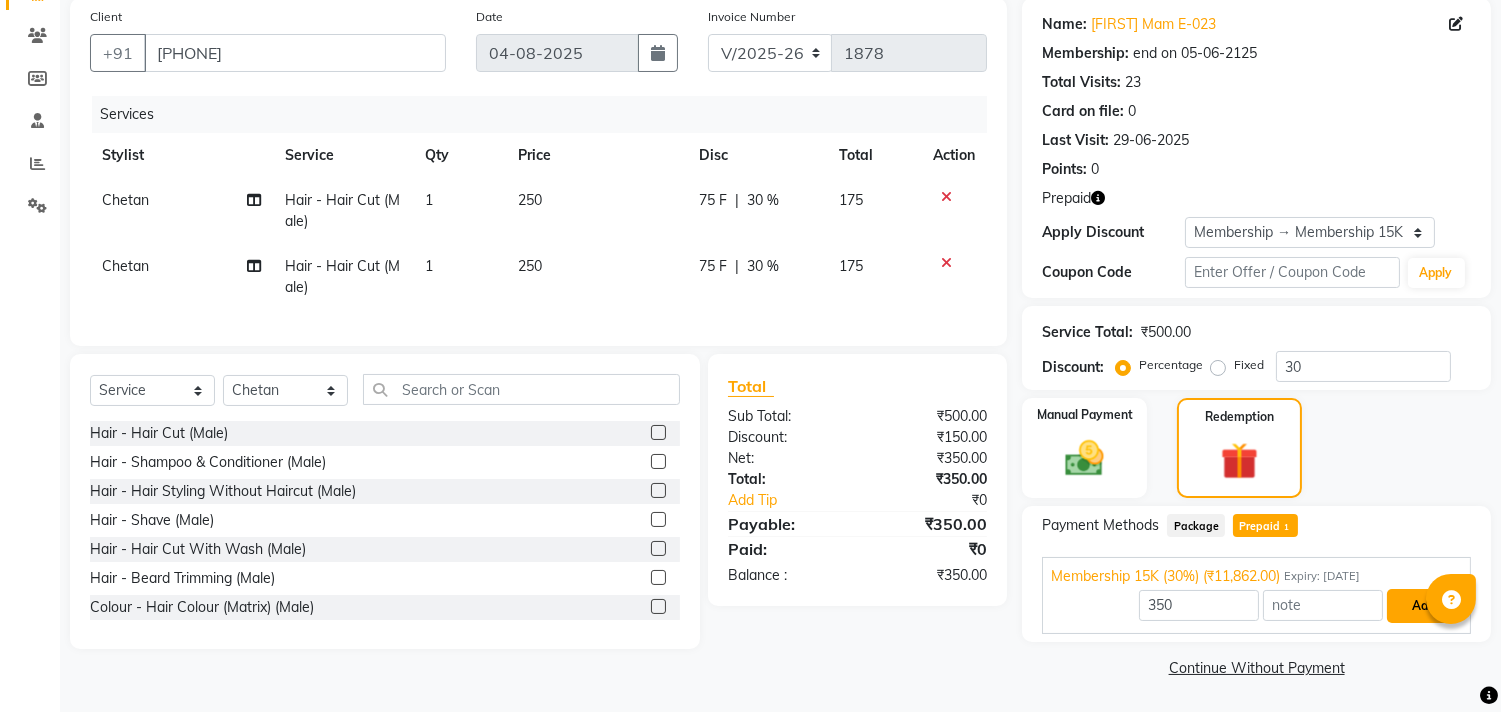 click on "Add" at bounding box center [1423, 606] 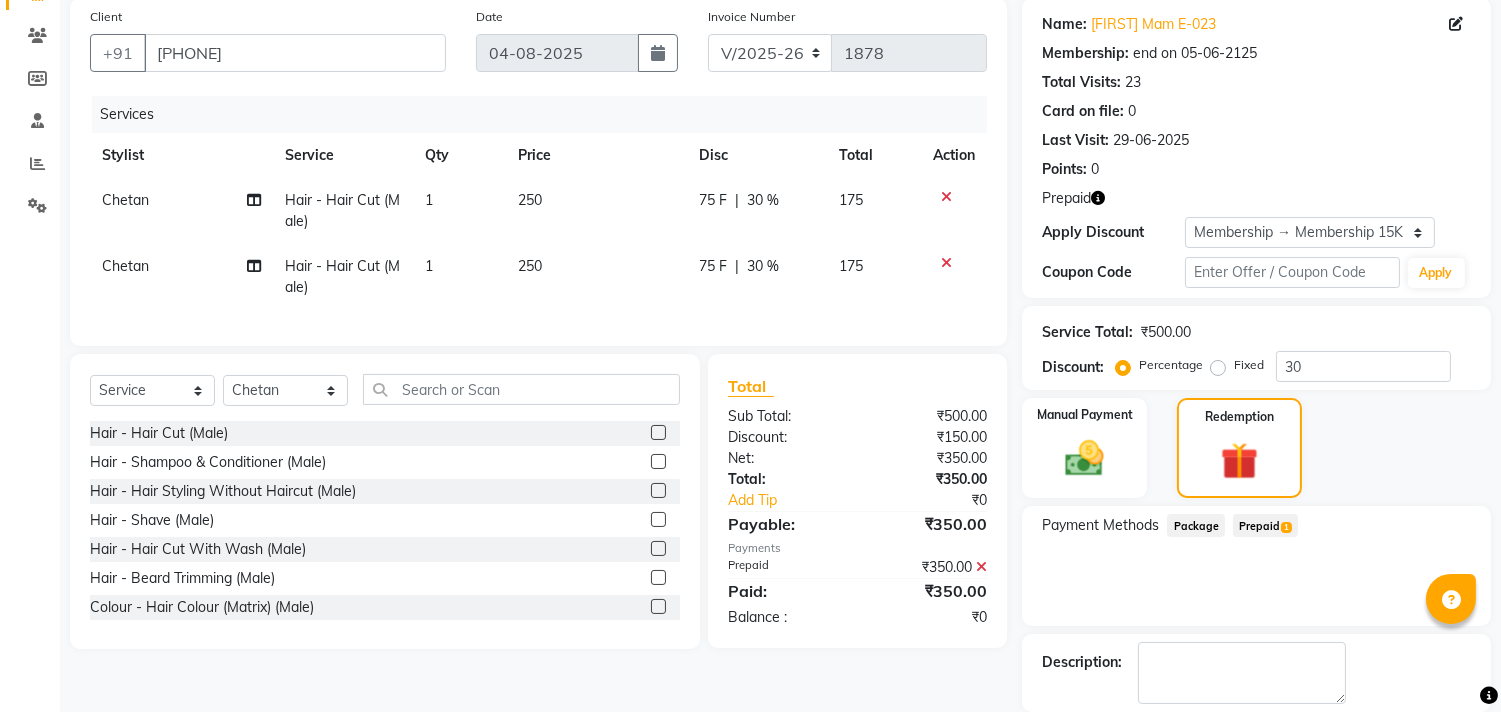 scroll, scrollTop: 248, scrollLeft: 0, axis: vertical 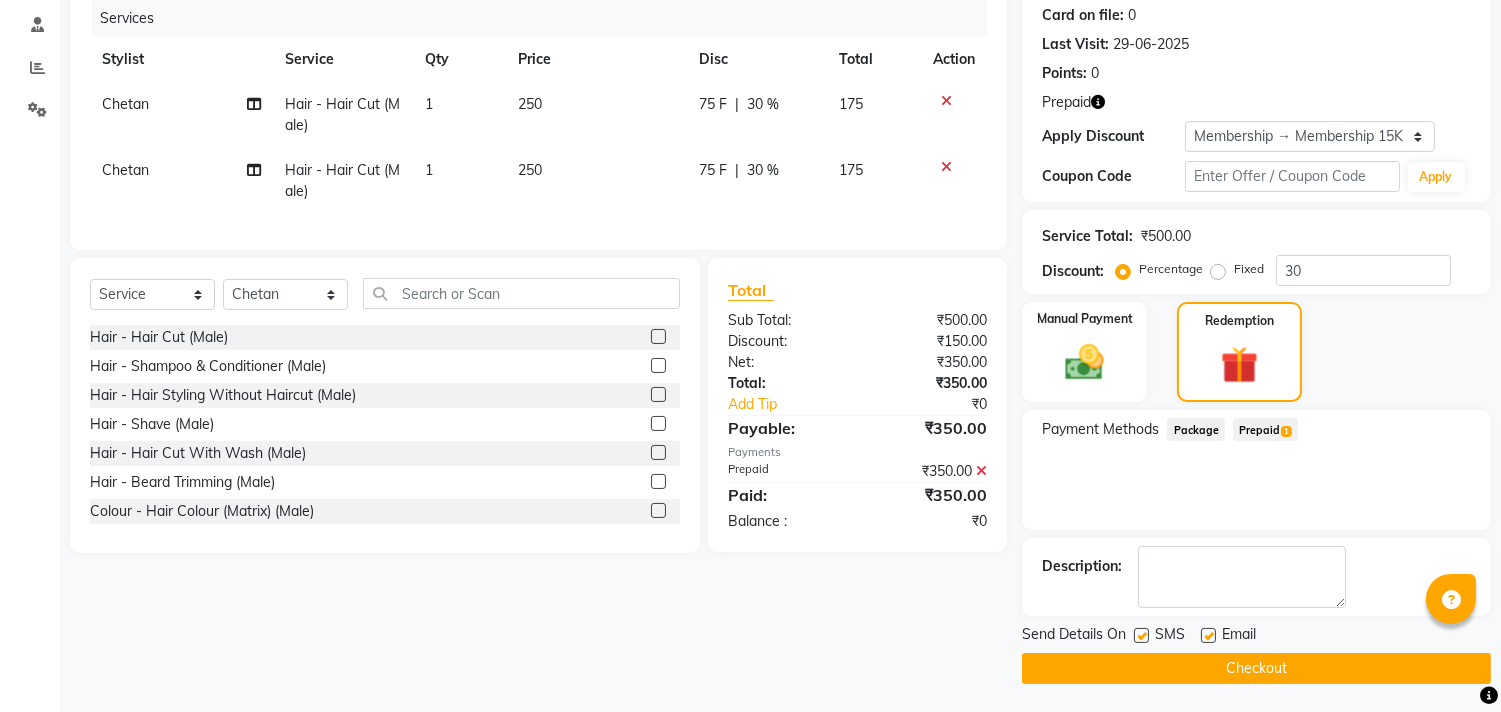 click on "Checkout" 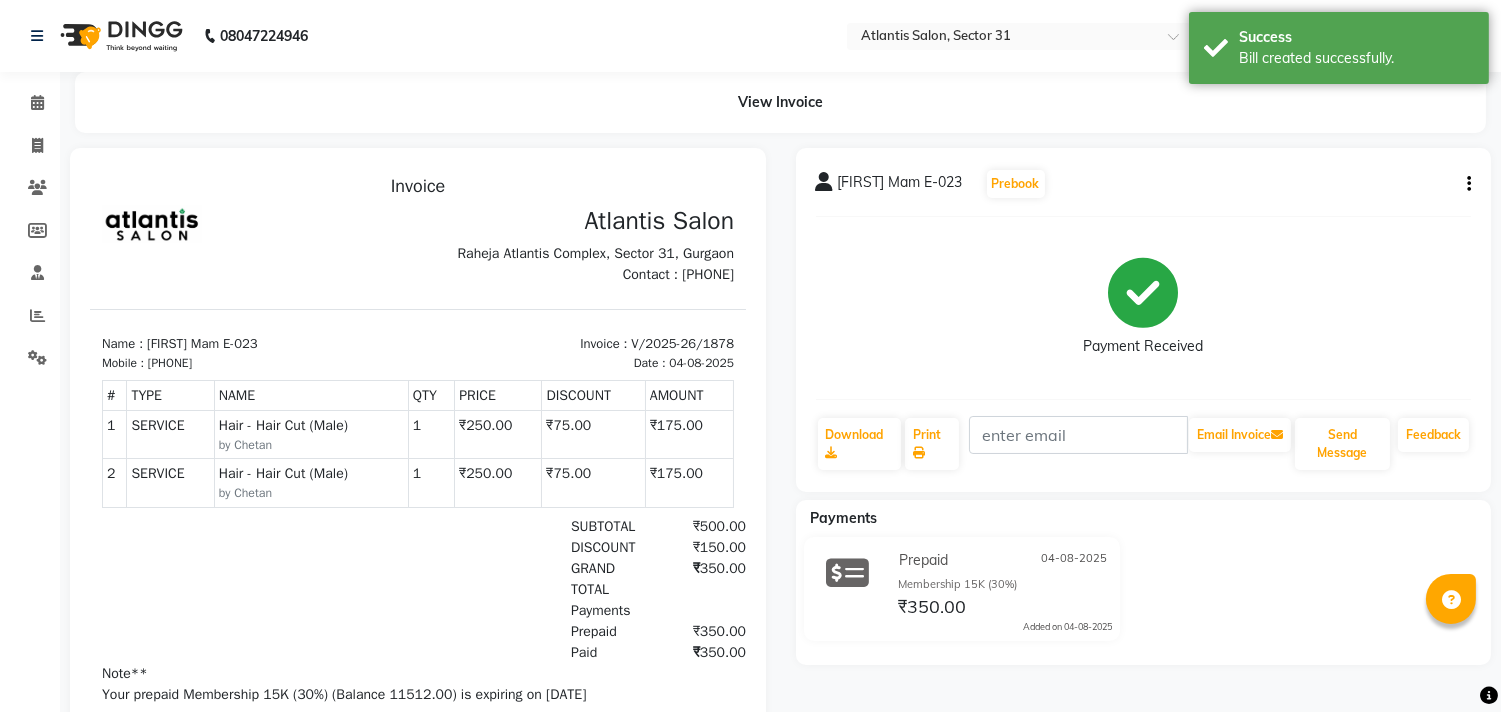 scroll, scrollTop: 0, scrollLeft: 0, axis: both 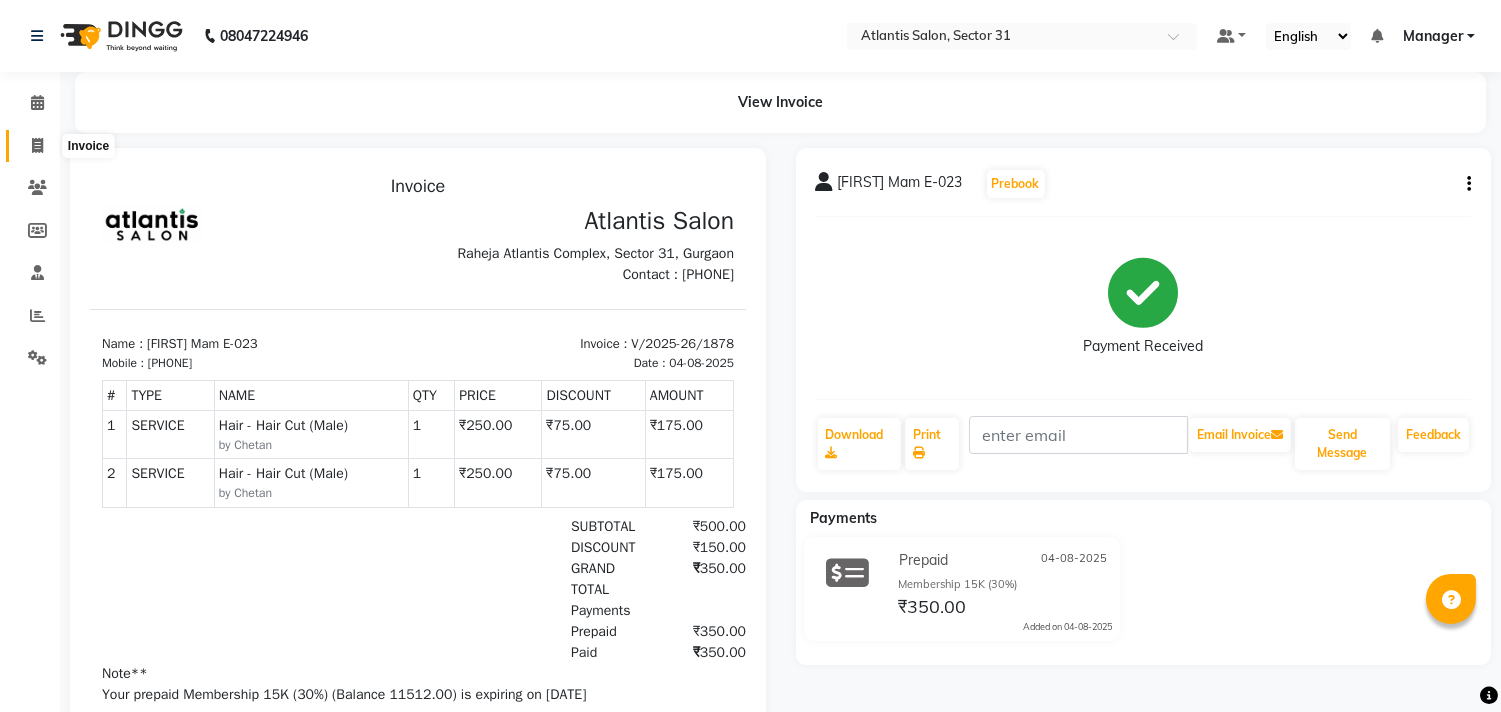 click 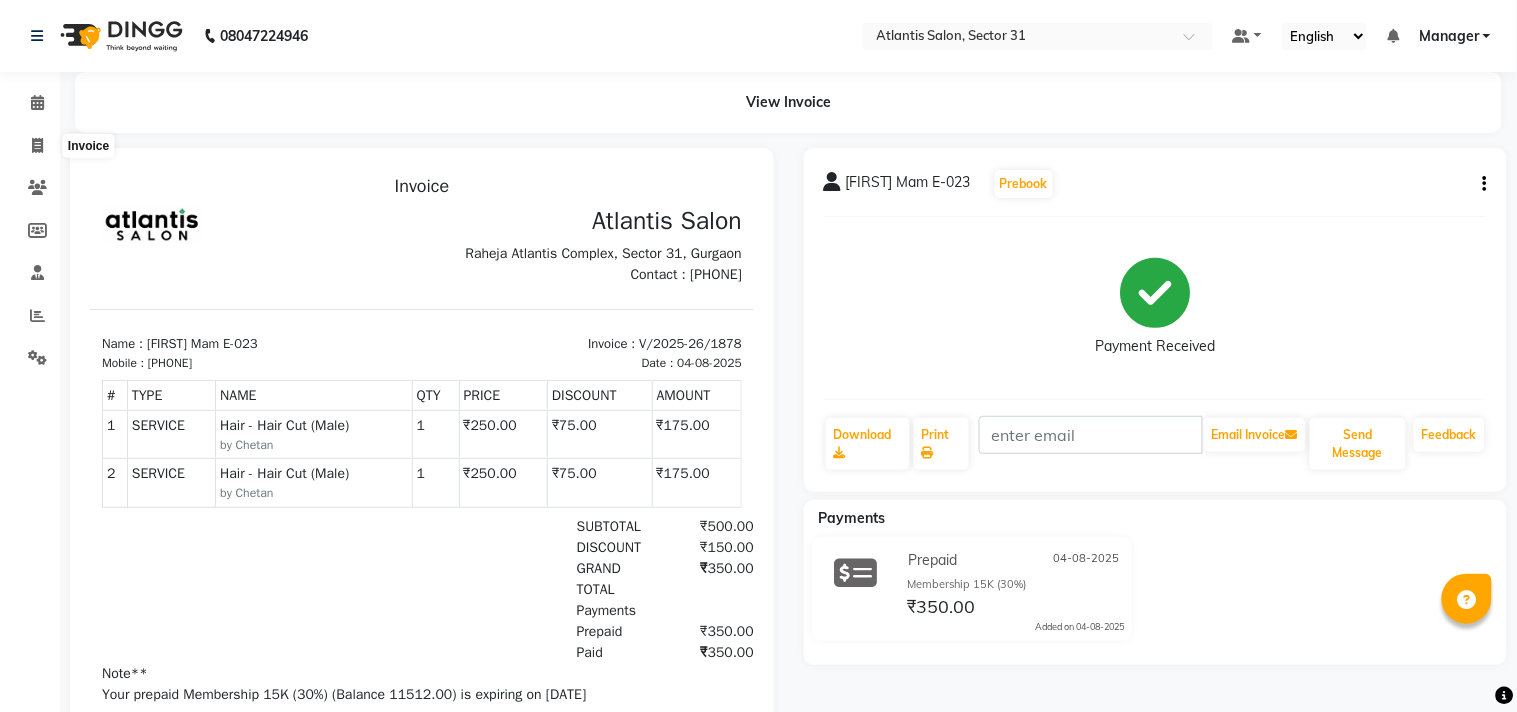 select on "service" 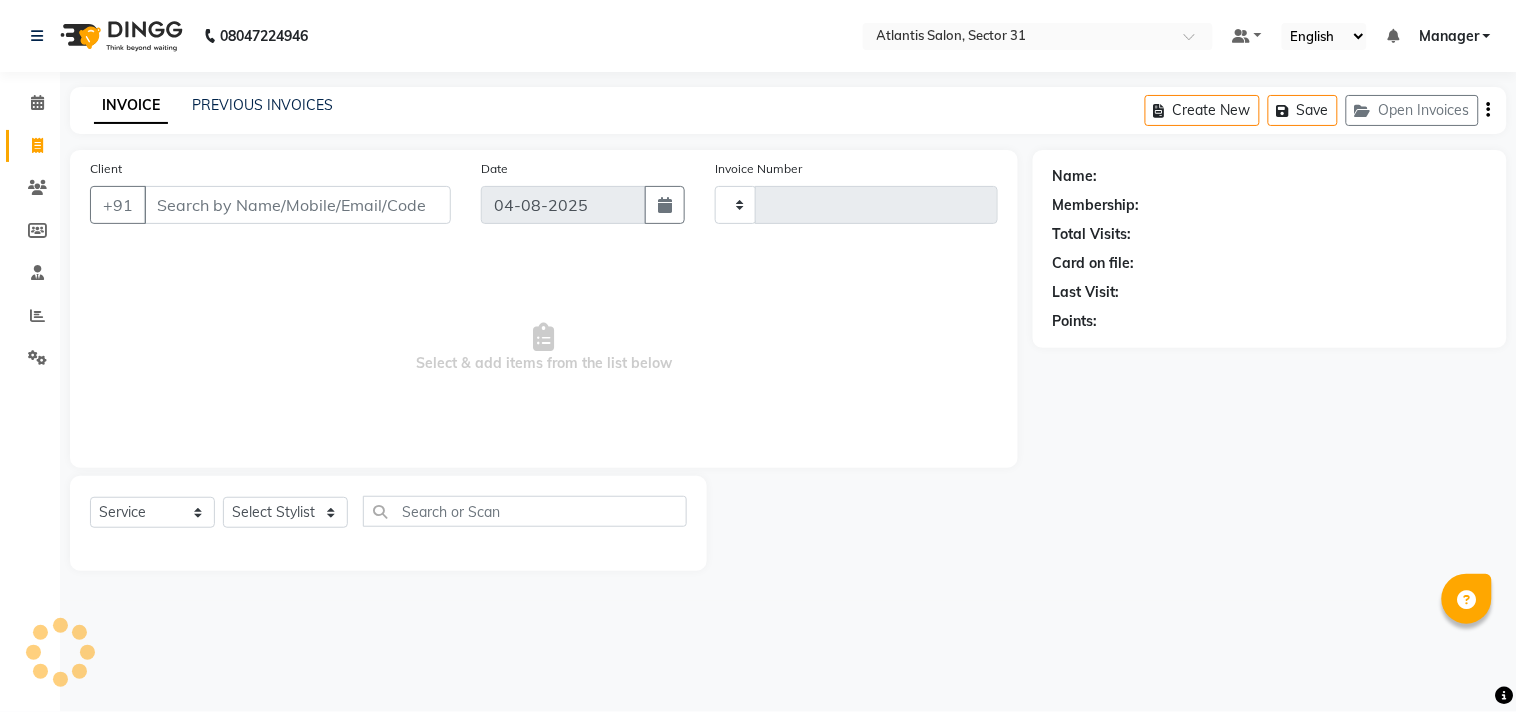 type on "1879" 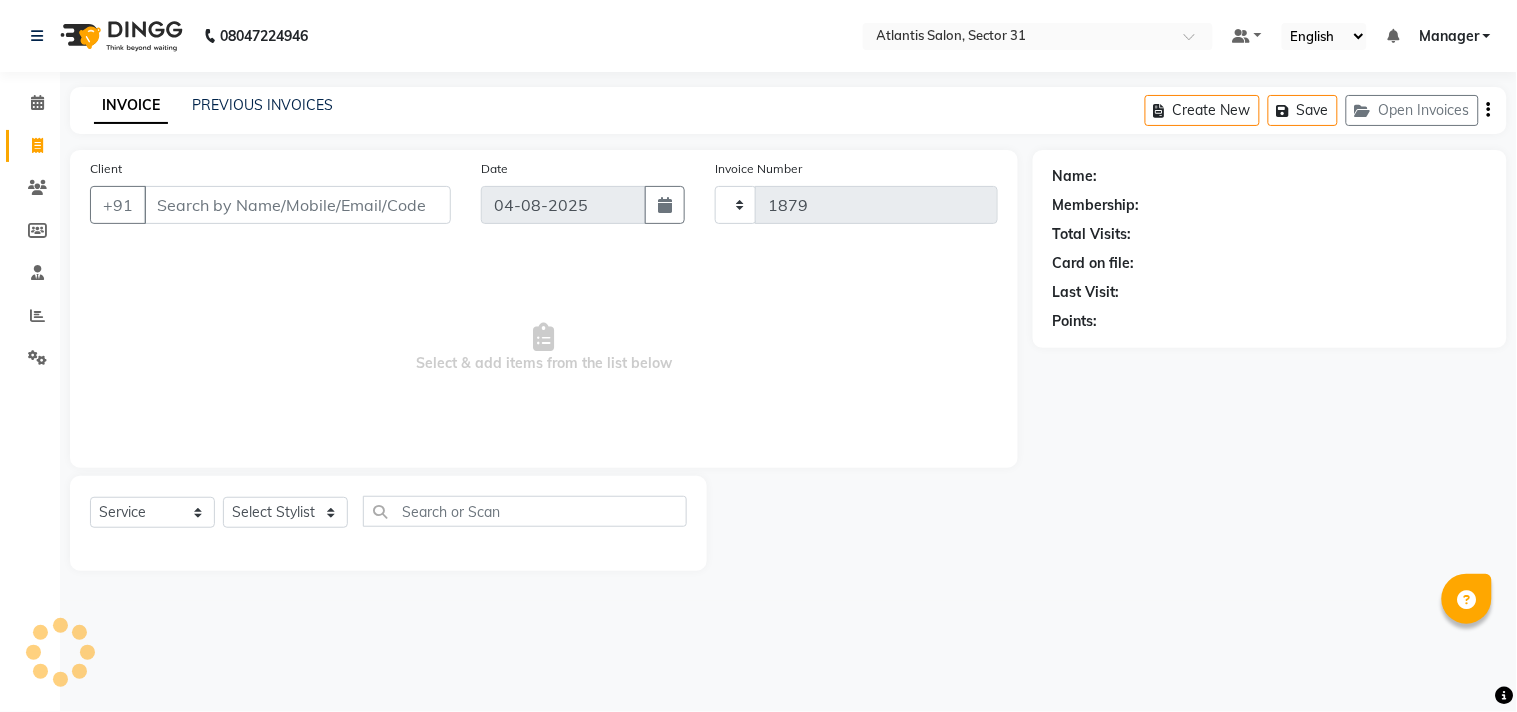 select on "4391" 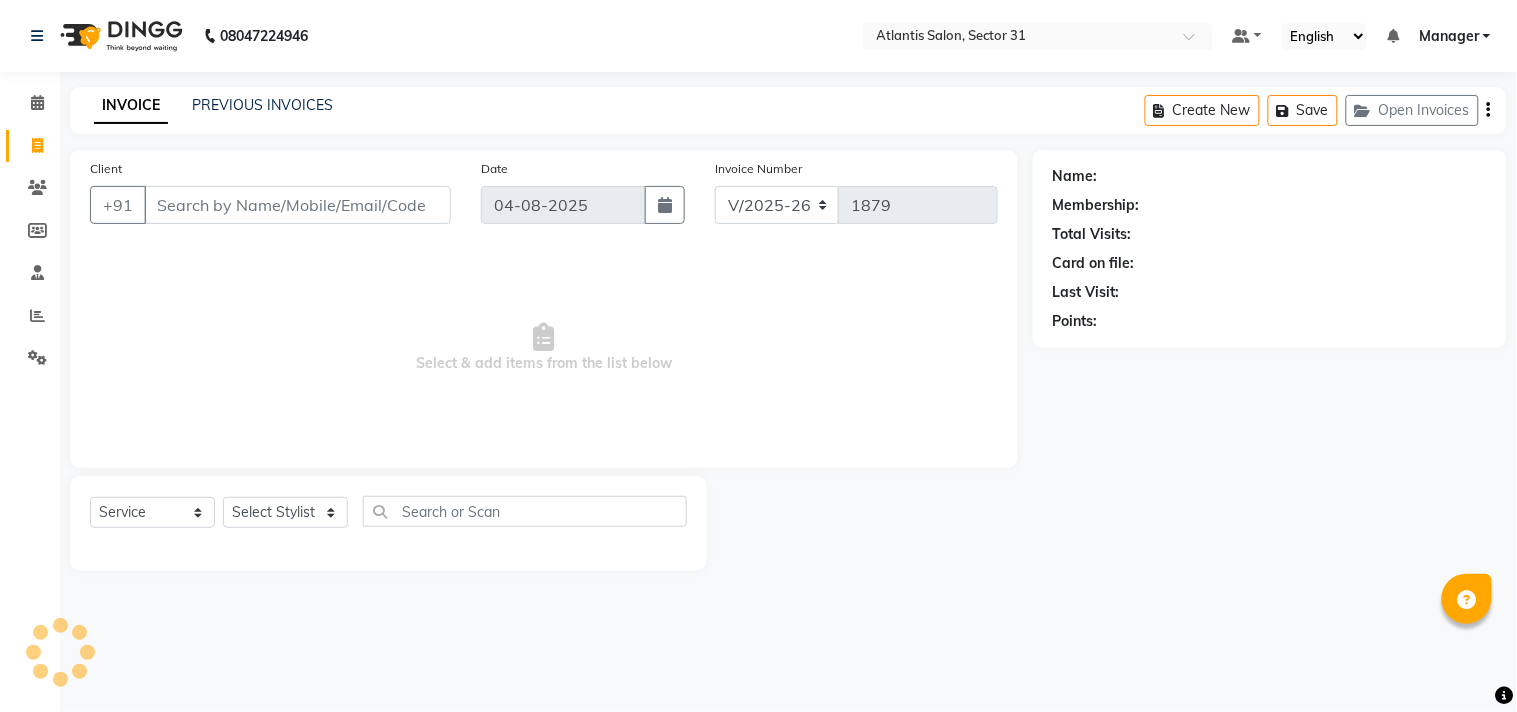 click on "Client" at bounding box center [297, 205] 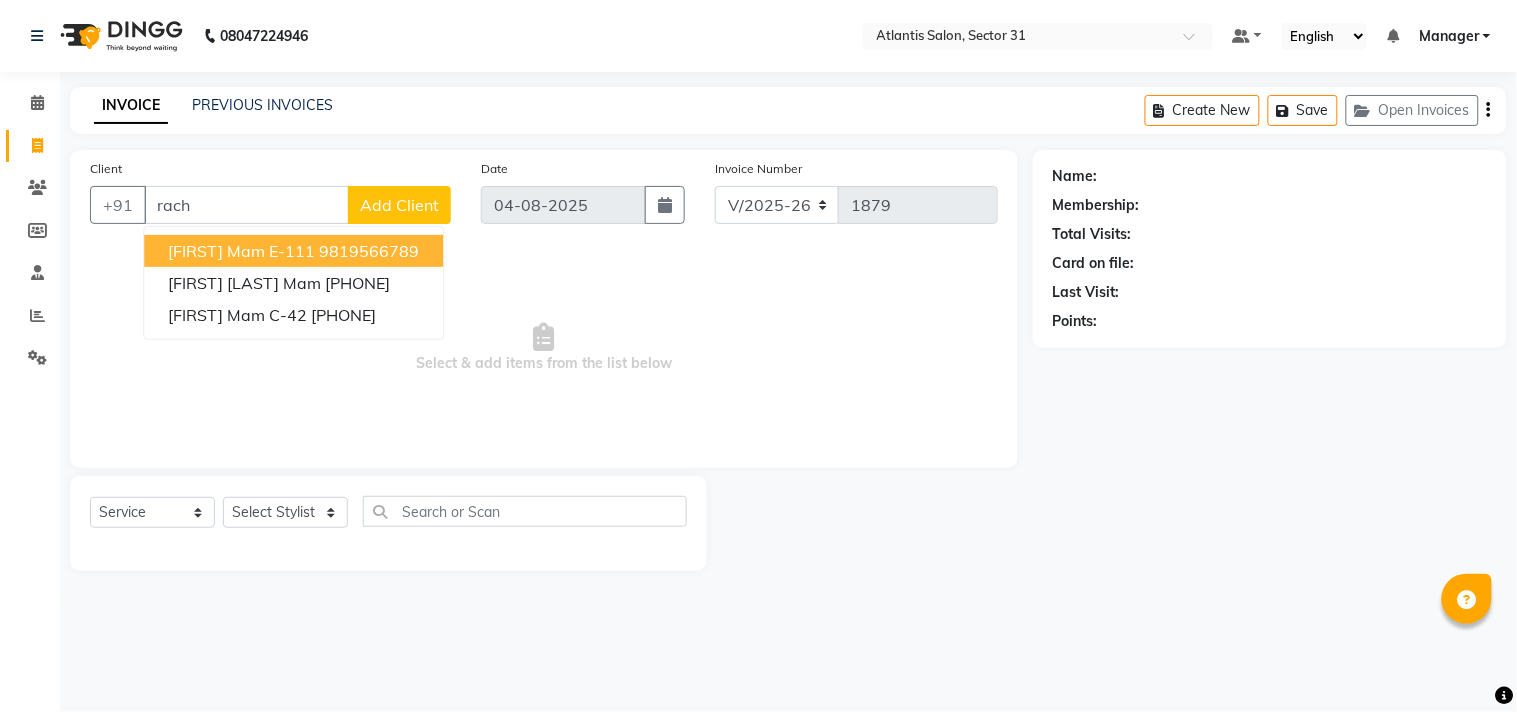 click on "[FIRST] Mam E-111" at bounding box center (241, 251) 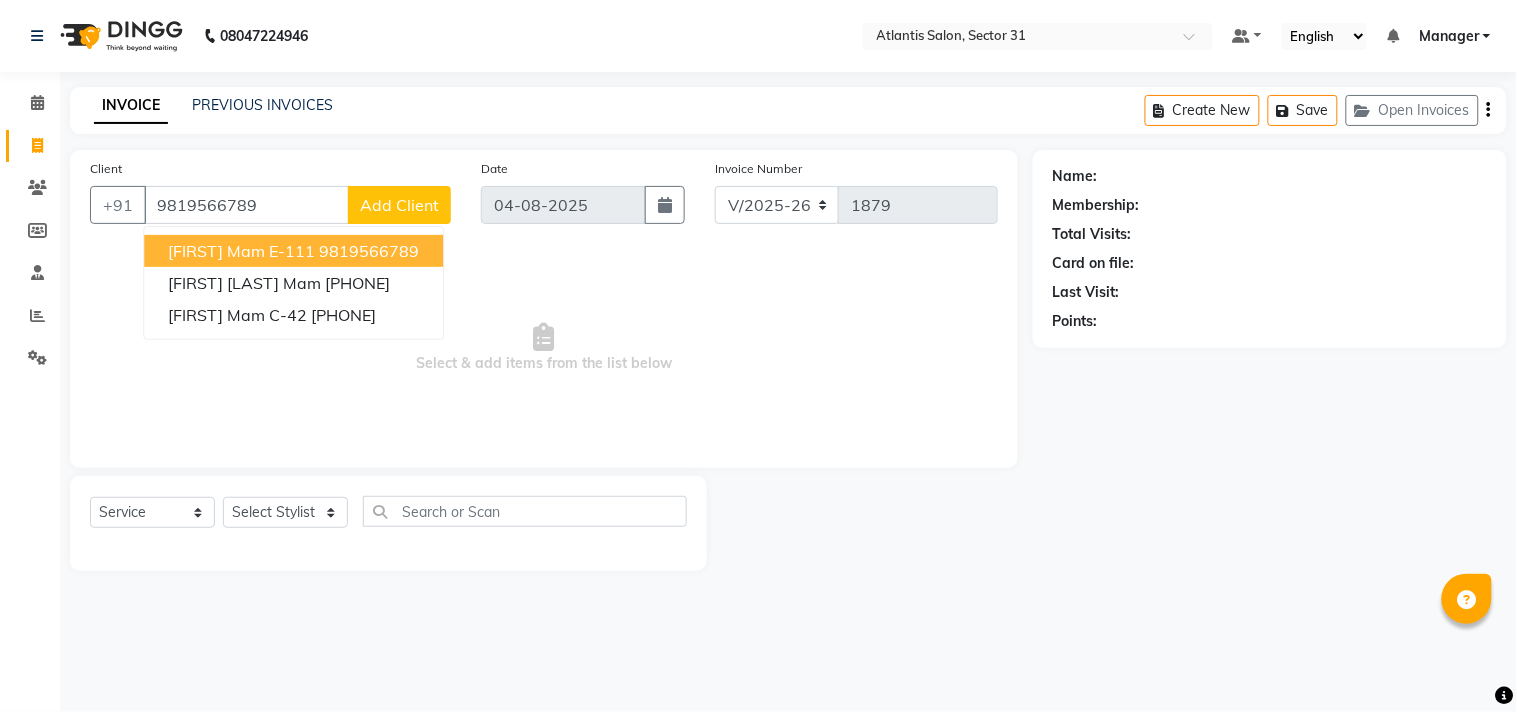 type on "9819566789" 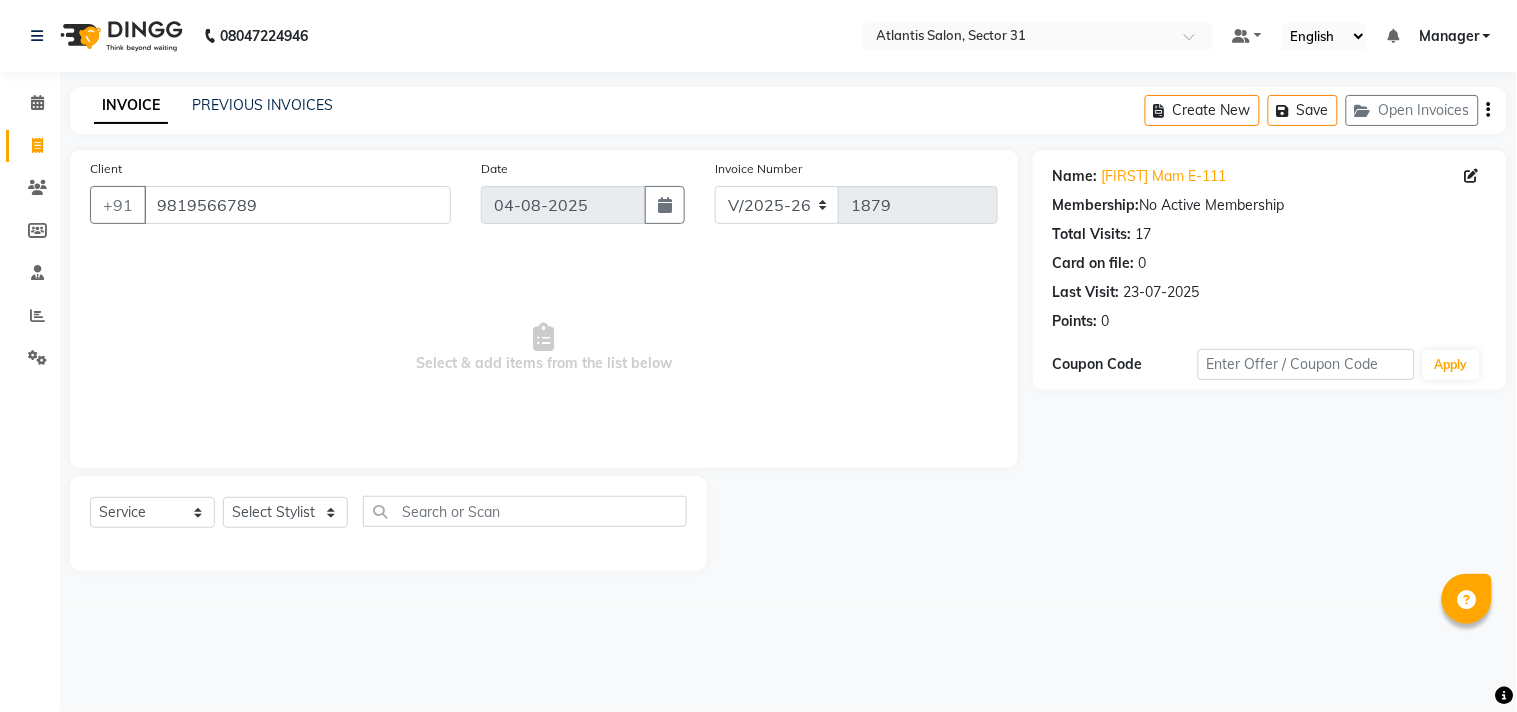 click on "Select  Service  Product  Membership  Package Voucher Prepaid Gift Card  Select Stylist Alka  Annu Chetan Farman Kavita Manager Staff 31 Staff ILD Suraj" 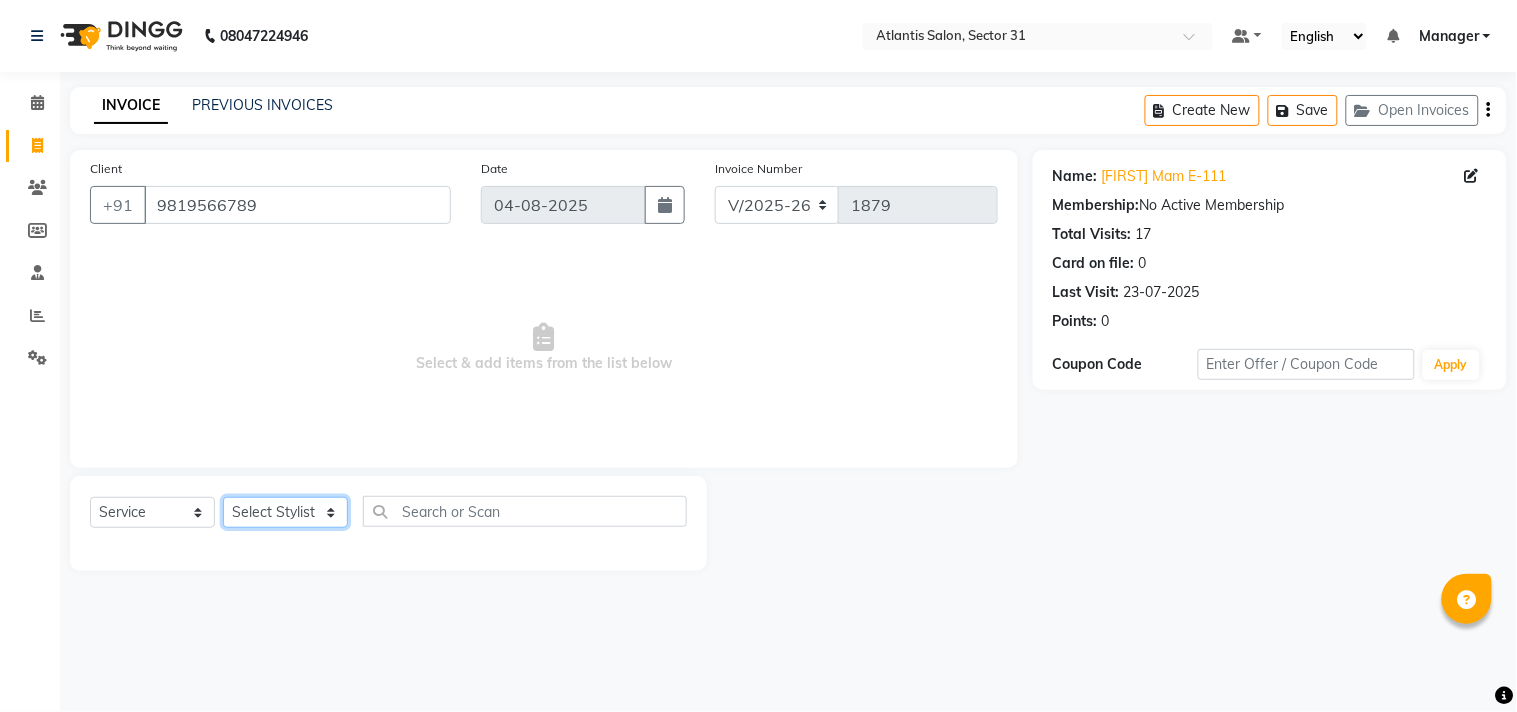 click on "Select Stylist Alka  Annu Chetan Farman Kavita Manager Staff 31 Staff ILD Suraj" 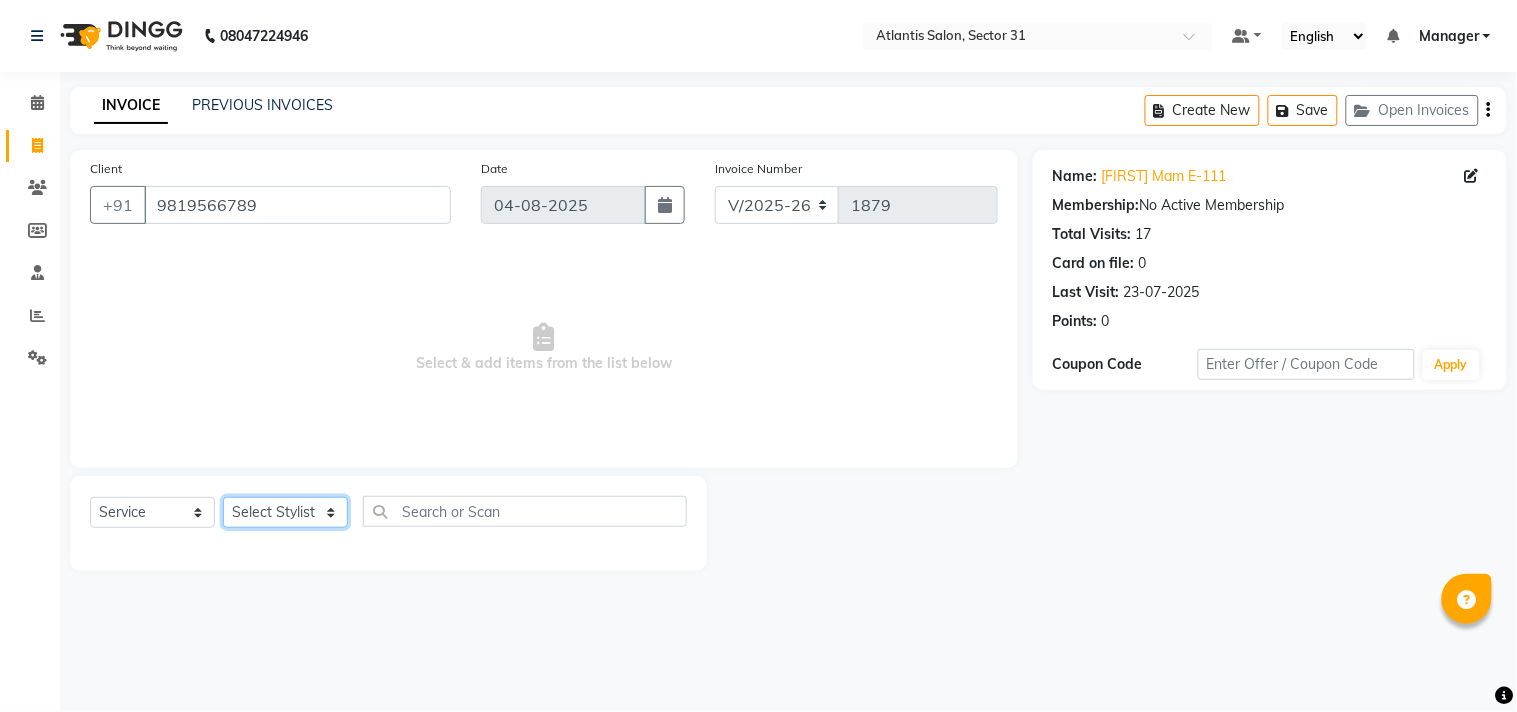 select on "33510" 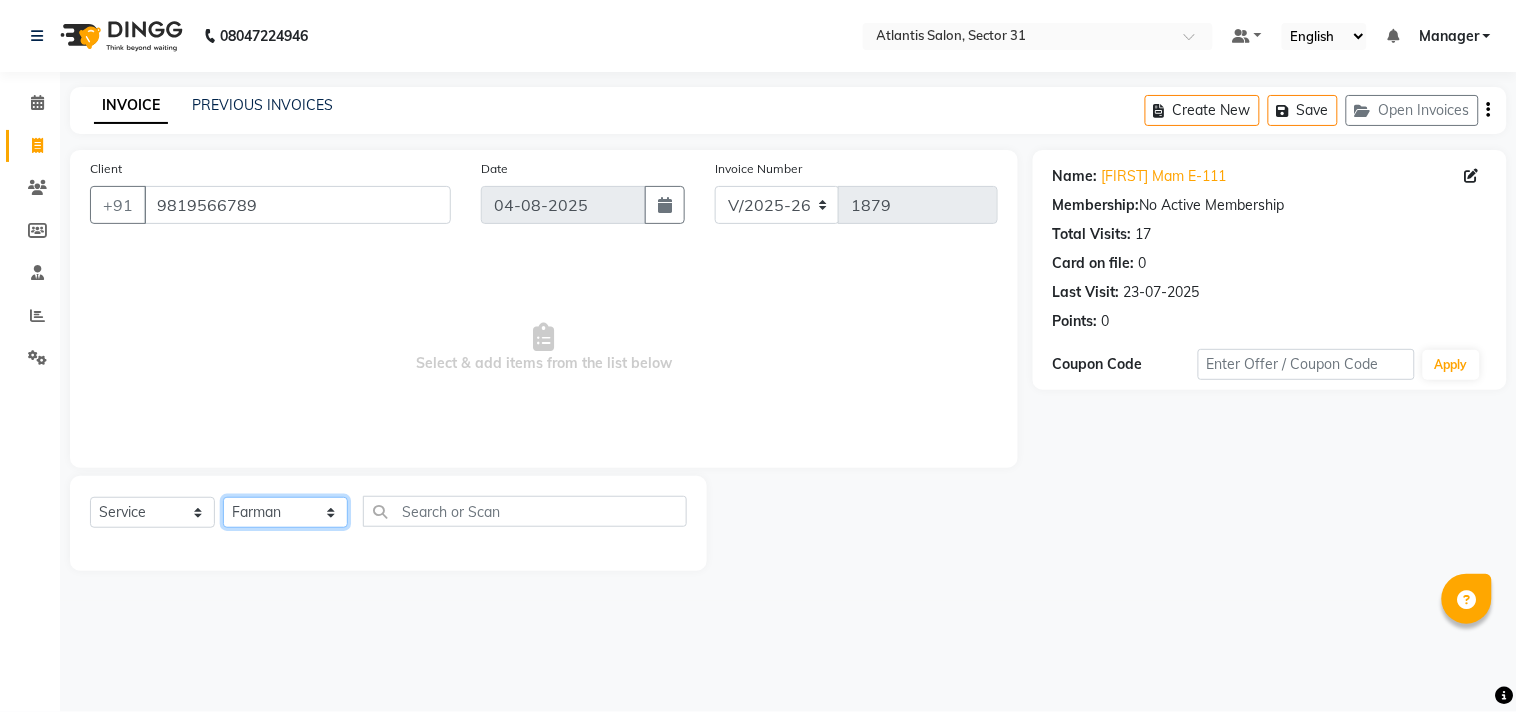 click on "Select Stylist Alka  Annu Chetan Farman Kavita Manager Staff 31 Staff ILD Suraj" 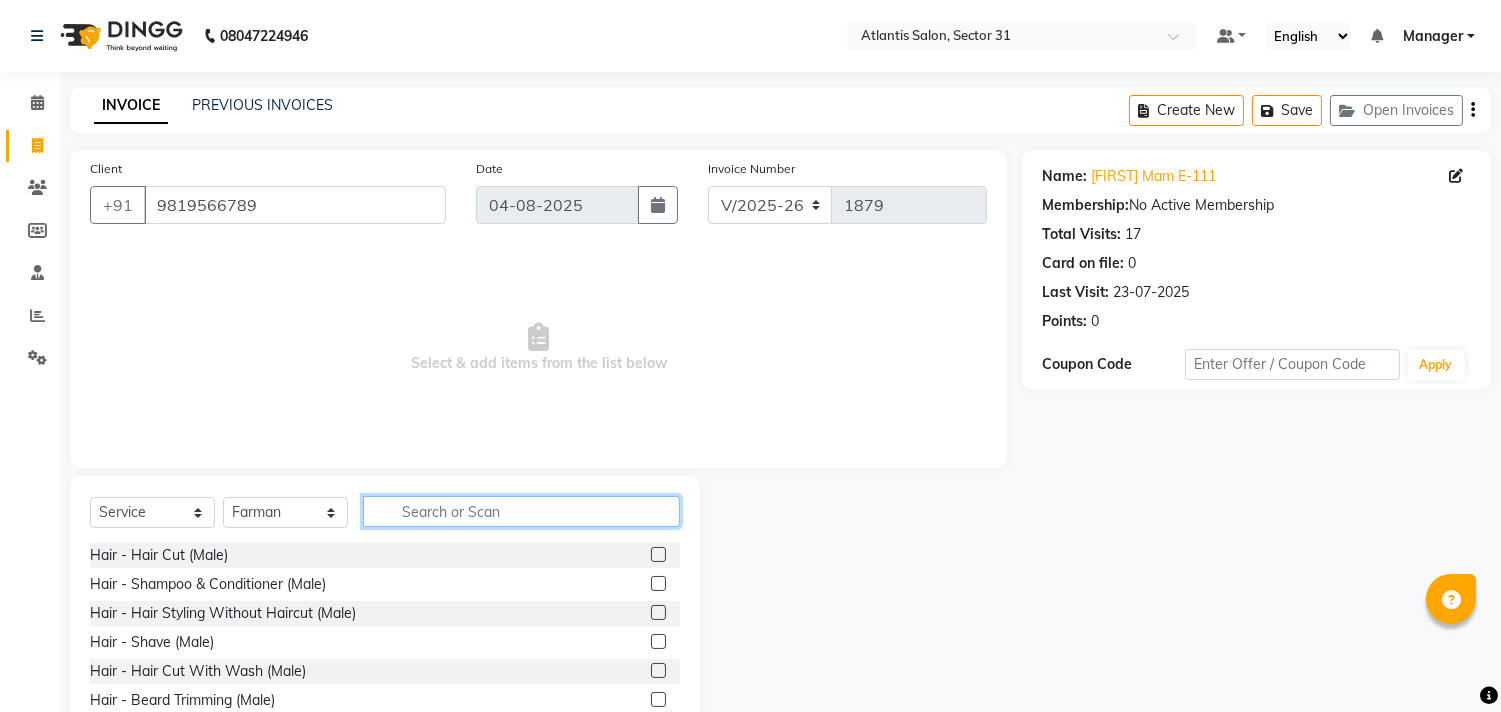 click 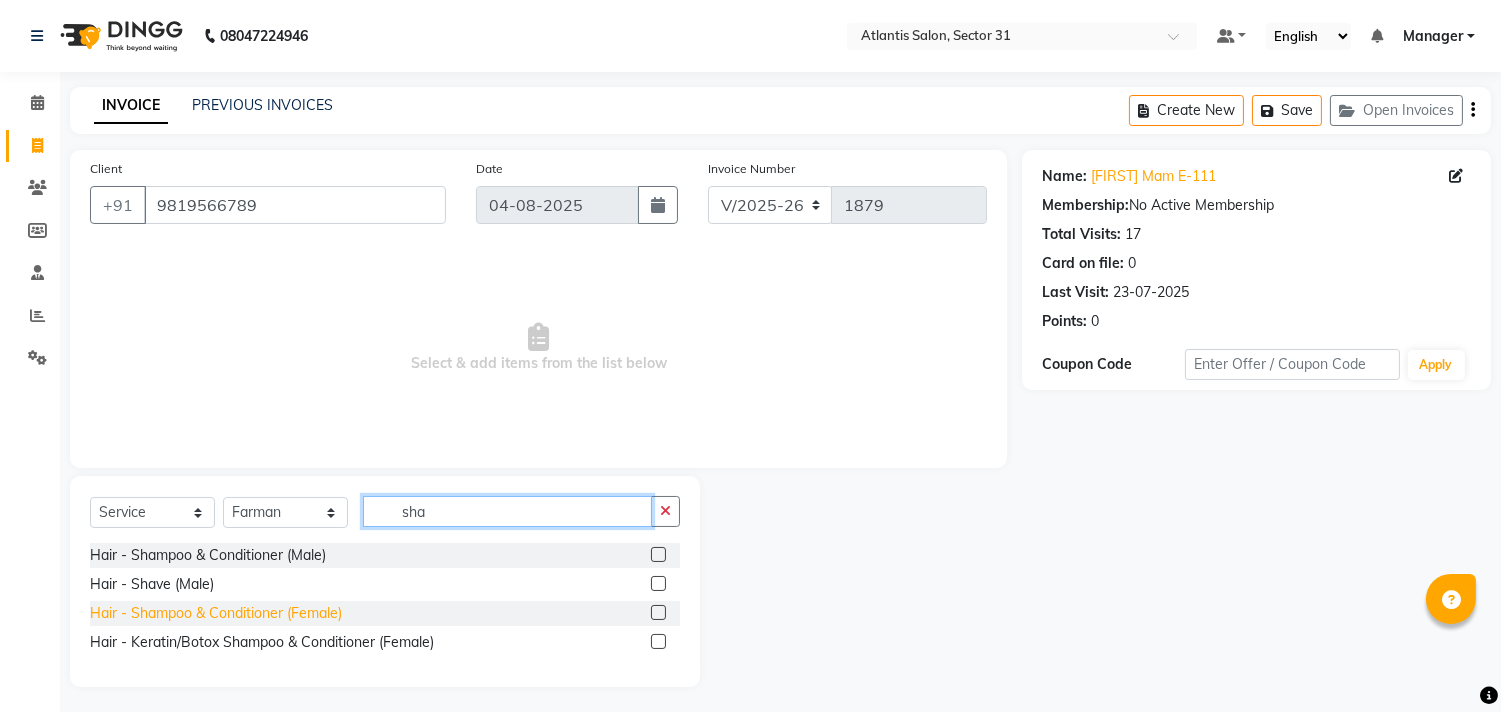 type on "sha" 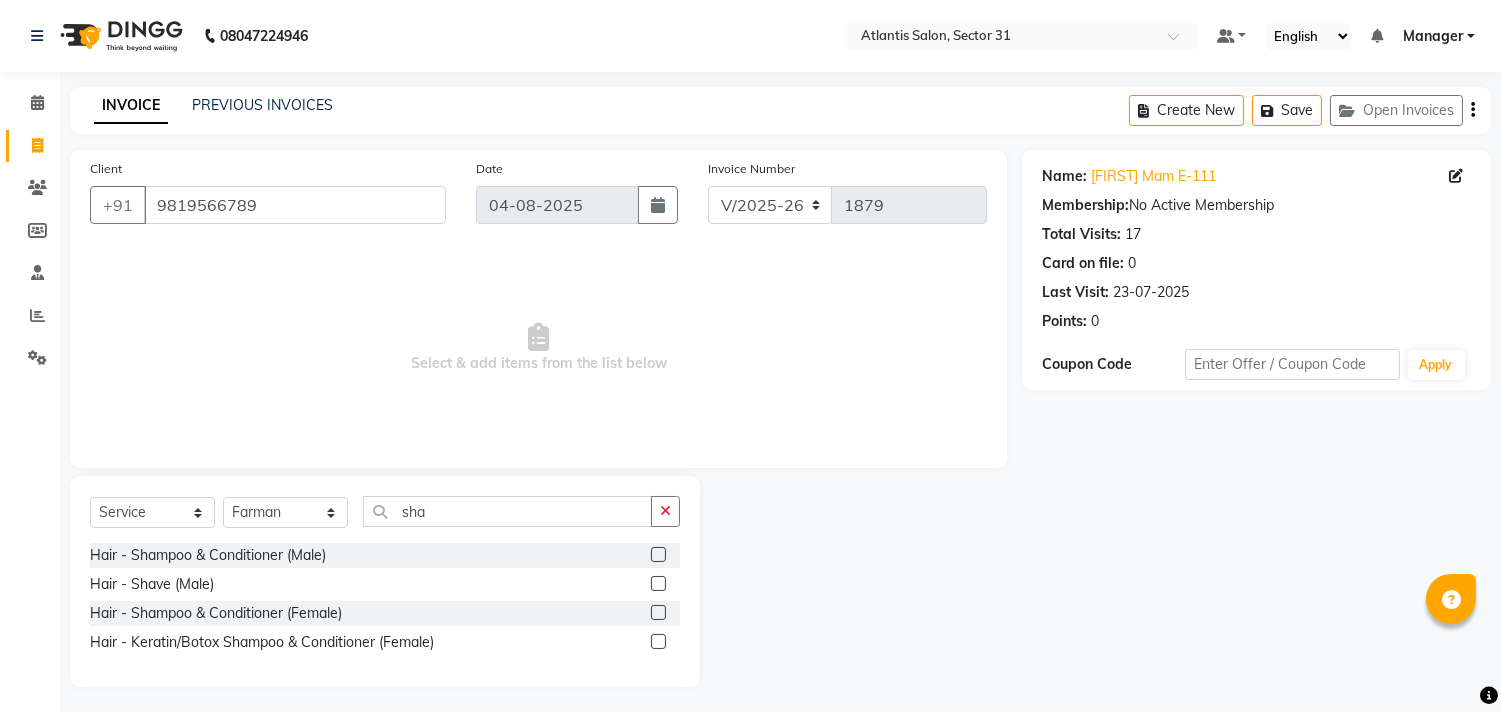 drag, startPoint x: 261, startPoint y: 617, endPoint x: 371, endPoint y: 597, distance: 111.8034 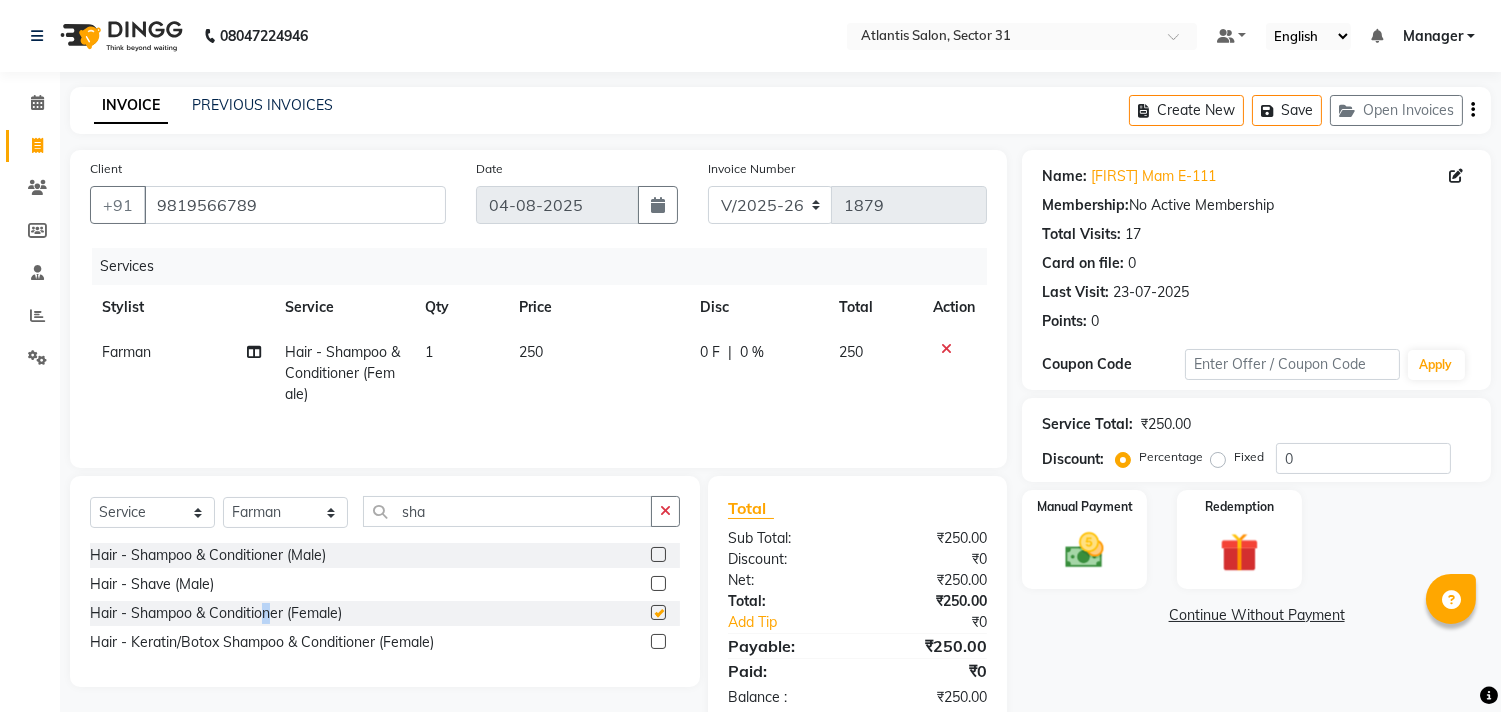 checkbox on "false" 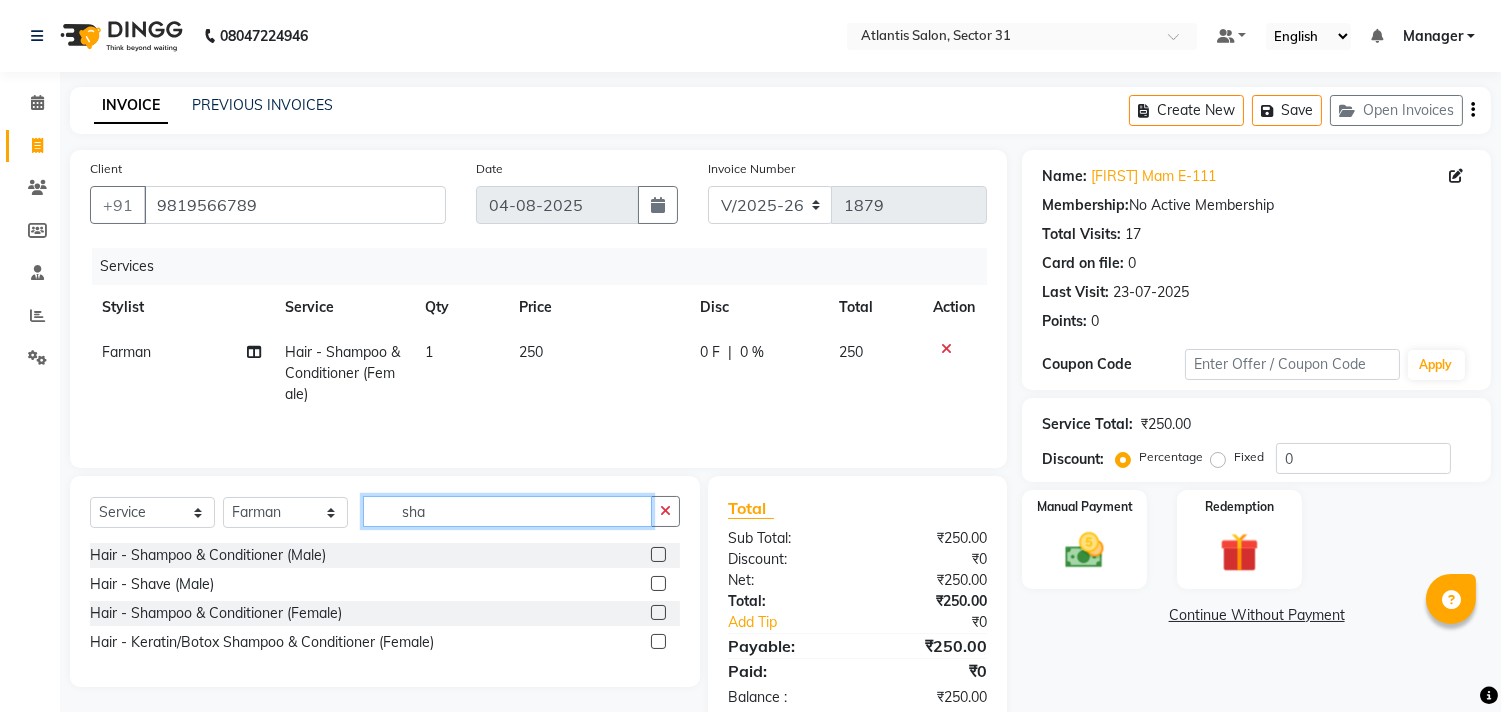 click on "sha" 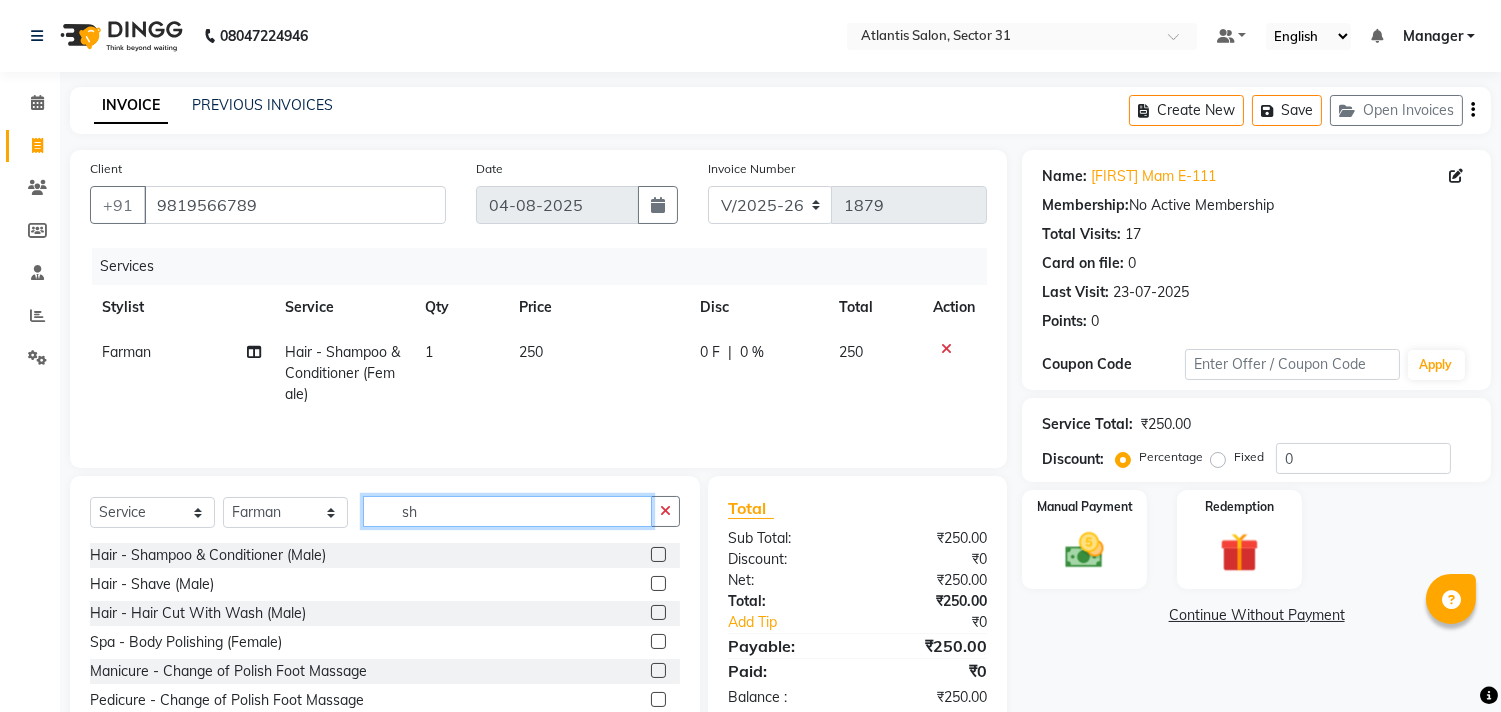 type on "s" 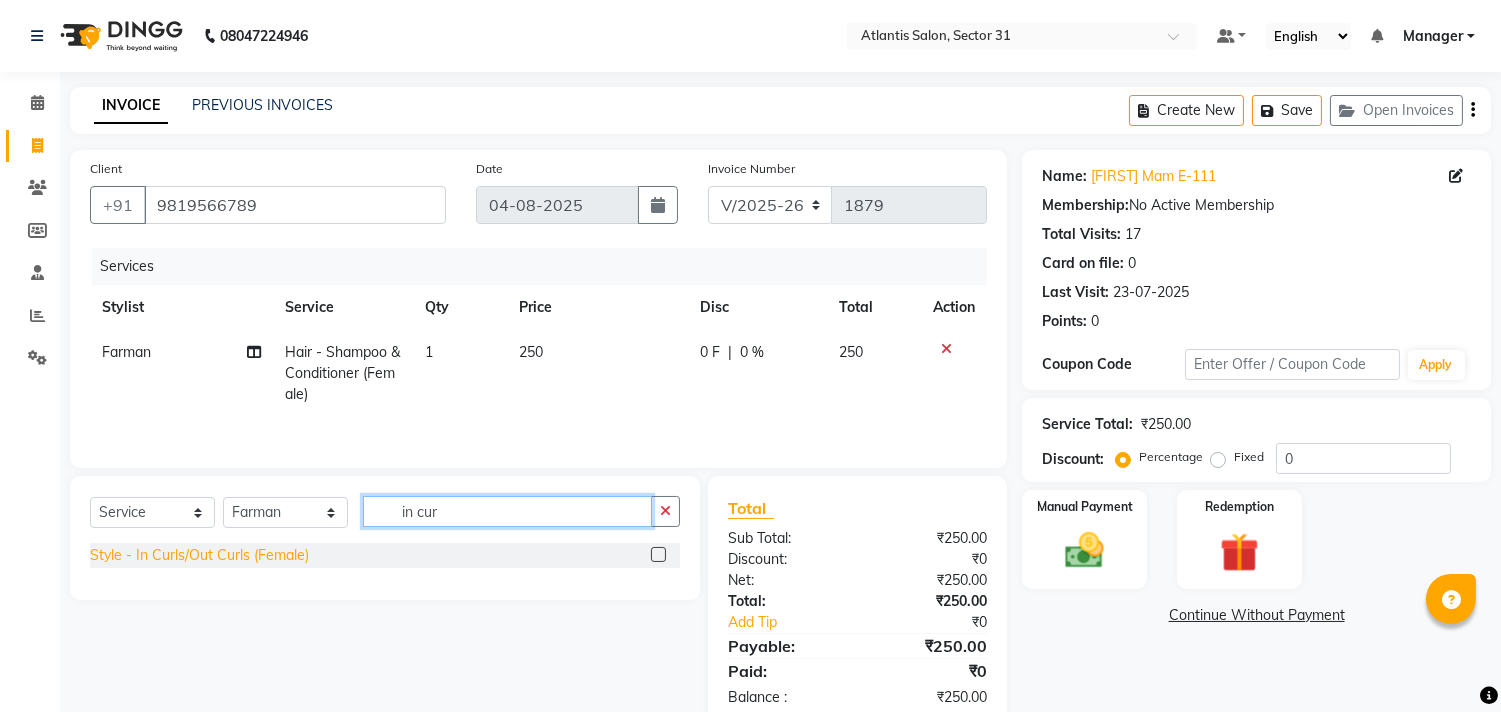 type on "in cur" 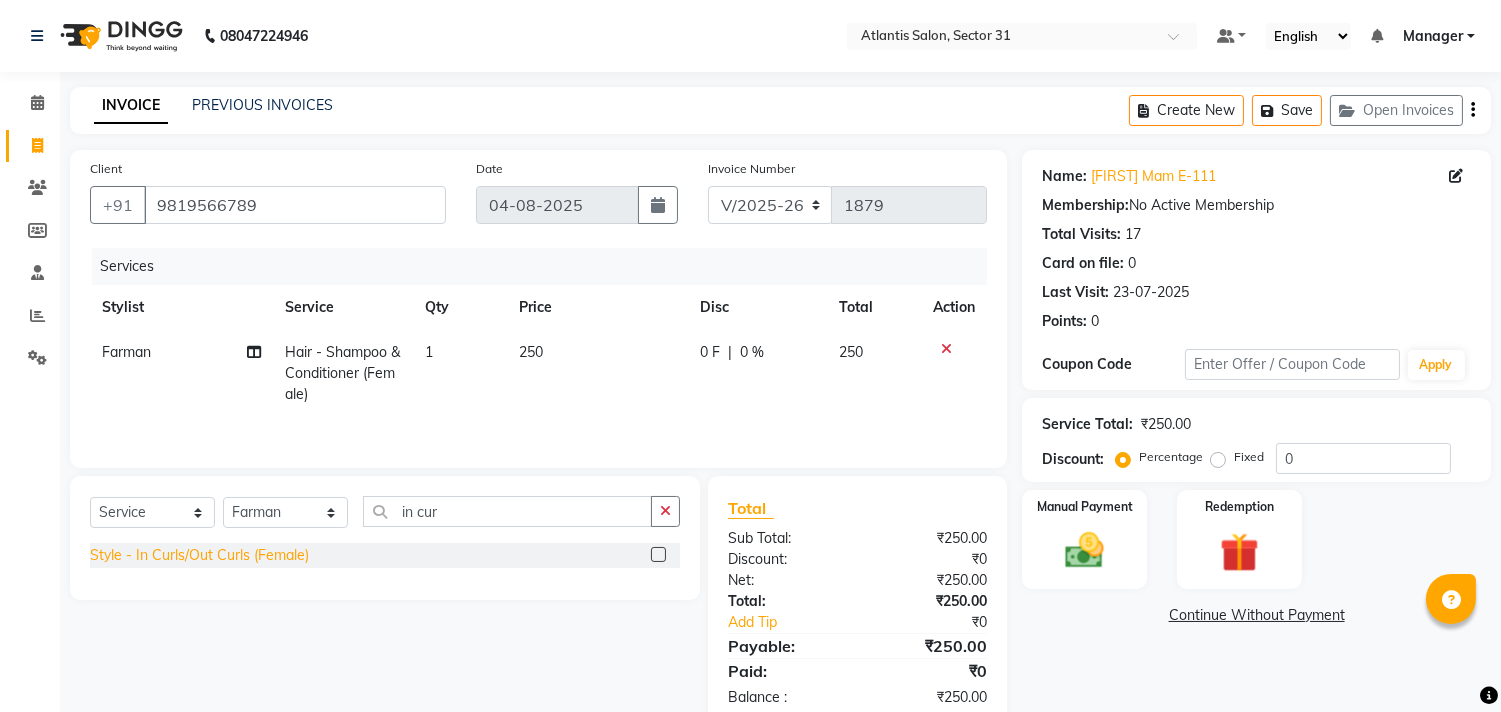 click on "Style - In Curls/Out Curls (Female)" 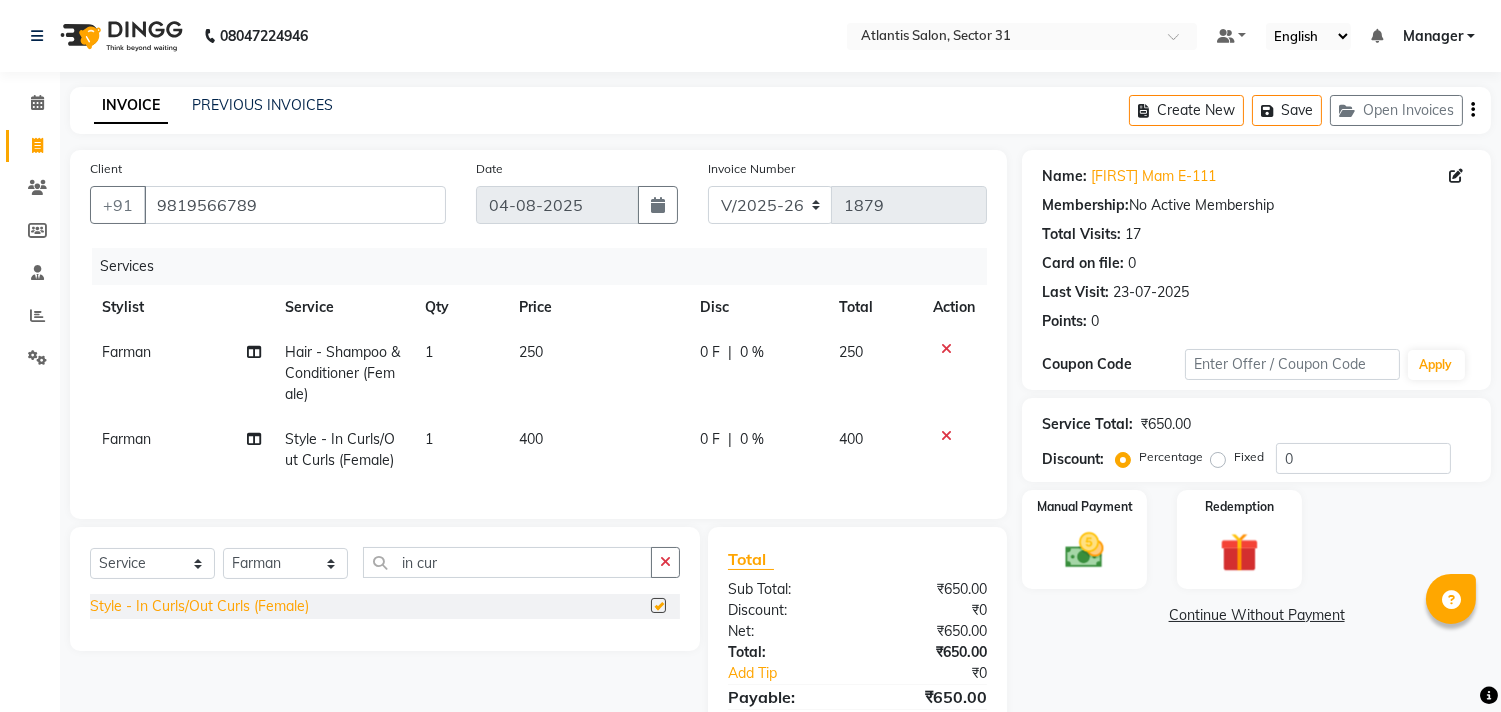 checkbox on "false" 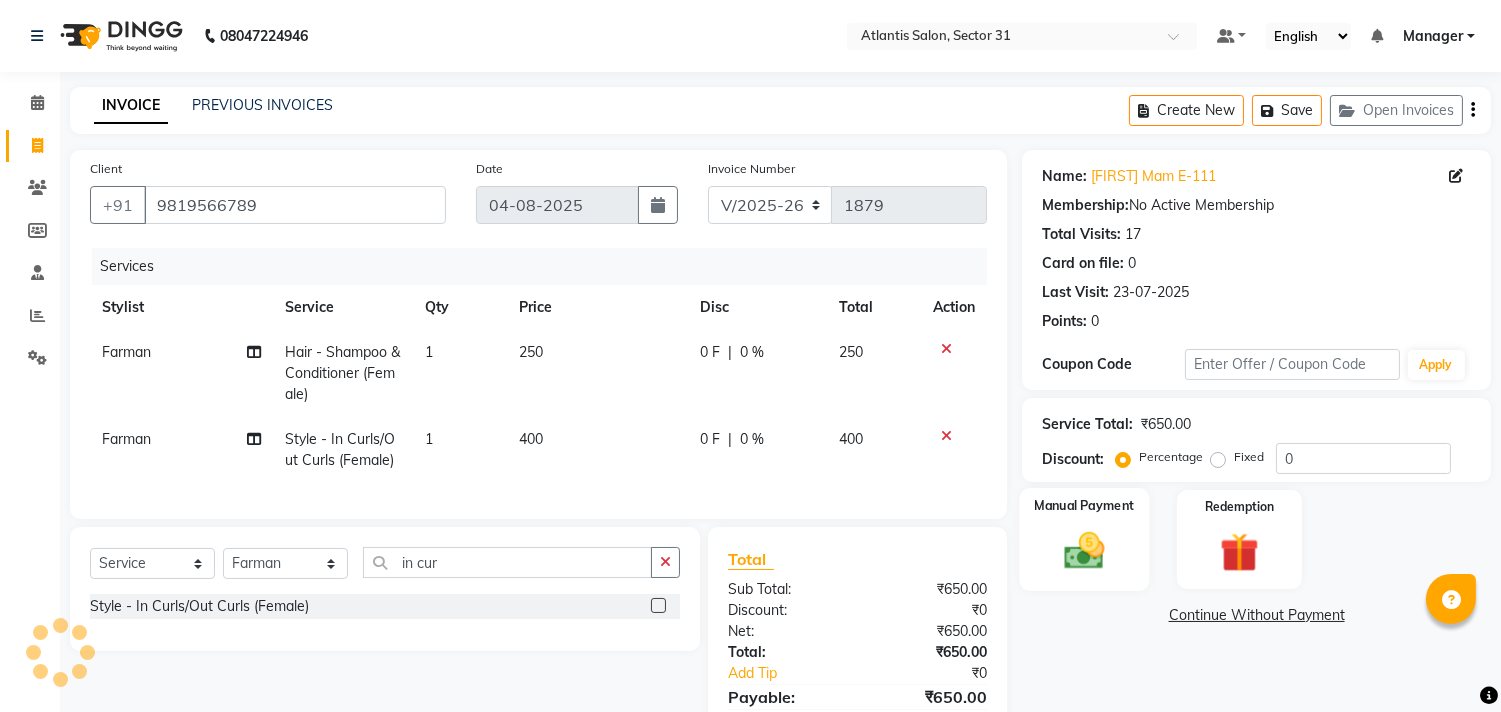 click 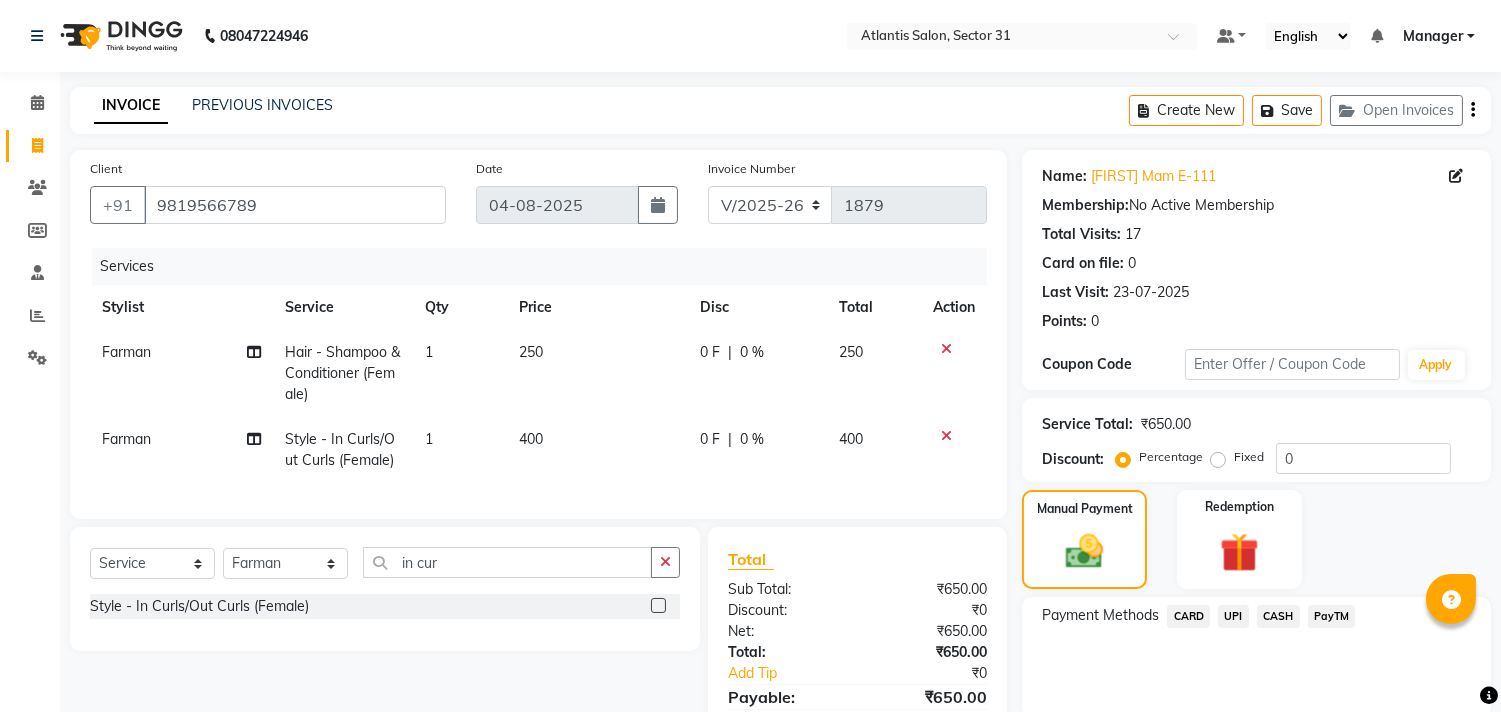 click on "UPI" 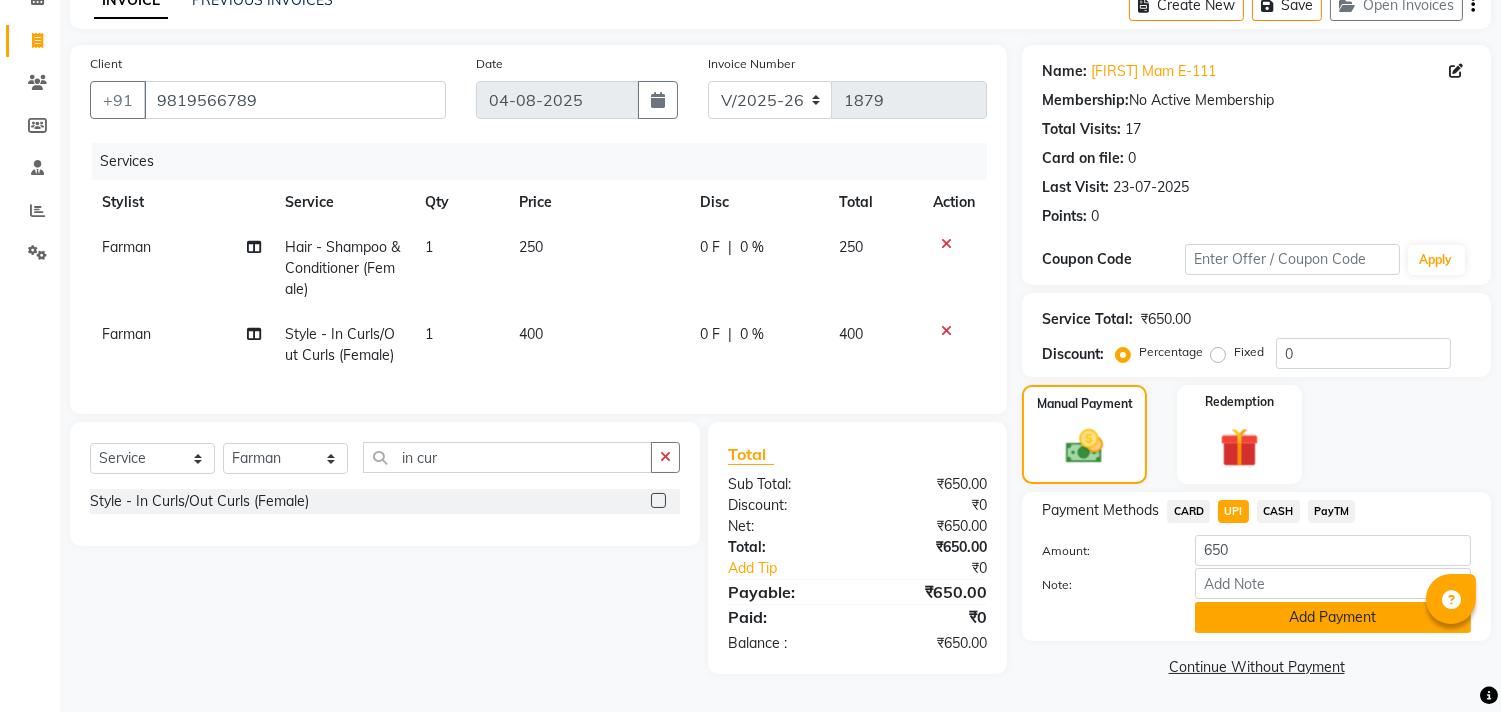click on "Add Payment" 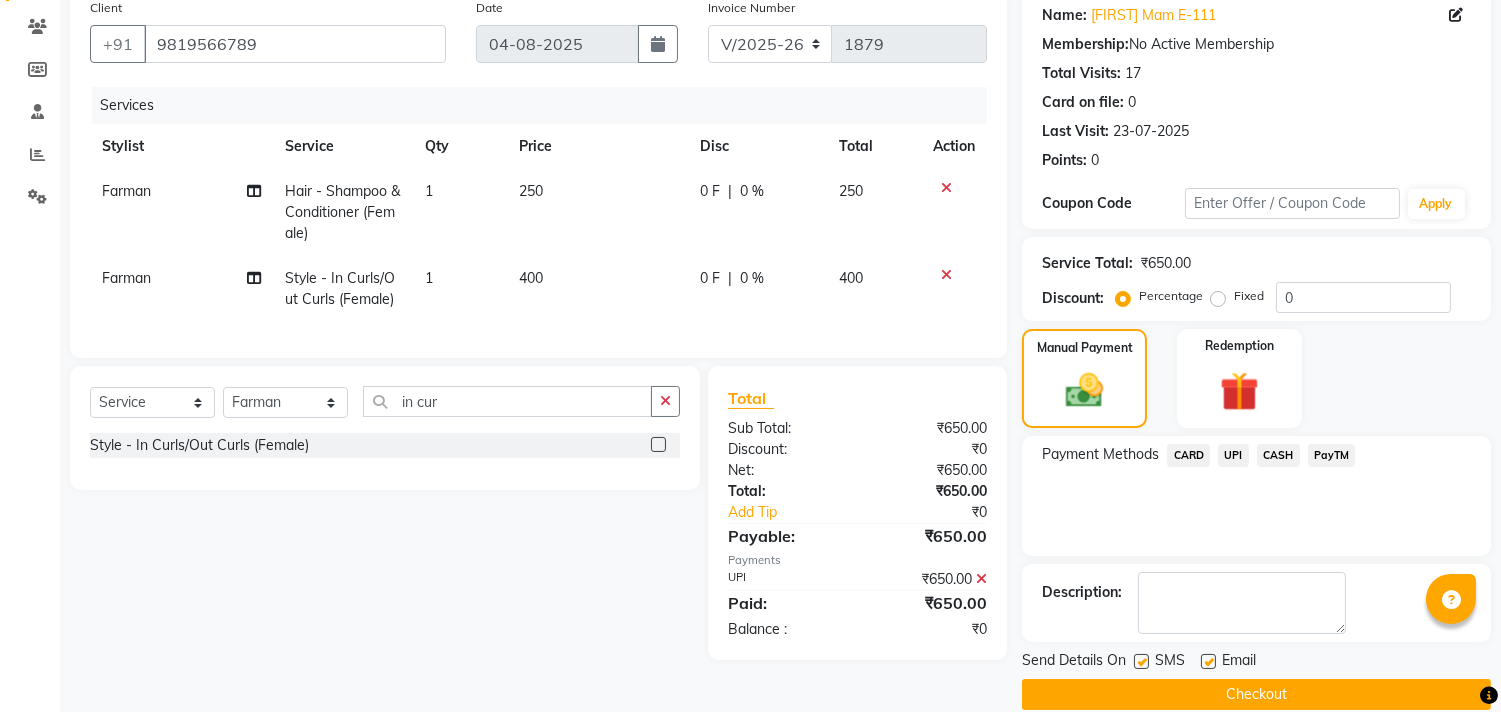 scroll, scrollTop: 187, scrollLeft: 0, axis: vertical 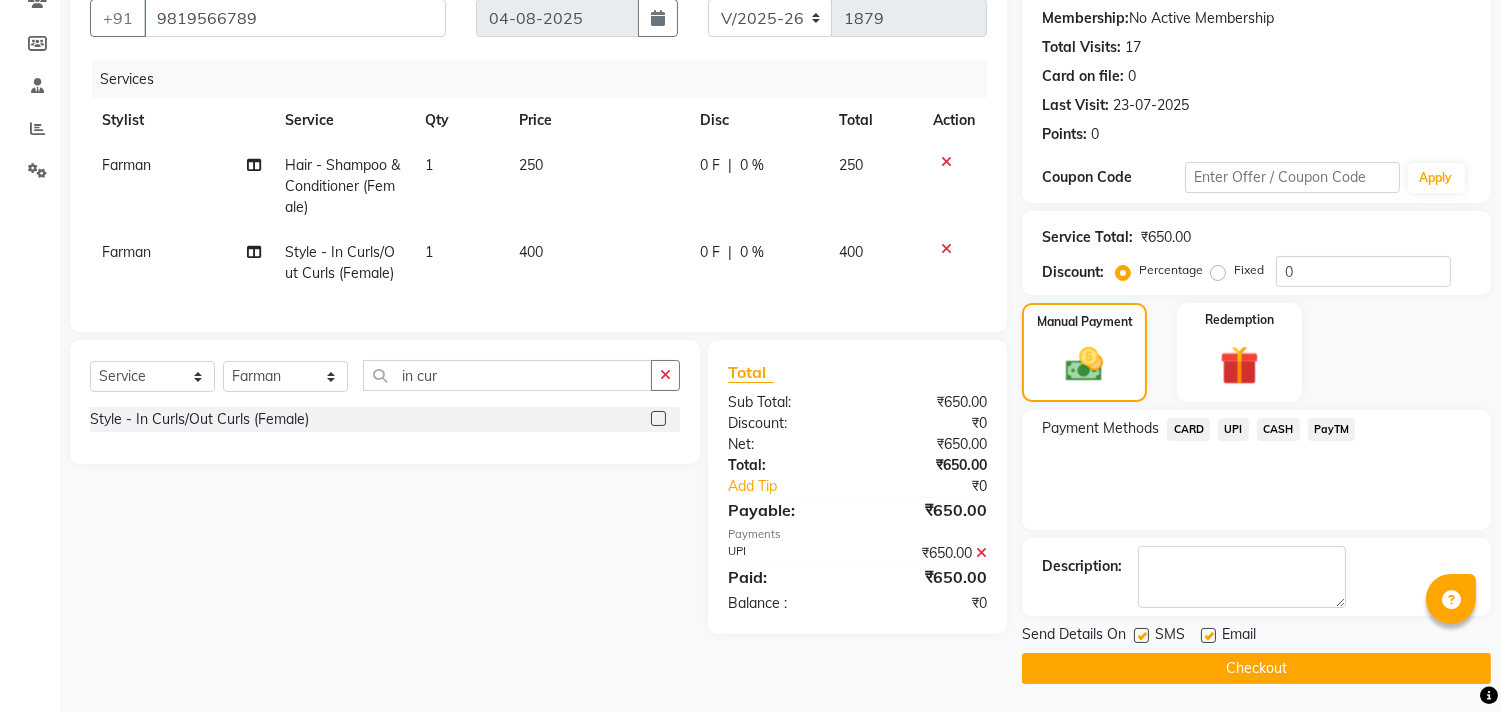 click on "Checkout" 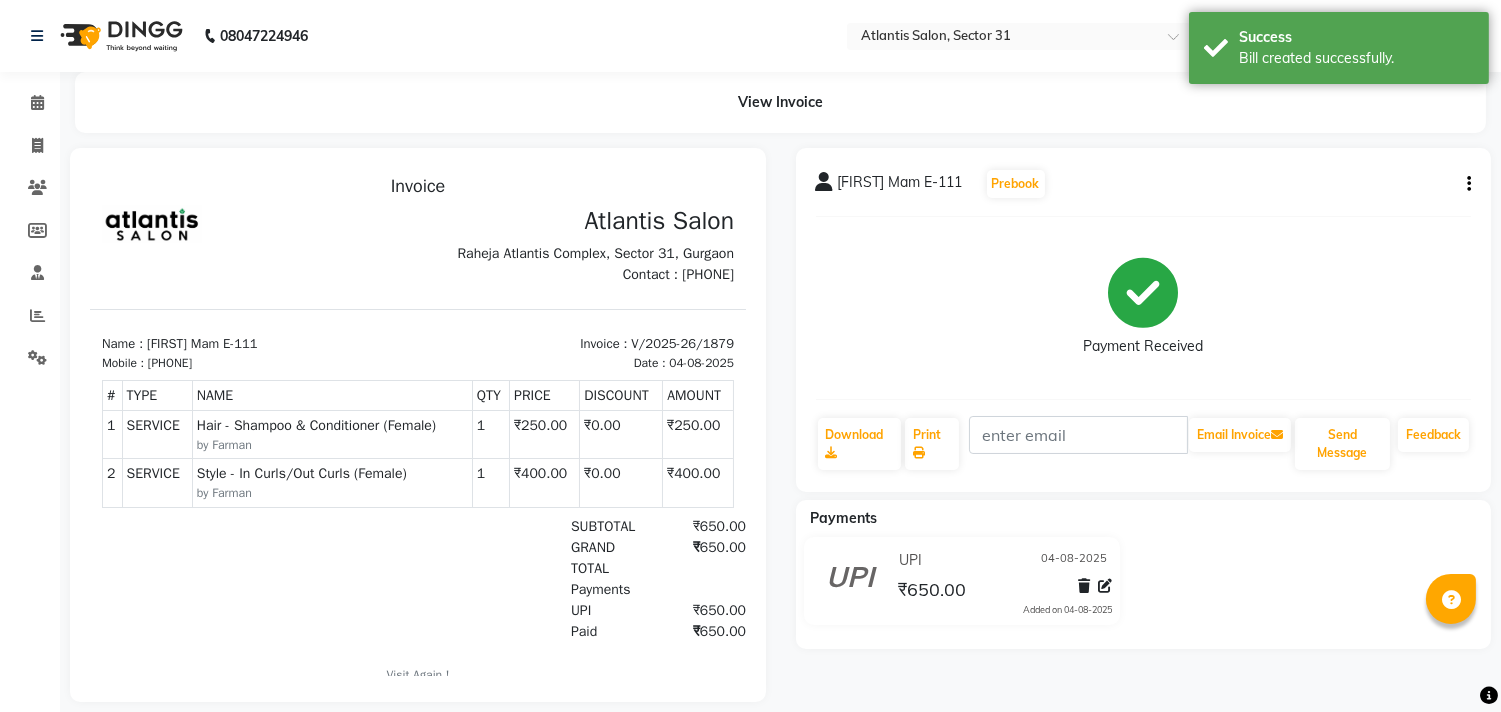 scroll, scrollTop: 0, scrollLeft: 0, axis: both 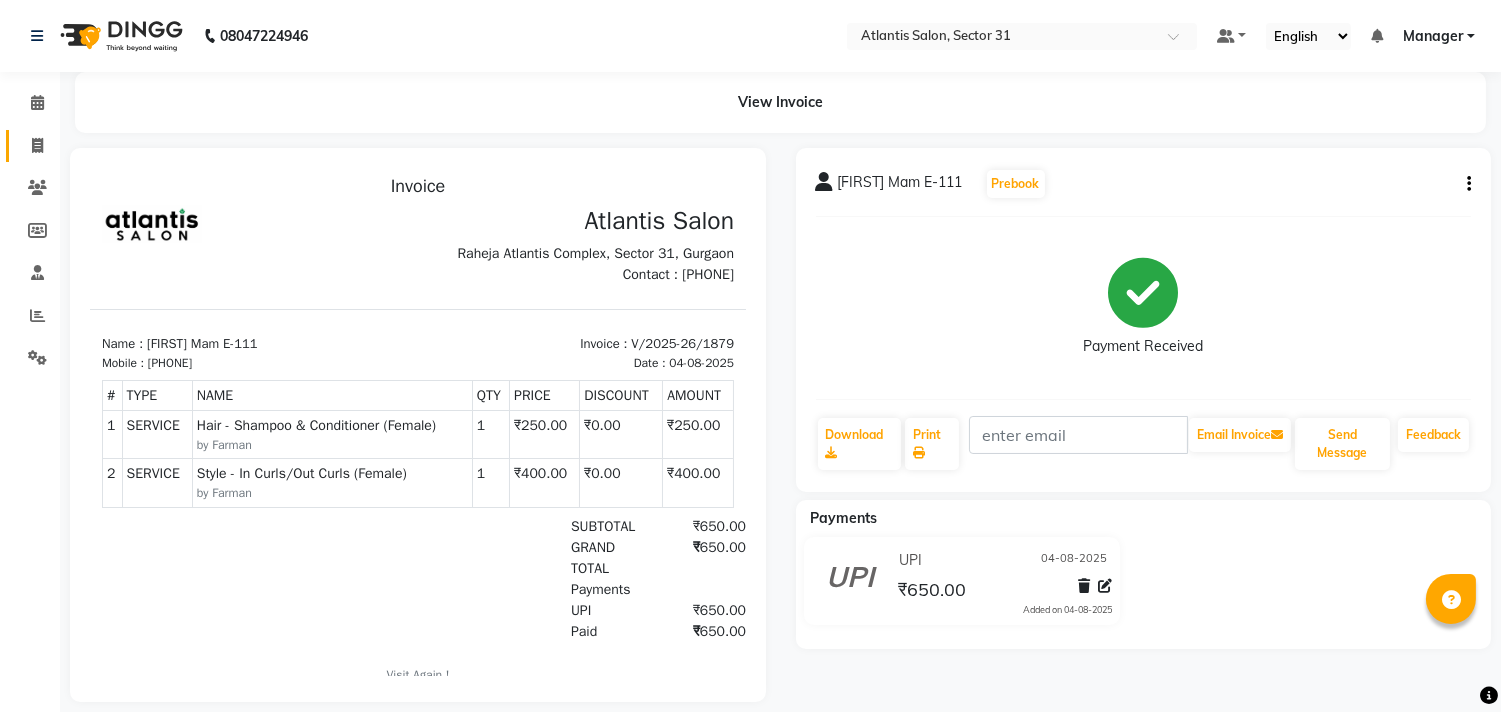 click on "Invoice" 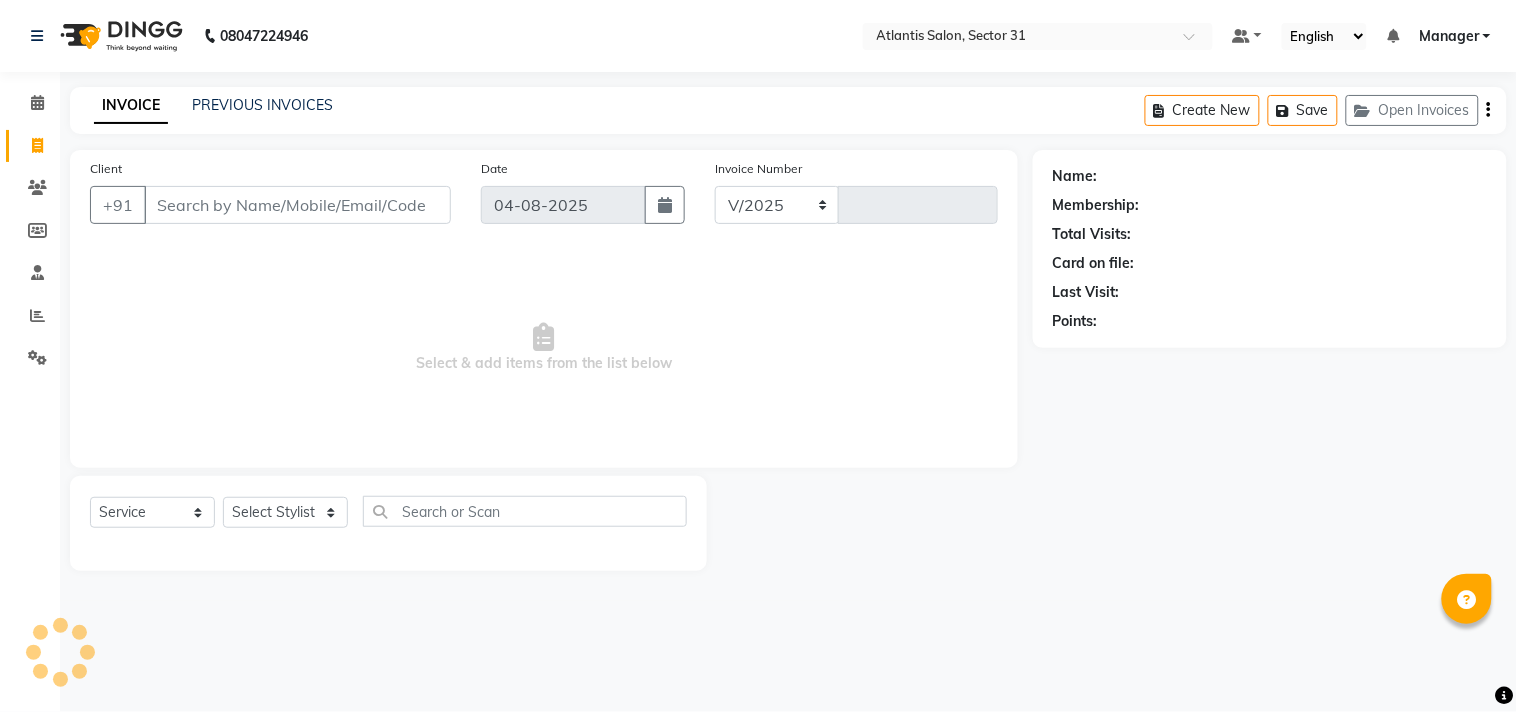 select on "4391" 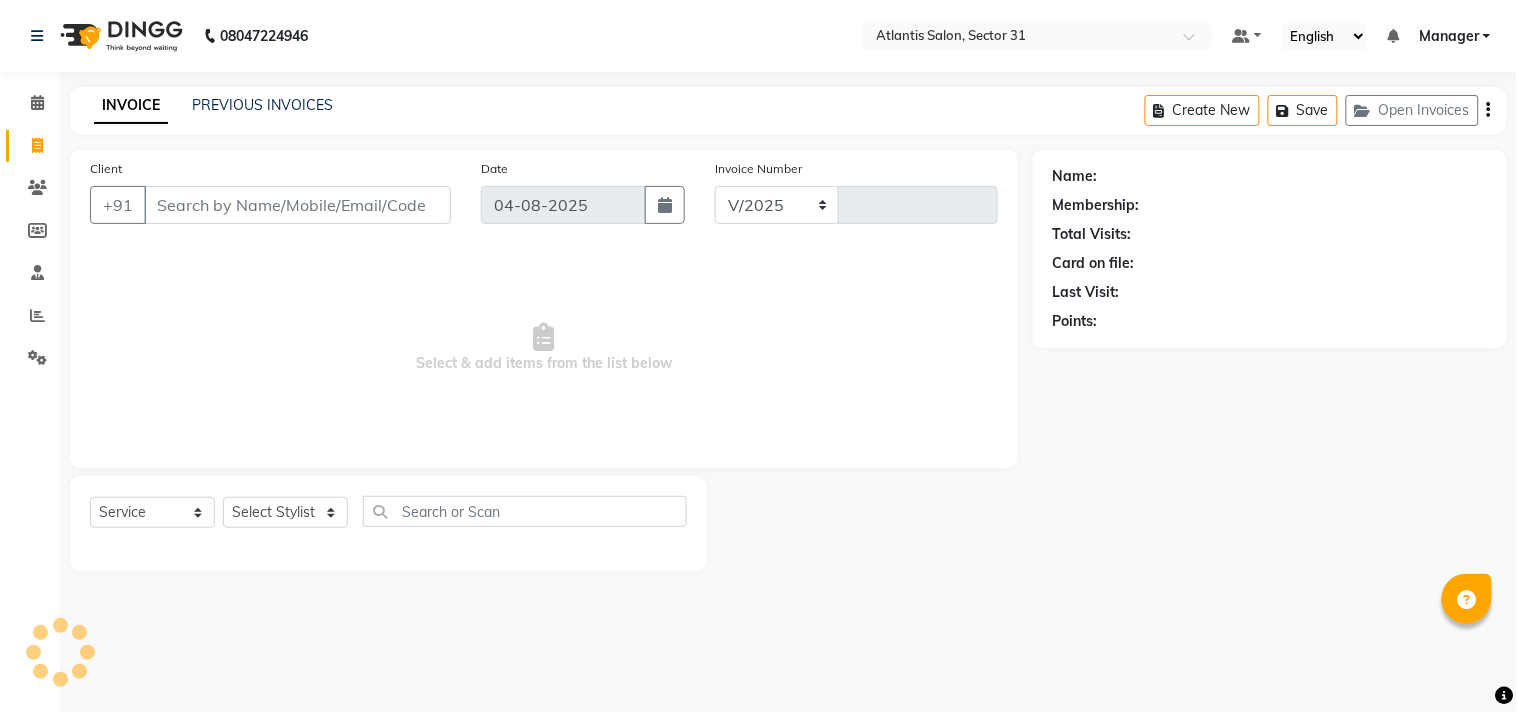 type on "1880" 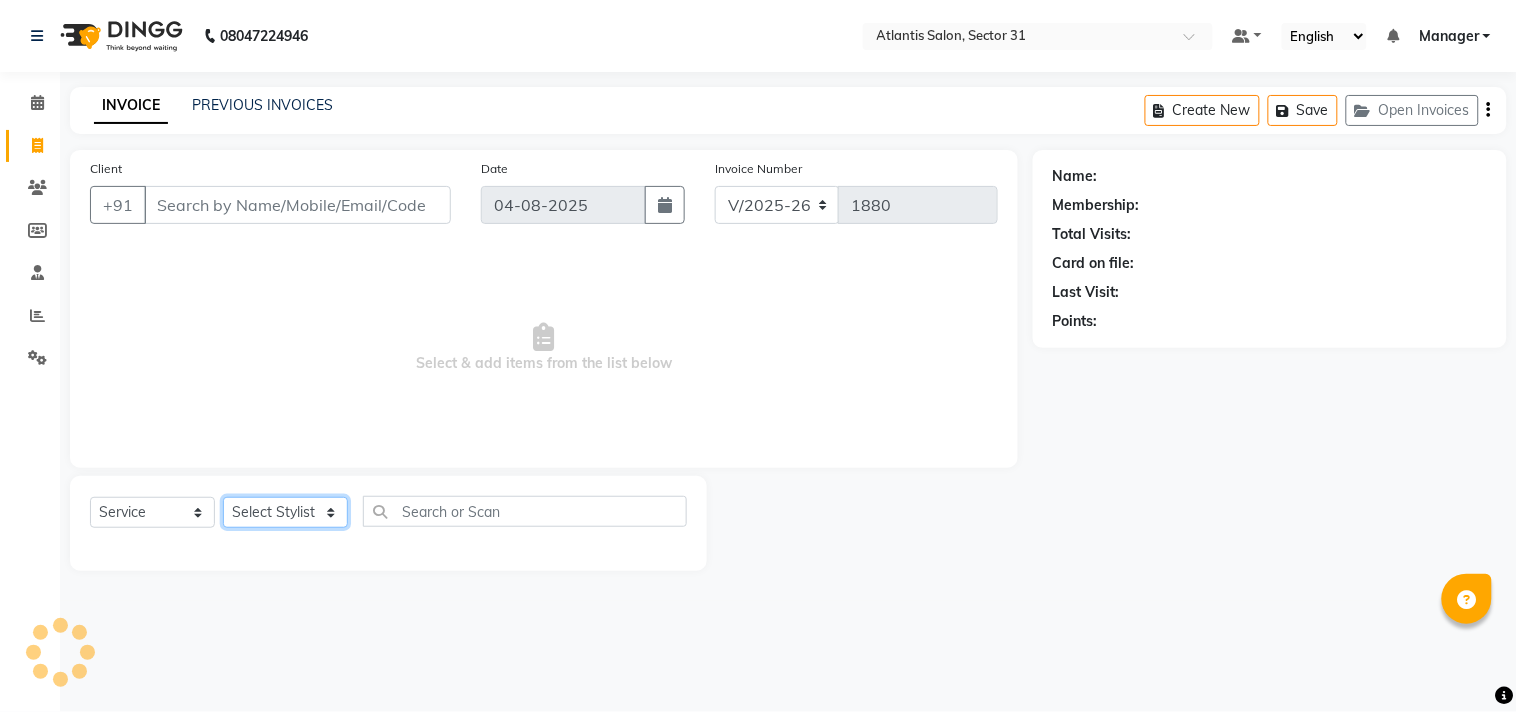click on "Select Stylist" 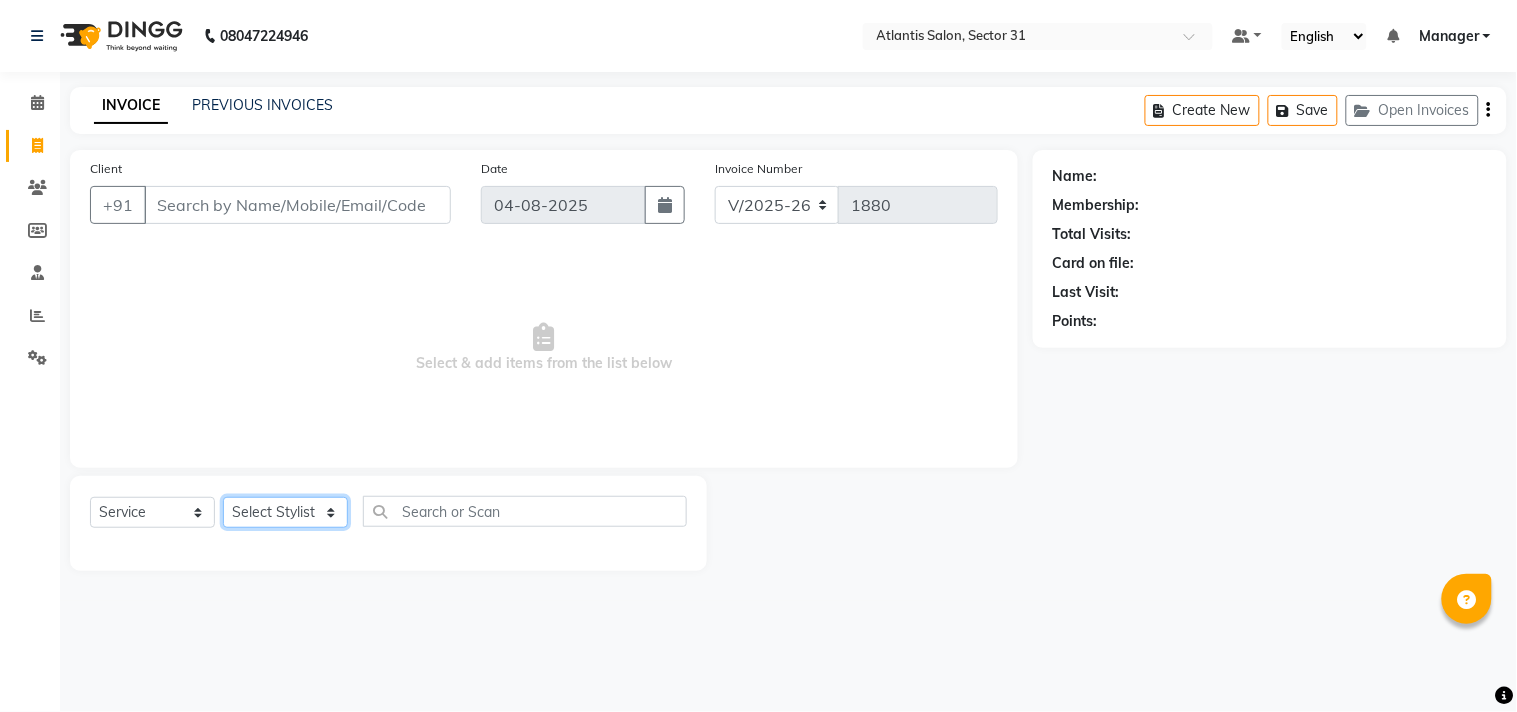 select on "62138" 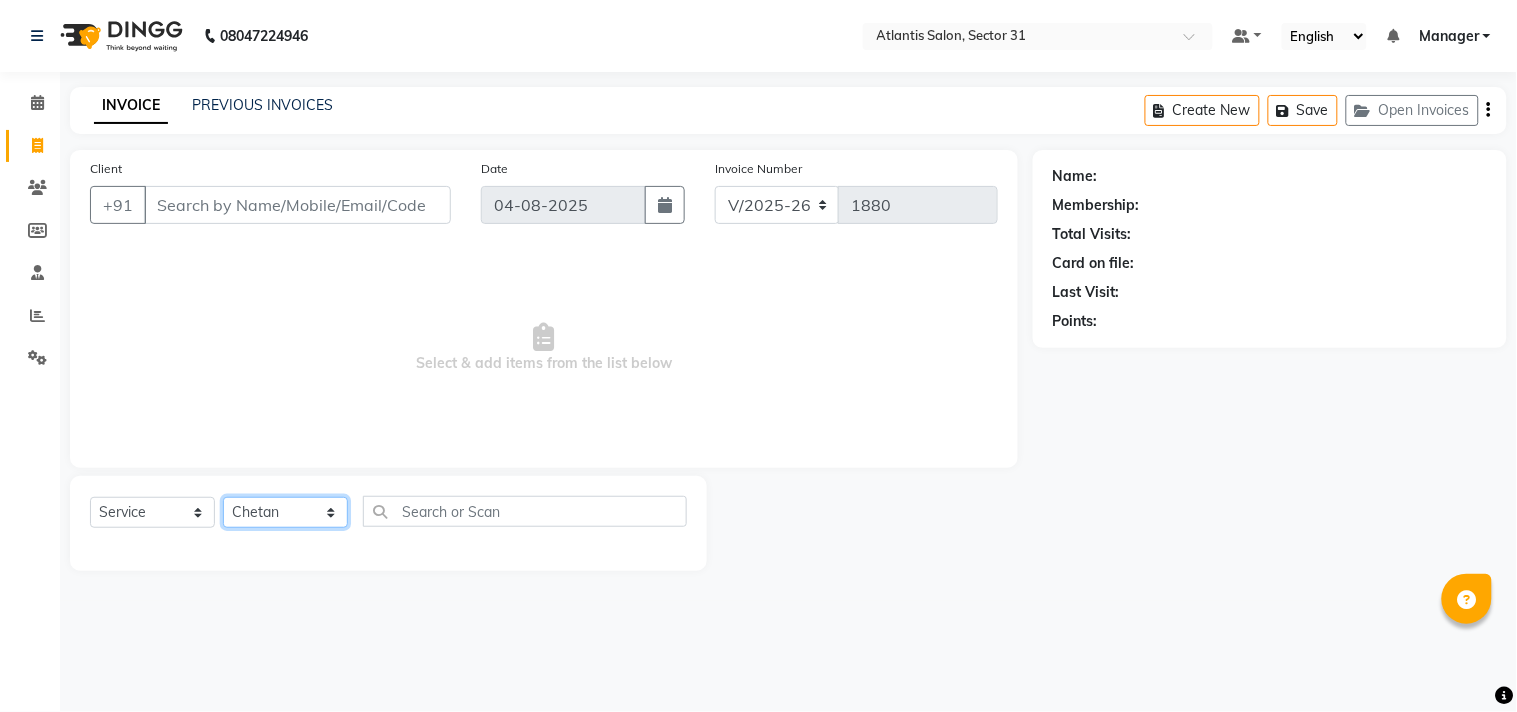 click on "Select Stylist Alka  Annu Chetan Farman Kavita Manager Staff 31 Staff ILD Suraj" 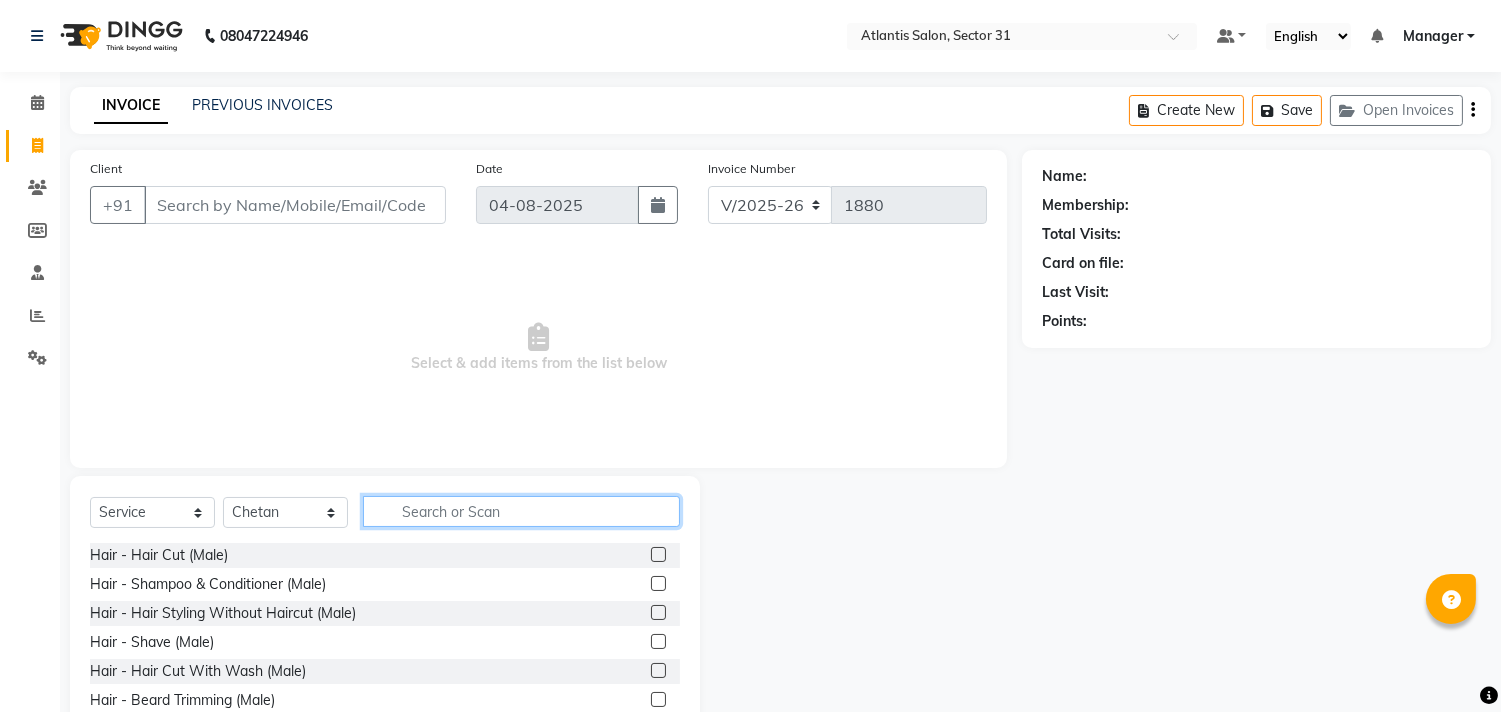 click 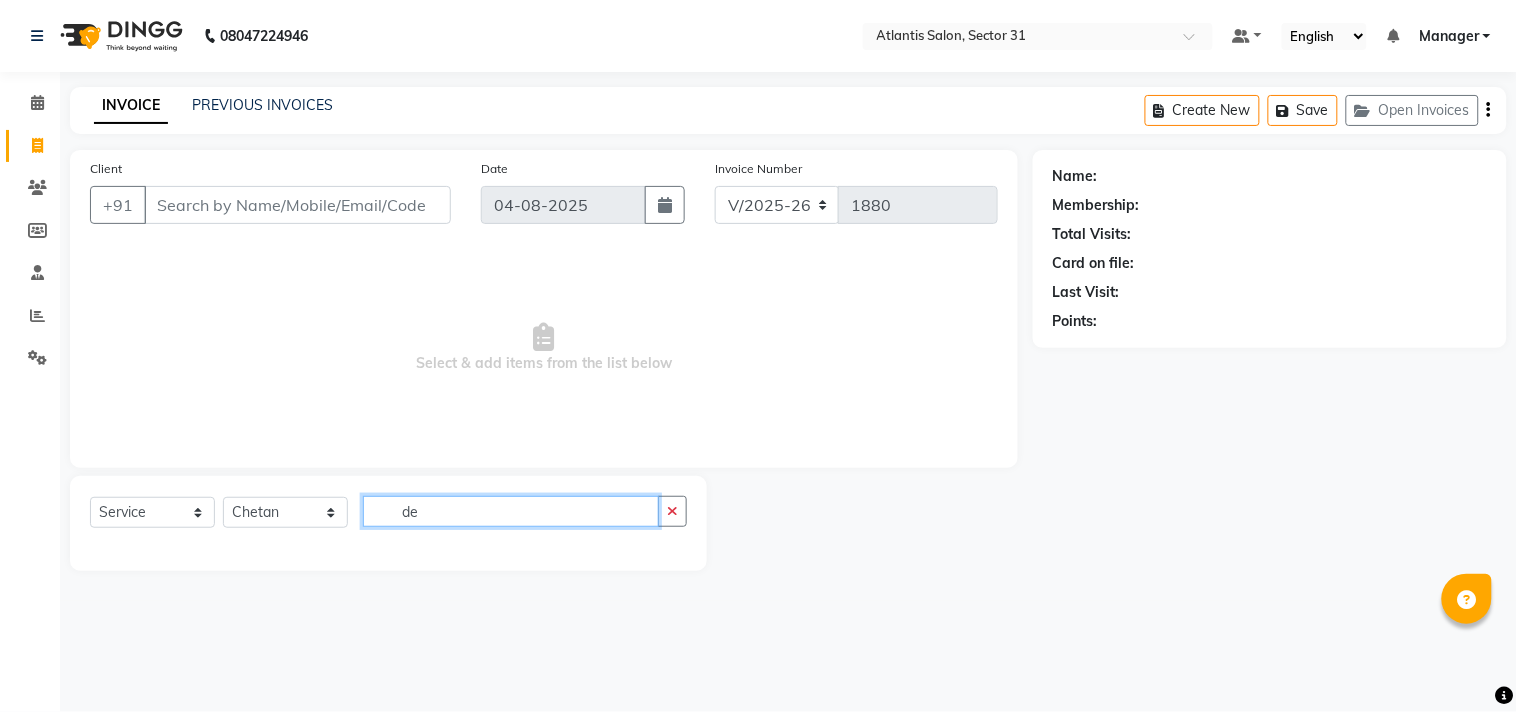type on "d" 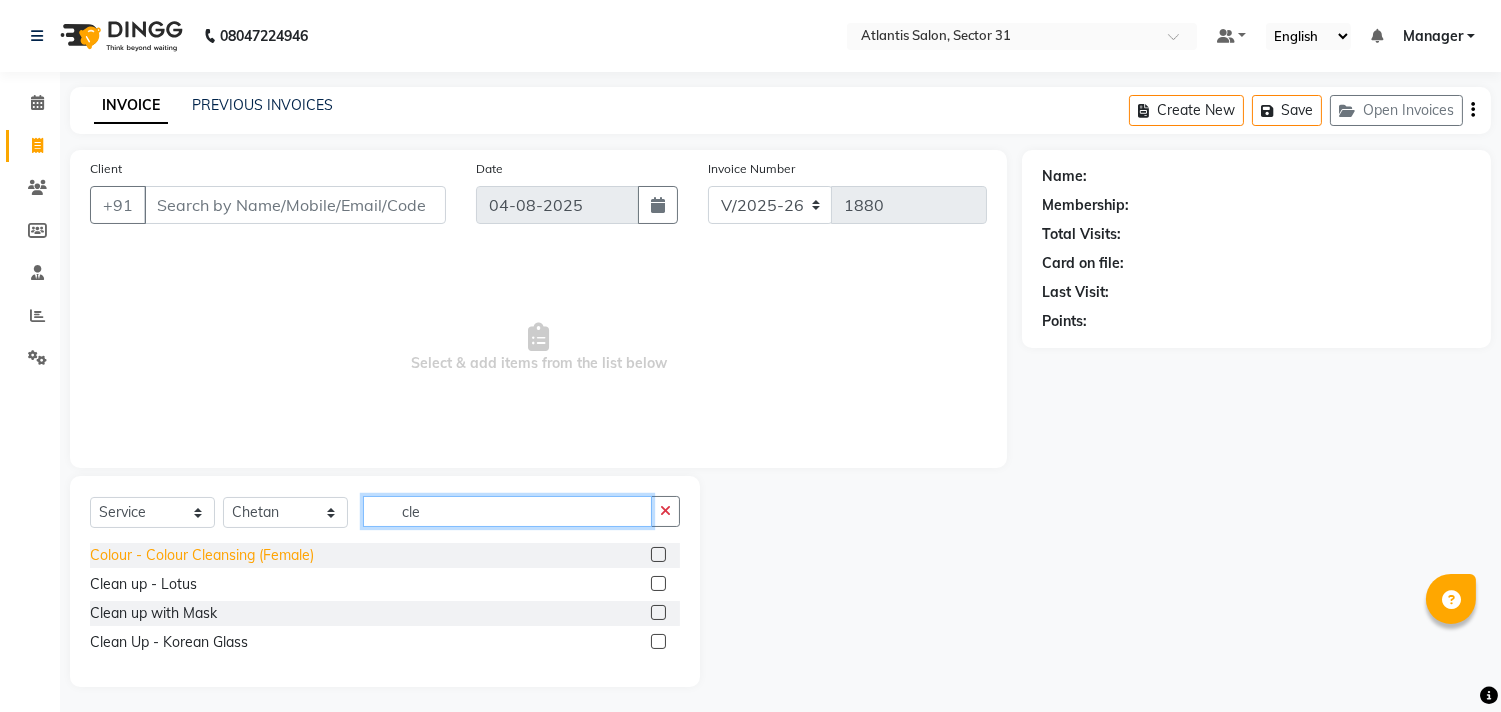 type on "cle" 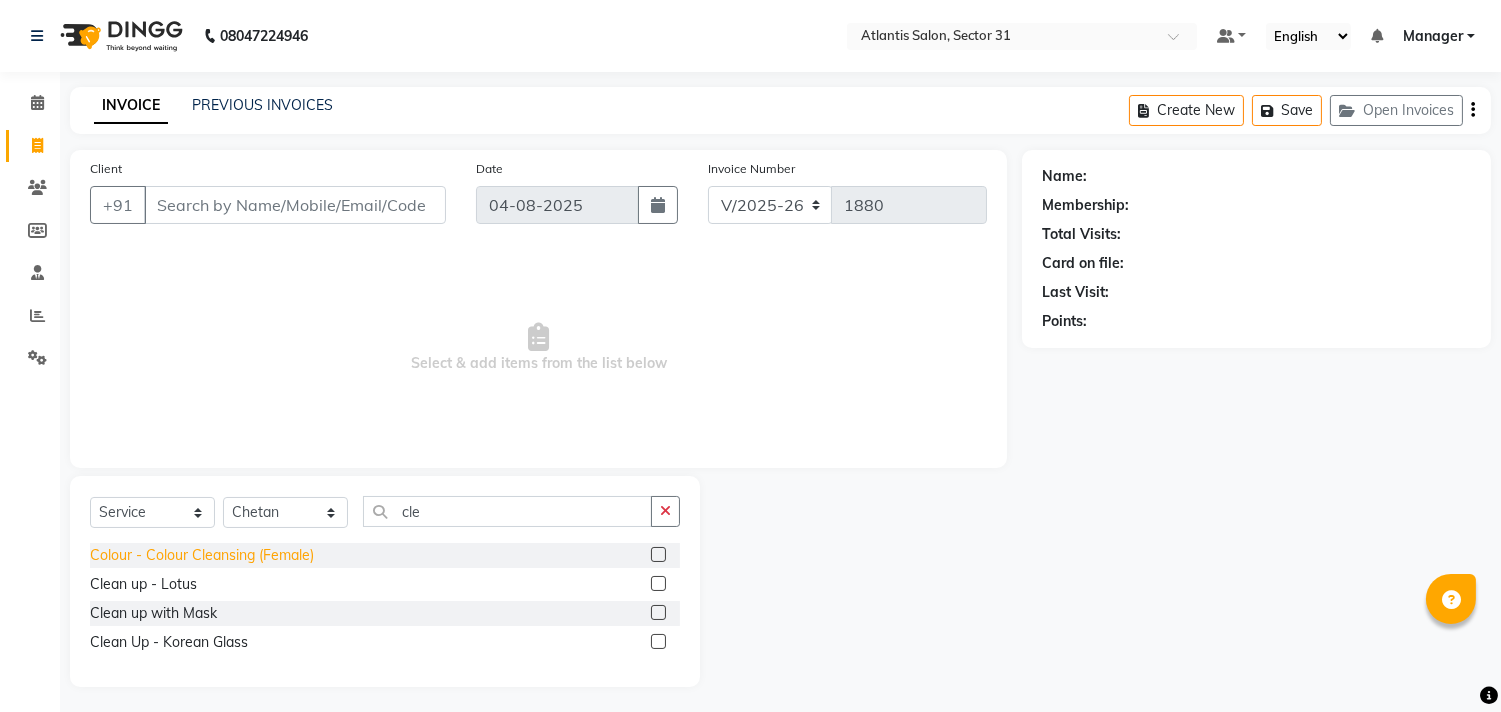 click on "Colour - Colour Cleansing (Female)" 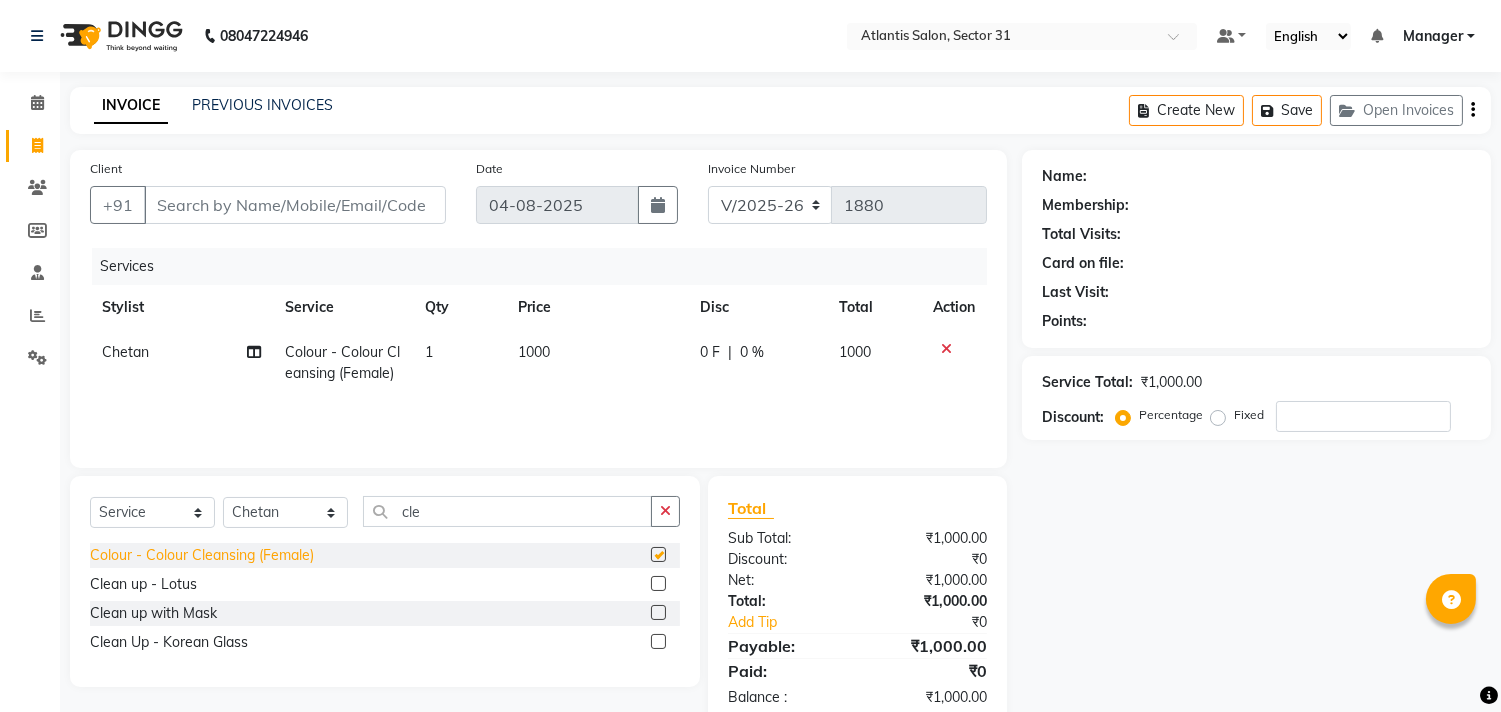 checkbox on "false" 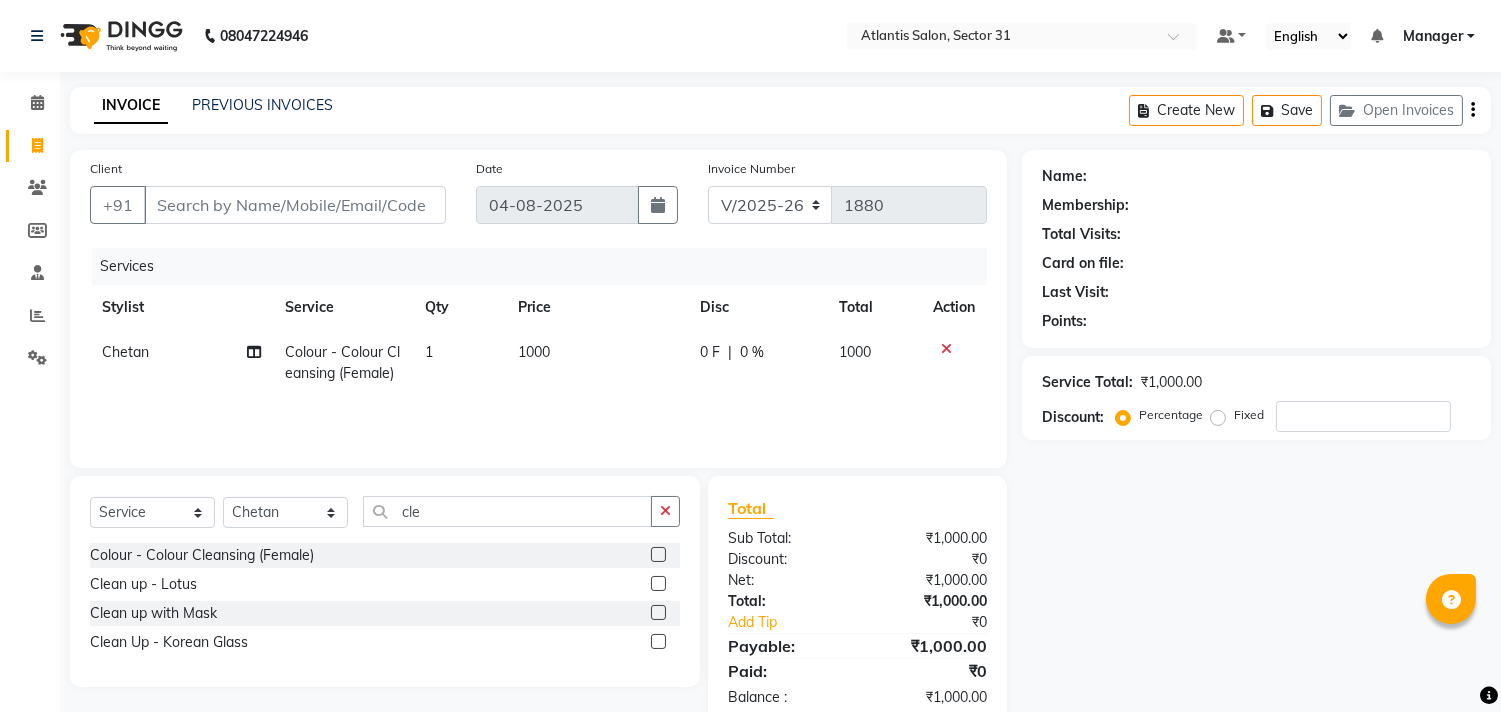 click on "1000" 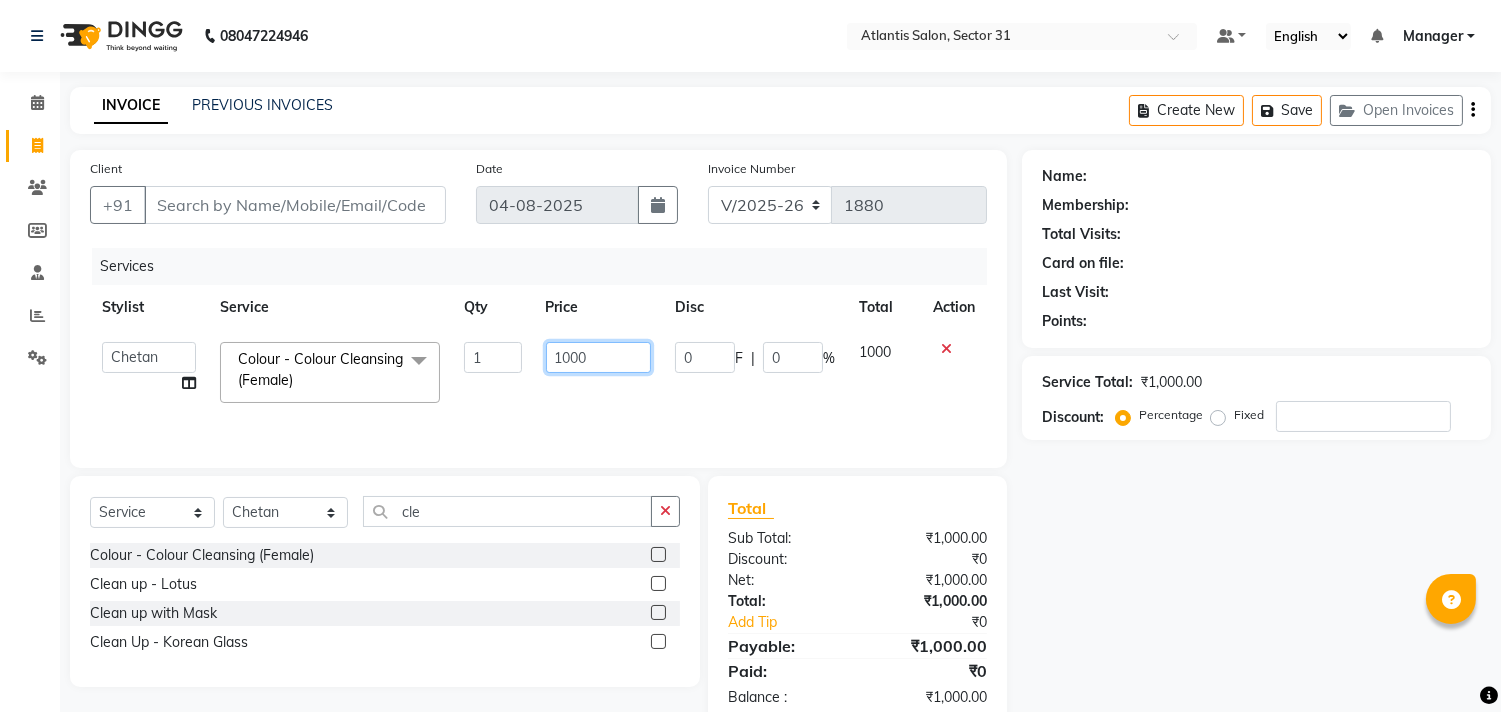click on "1000" 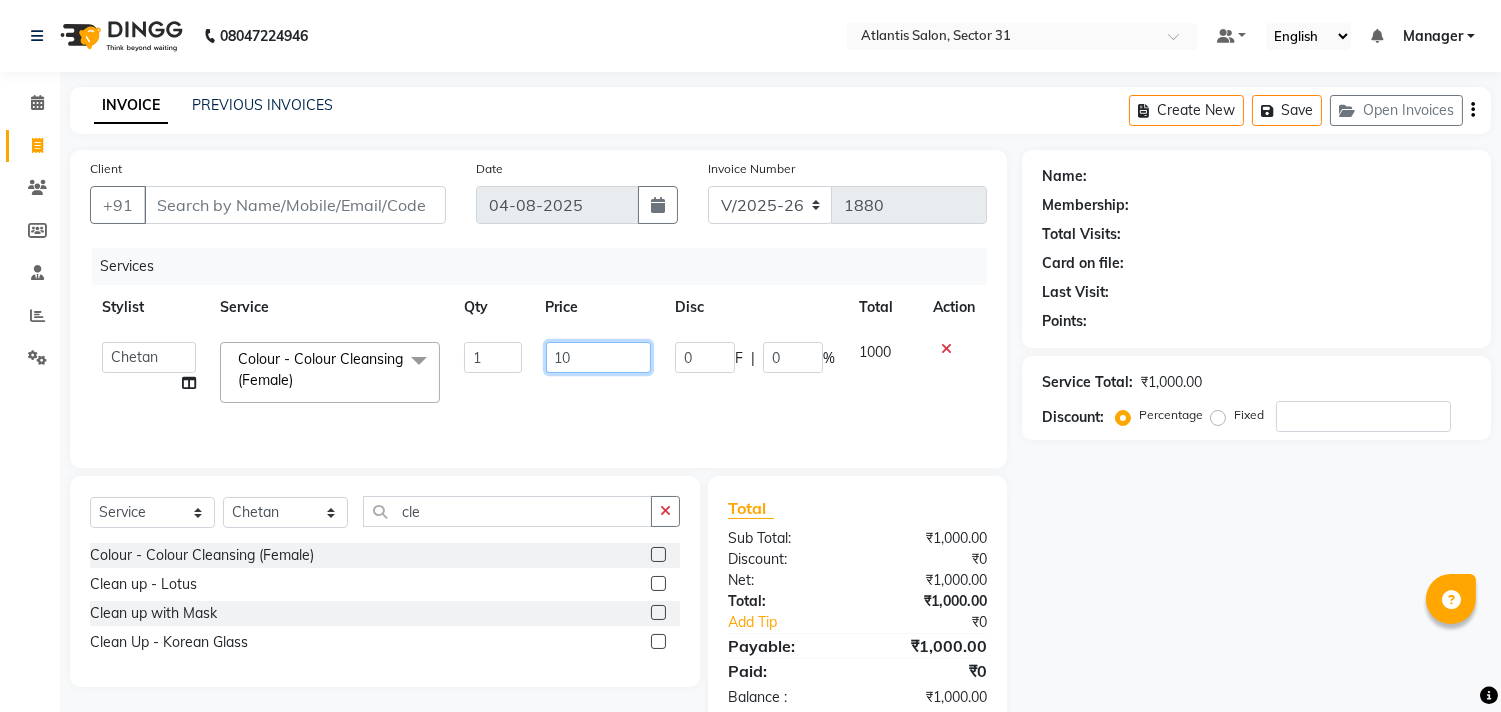 type on "1" 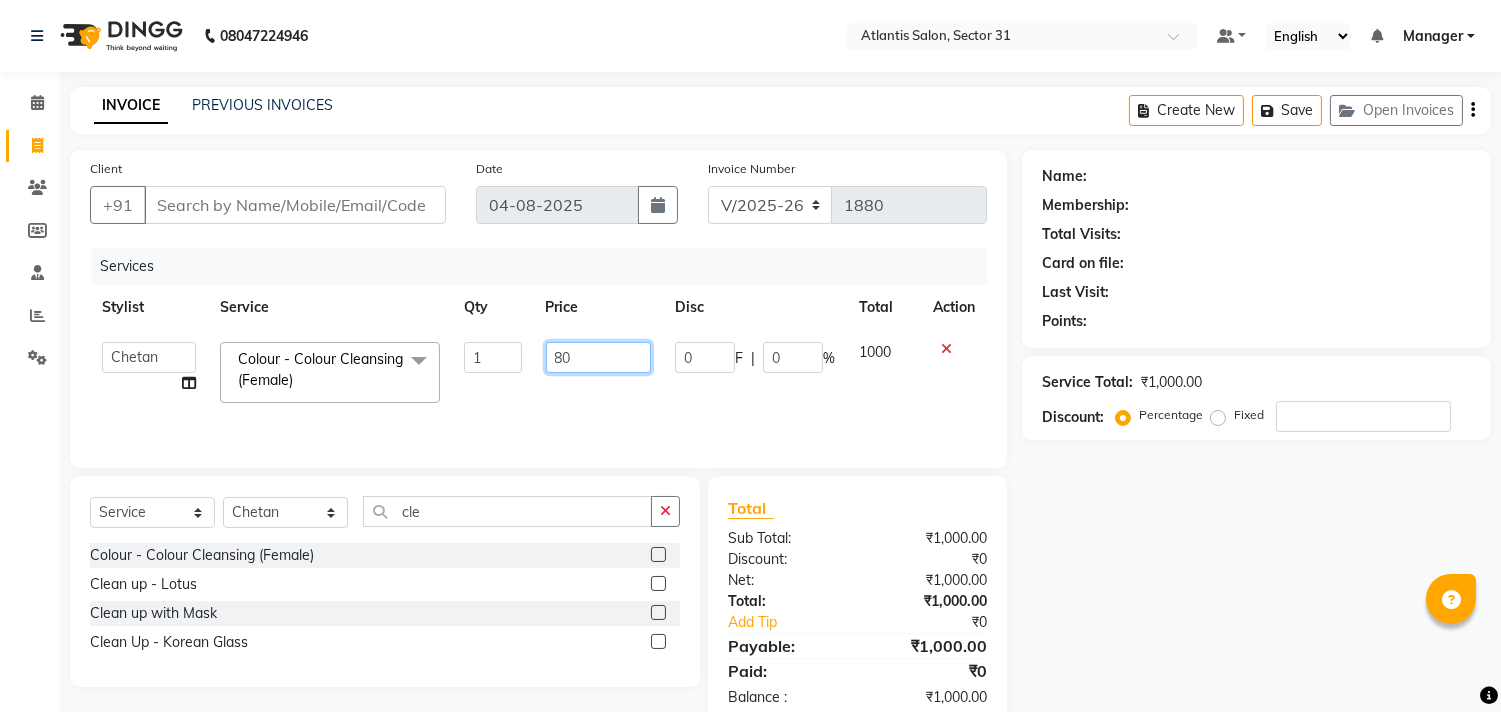 type on "800" 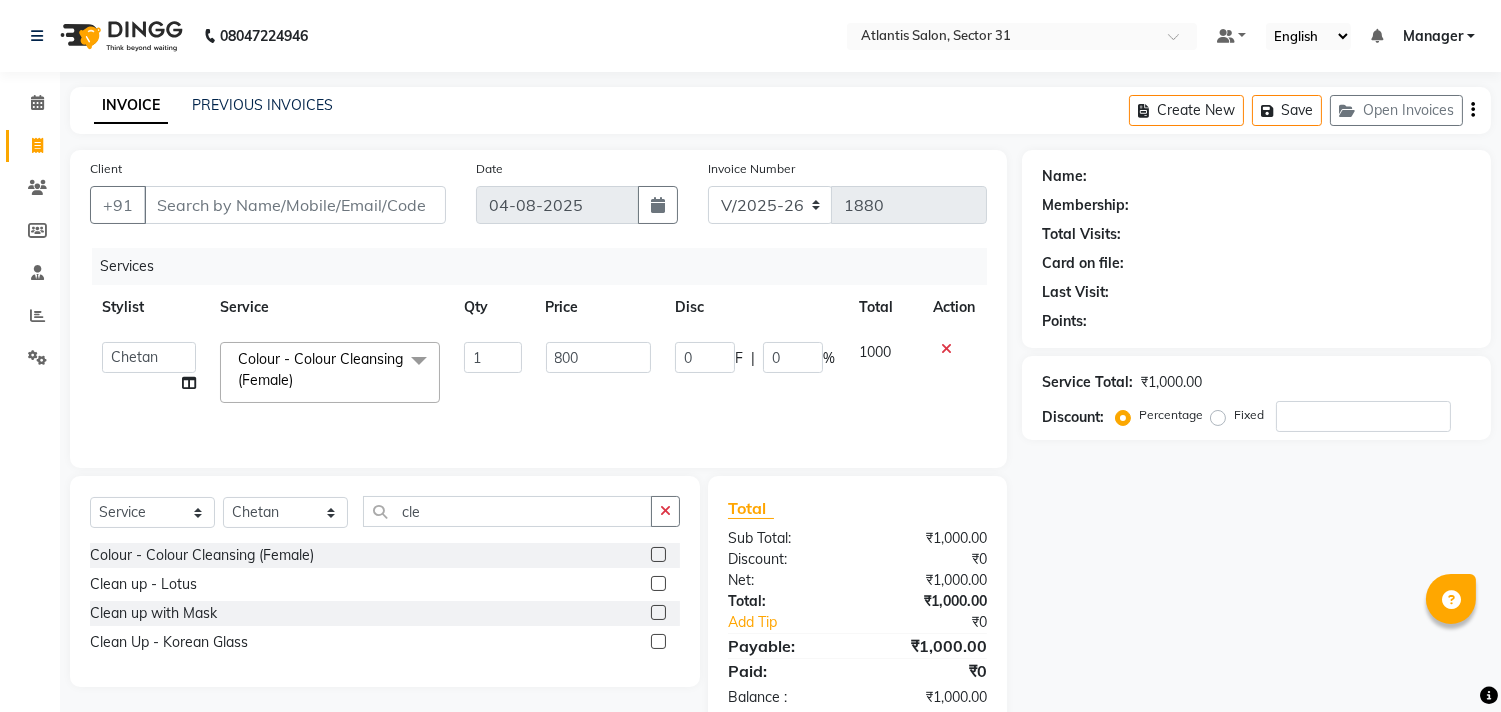 click on "Services Stylist Service Qty Price Disc Total Action Alka Annu Chetan Farman Kavita Manager Staff 31 Staff ILD Suraj Colour - Colour Cleansing (Female) x Hair - Hair Cut (Male) Hair - Shampoo & Conditioner (Male) Hair - Hair Styling Without Haircut (Male) Hair - Shave (Male) Hair - Hair Cut With Wash (Male) Hair - Beard Trimming (Male) Colour - Hair Colour (Matrix) (Male) Colour - Hair Colour (Majirel) (Male) Colour - Beard Colour (Male) Colour - Highlights (Male) Colour - Touch-up (Matrix) (Female) Colour - Touch-up (Majirel) (Female) Colour - Colour Cleansing (Female) Colour - Highlights (Crown) (Female) Colour - Highlights (Full Head) (Female) Colour - Global Colour (Female) Colour - Balayage / Ombre (Female) Colour - Funky Colour (Per Streak) (Female) Colour - Highlights (Per Spreak) (Female) Colour - Hair Colour (Inoa) (Male) Colour - Touch-up (Inoa) (Female) Colour - Moustache Colour Spa - Loreal Hair Spa (Male) Spa - Anti-dandruff/Hair Fall (Male) Spa - Macadamia Pro (Male) 1 800 0" 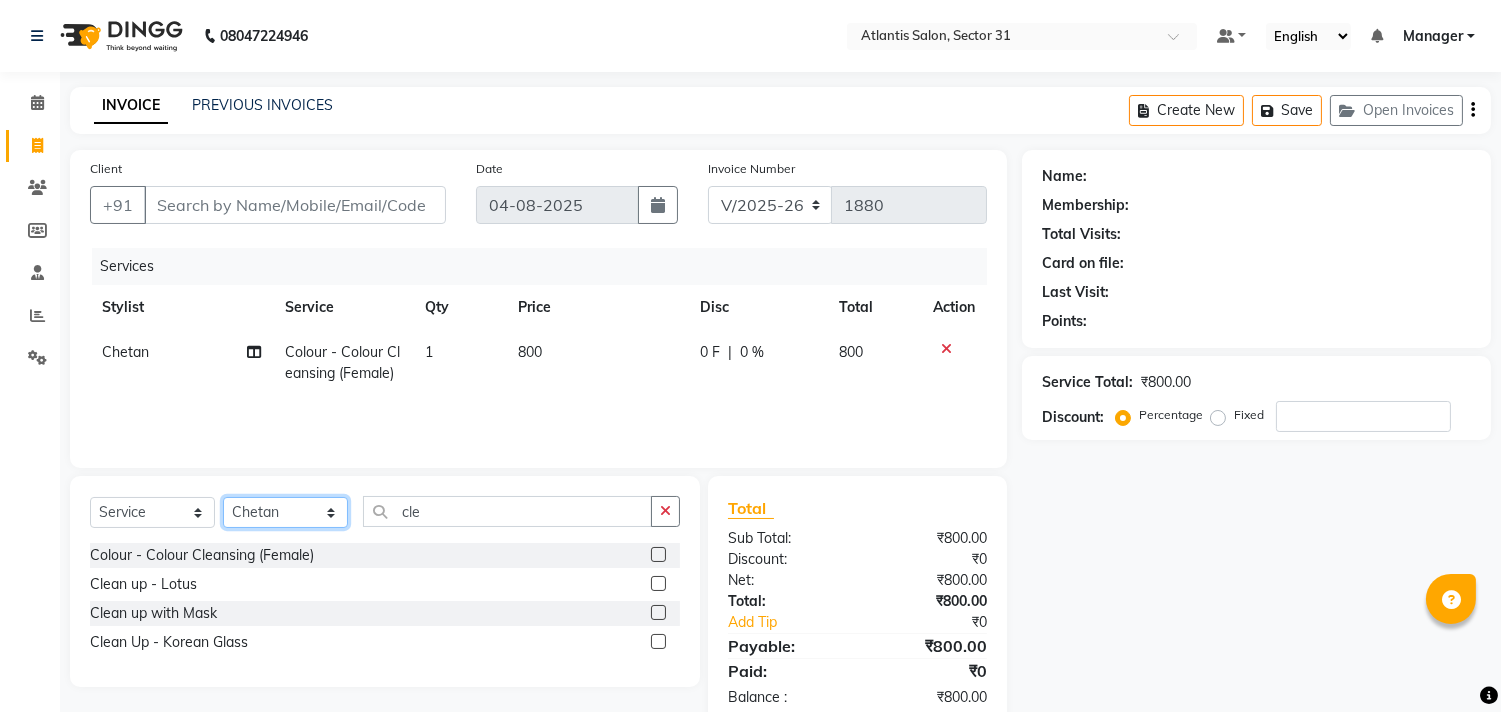 click on "Select Stylist Alka  Annu Chetan Farman Kavita Manager Staff 31 Staff ILD Suraj" 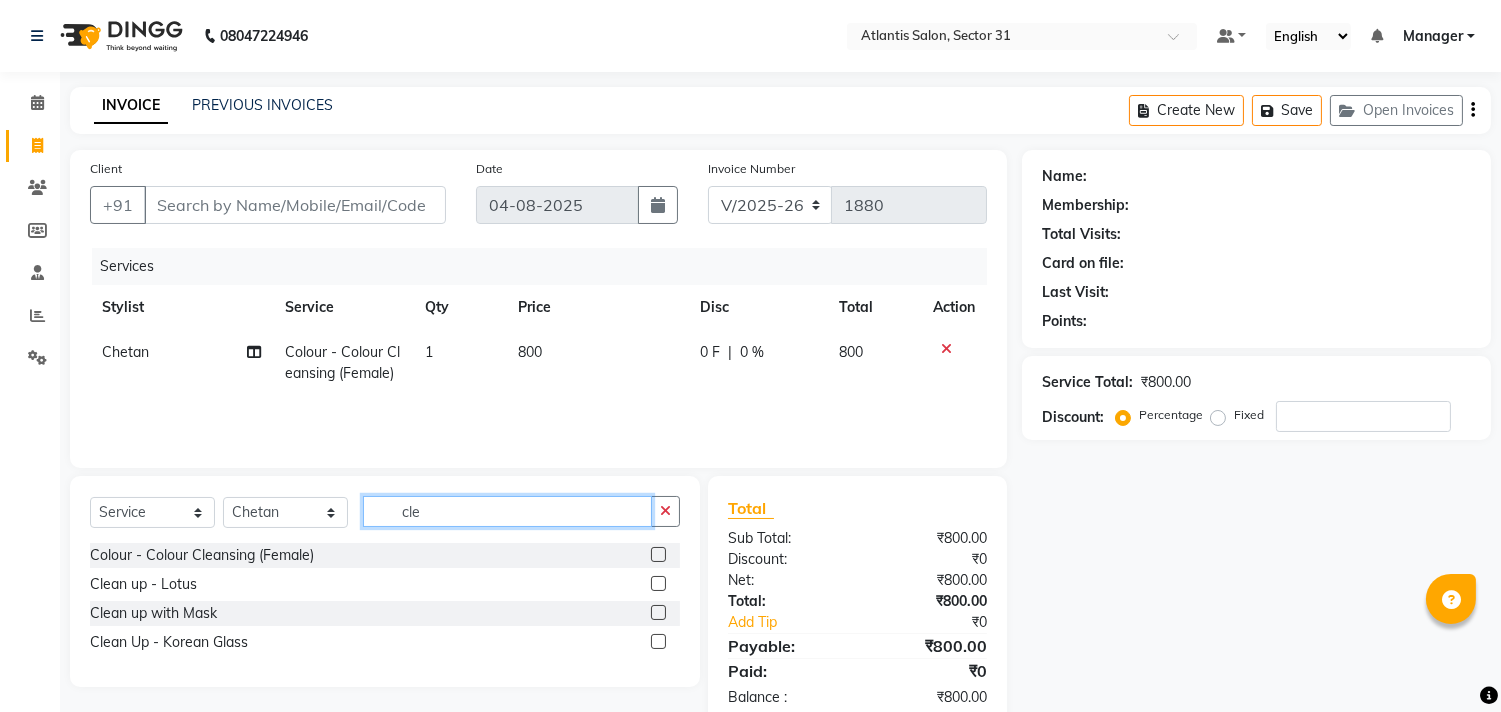 click on "cle" 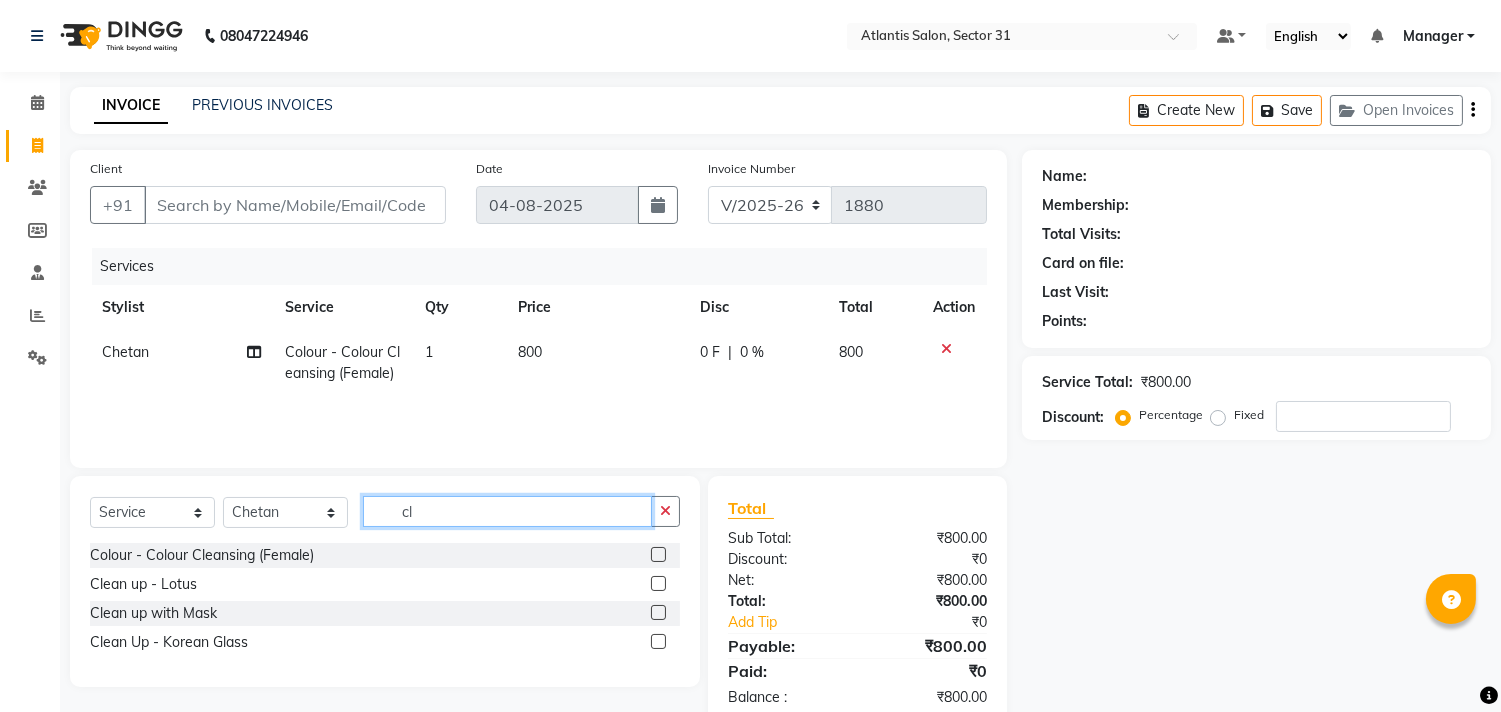 type on "c" 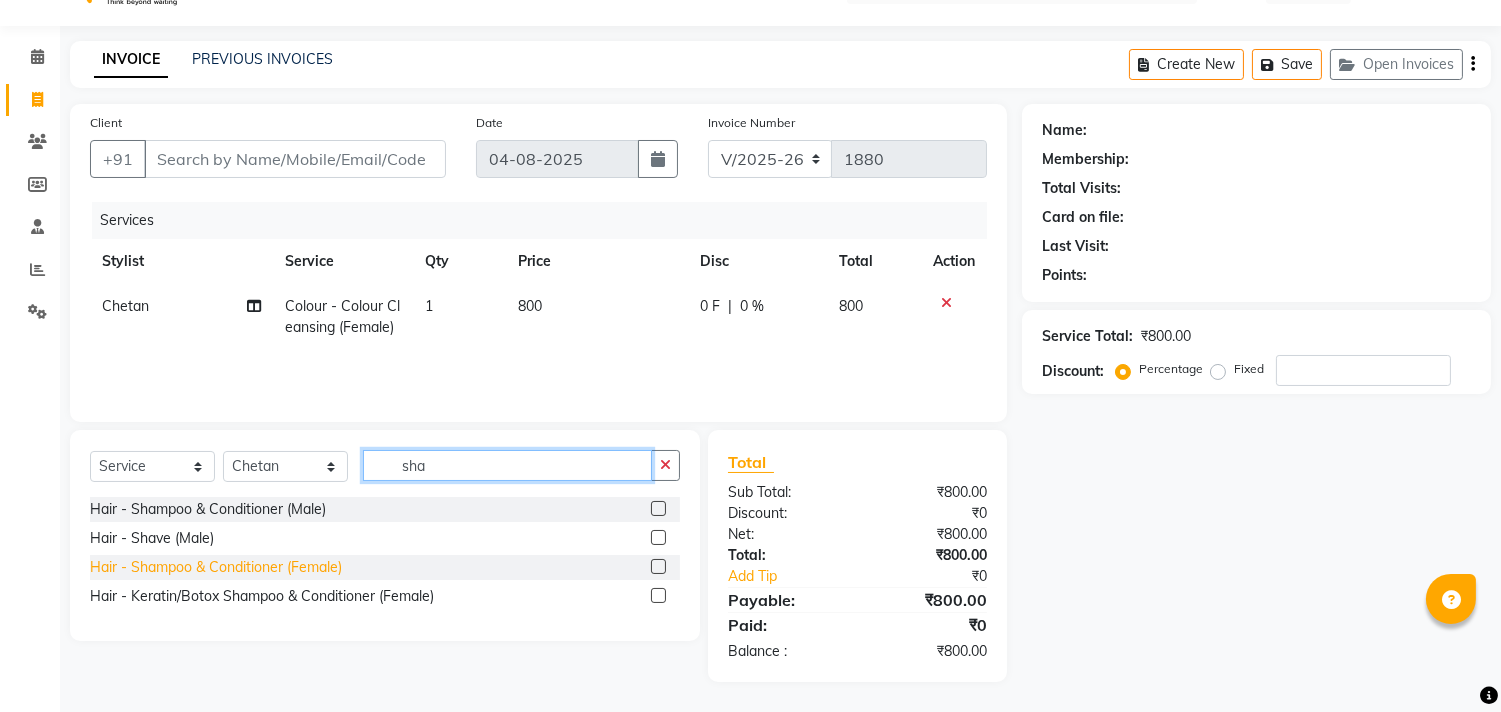 type on "sha" 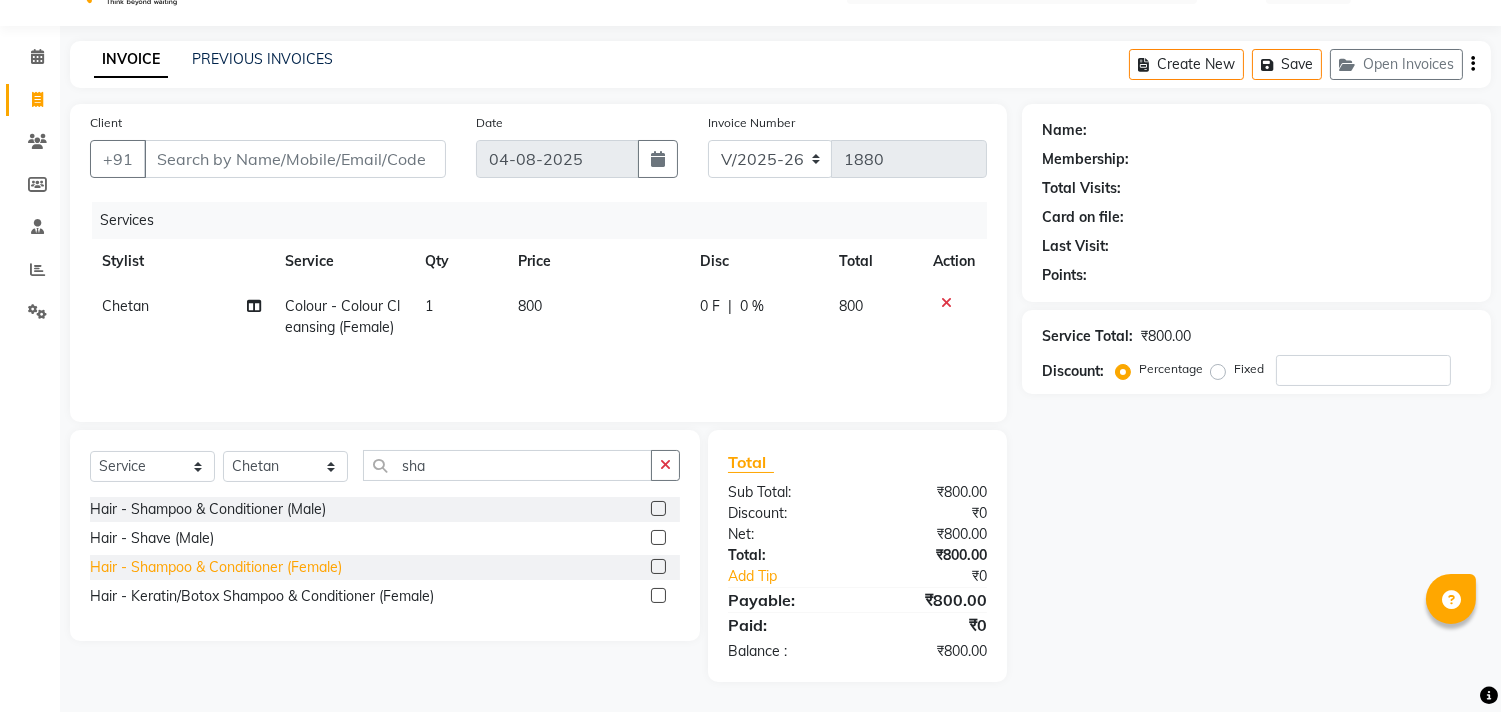 click on "Hair - Shampoo & Conditioner  (Female)" 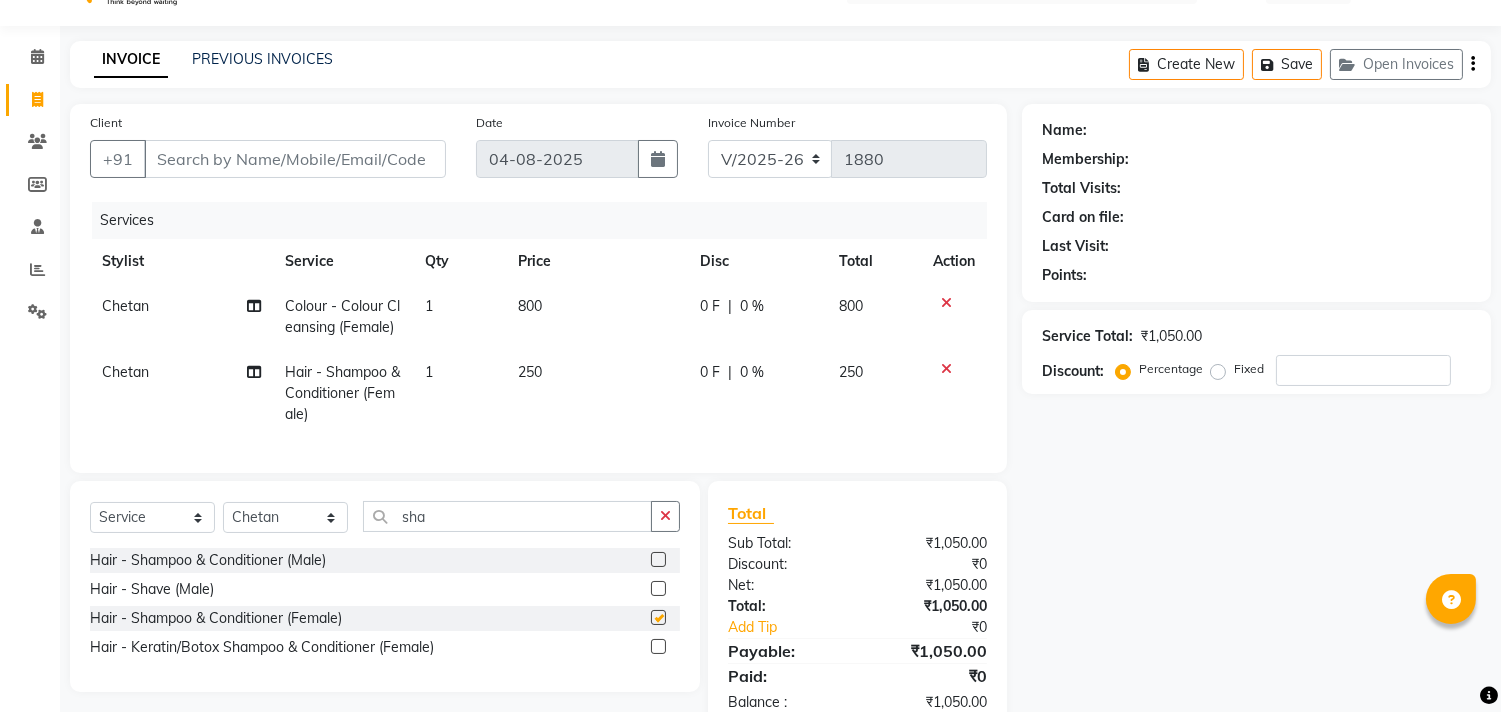 checkbox on "false" 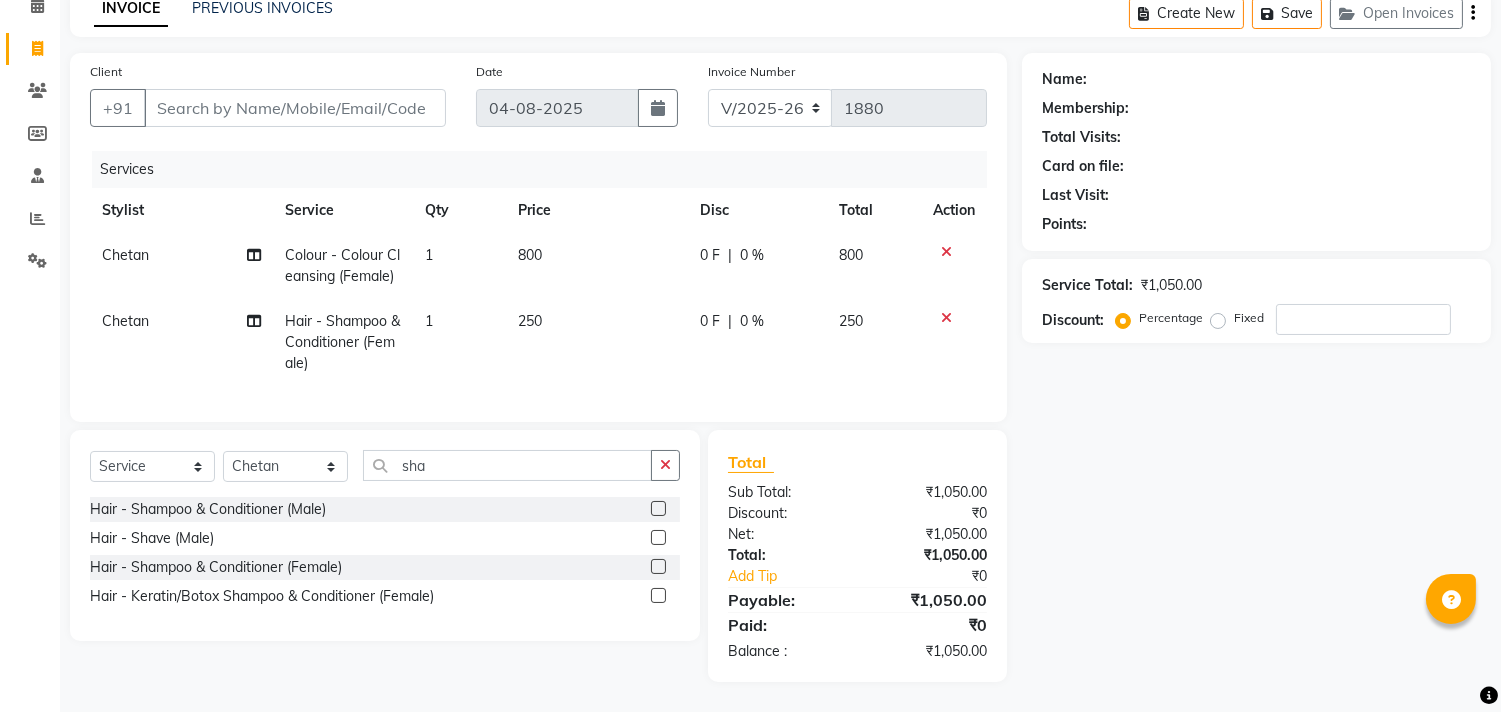 scroll, scrollTop: 113, scrollLeft: 0, axis: vertical 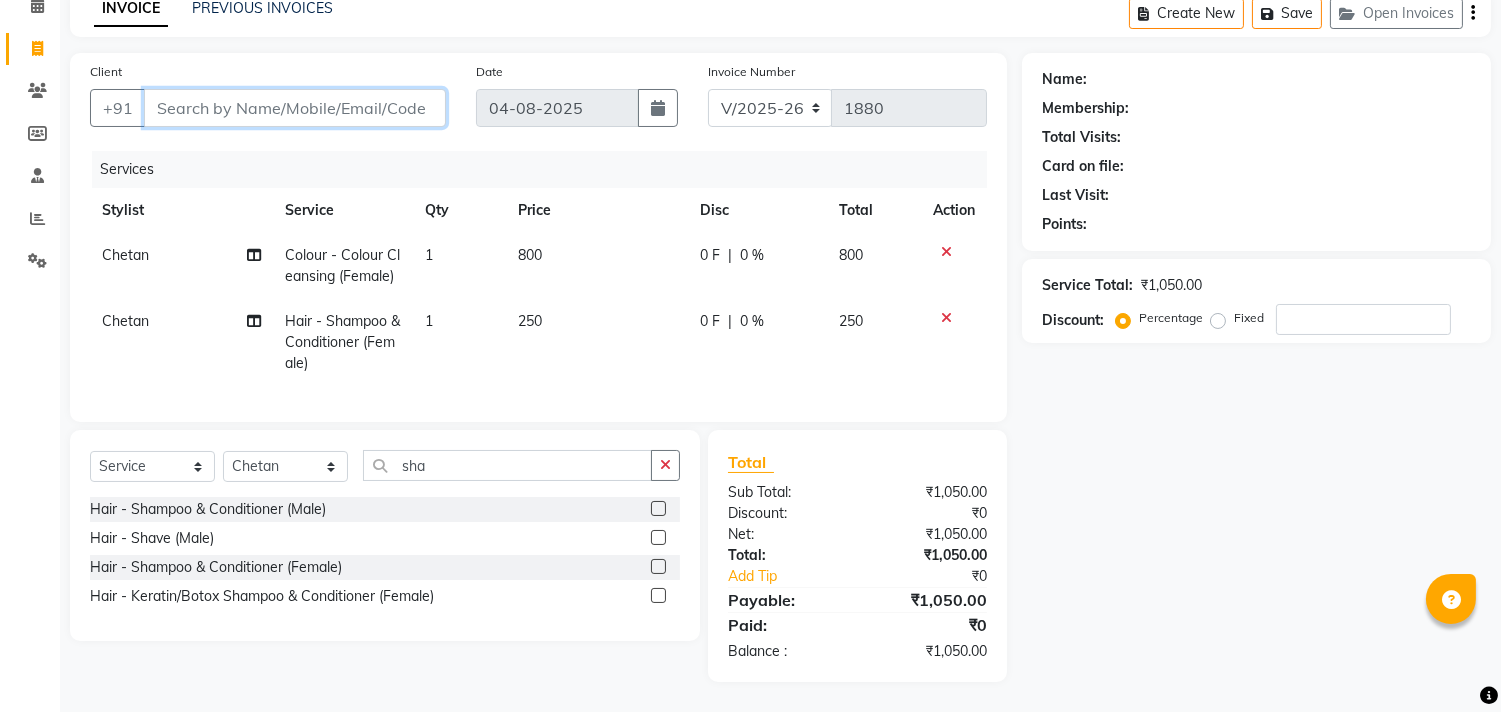 click on "Client" at bounding box center [295, 108] 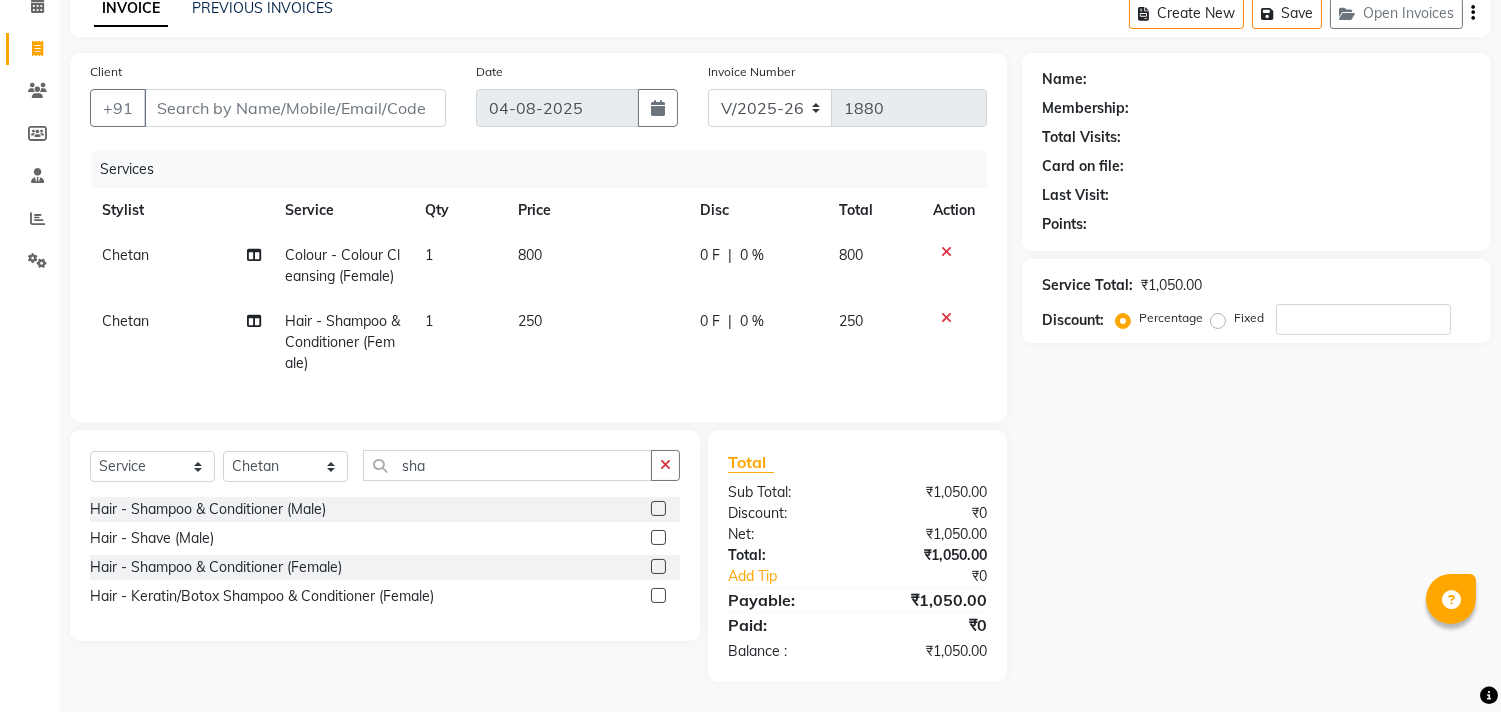 click on "Hair - Shampoo & Conditioner  (Female)" 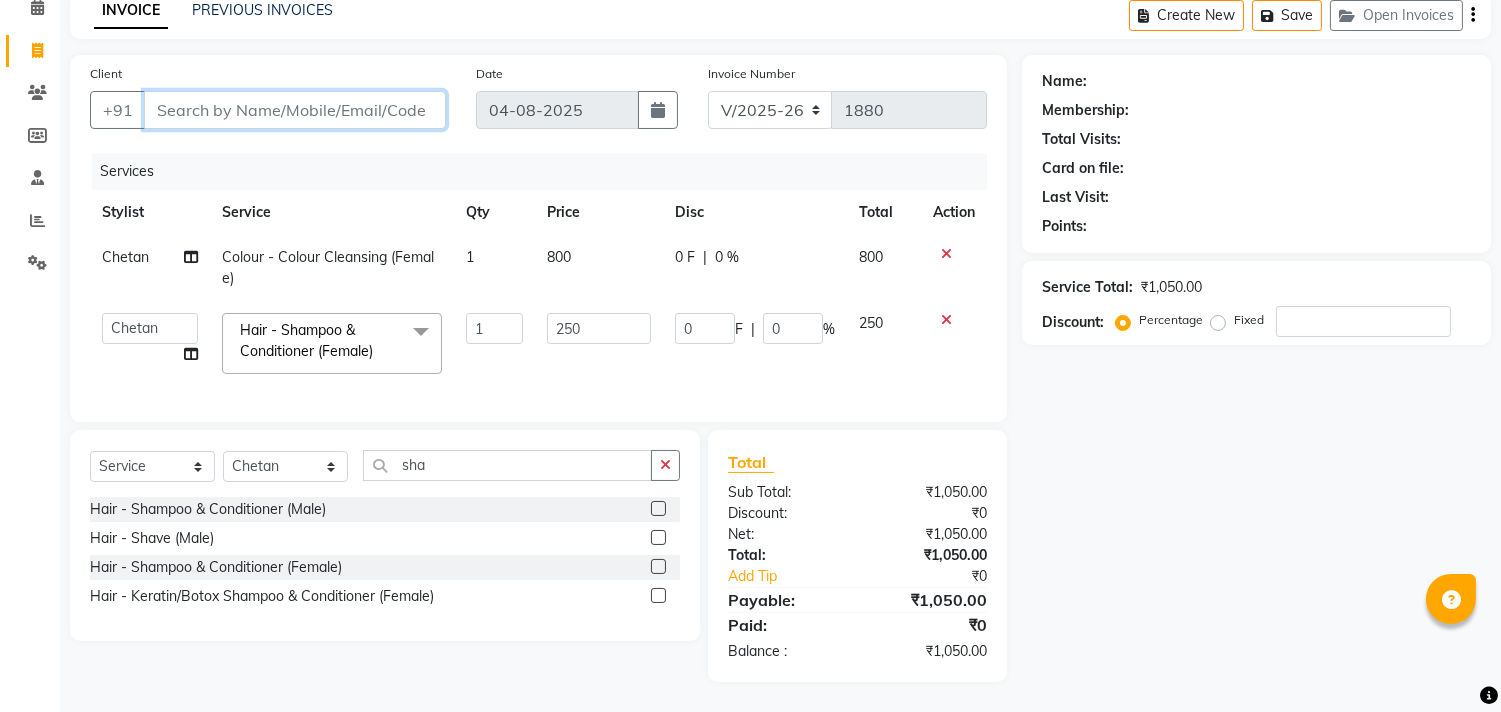 click on "Client" at bounding box center (295, 110) 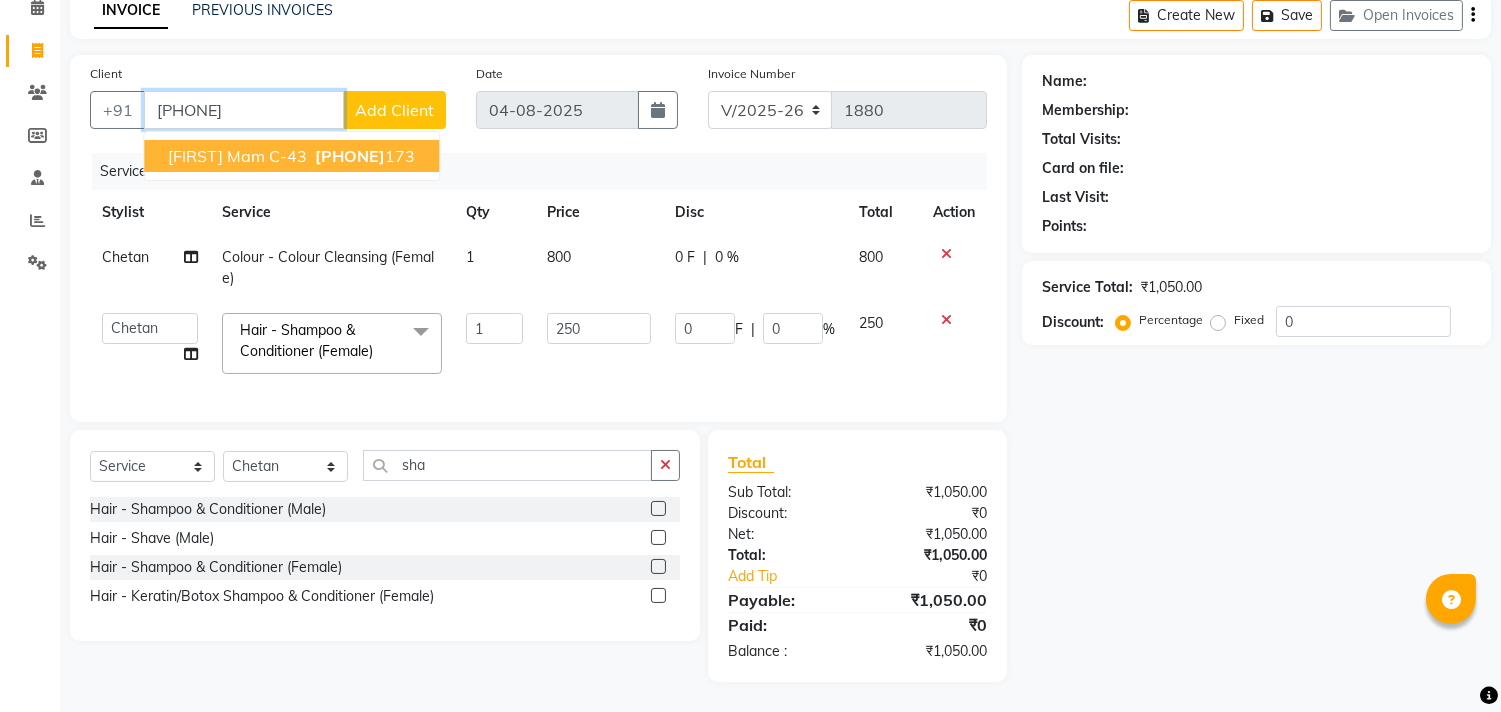 click on "[FIRST] mam C-43" at bounding box center [237, 156] 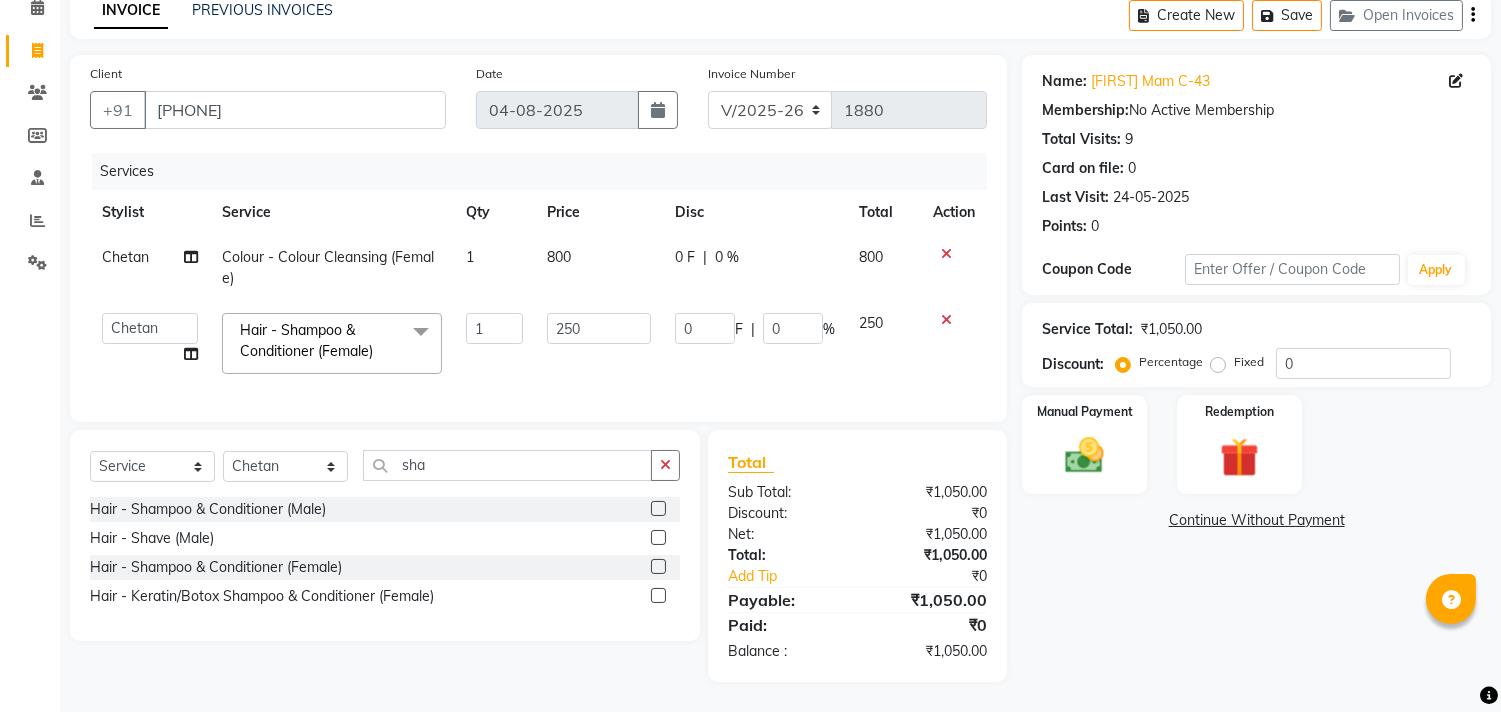 click on "Service Total:  ₹1,050.00  Discount:  Percentage   Fixed  0" 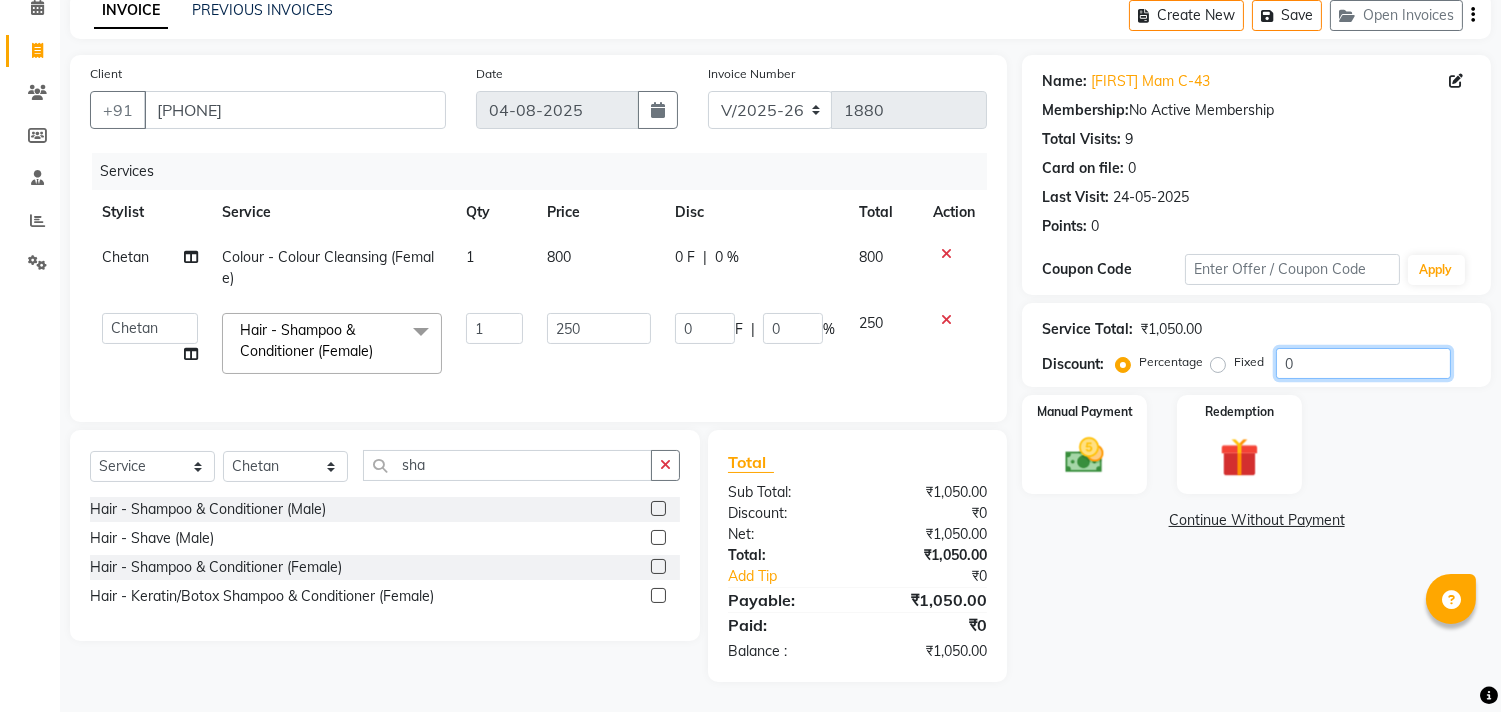 click on "0" 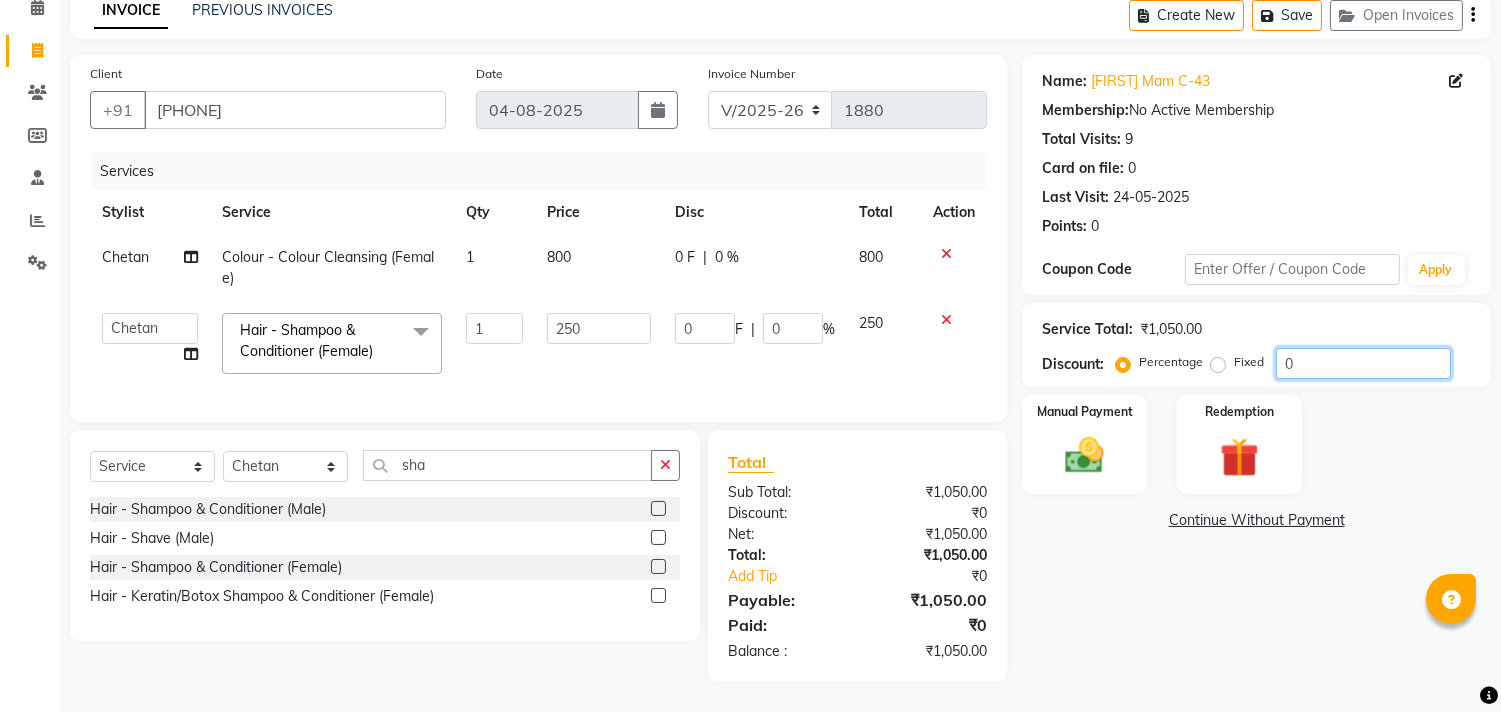 click on "0" 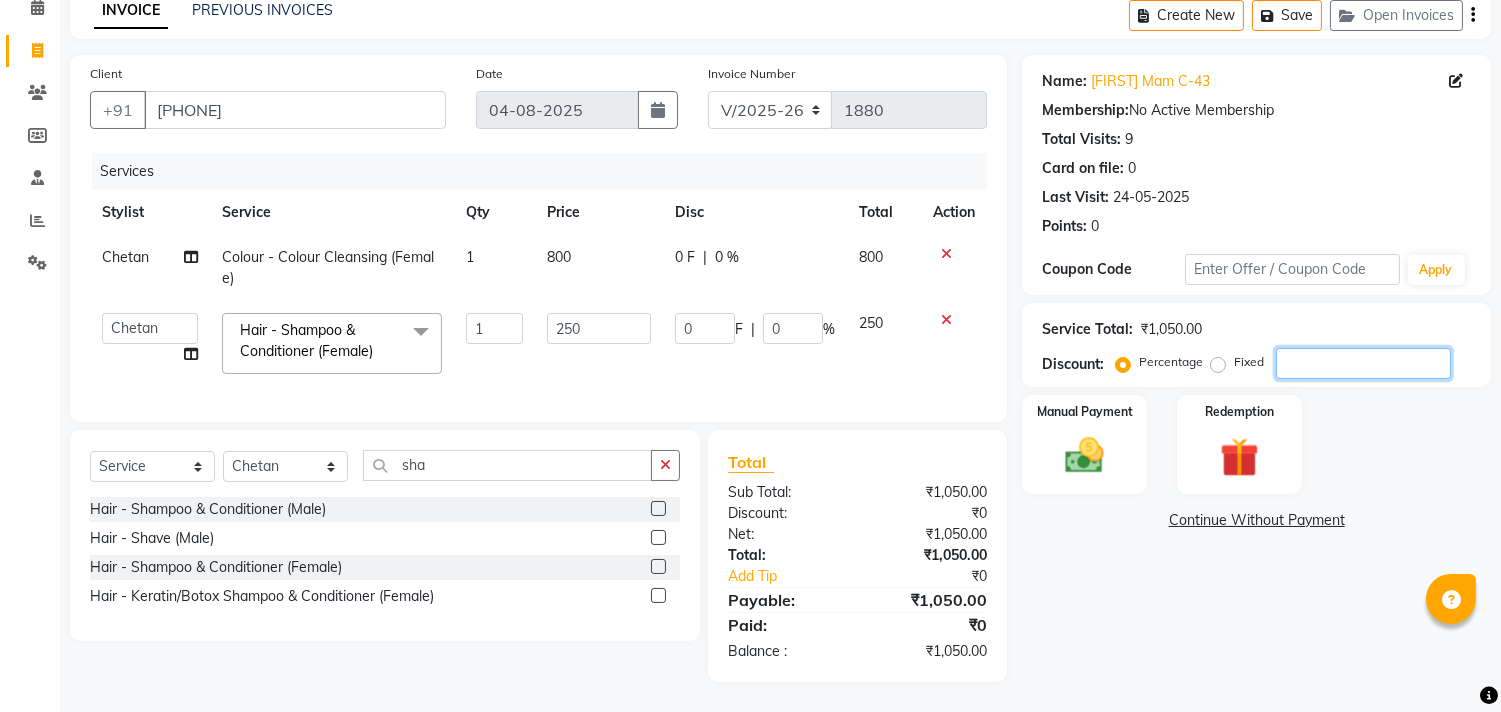 type on "5" 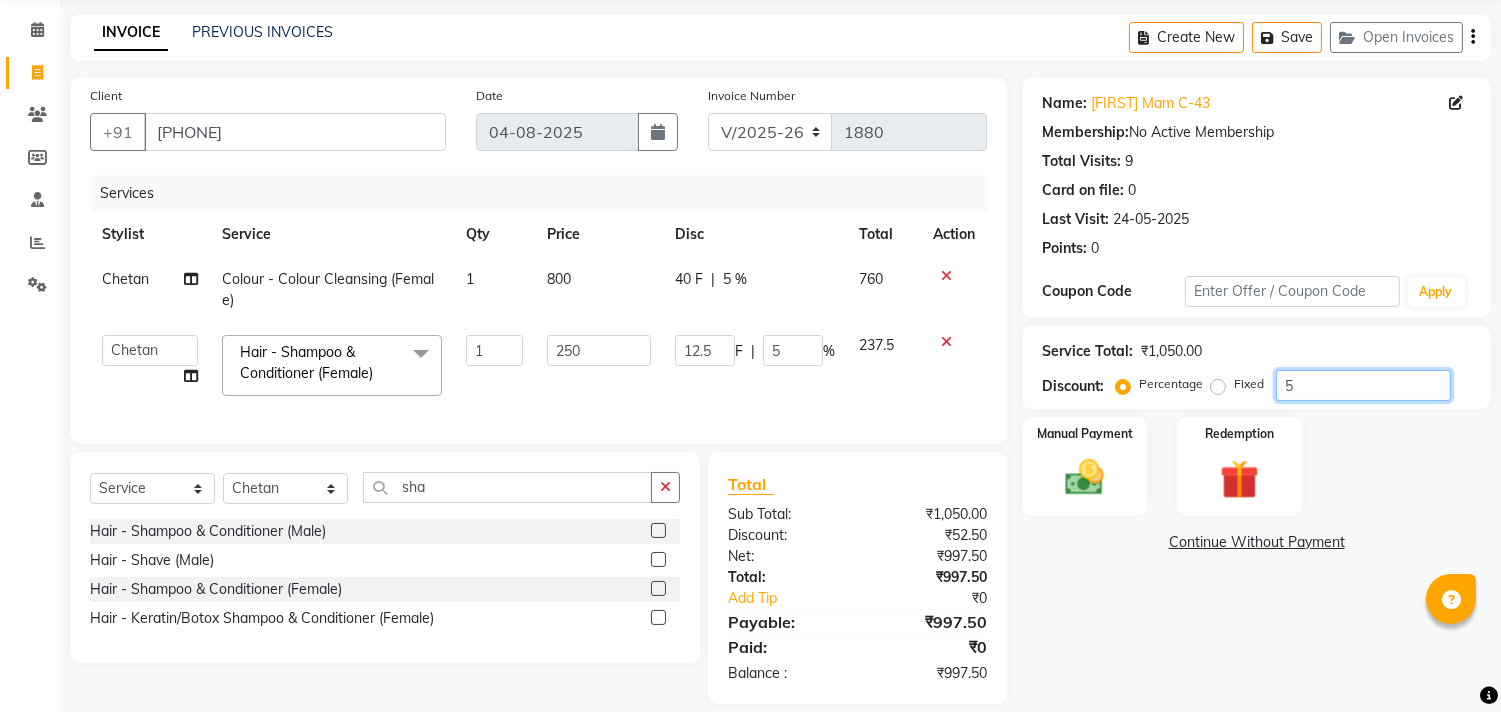 scroll, scrollTop: 112, scrollLeft: 0, axis: vertical 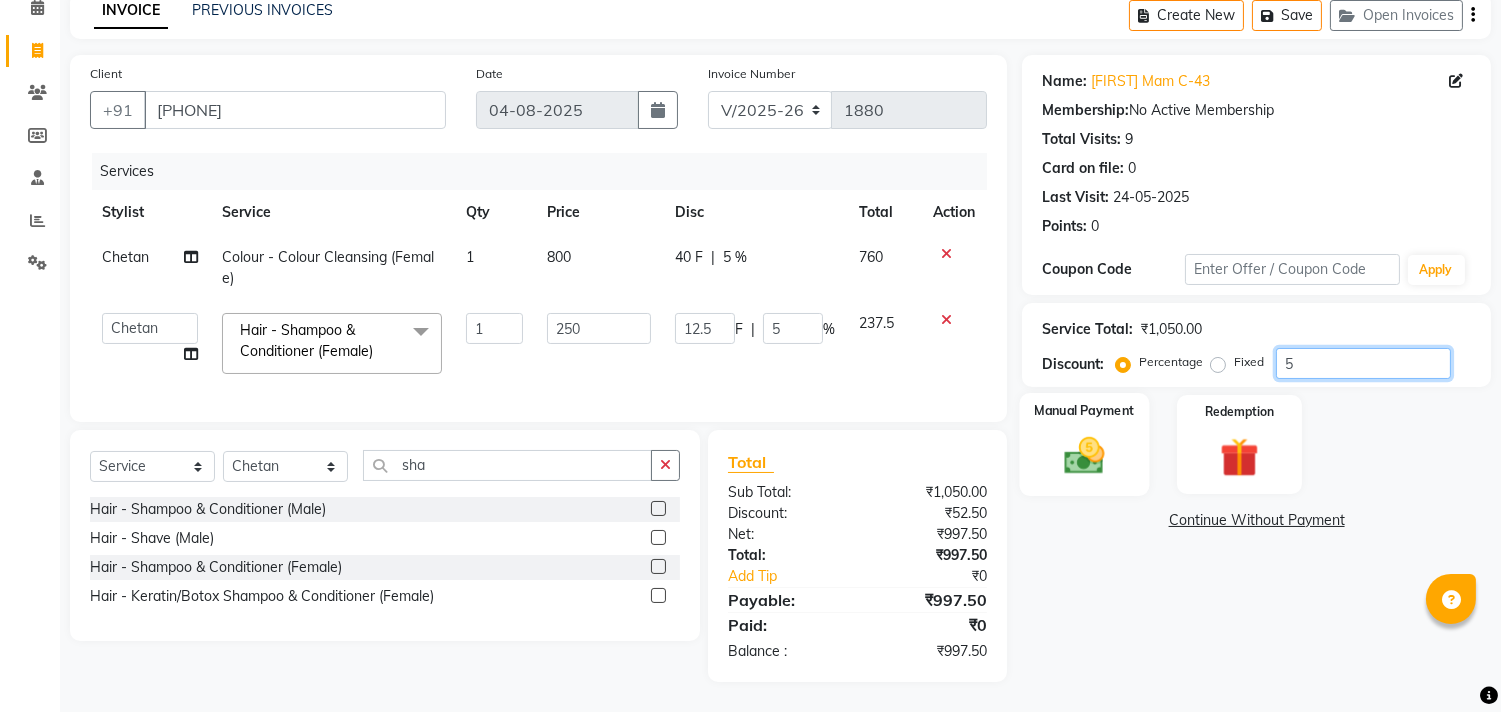 type on "5" 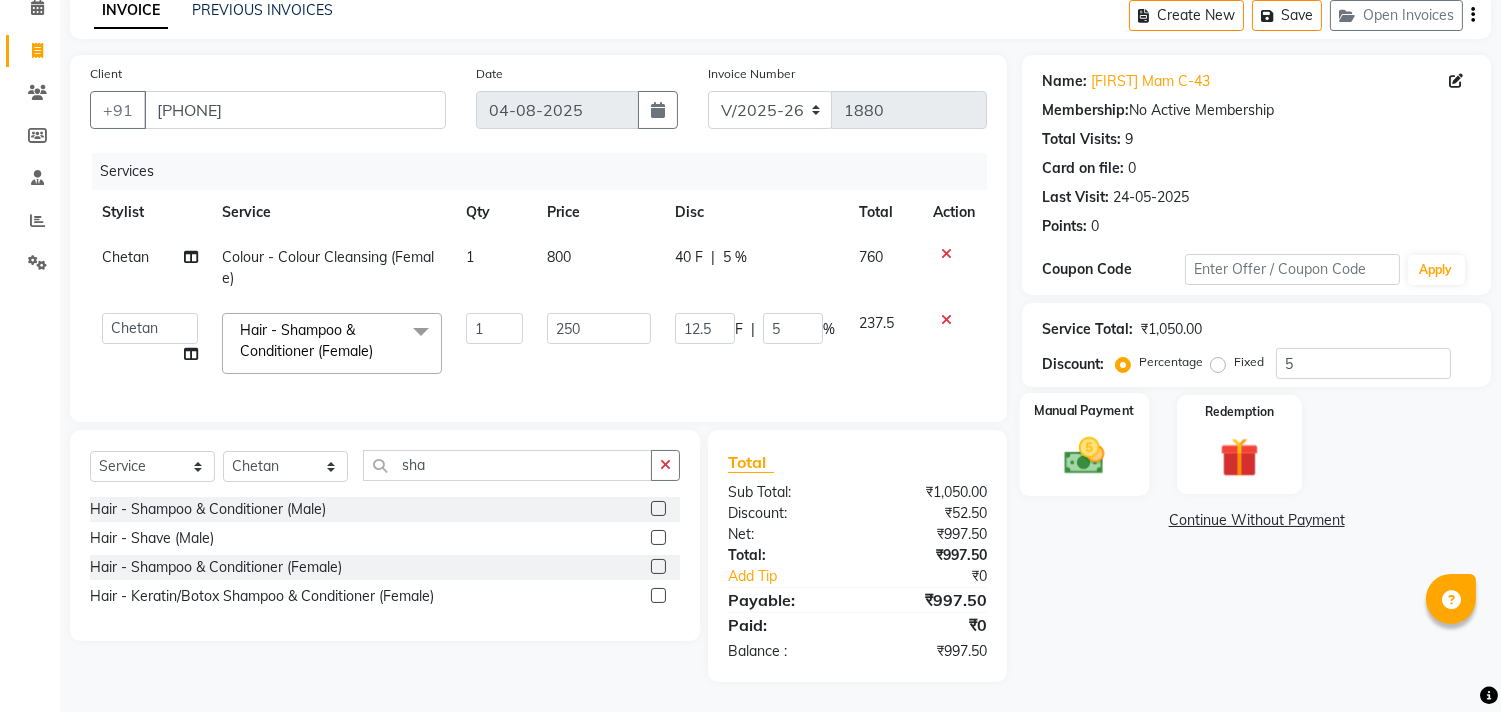 click 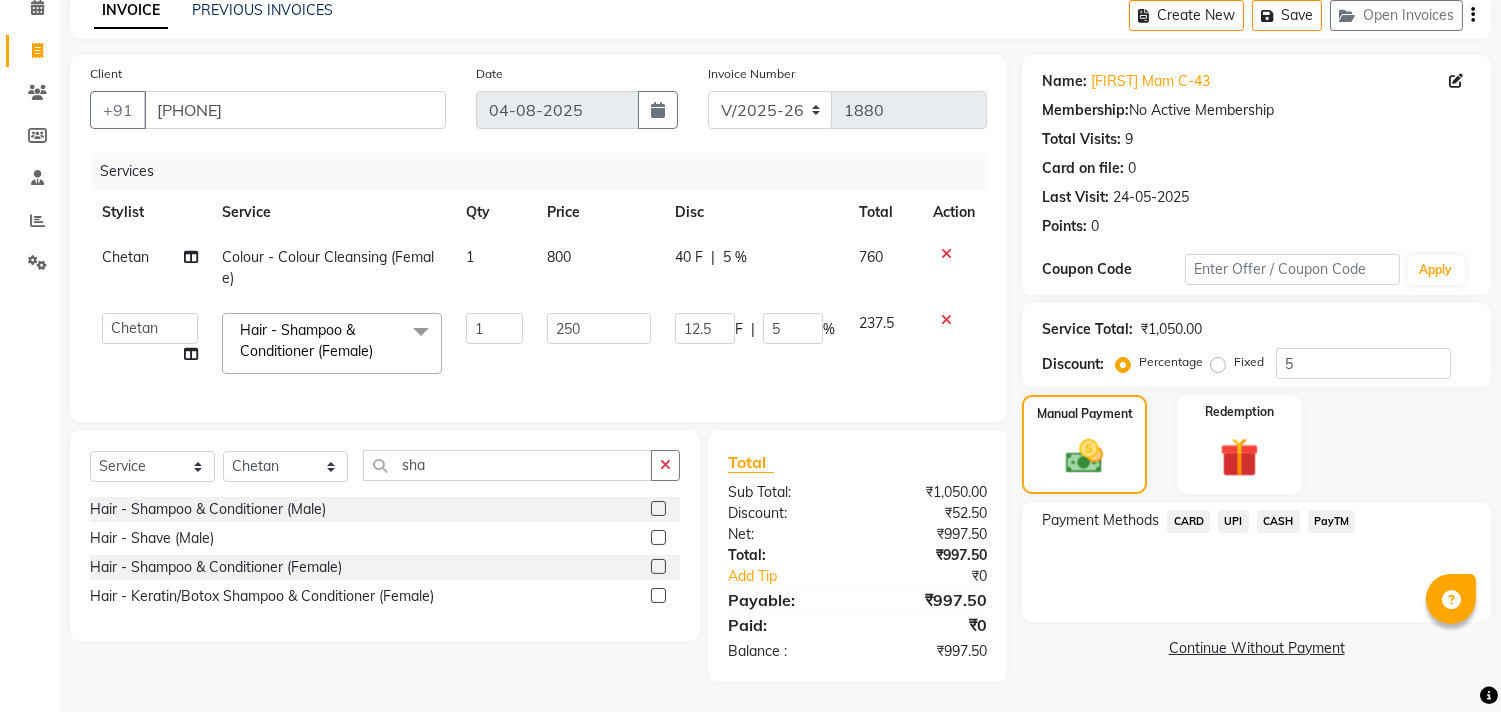 click on "UPI" 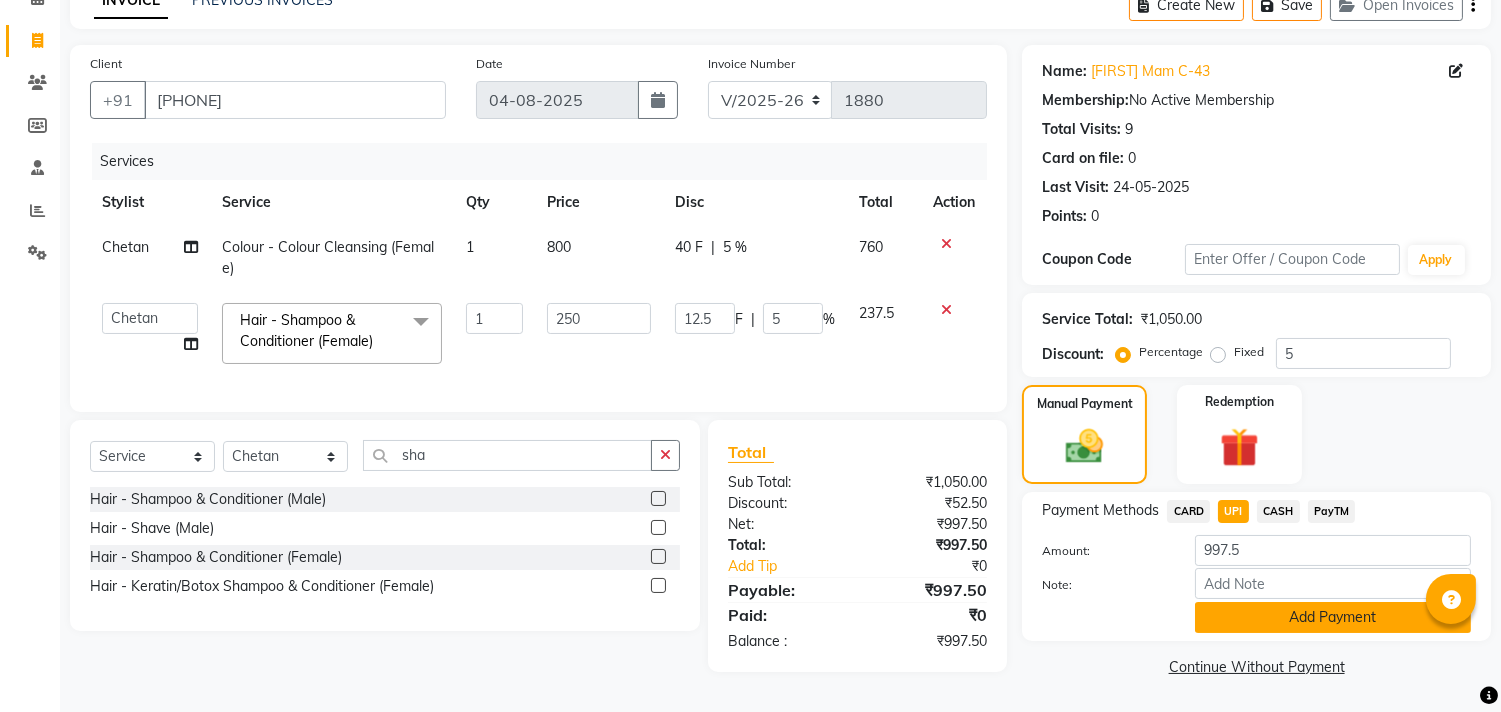 click on "Add Payment" 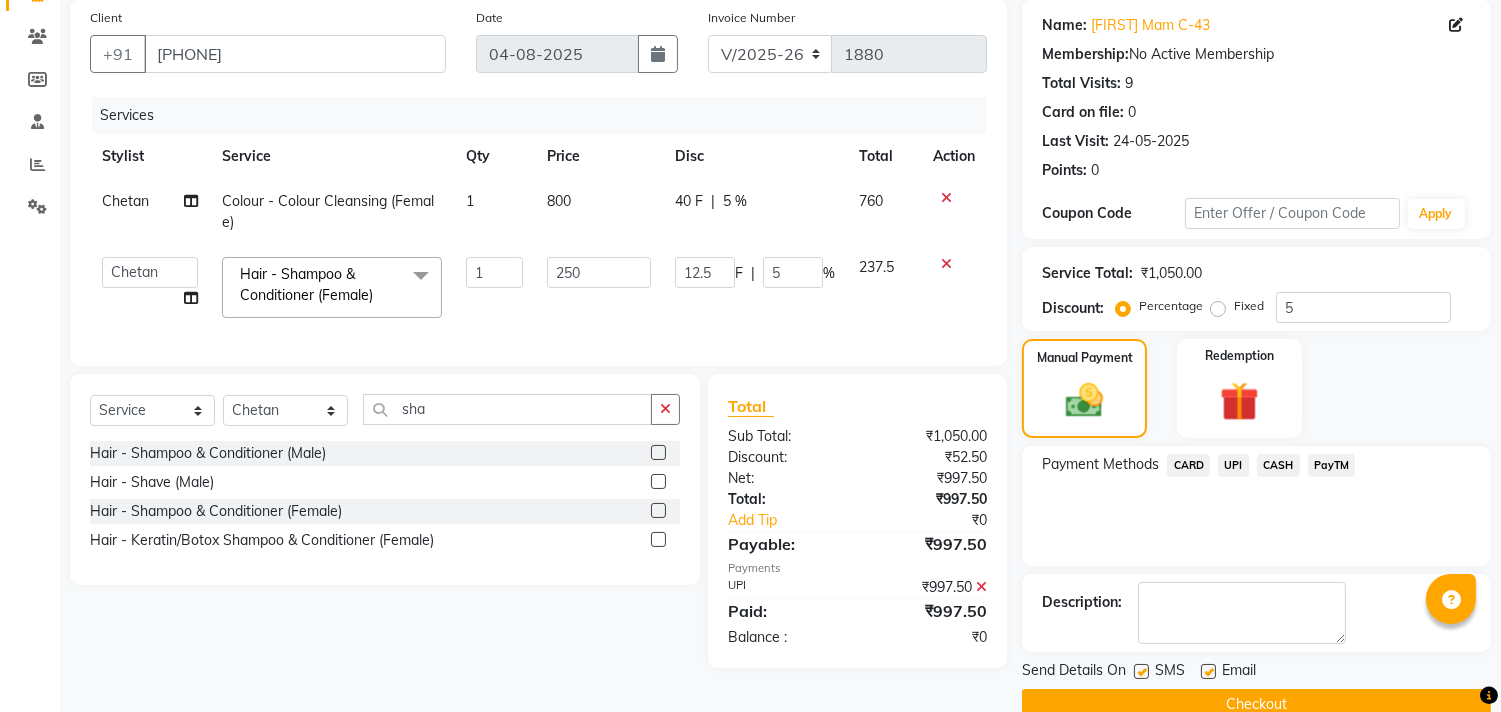 scroll, scrollTop: 187, scrollLeft: 0, axis: vertical 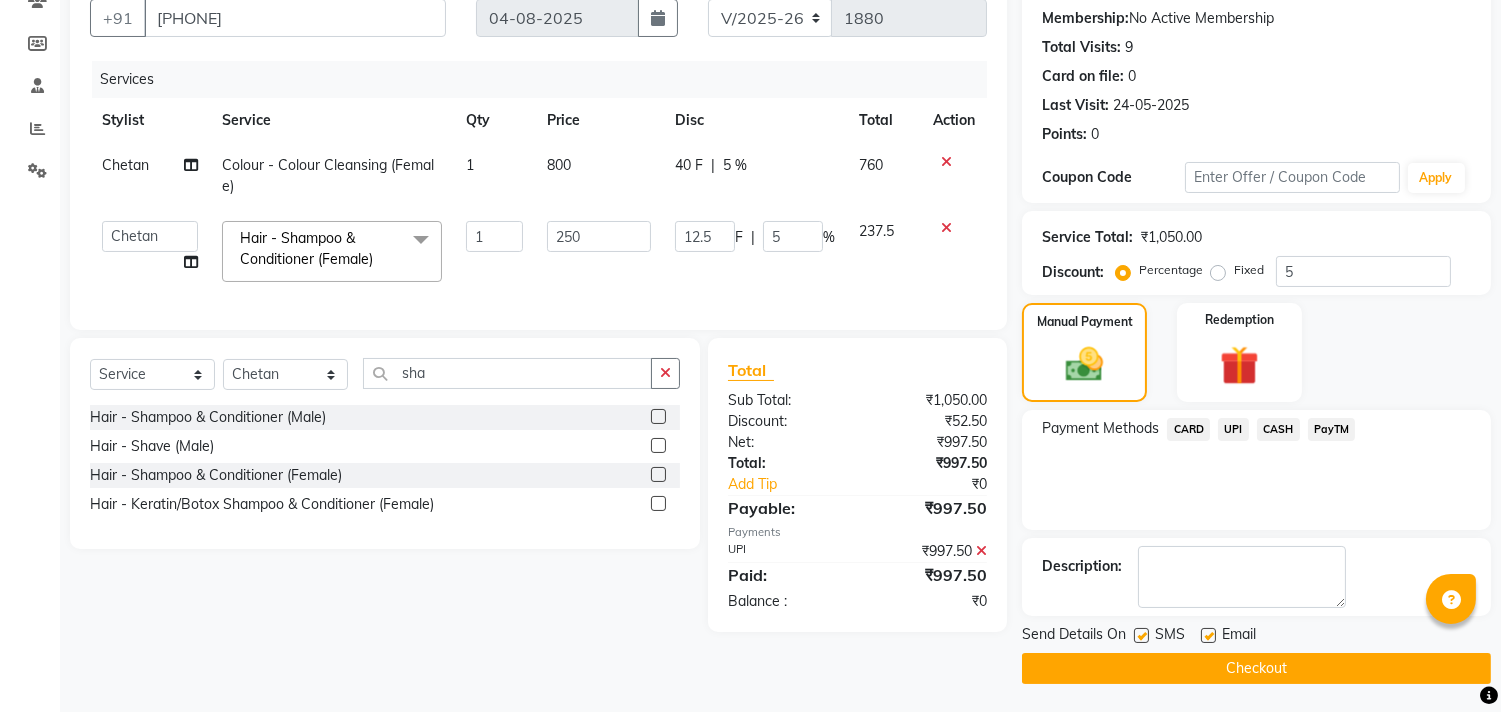 click on "Checkout" 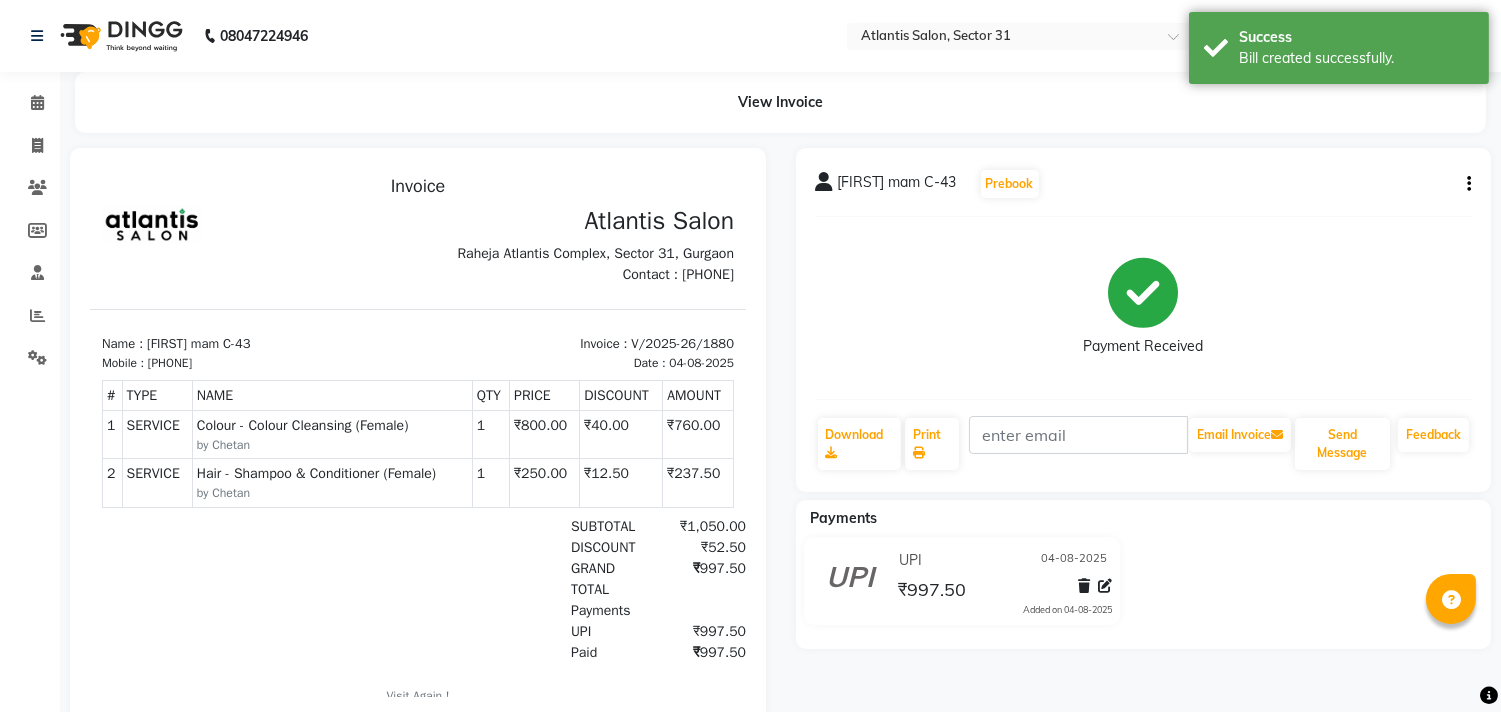 scroll, scrollTop: 0, scrollLeft: 0, axis: both 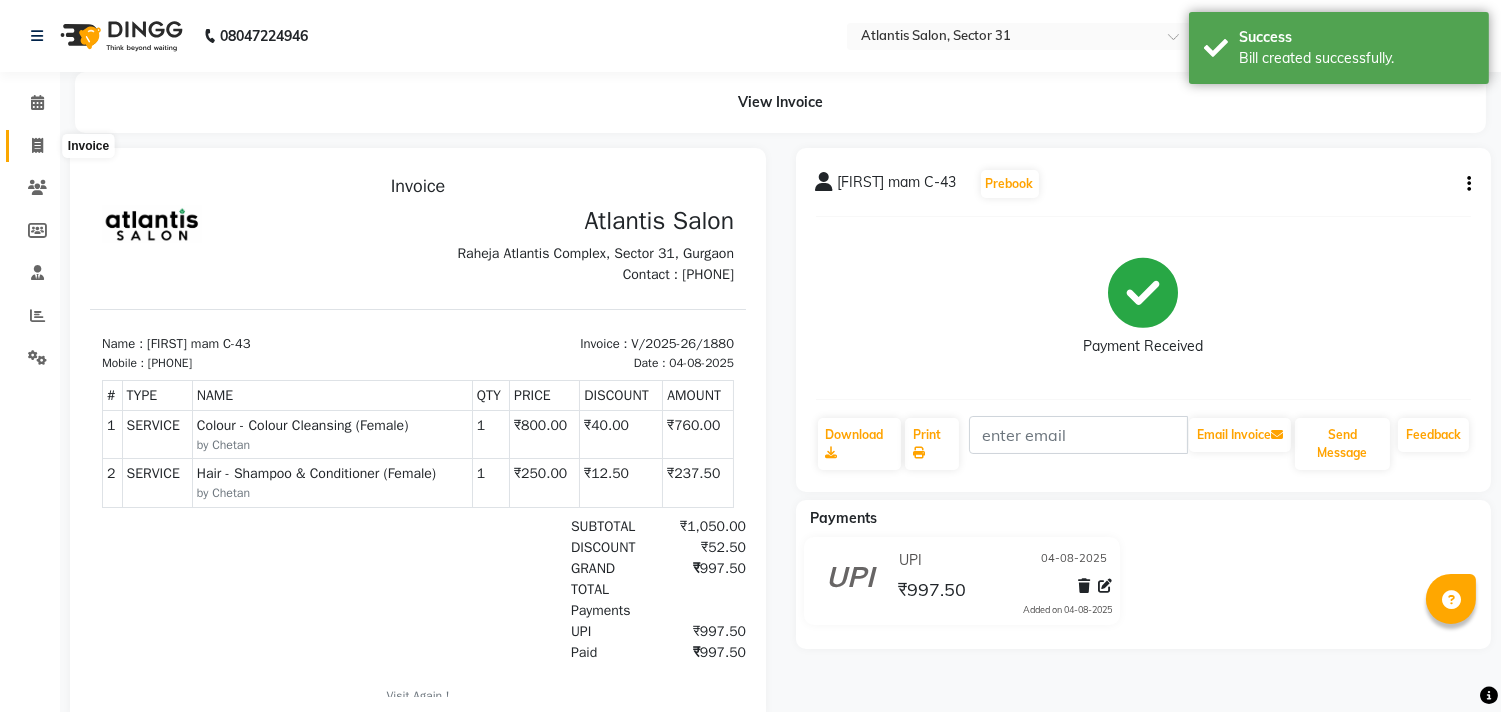 click 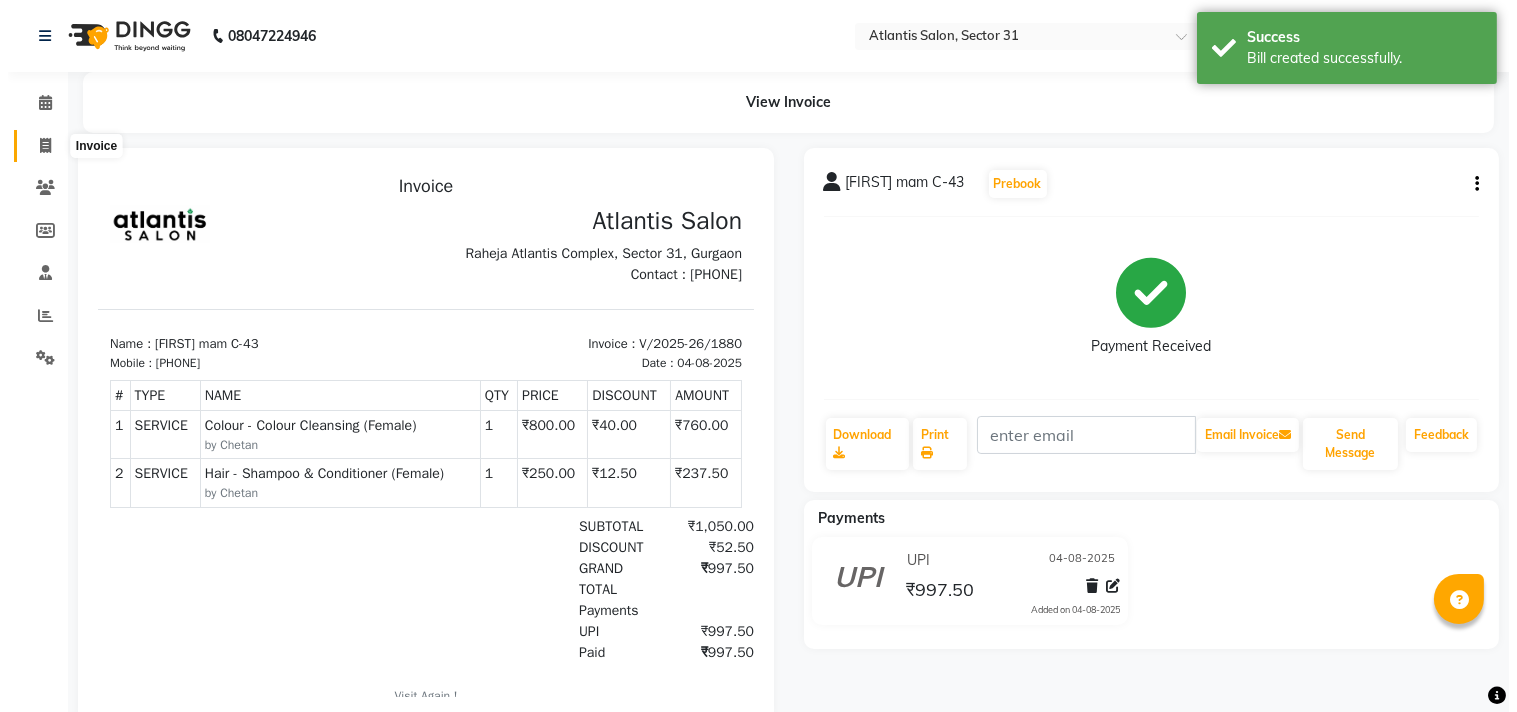 select on "service" 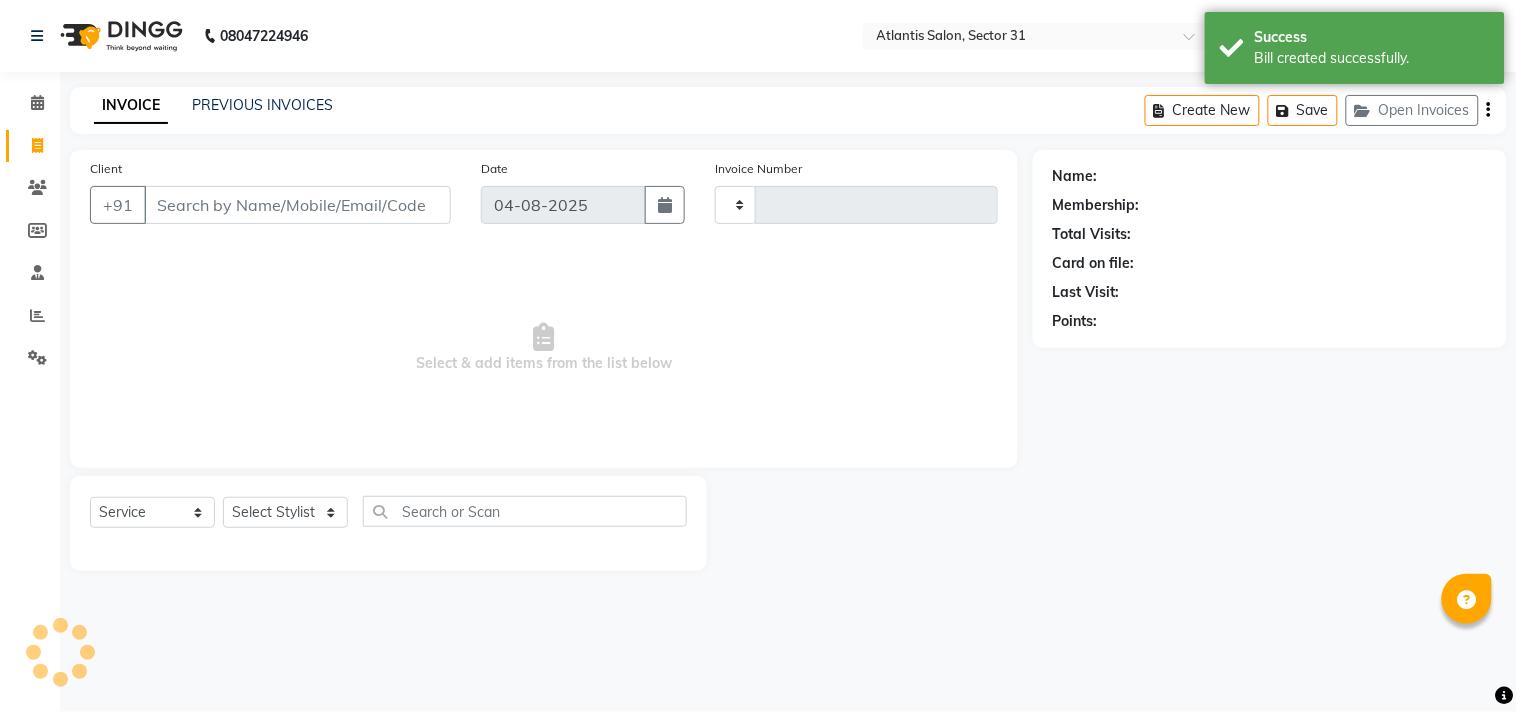 type on "1881" 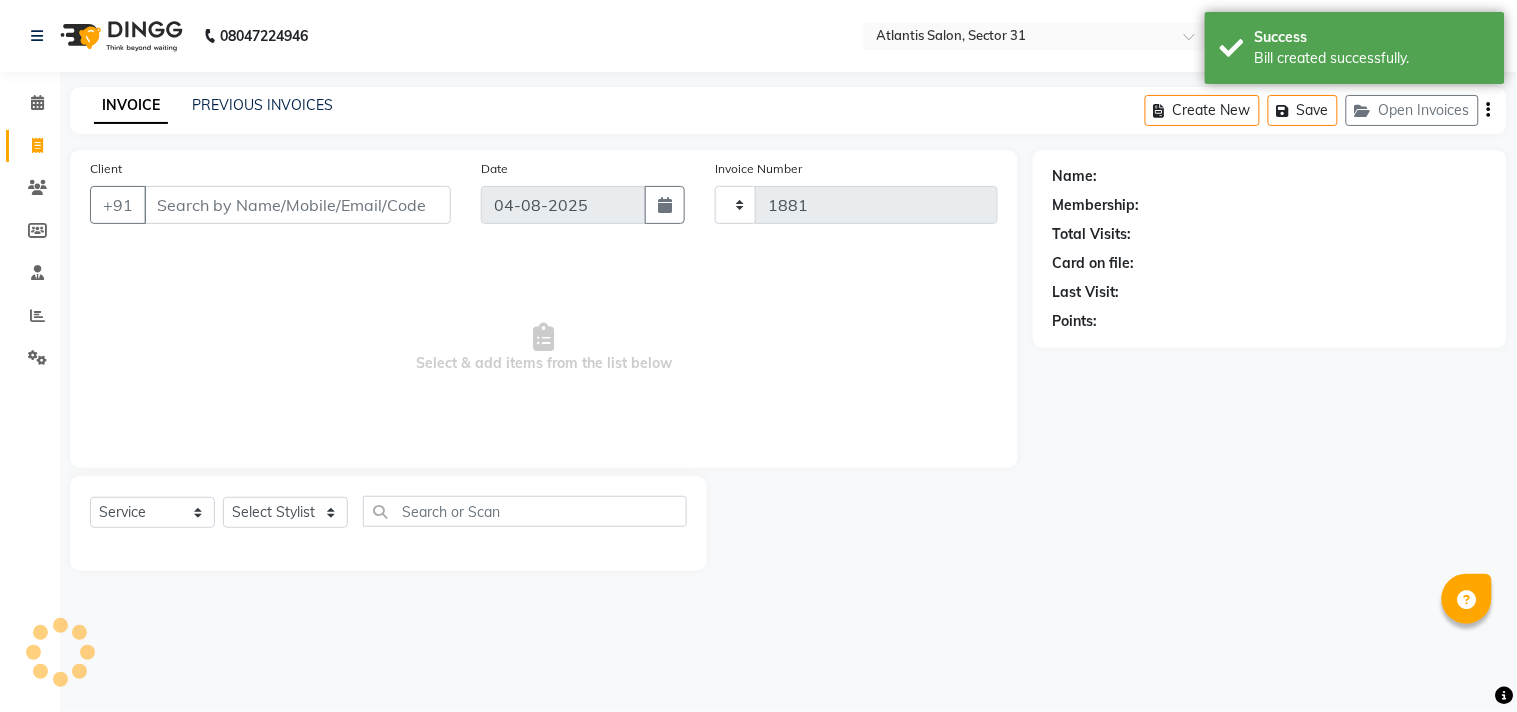 select on "4391" 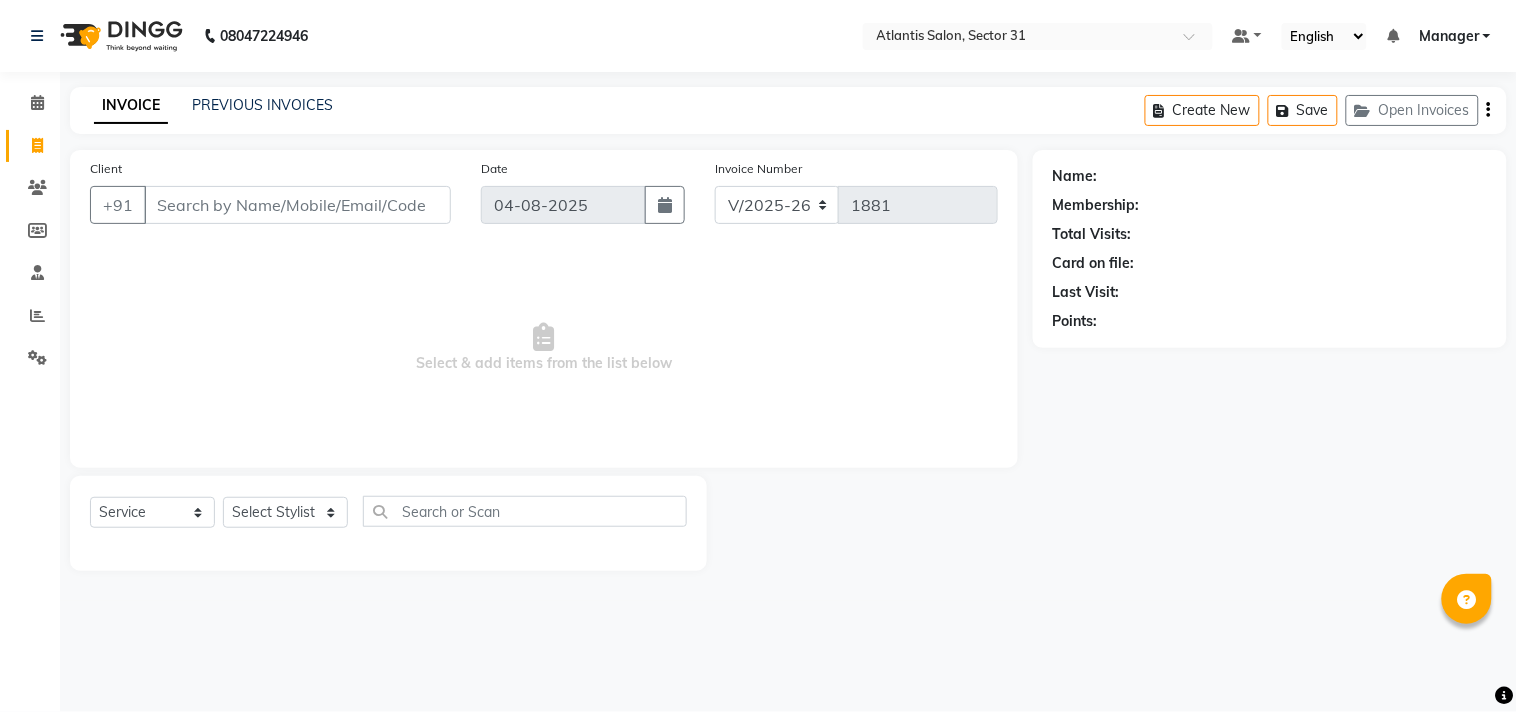 click on "Client" at bounding box center [297, 205] 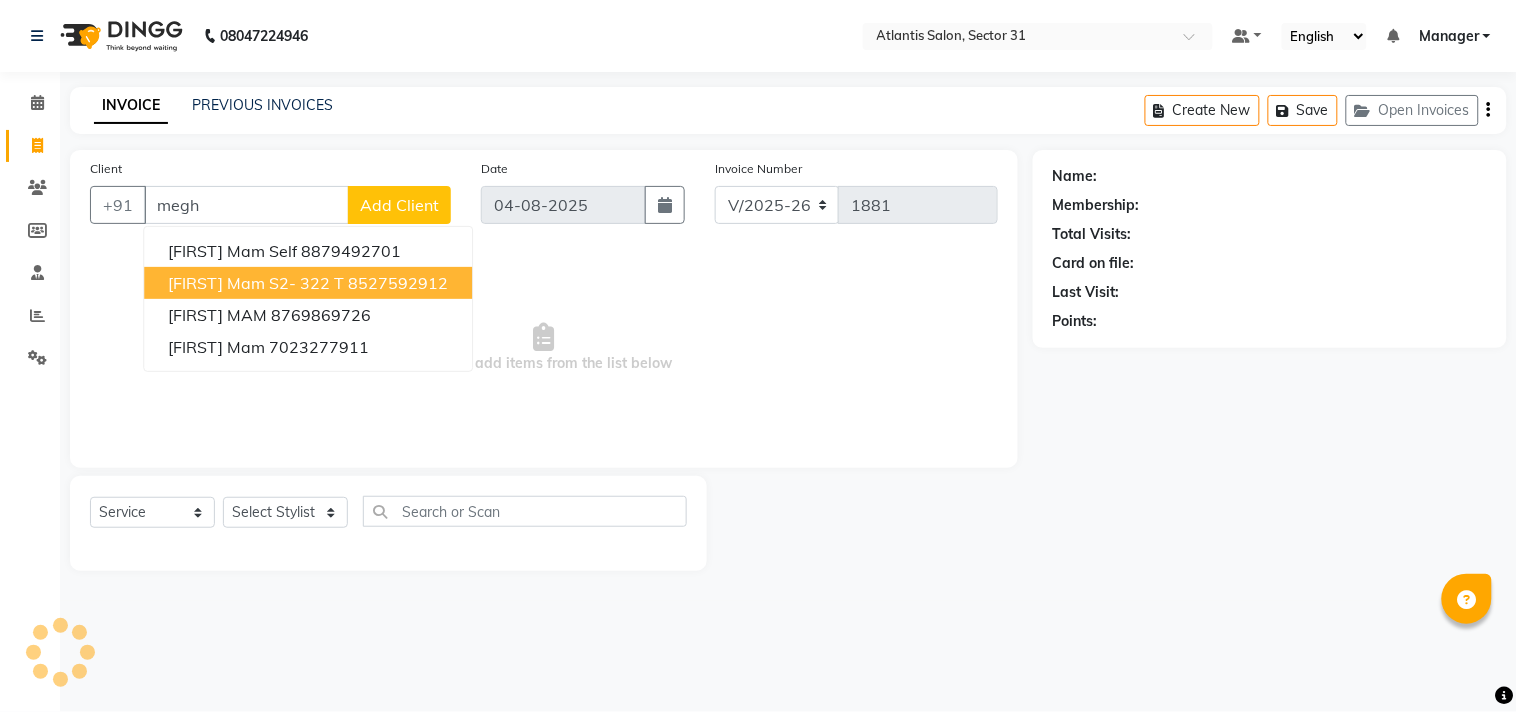 click on "[FIRST] Mam S2- 322 T" at bounding box center [256, 283] 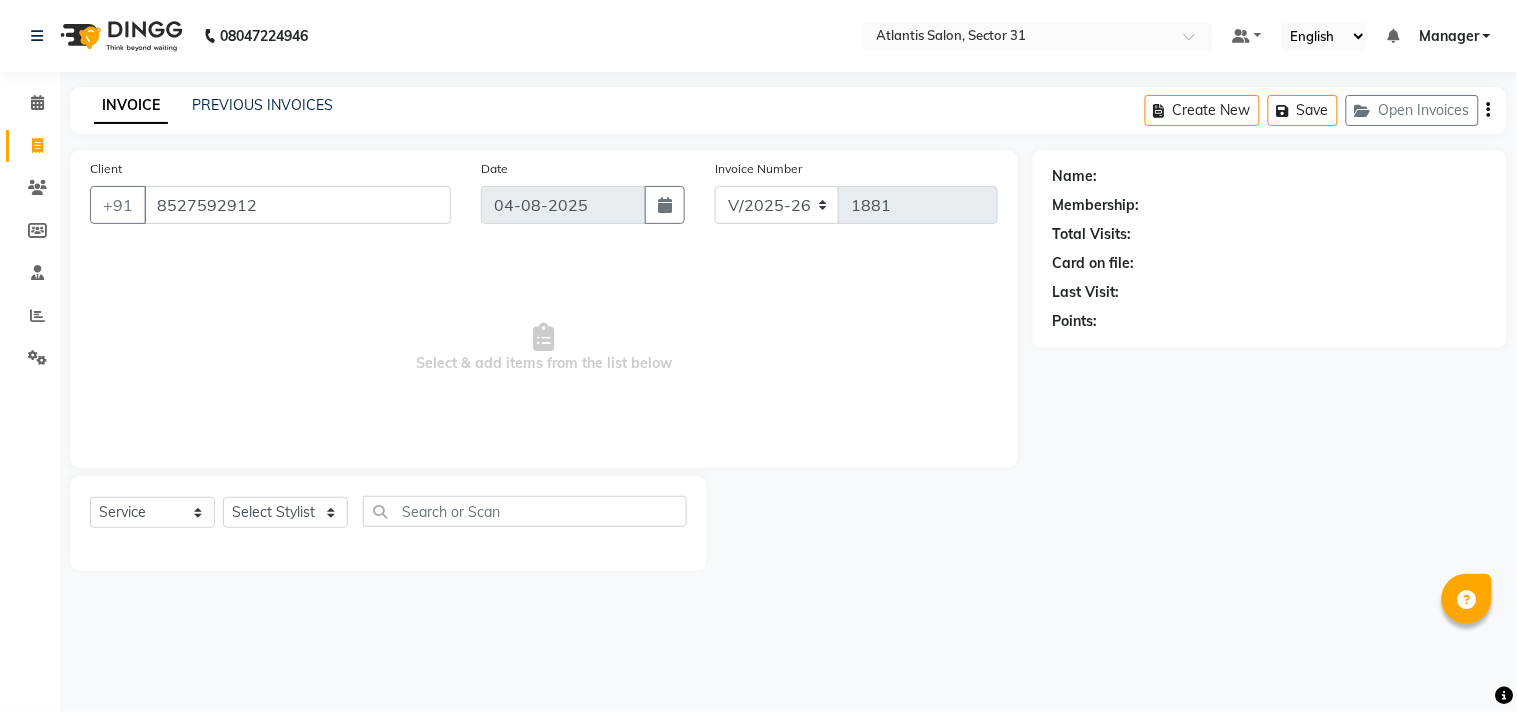 type on "8527592912" 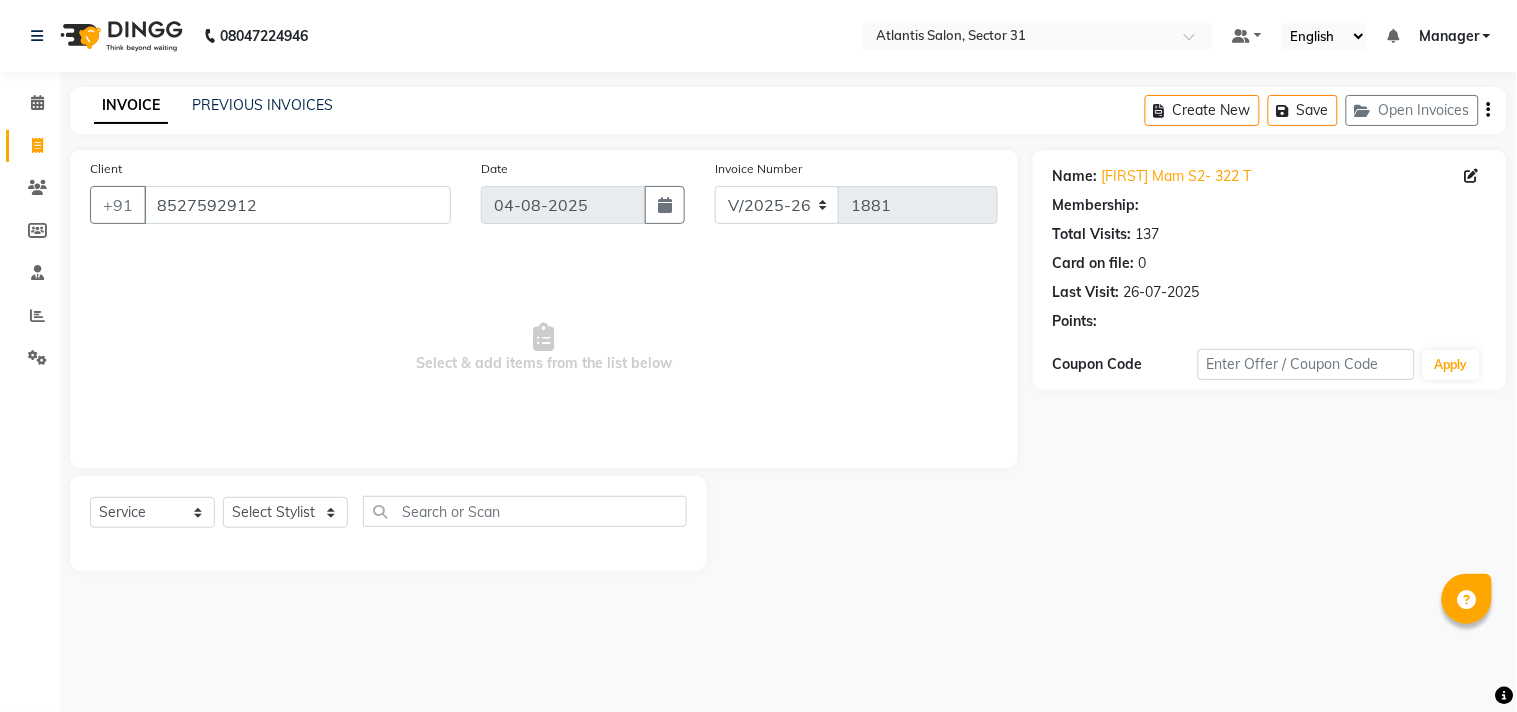 select on "1: Object" 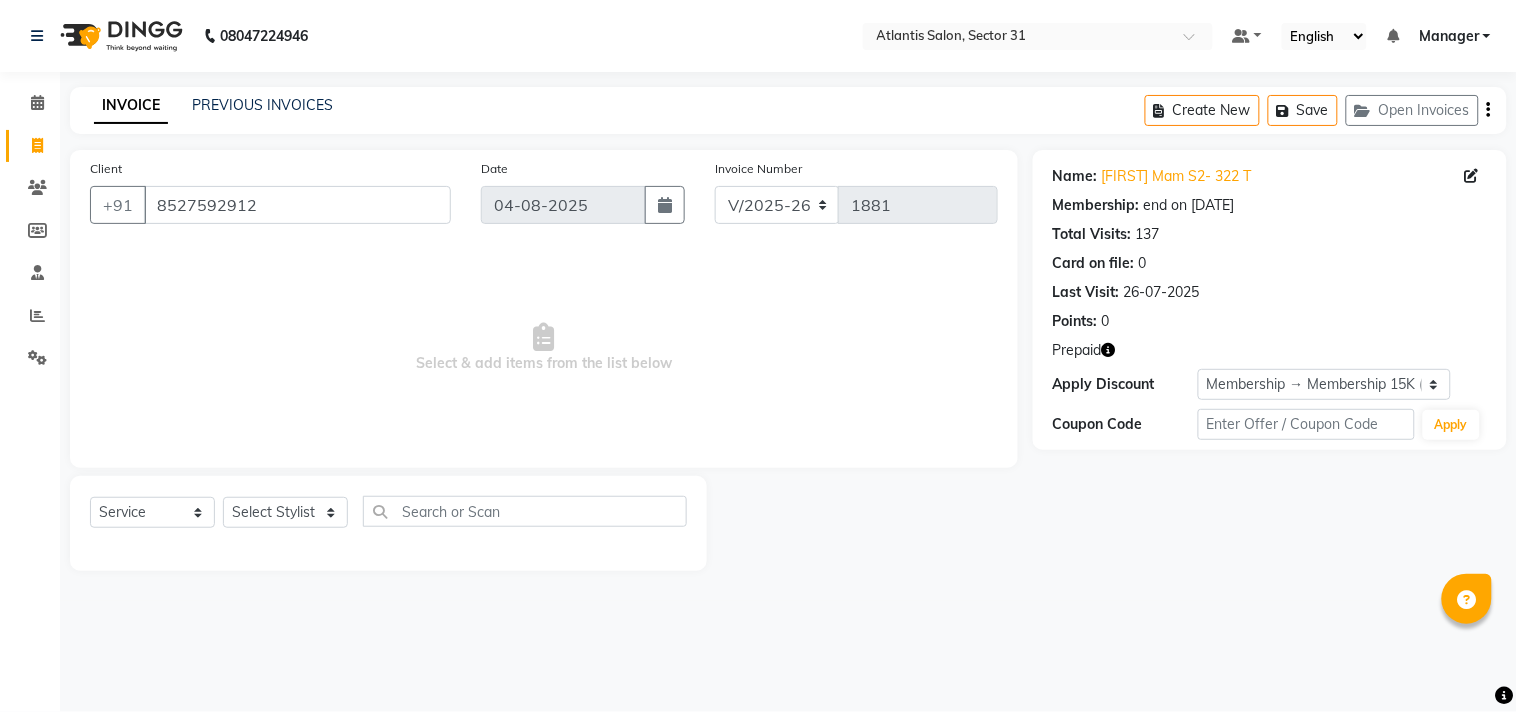 click 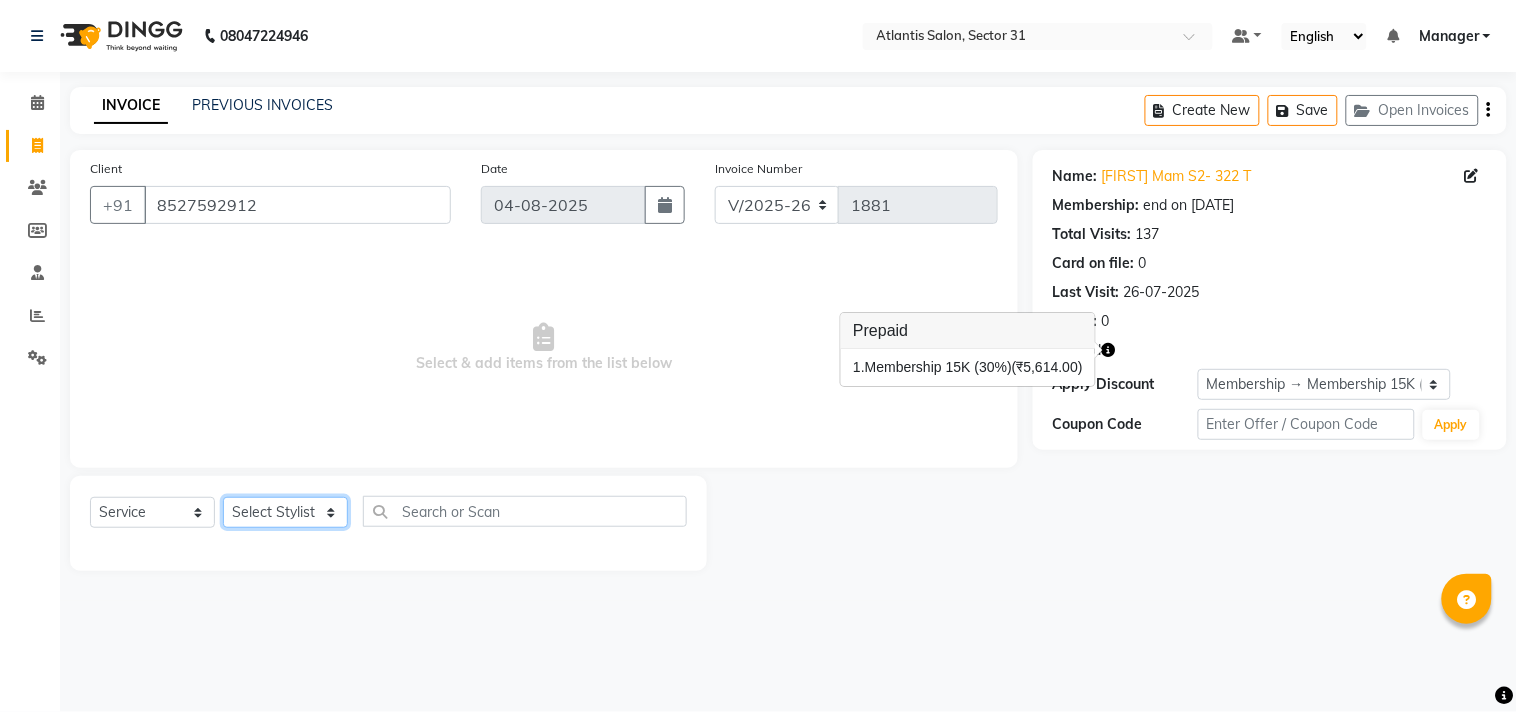 click on "Select Stylist Alka  Annu Chetan Farman Kavita Manager Staff 31 Staff ILD Suraj" 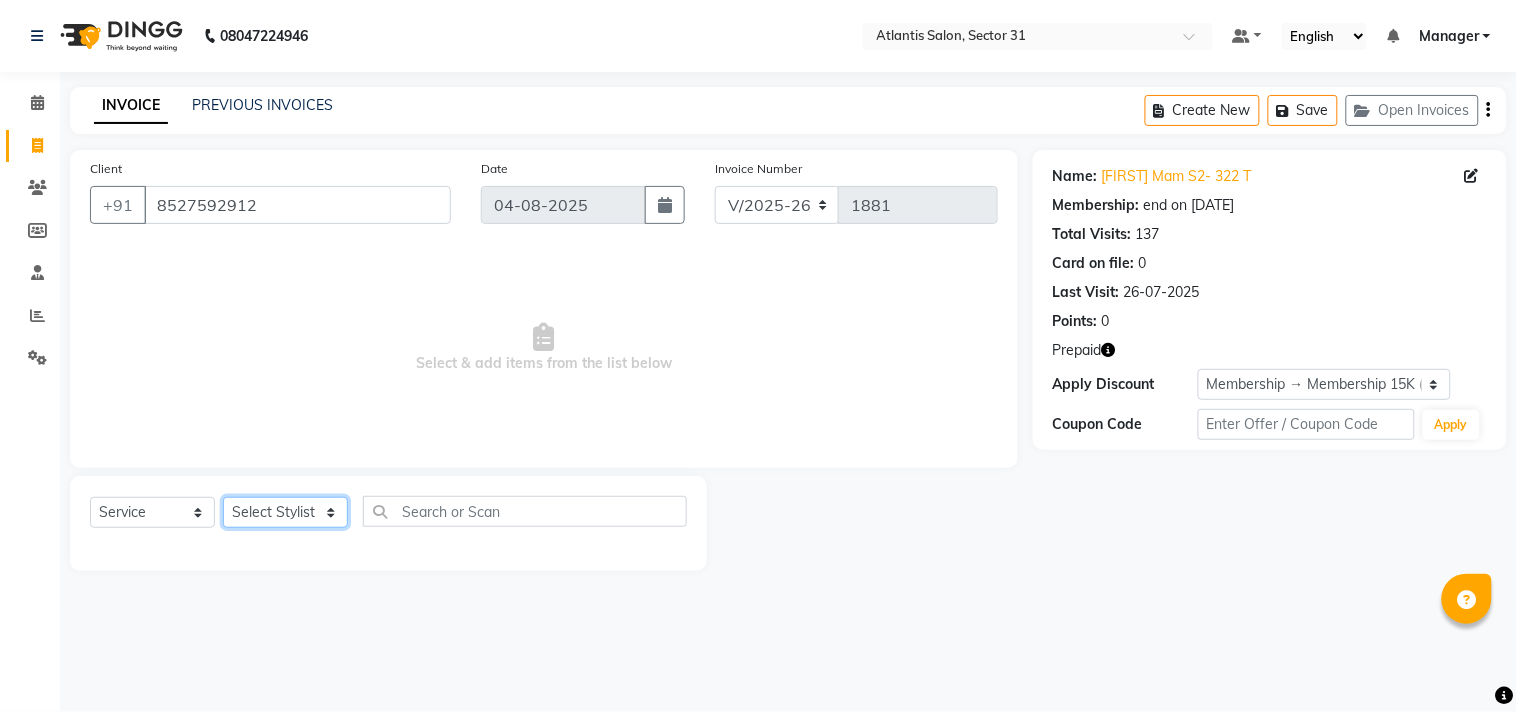 select on "69420" 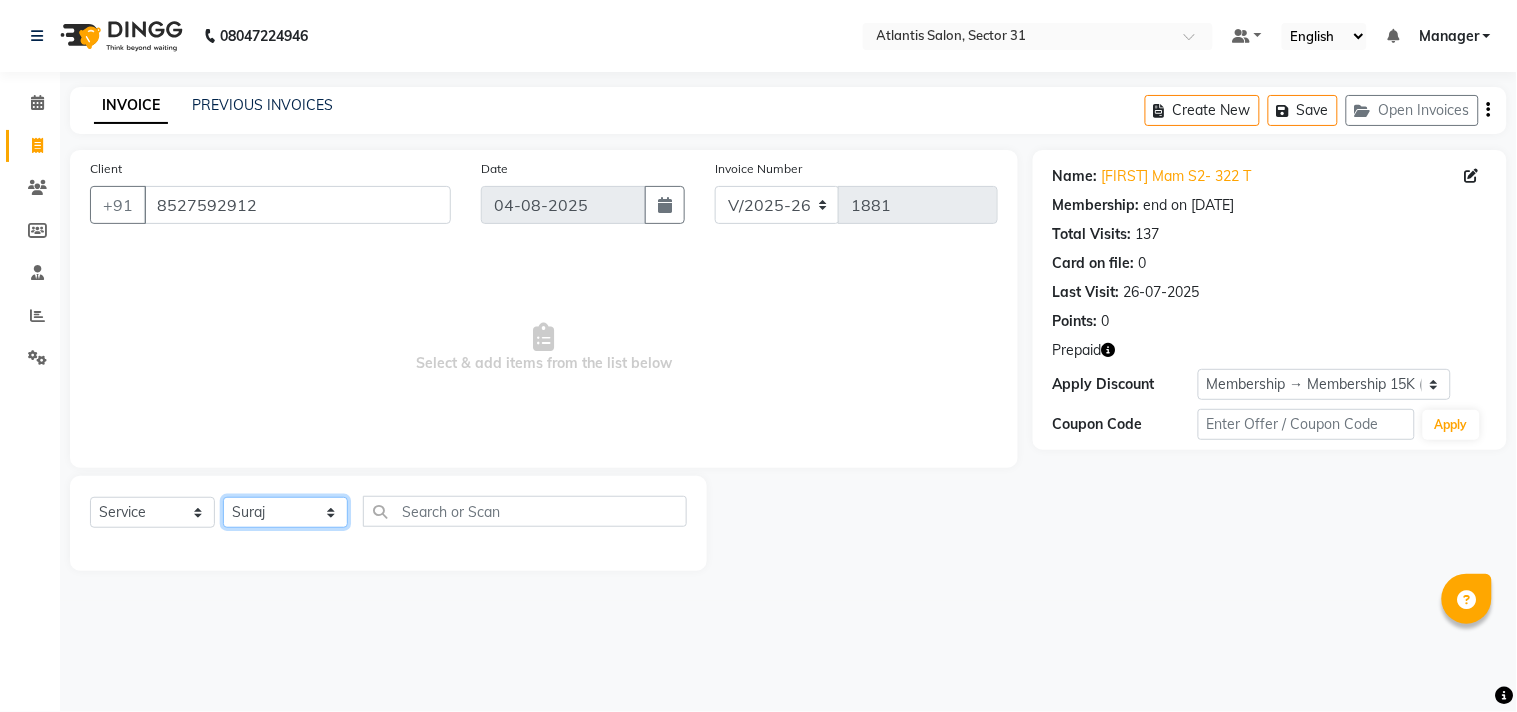 click on "Select Stylist Alka  Annu Chetan Farman Kavita Manager Staff 31 Staff ILD Suraj" 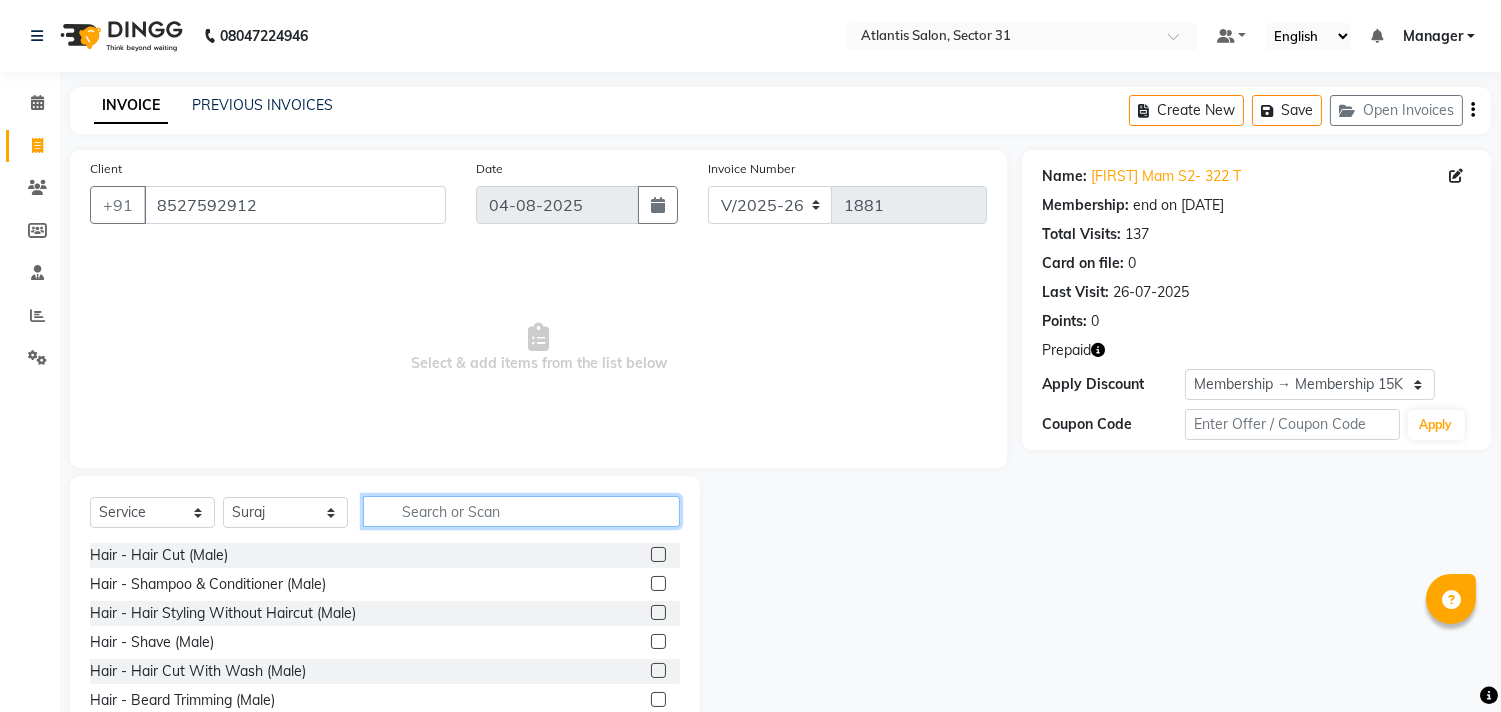 click 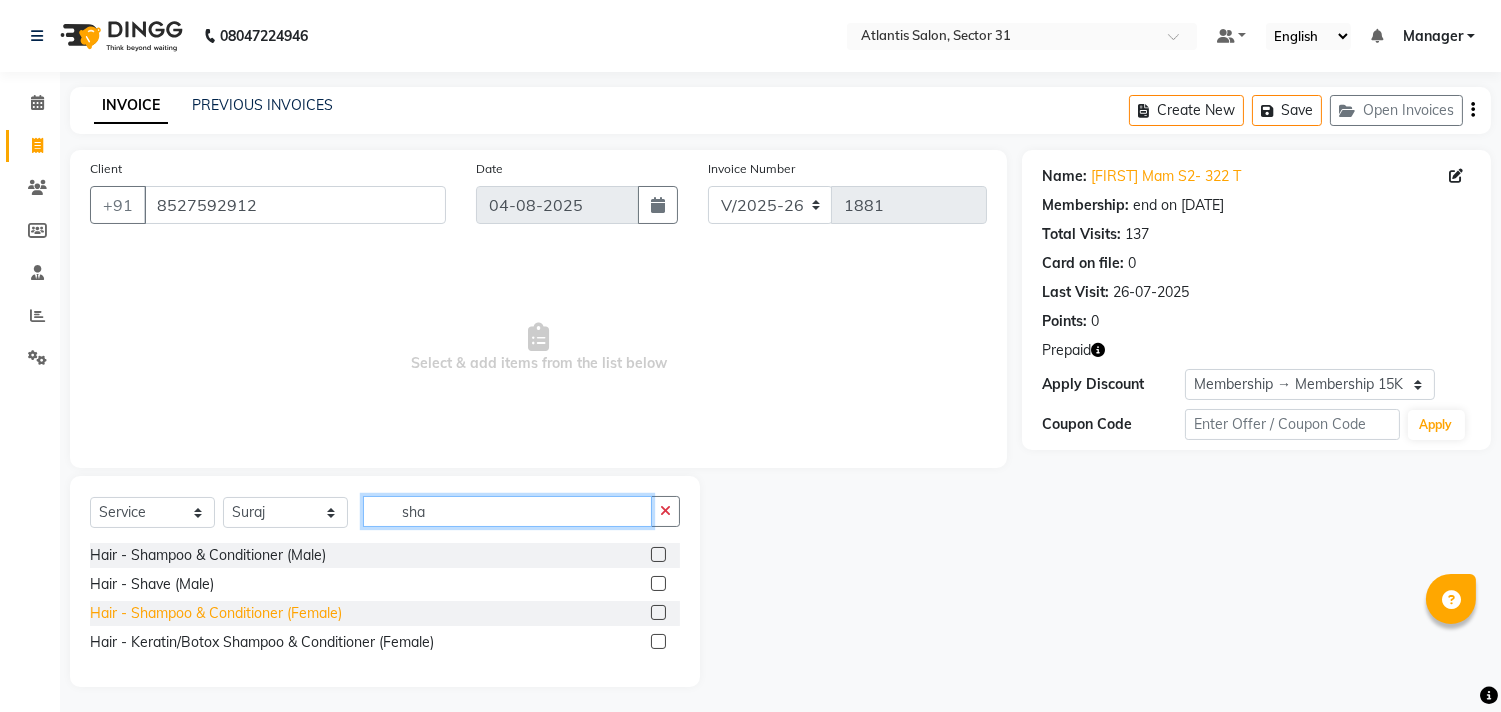 type on "sha" 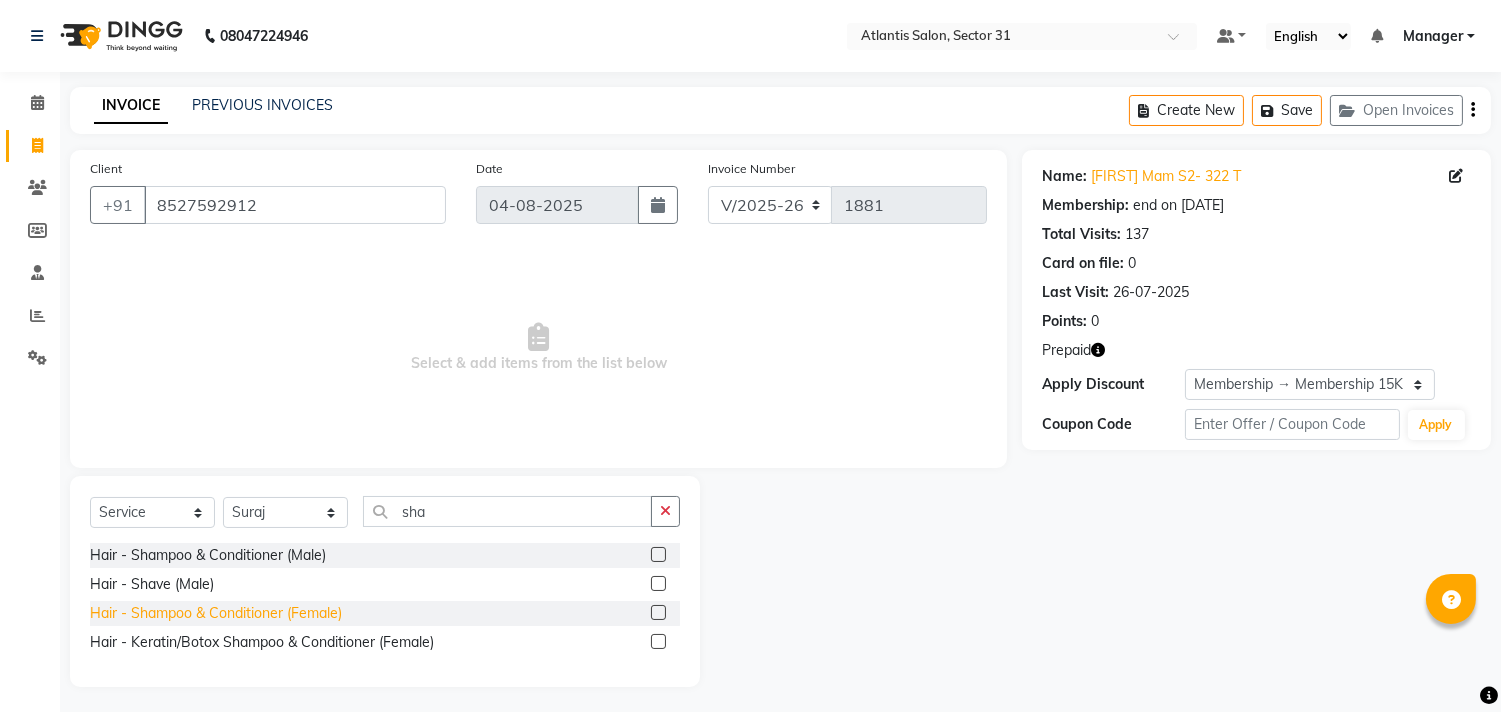 click on "Hair - Shampoo & Conditioner  (Female)" 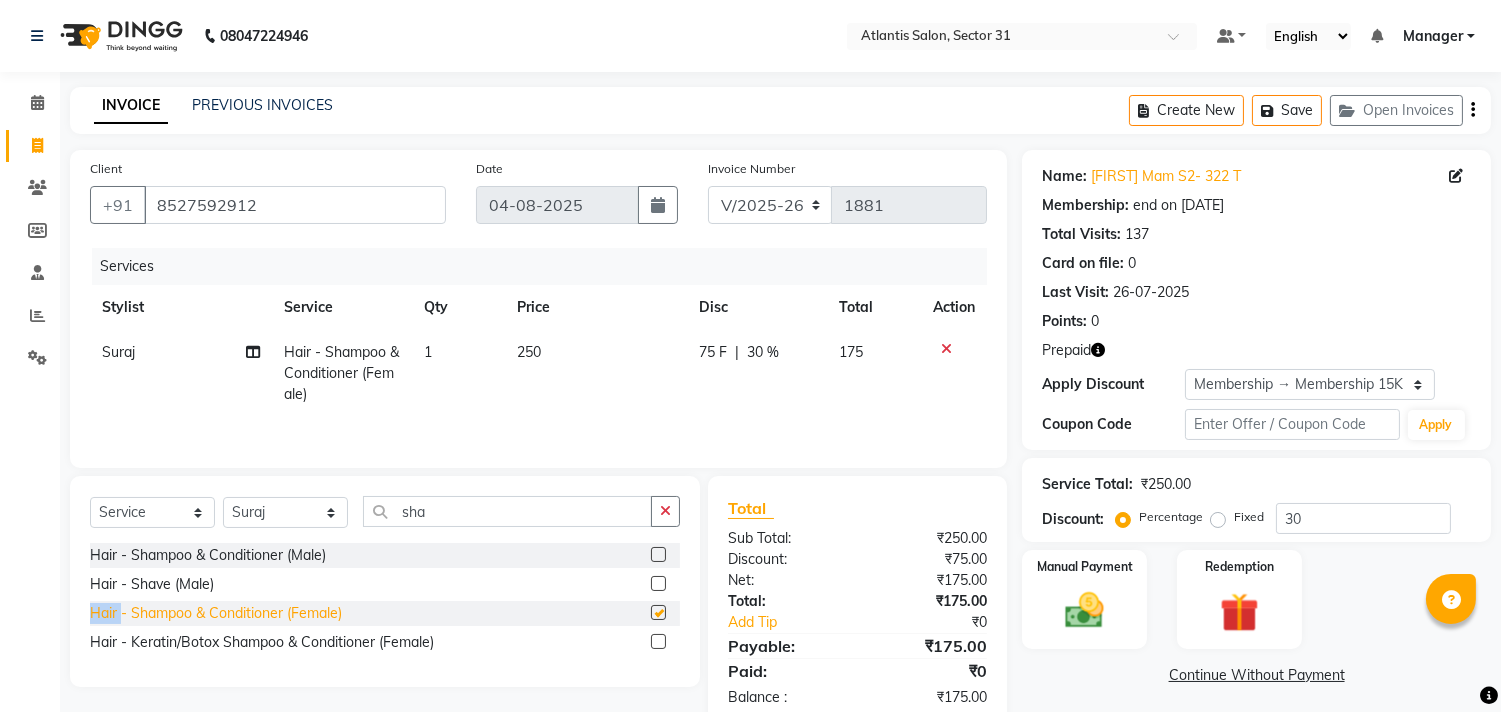 click on "Hair - Shampoo & Conditioner  (Female)" 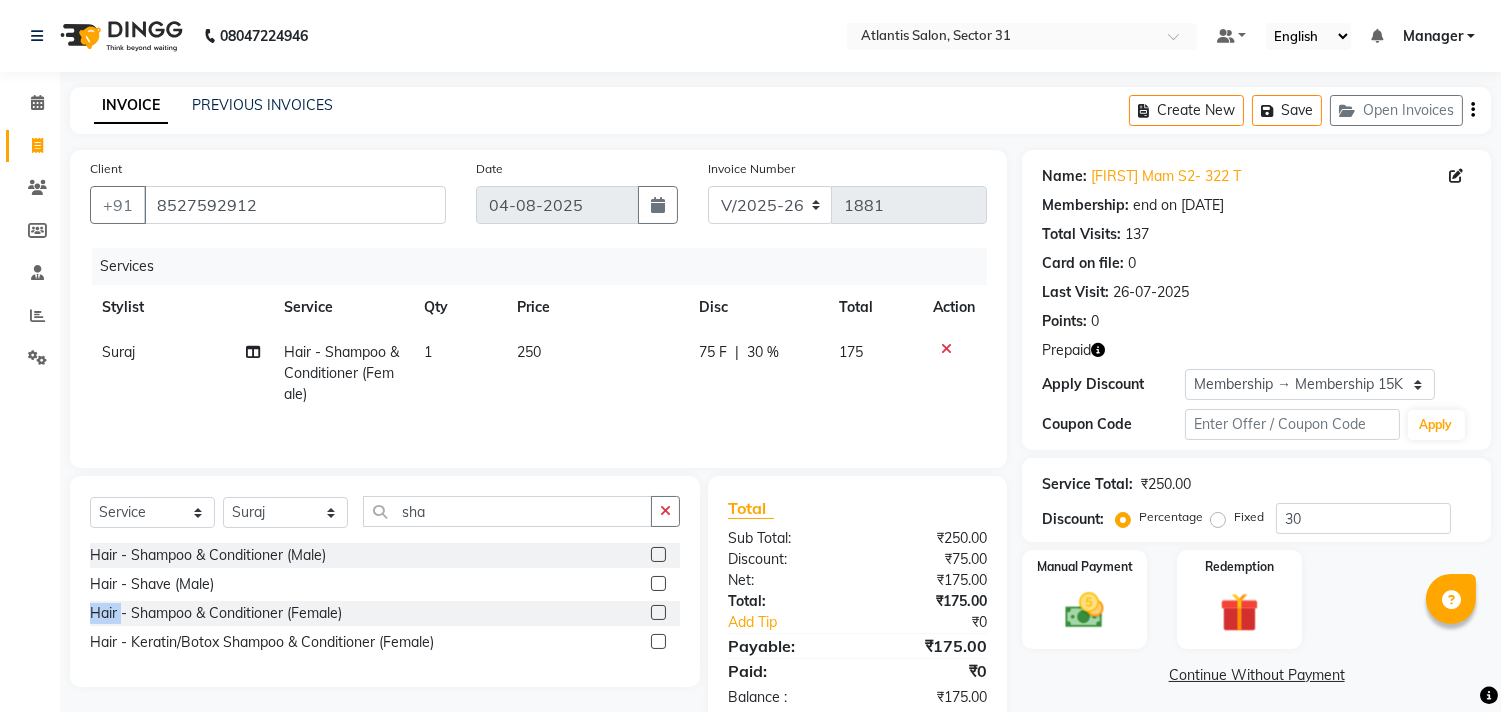 checkbox on "false" 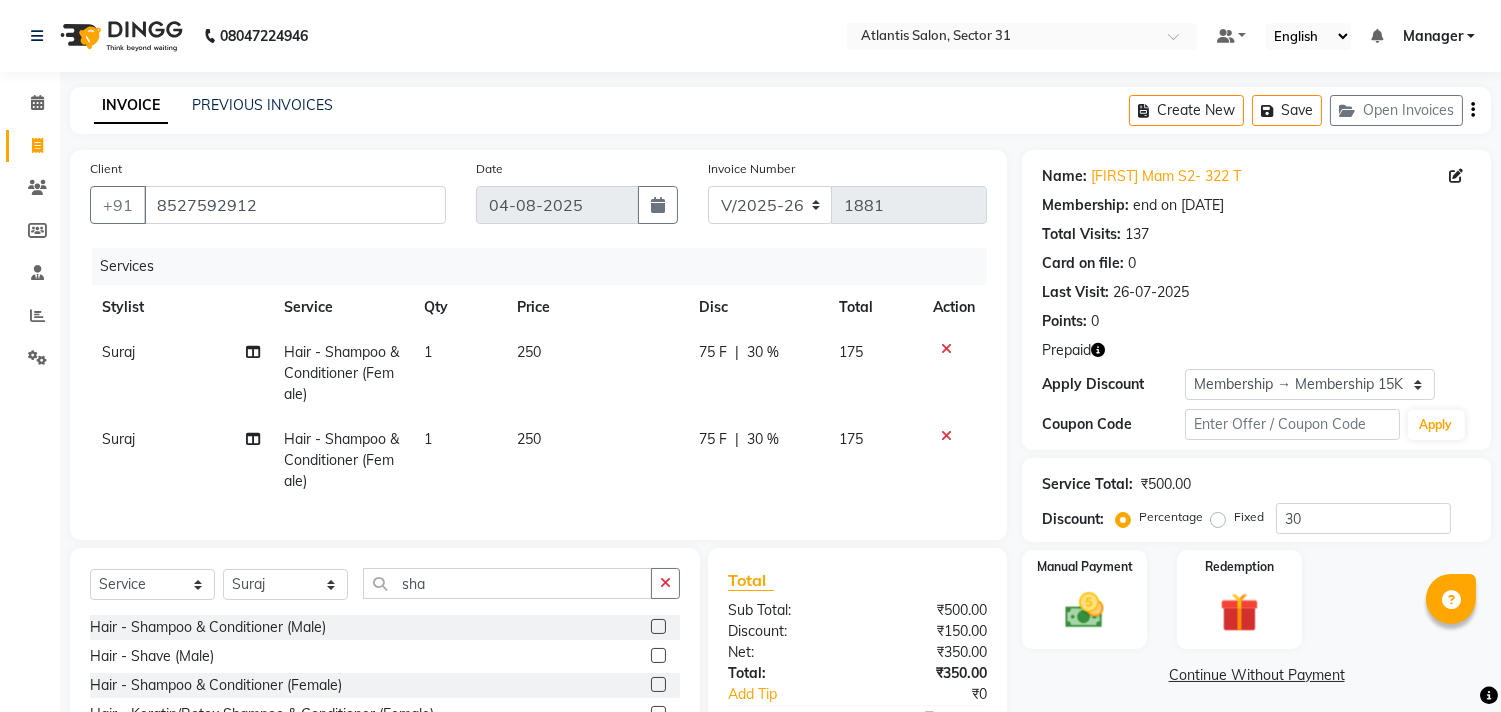 click 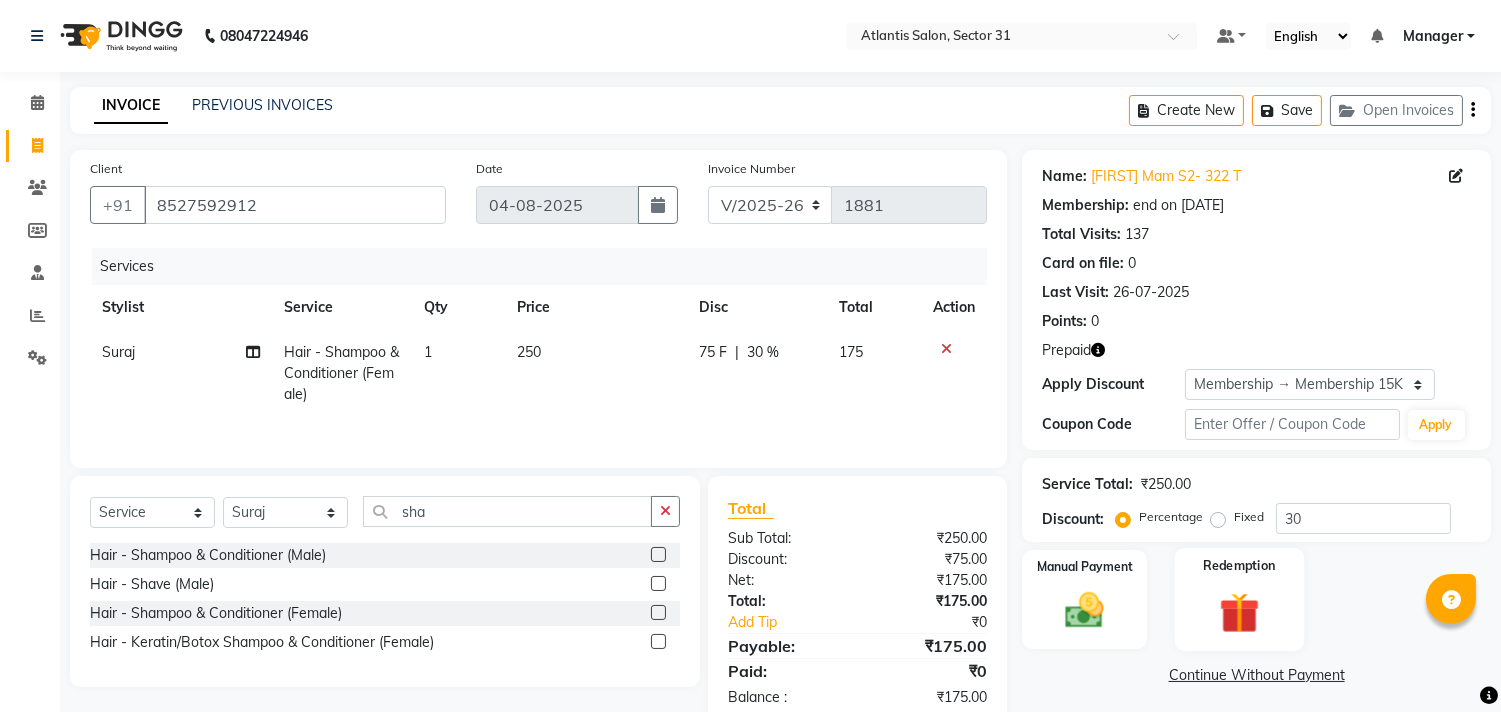 click 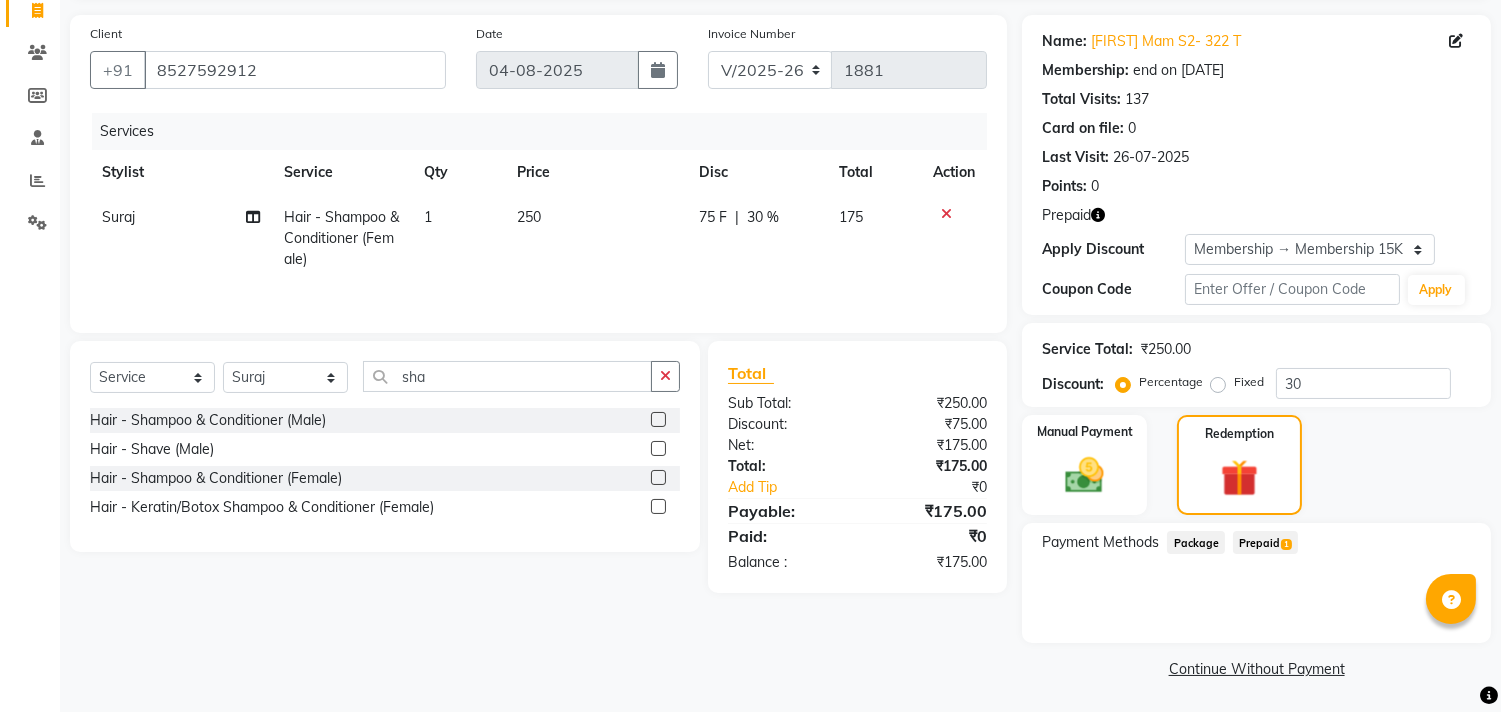 click on "Prepaid  1" 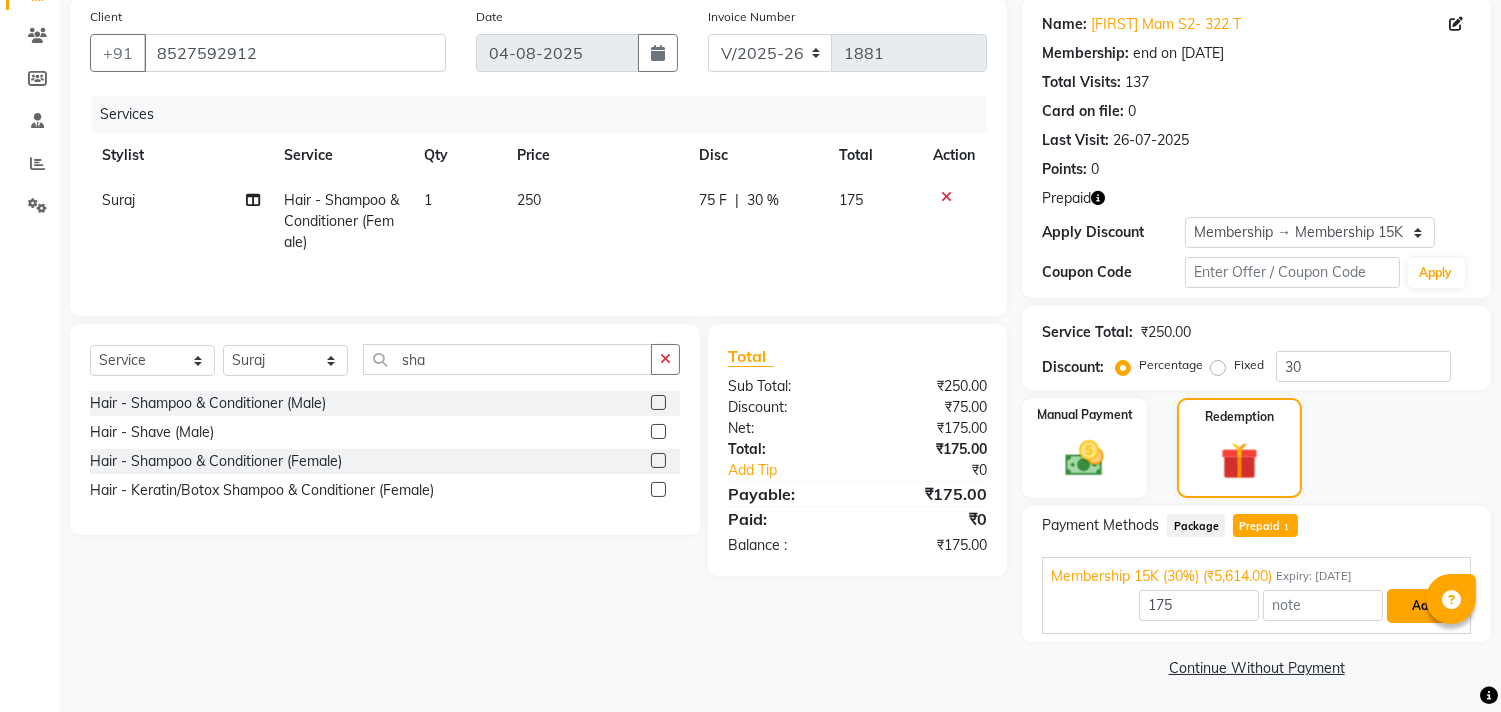 click on "Add" at bounding box center (1423, 606) 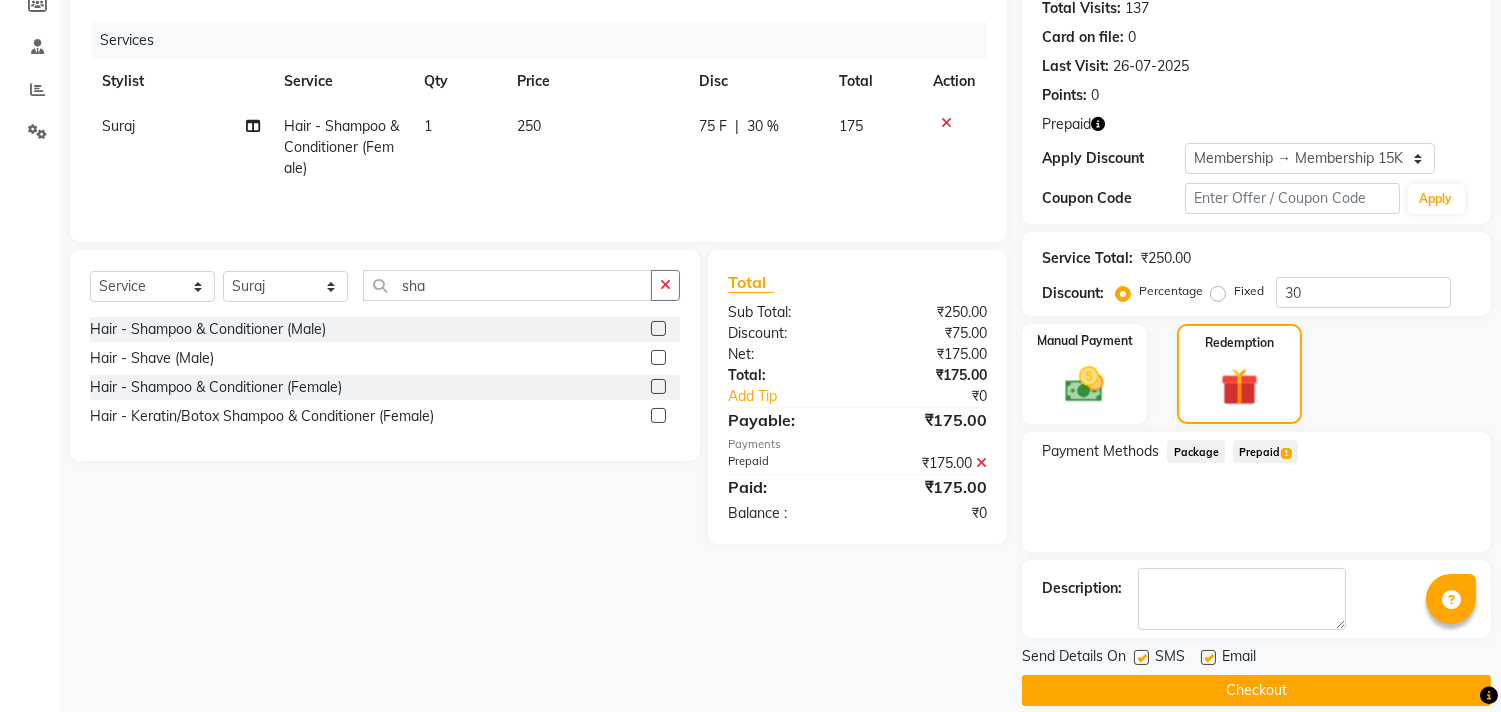 scroll, scrollTop: 248, scrollLeft: 0, axis: vertical 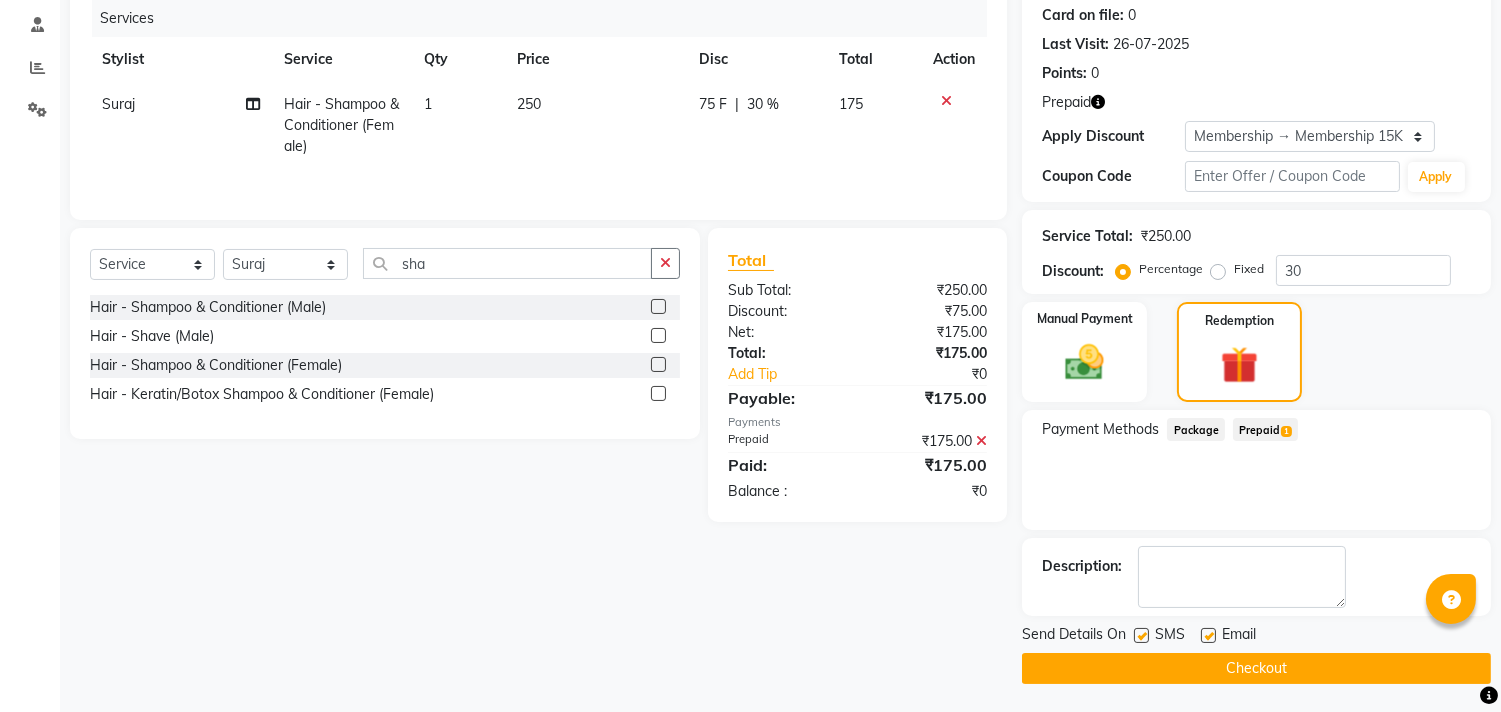 click on "Checkout" 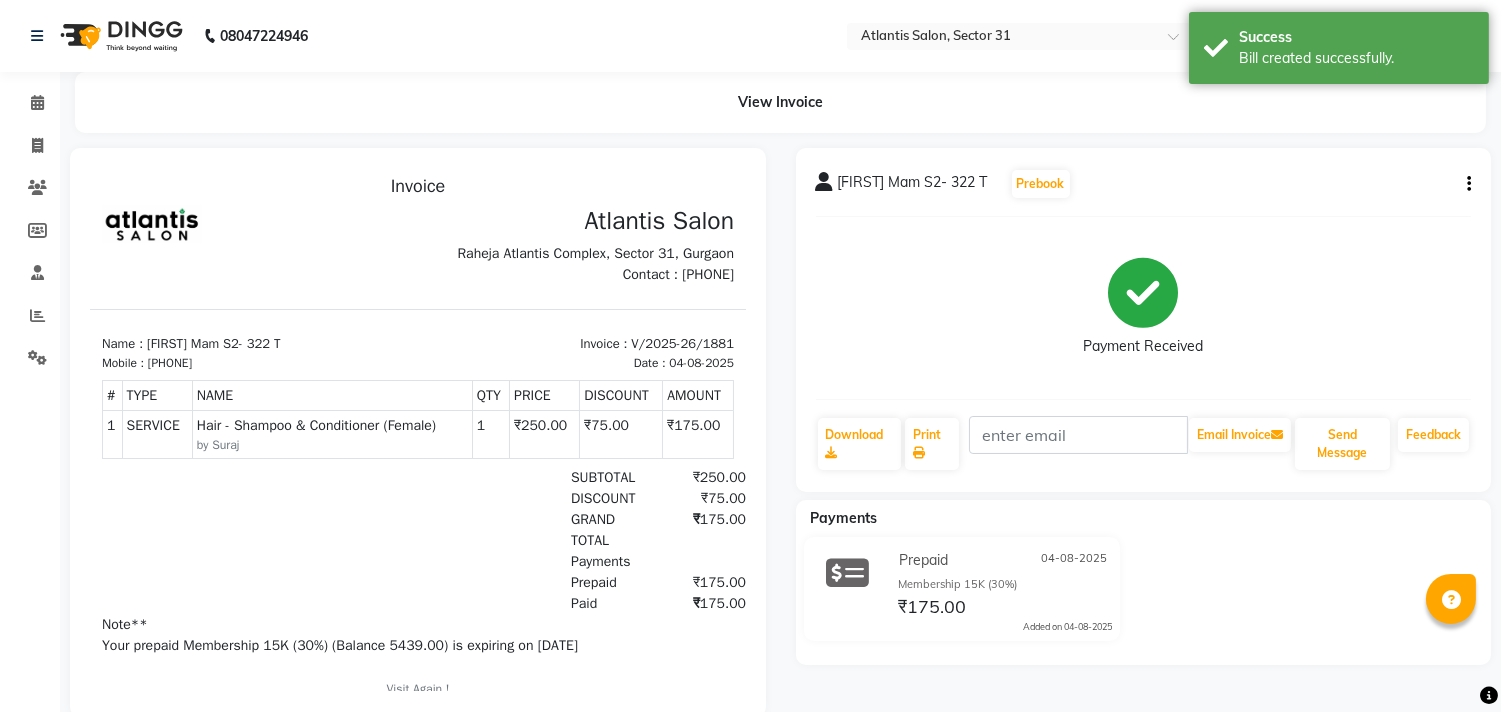 scroll, scrollTop: 0, scrollLeft: 0, axis: both 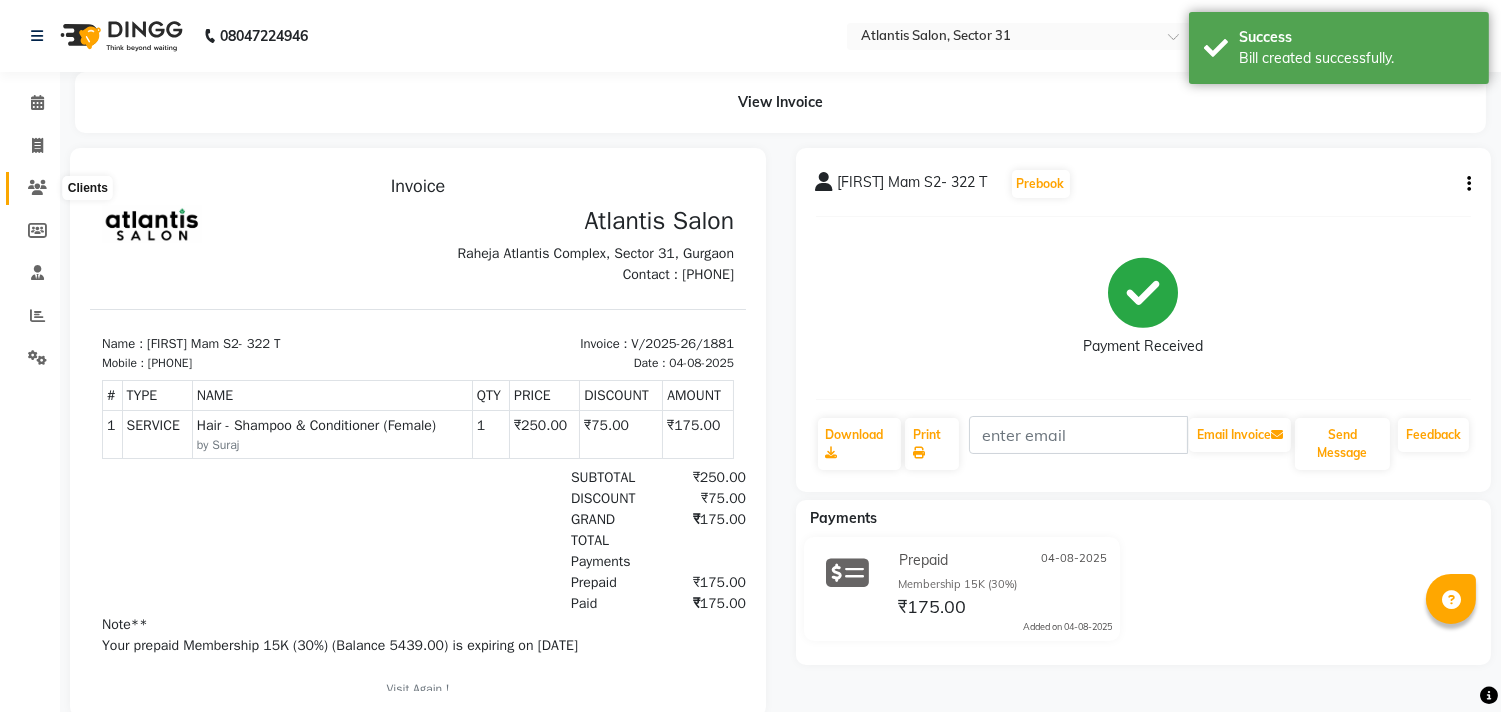 click 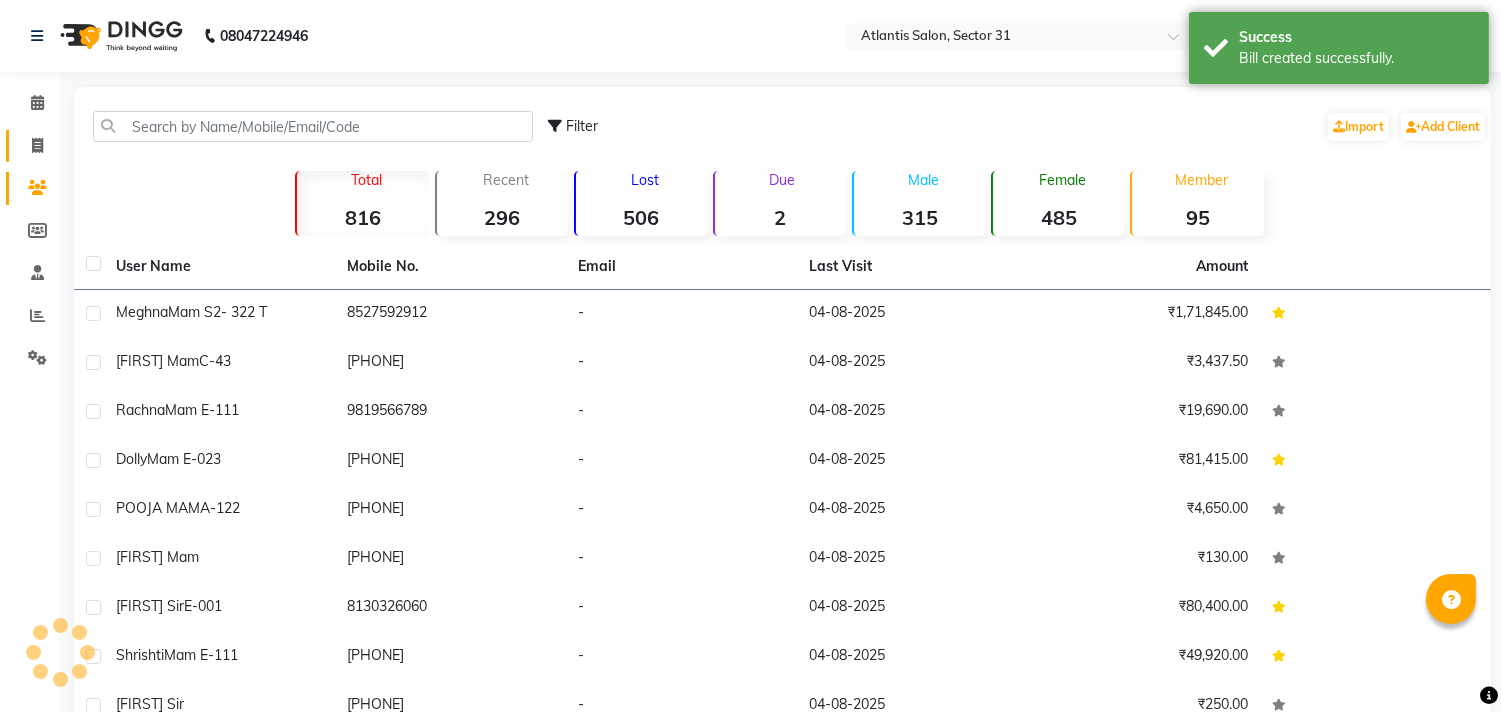 click on "Invoice" 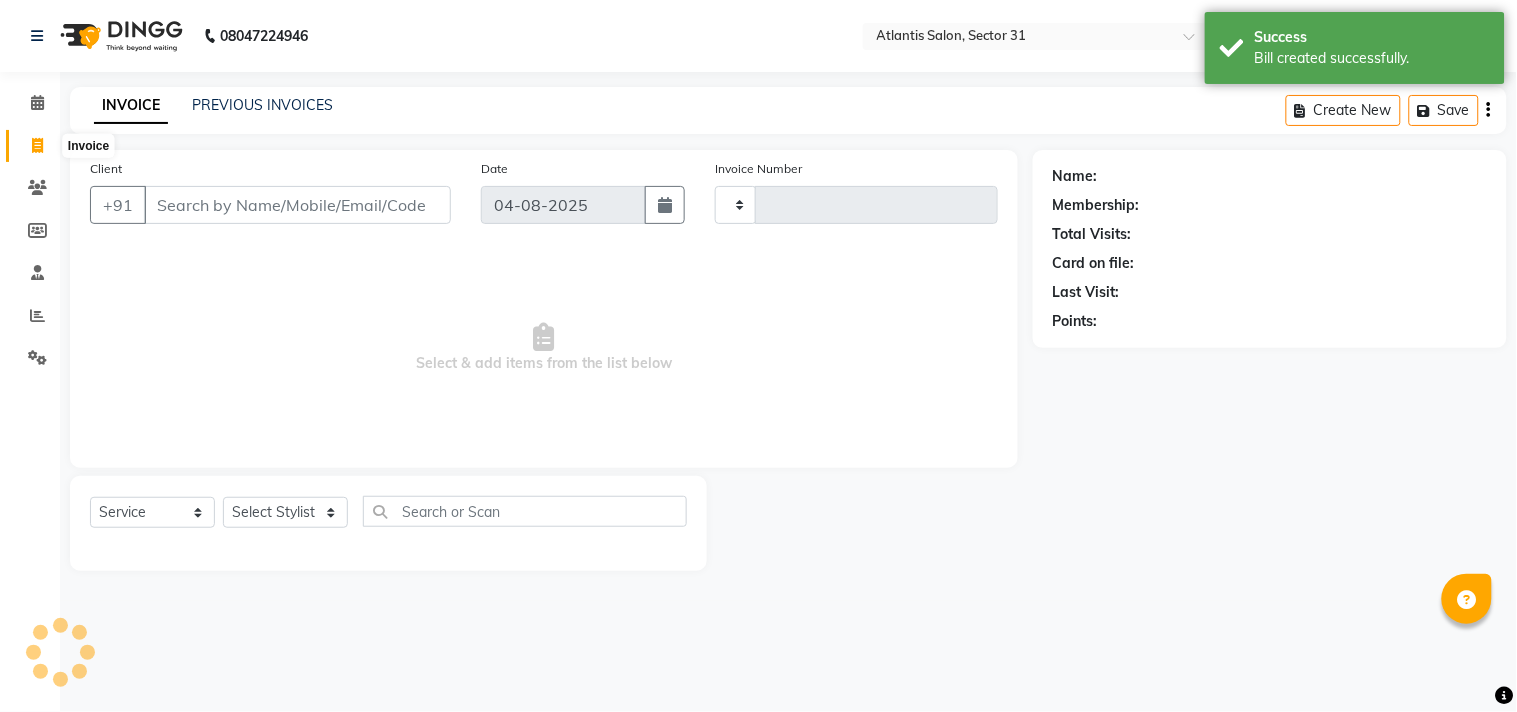 type on "1882" 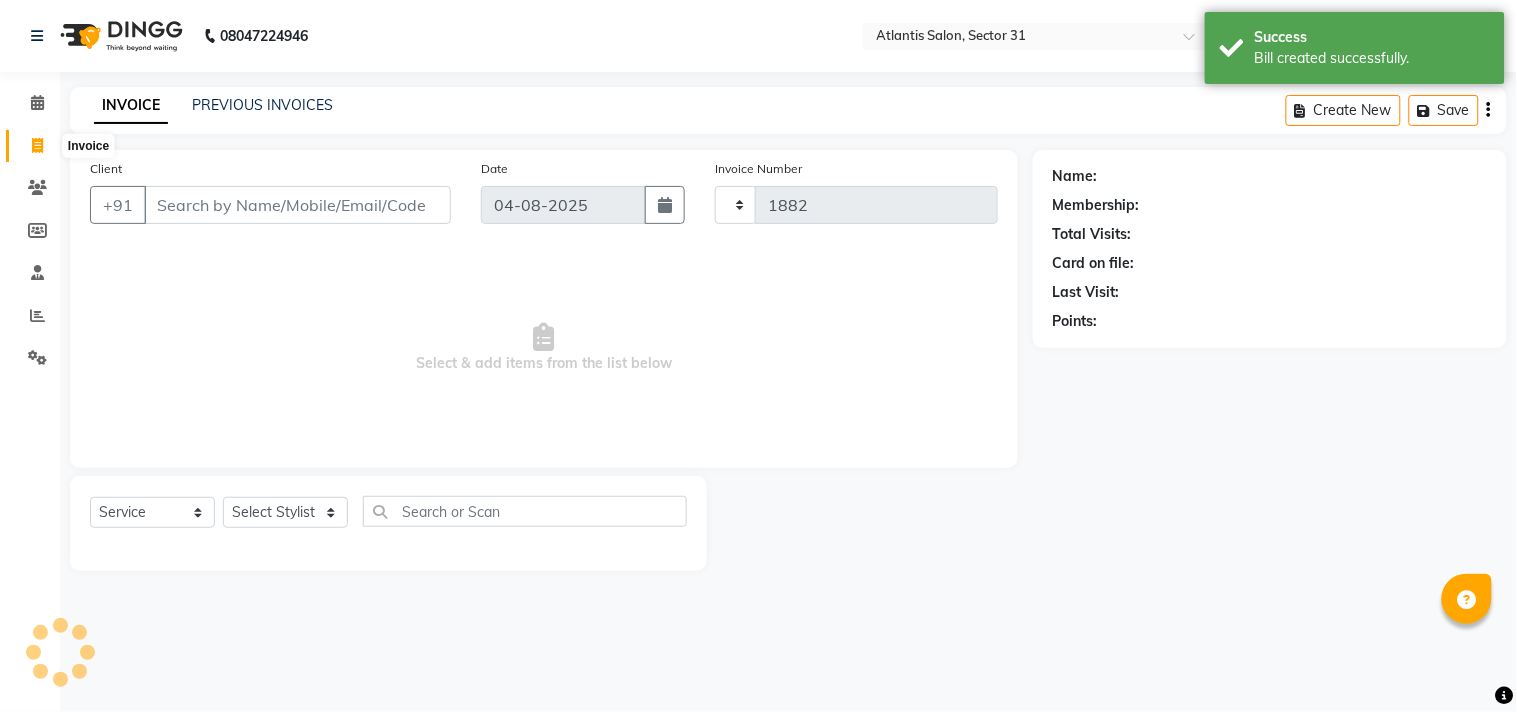 select on "4391" 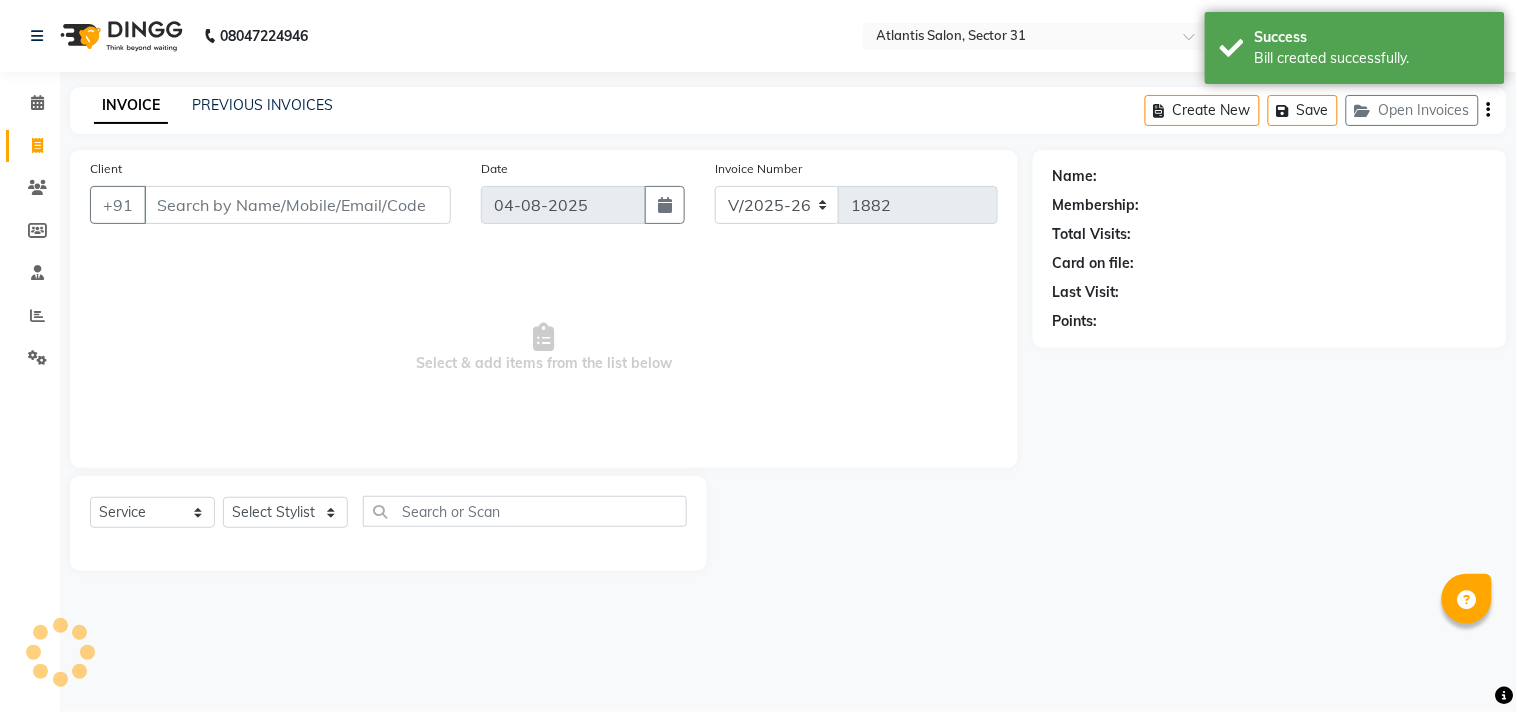 click on "Client" at bounding box center (297, 205) 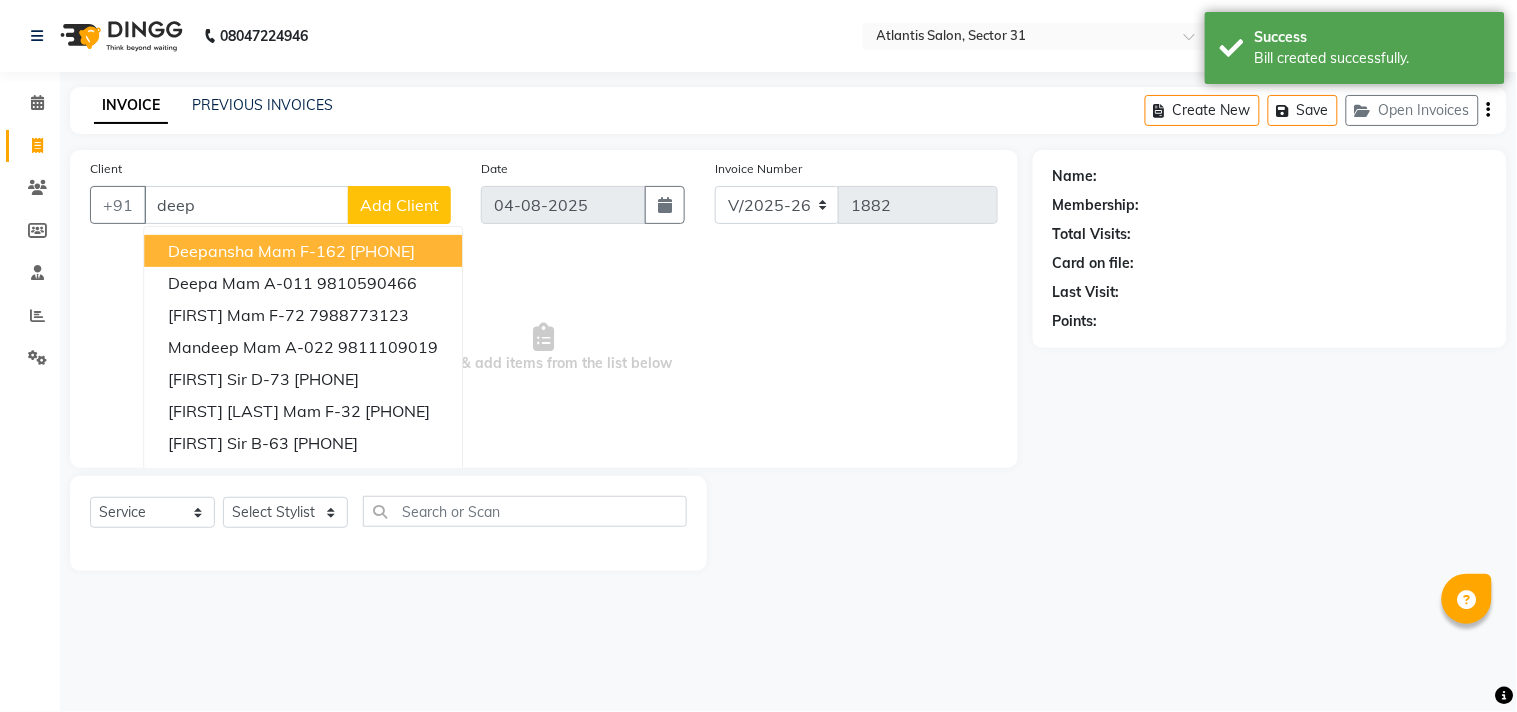 click on "Deepansha Mam F-162" at bounding box center [257, 251] 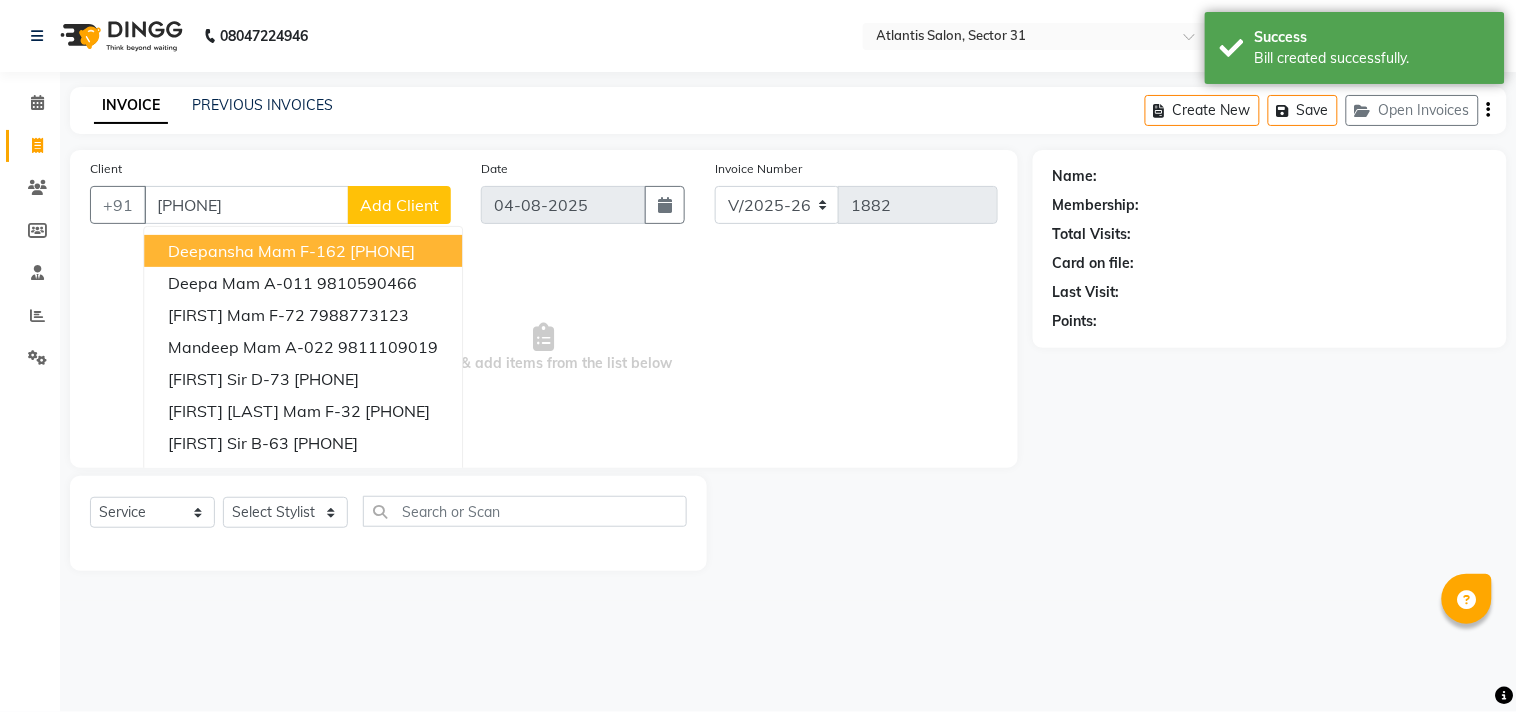 type on "[PHONE]" 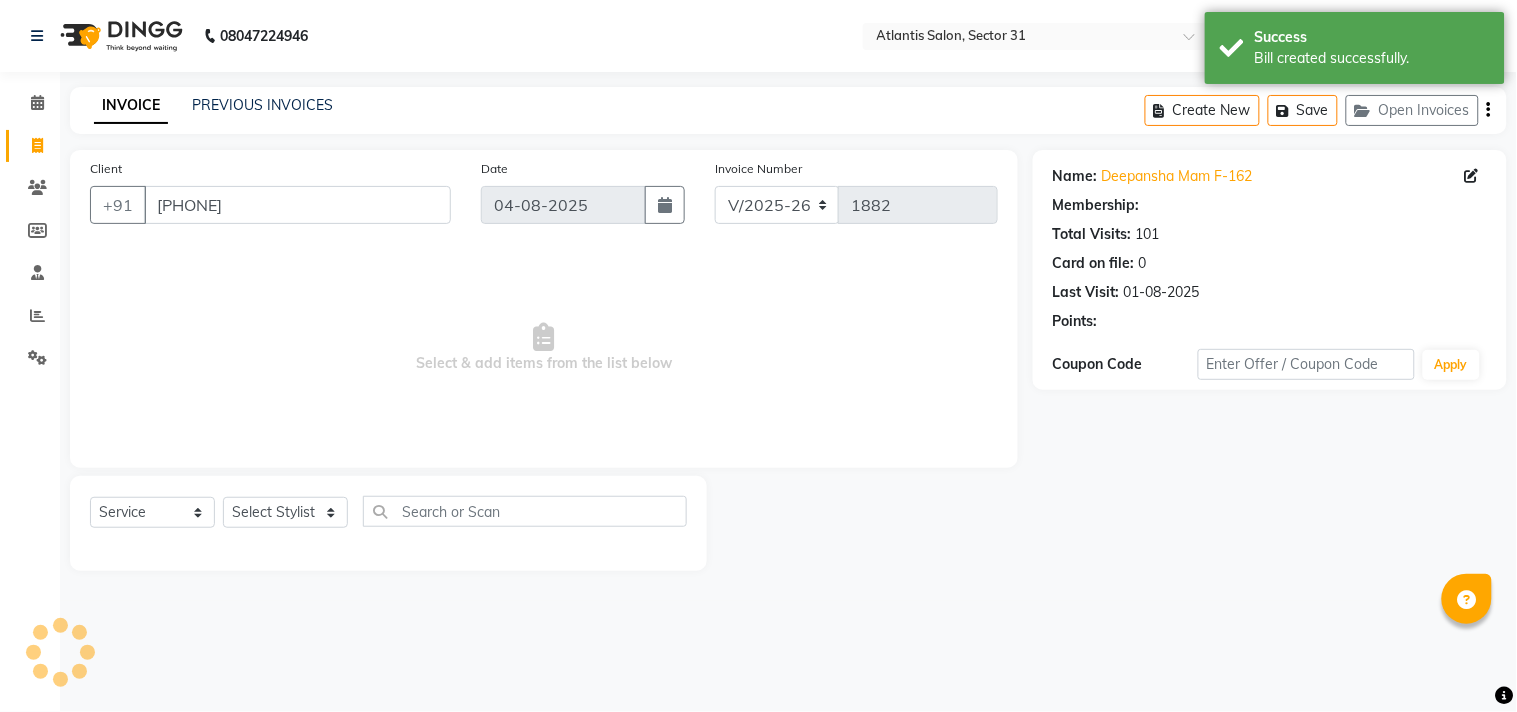 select on "1: Object" 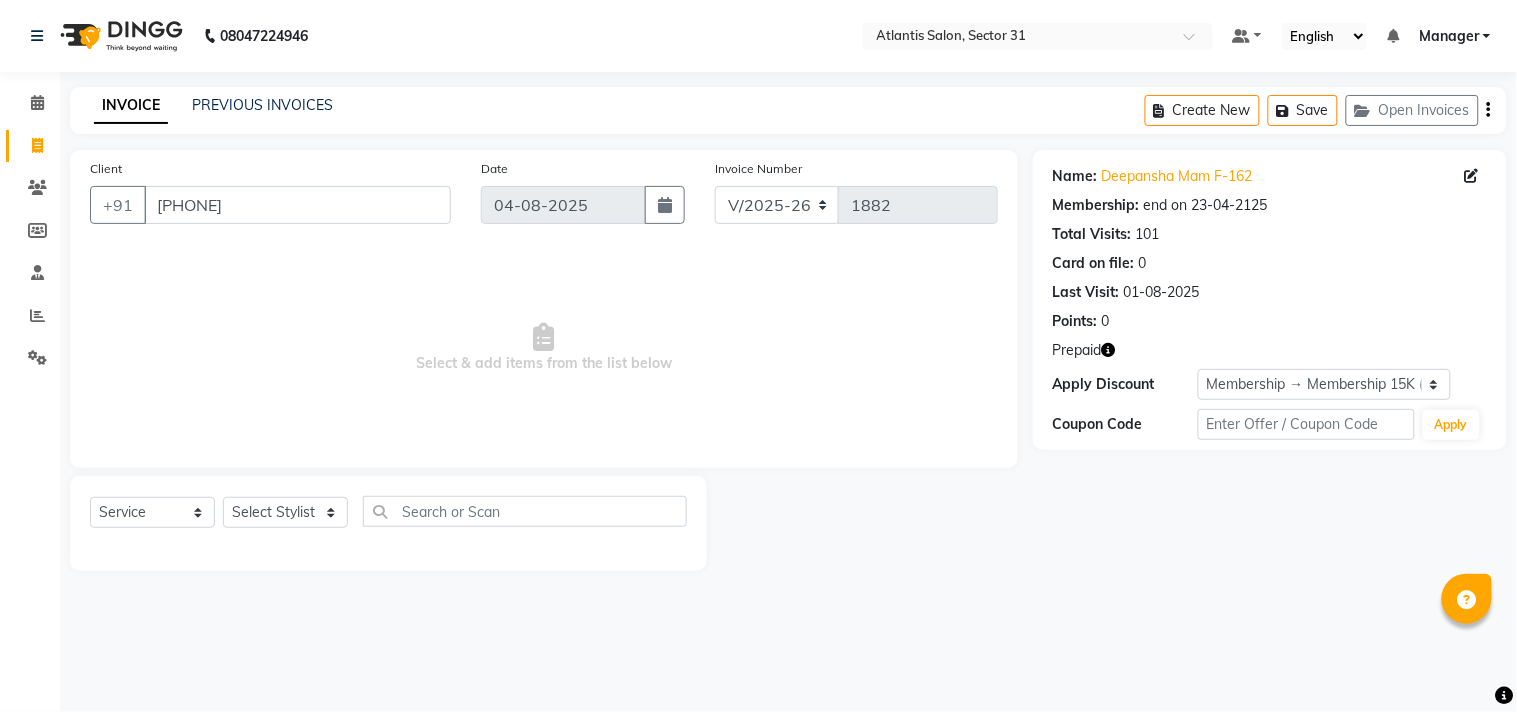 click on "Prepaid" 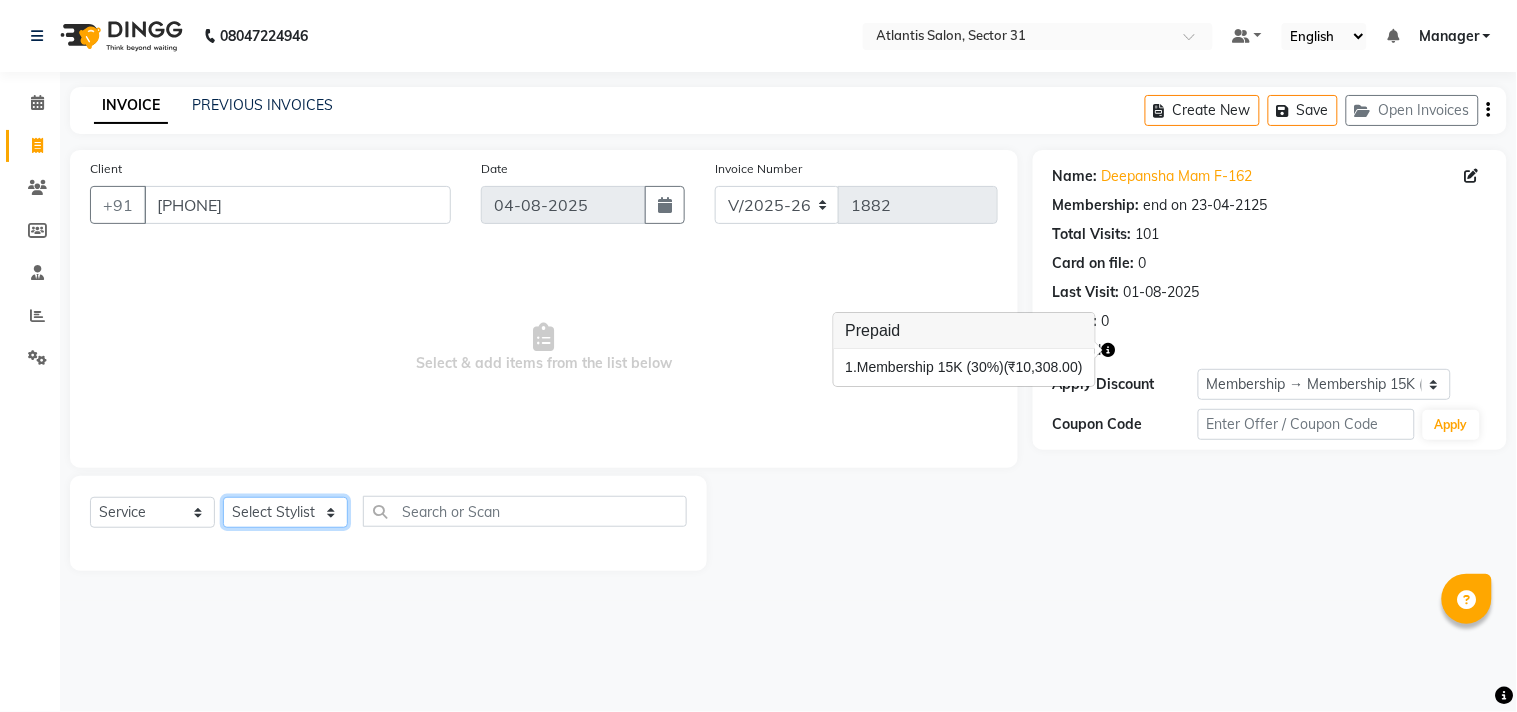 click on "Select Stylist Alka  Annu Chetan Farman Kavita Manager Staff 31 Staff ILD Suraj" 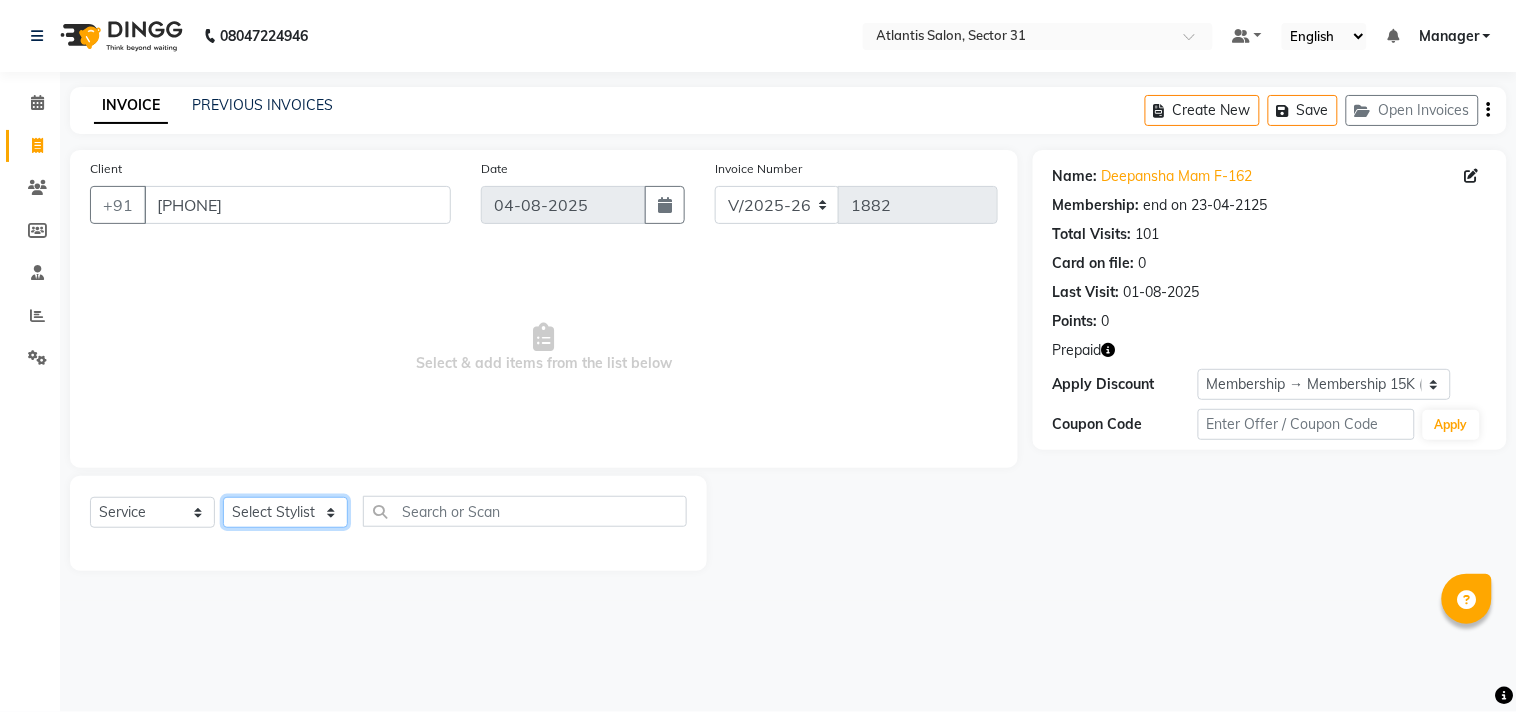 select on "69420" 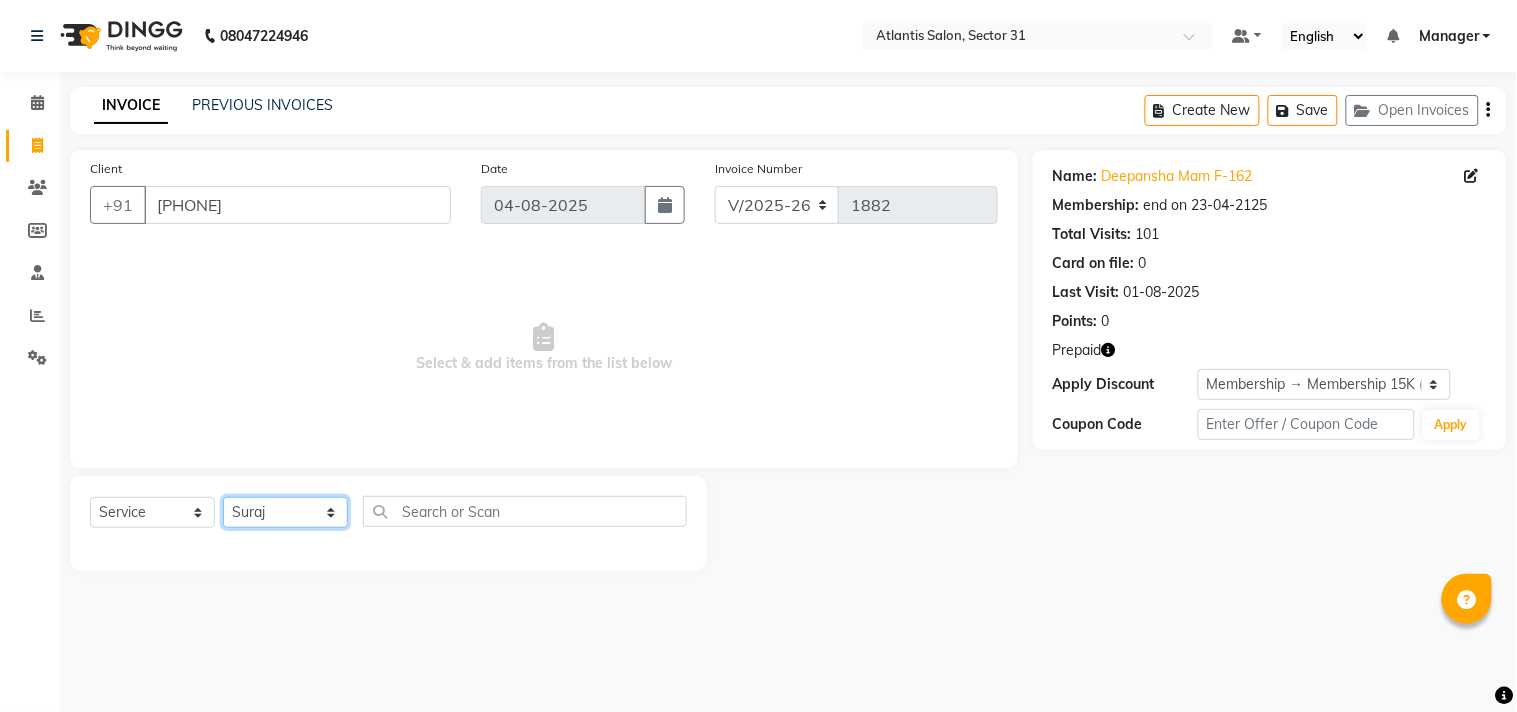 click on "Select Stylist Alka  Annu Chetan Farman Kavita Manager Staff 31 Staff ILD Suraj" 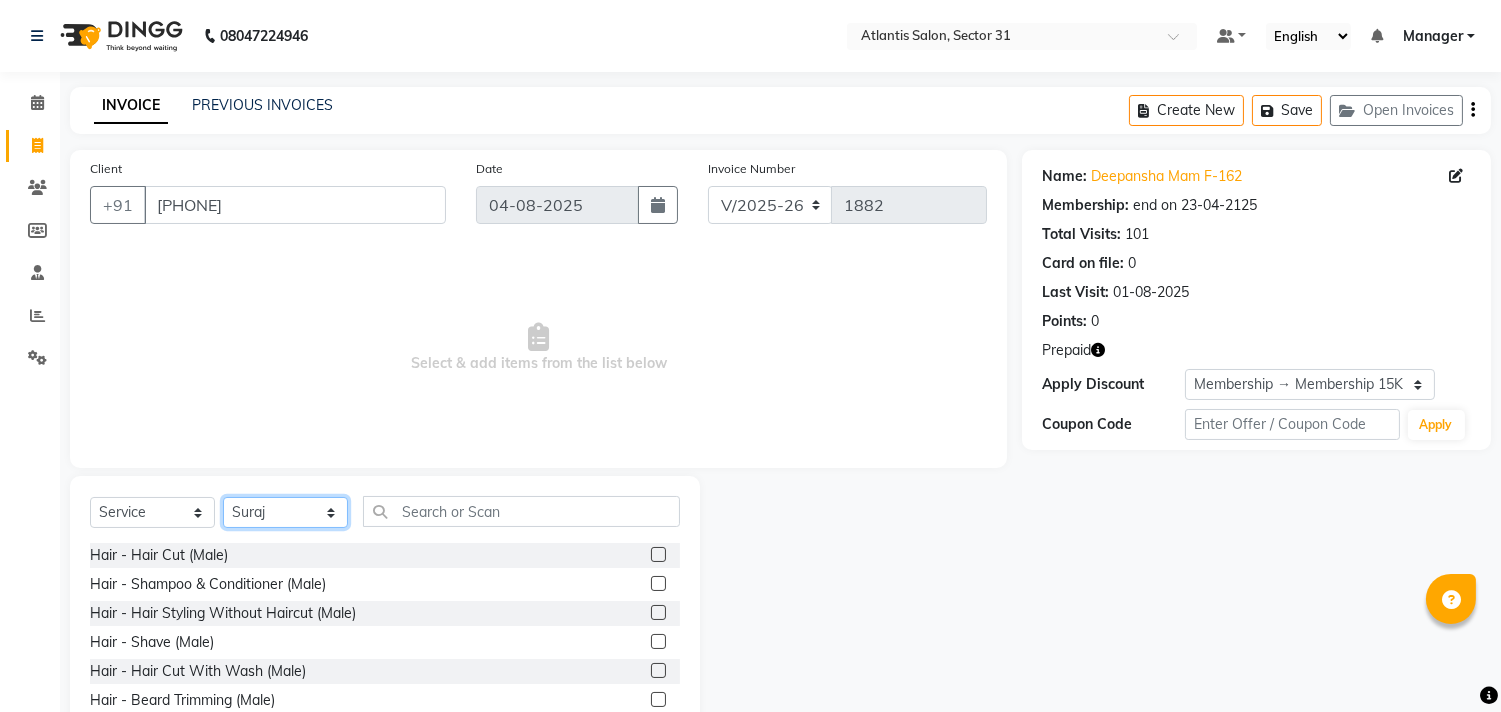 click on "Select Stylist Alka  Annu Chetan Farman Kavita Manager Staff 31 Staff ILD Suraj" 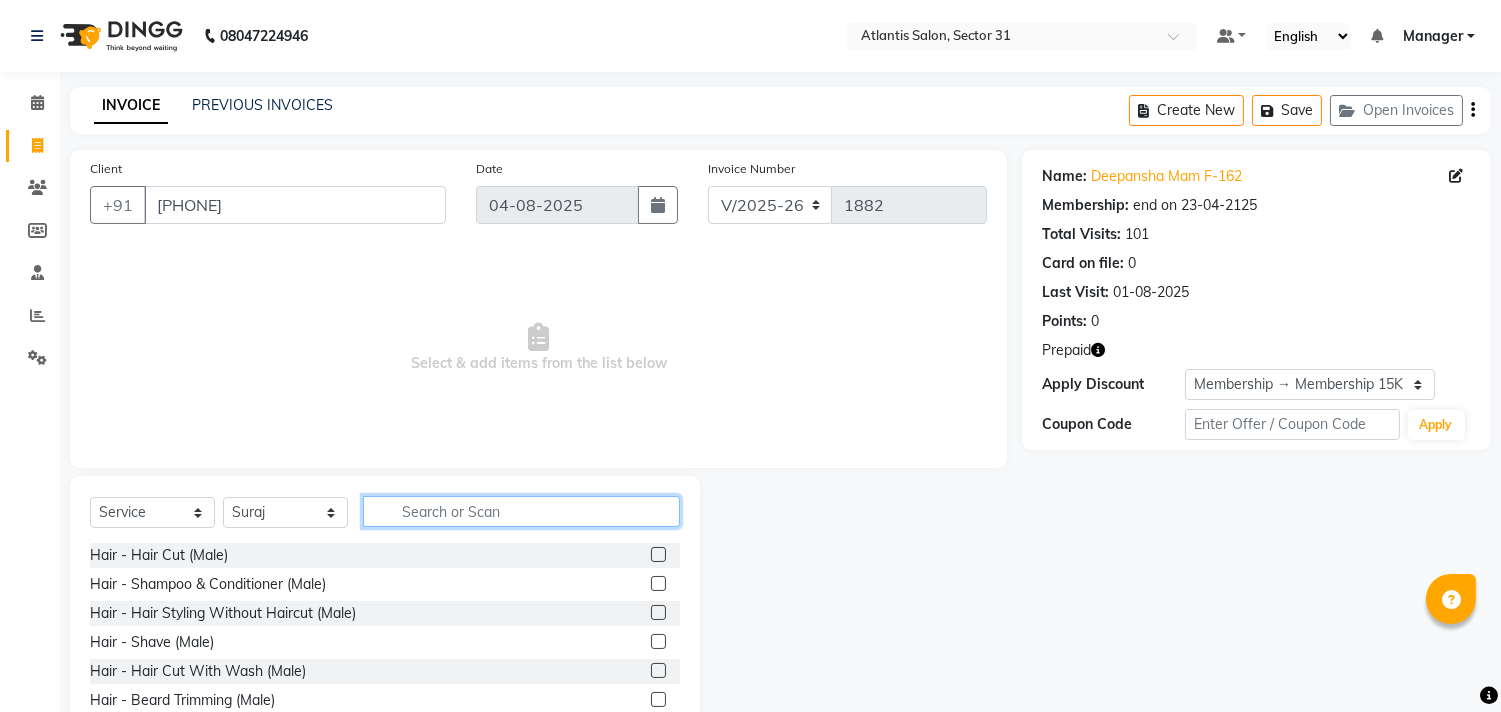 click 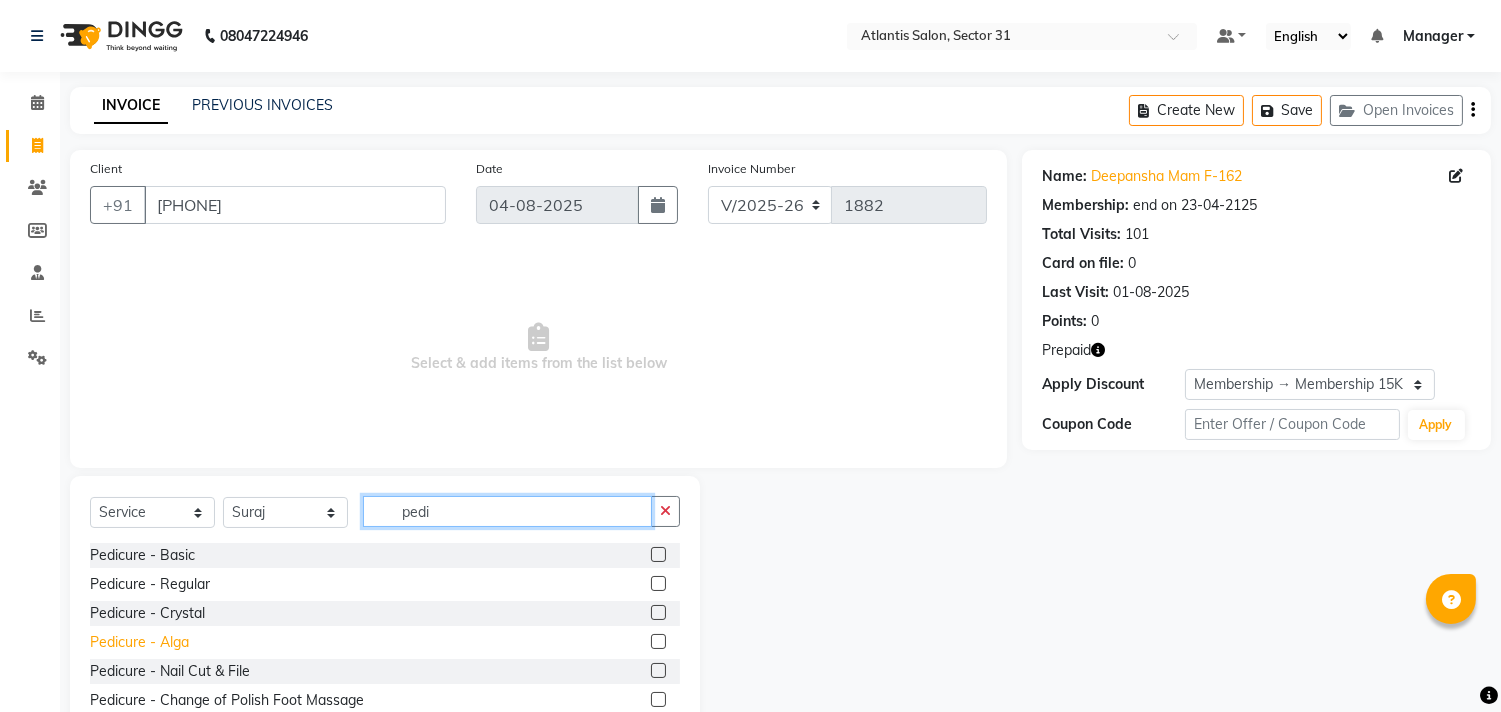 type on "pedi" 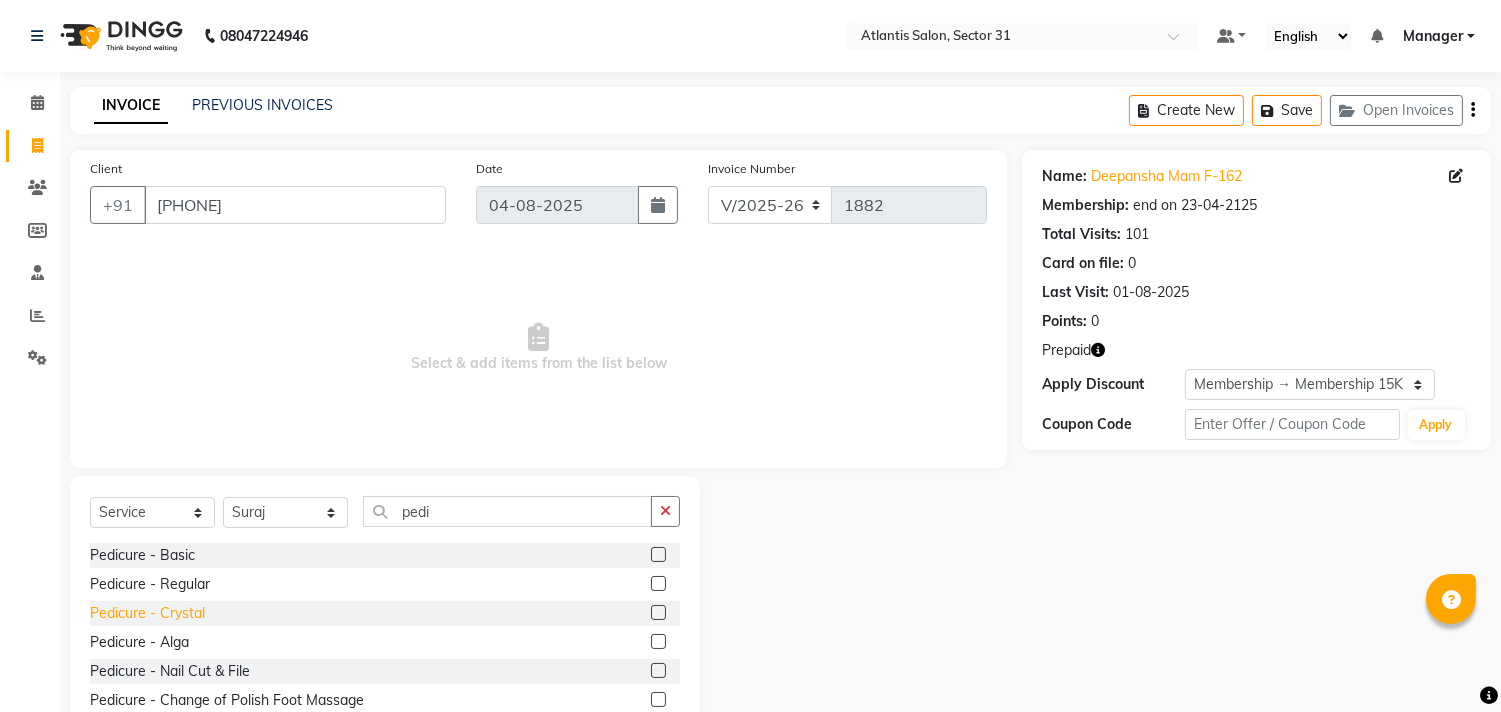drag, startPoint x: 132, startPoint y: 648, endPoint x: 178, endPoint y: 608, distance: 60.959003 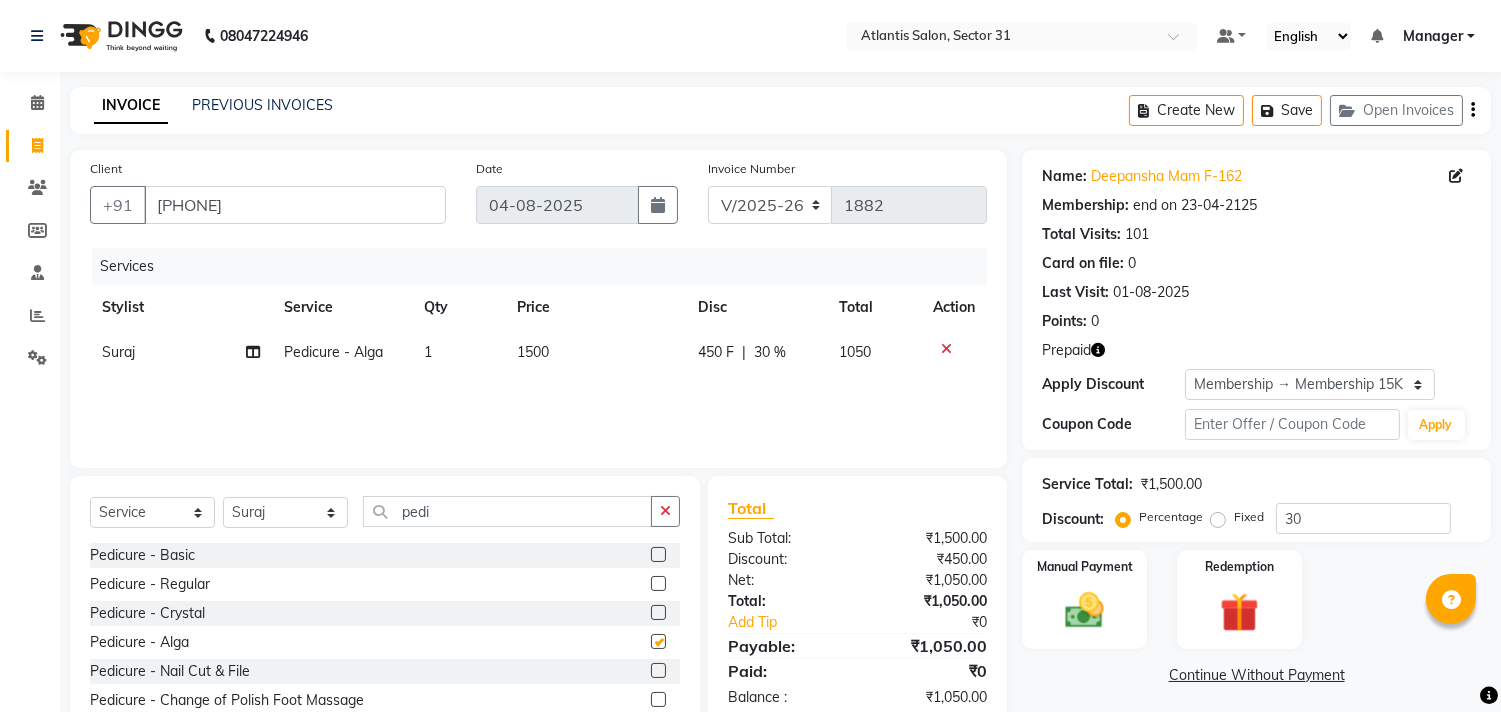 checkbox on "false" 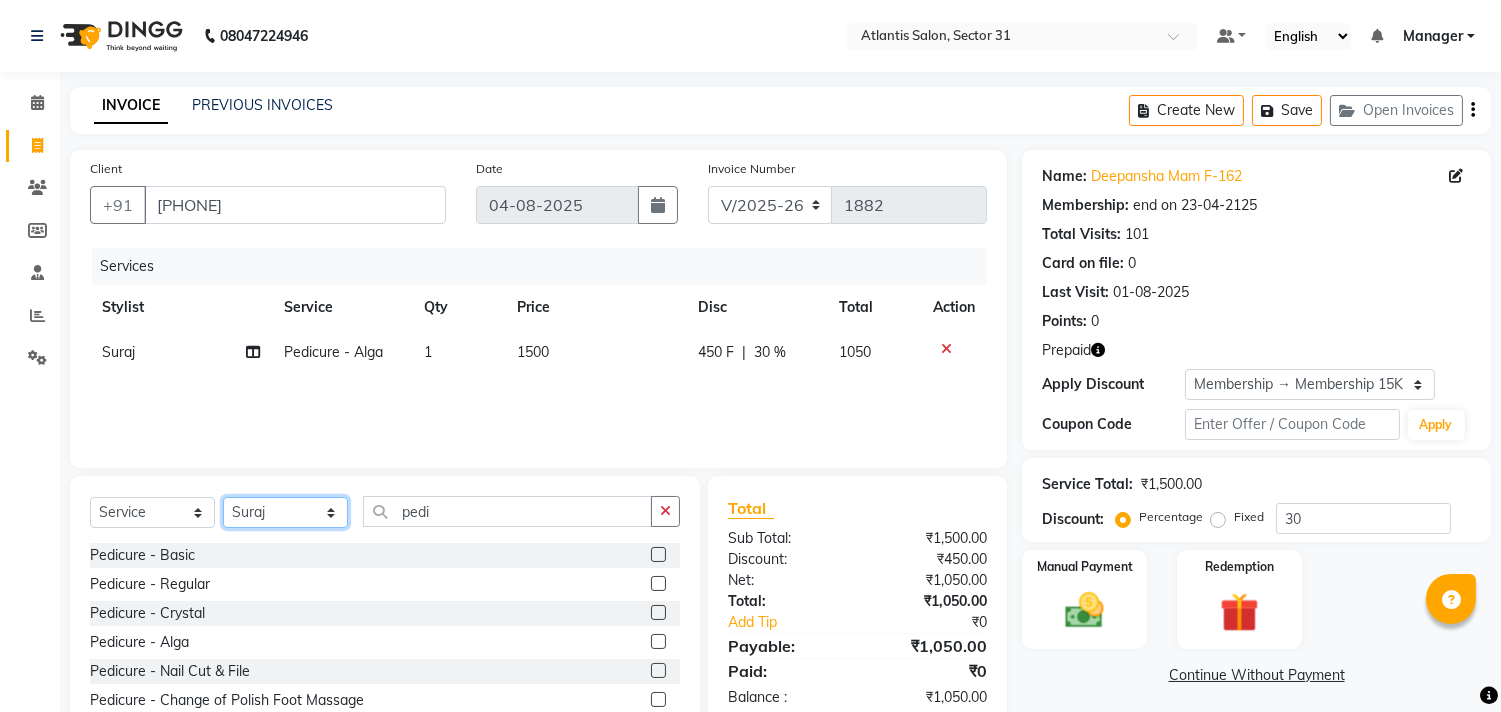 click on "Select Stylist Alka  Annu Chetan Farman Kavita Manager Staff 31 Staff ILD Suraj" 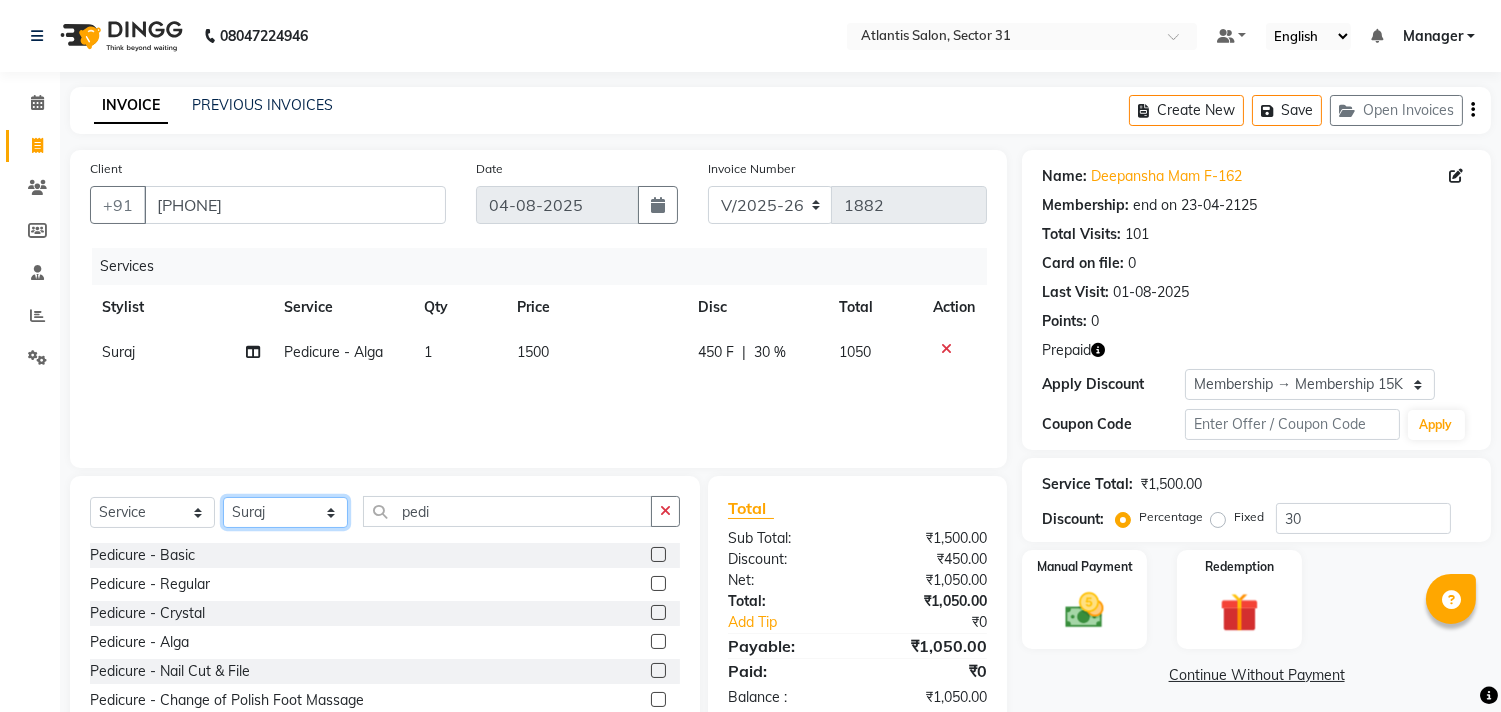 select on "33510" 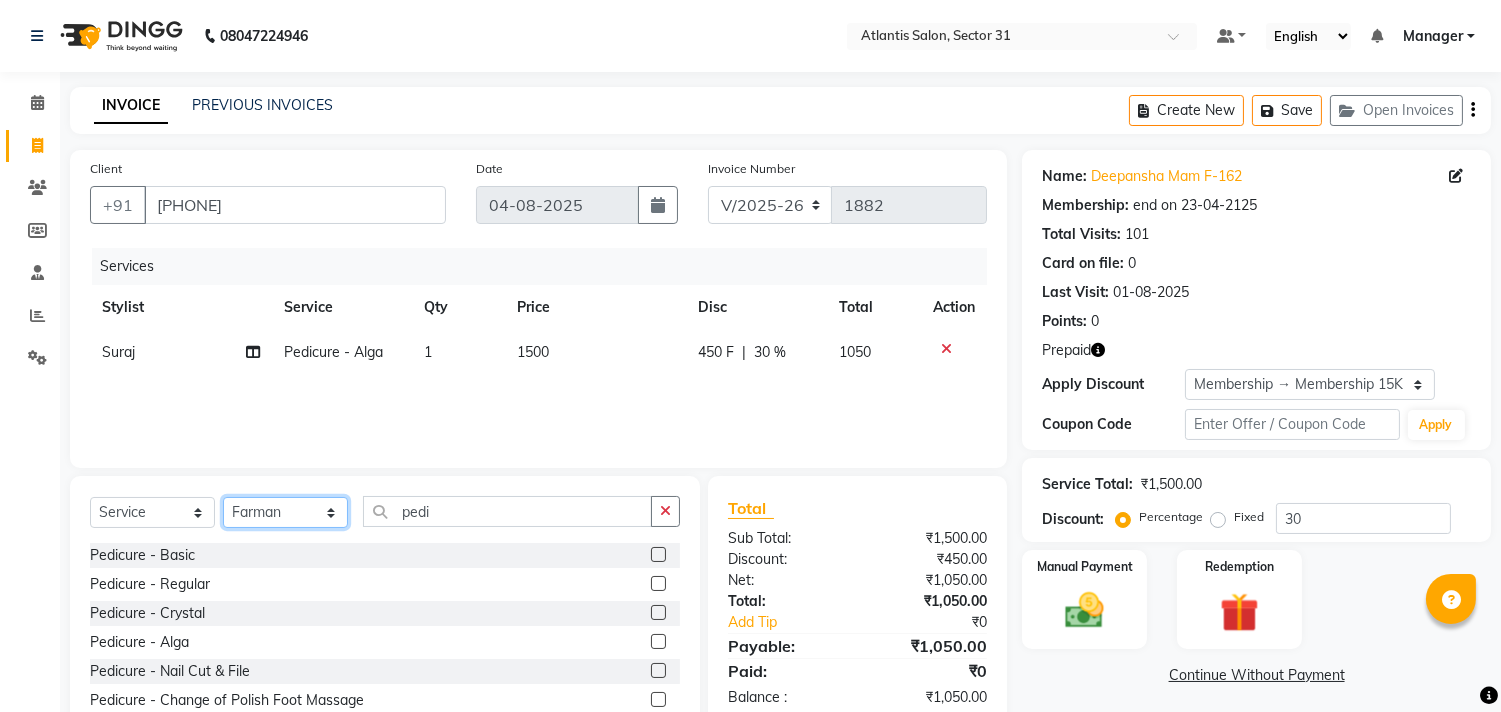 click on "Select Stylist Alka  Annu Chetan Farman Kavita Manager Staff 31 Staff ILD Suraj" 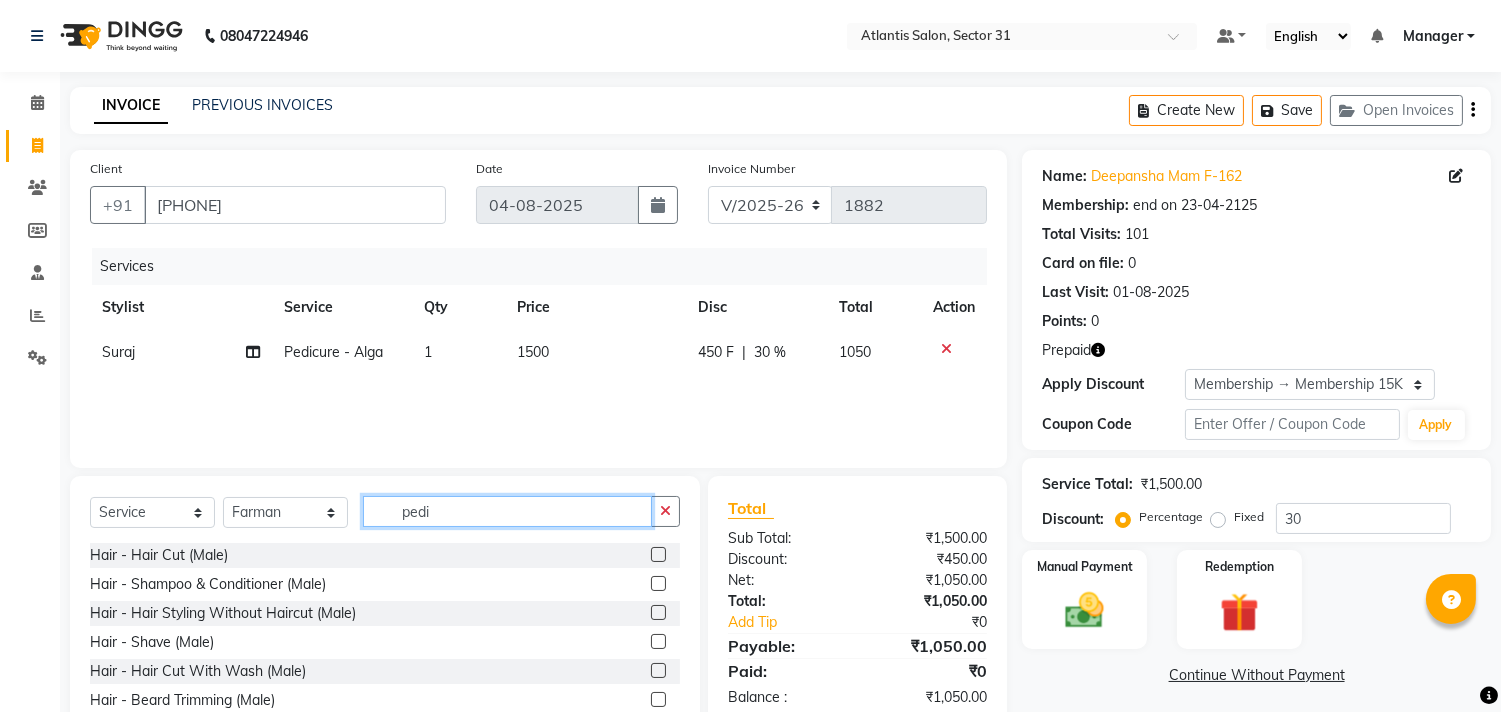 click on "pedi" 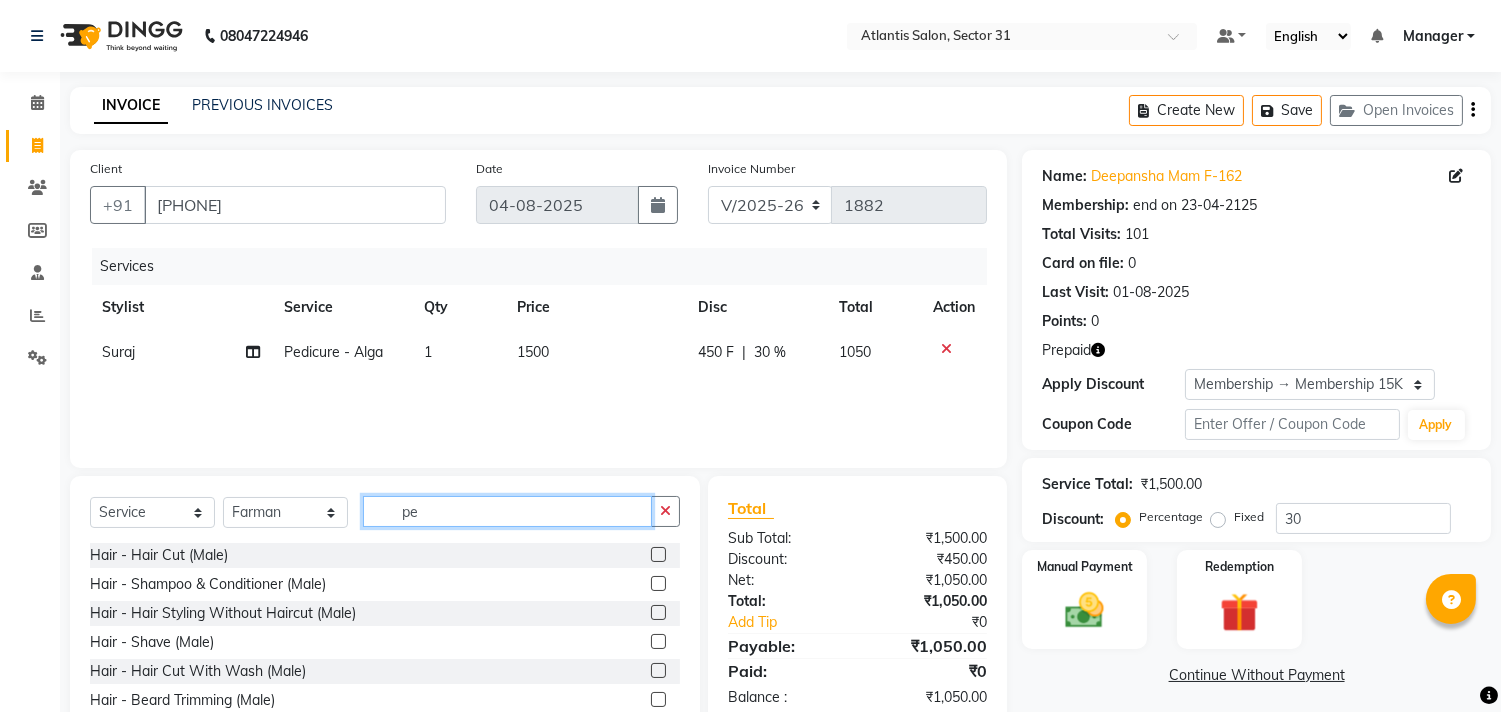 type on "p" 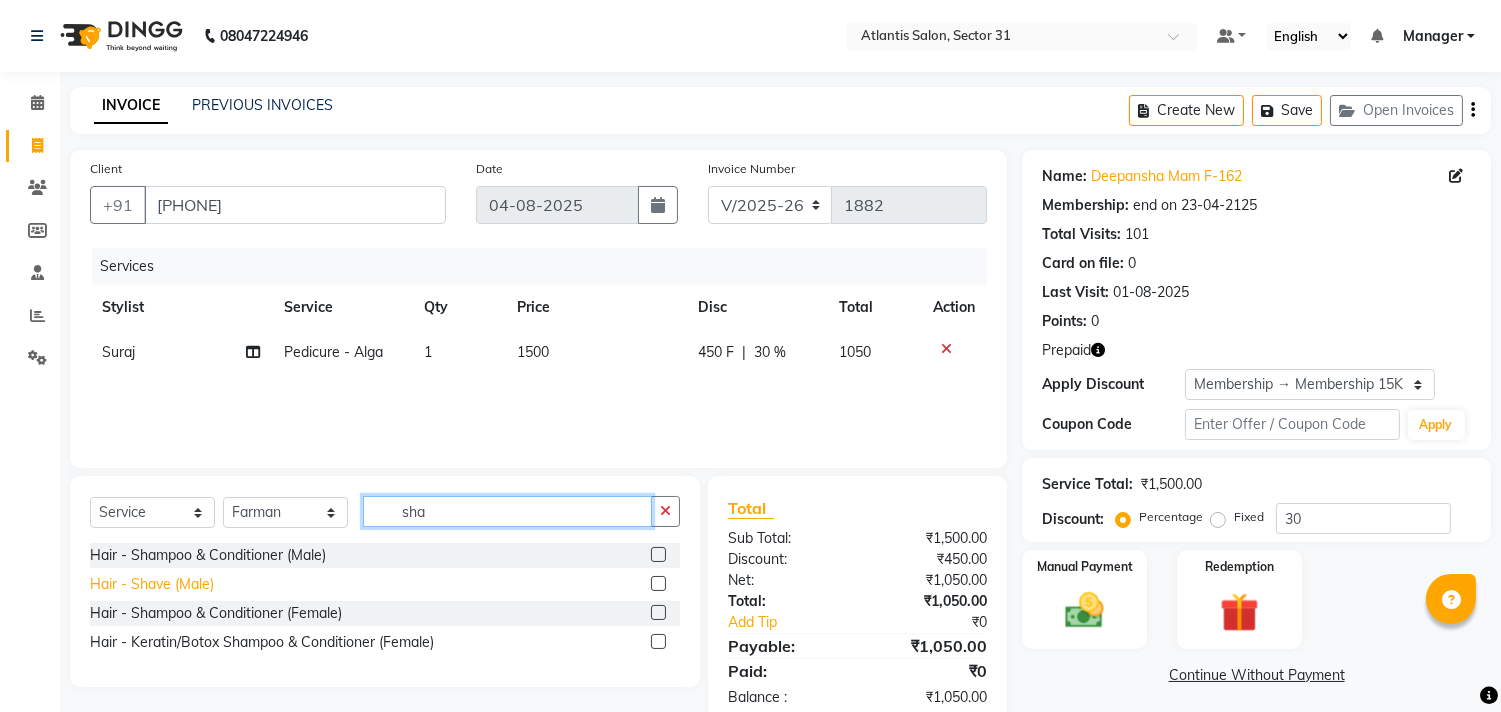 type on "sha" 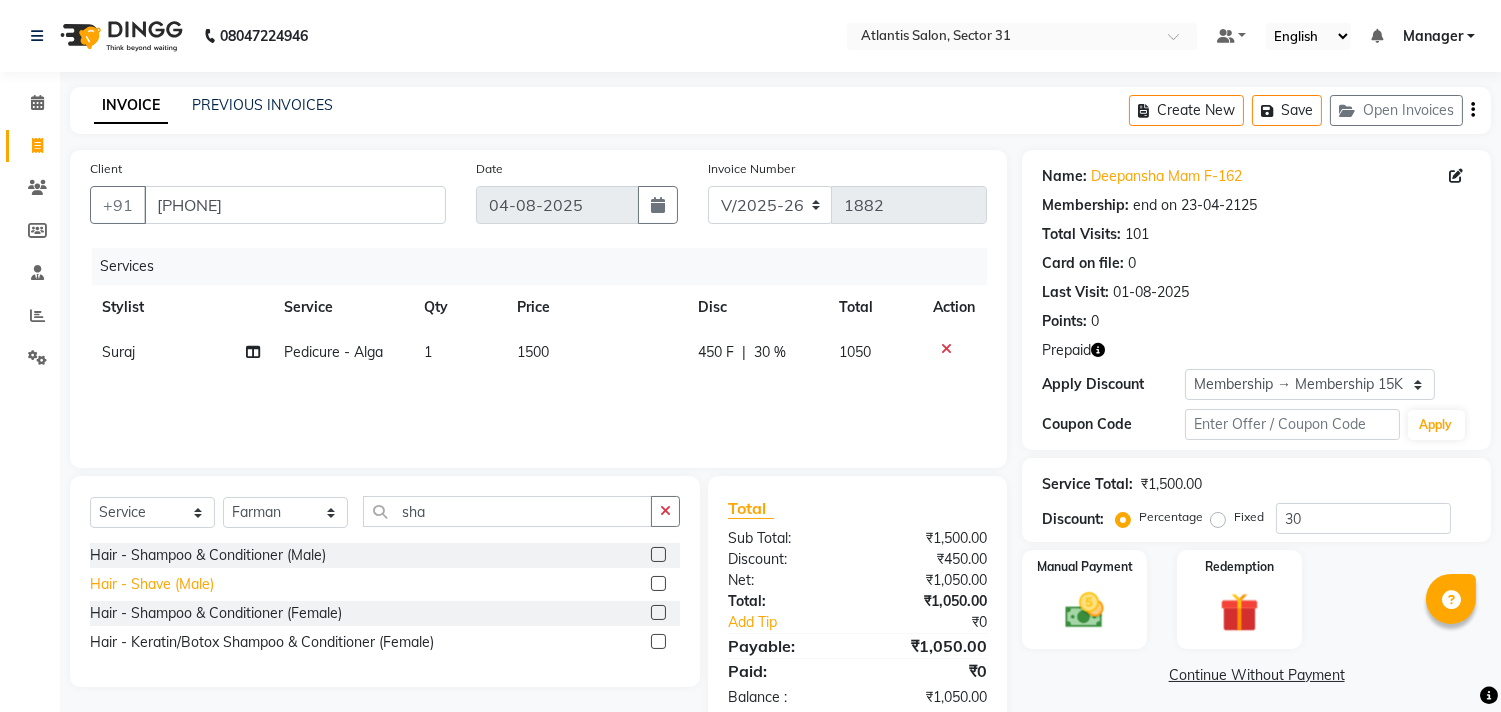 click on "Hair - Shave (Male)" 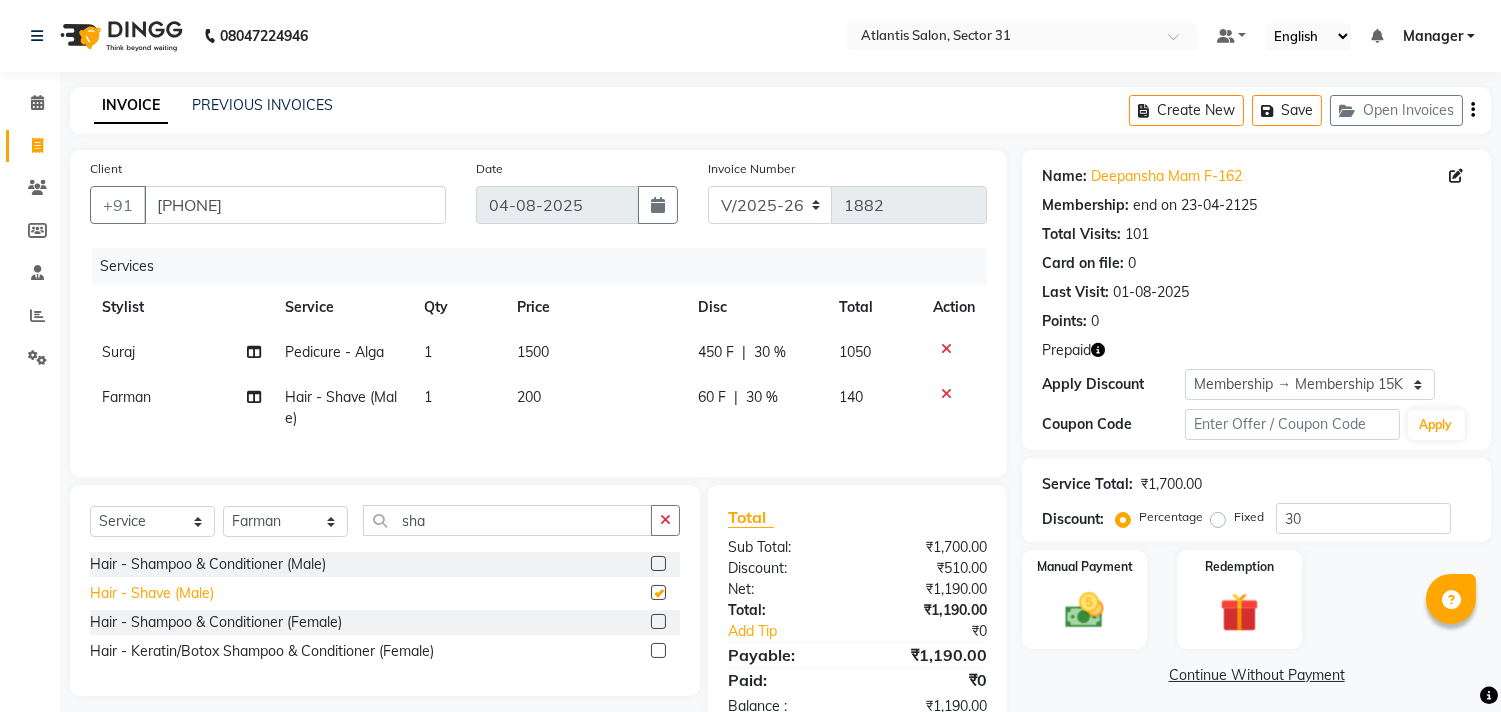 checkbox on "false" 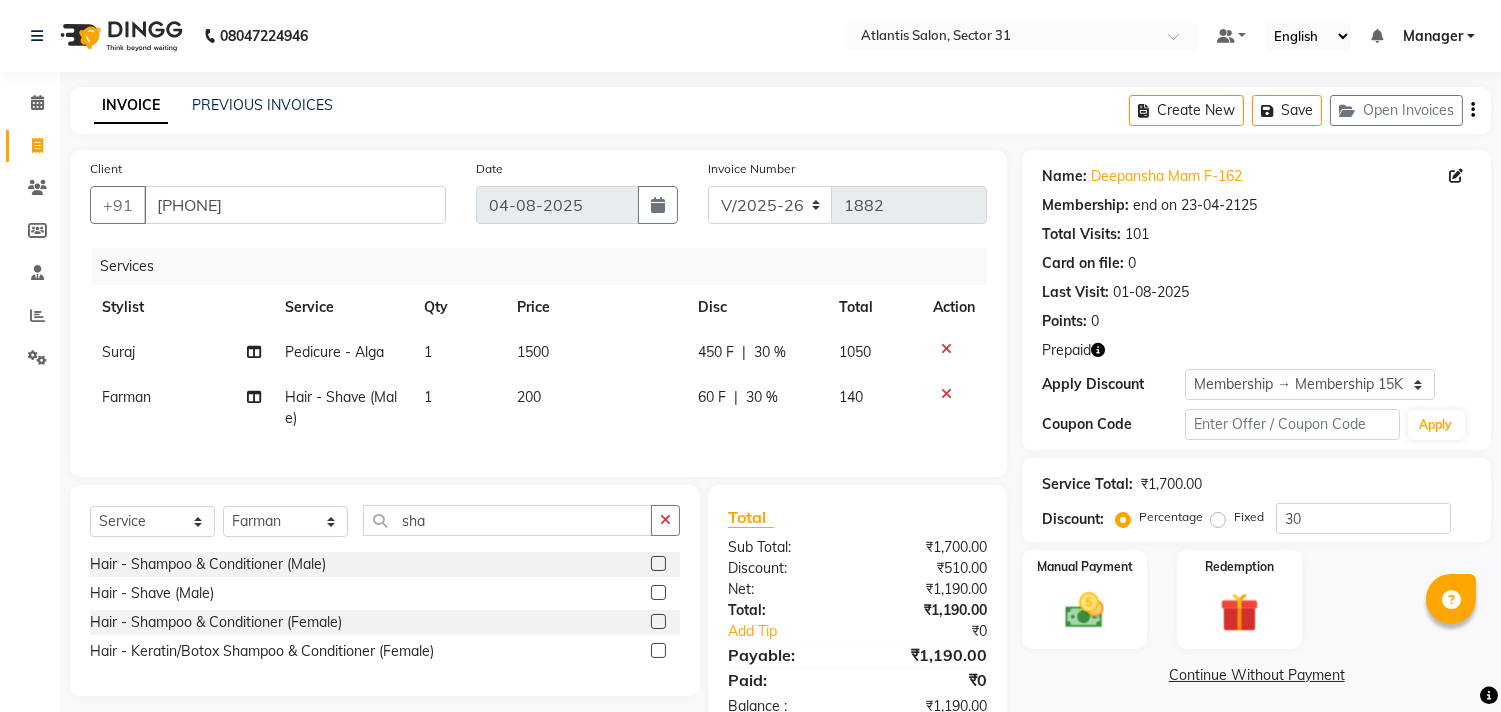 drag, startPoint x: 492, startPoint y: 505, endPoint x: 485, endPoint y: 525, distance: 21.189621 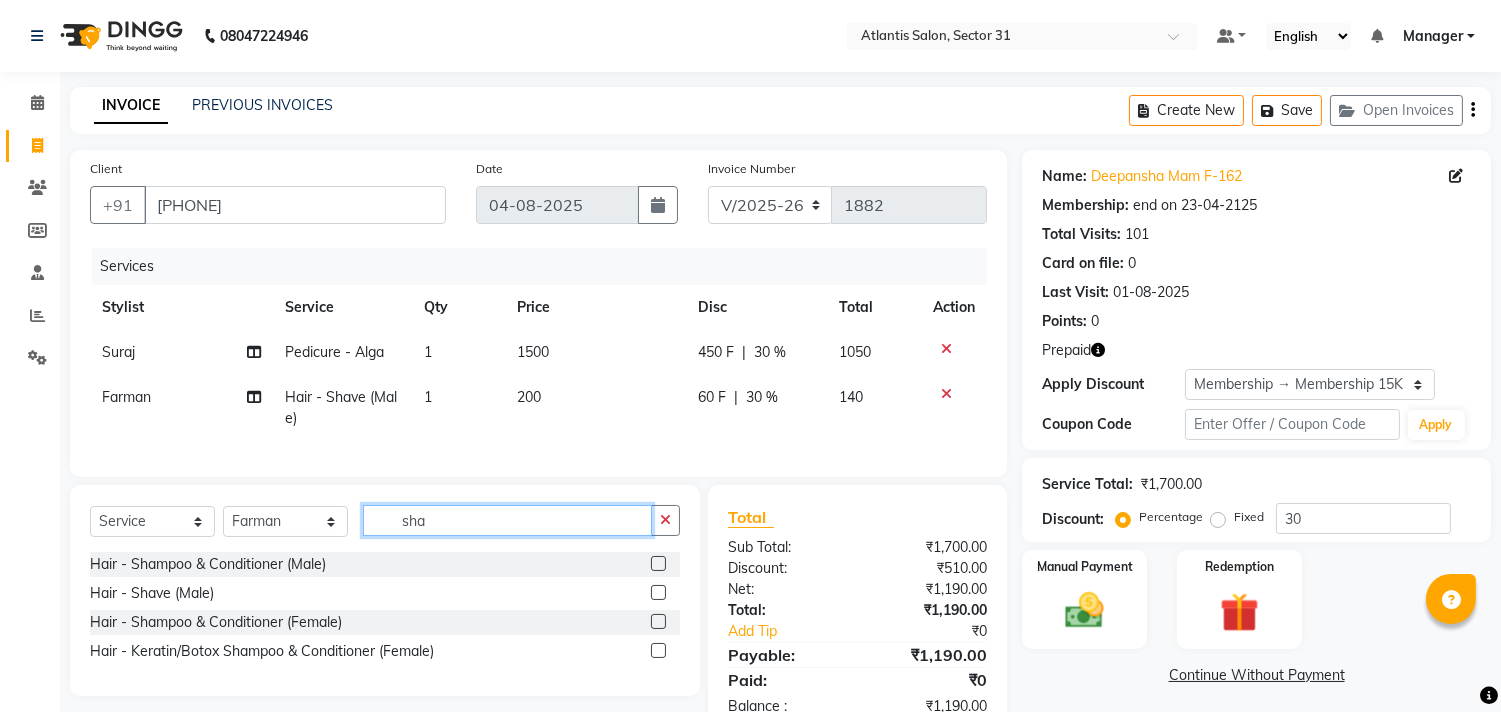 click on "sha" 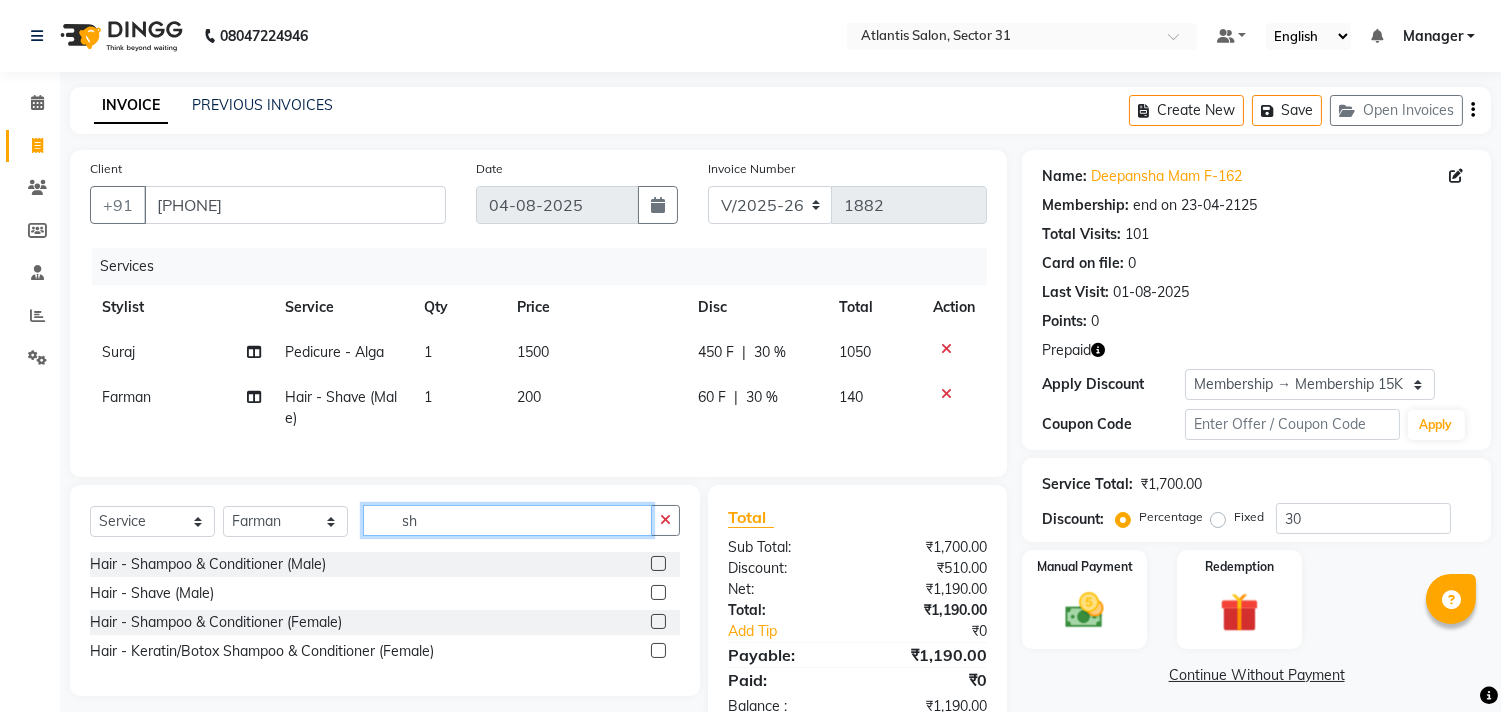 type on "s" 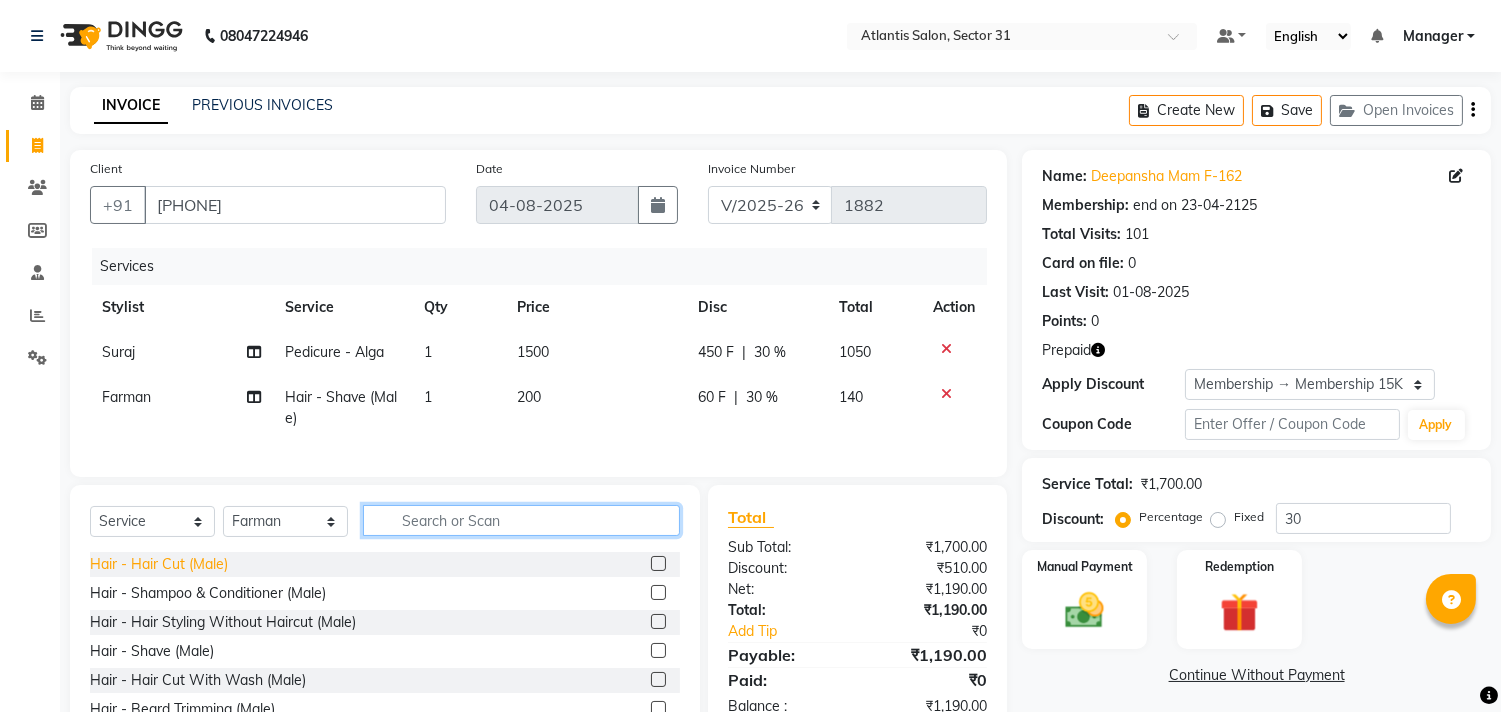 type 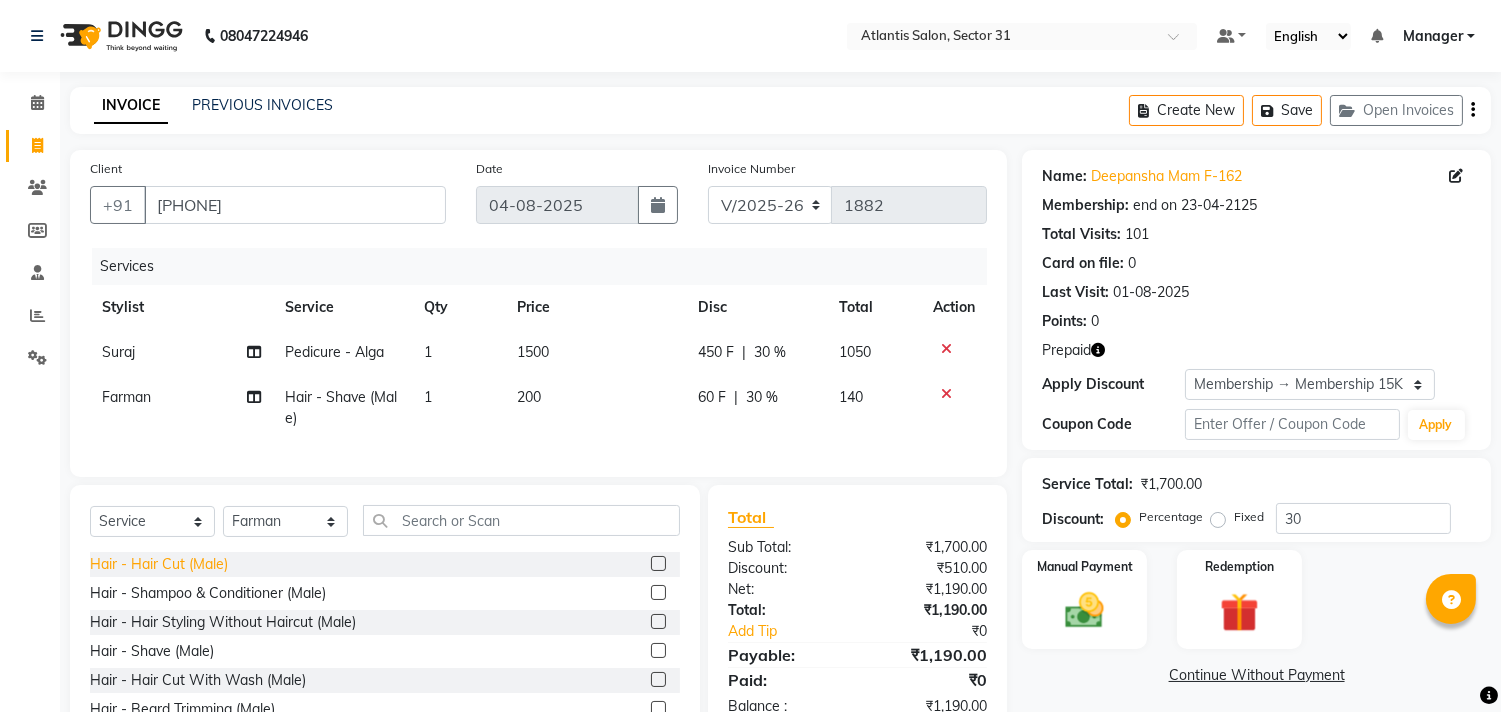 click on "Hair - Hair Cut (Male)" 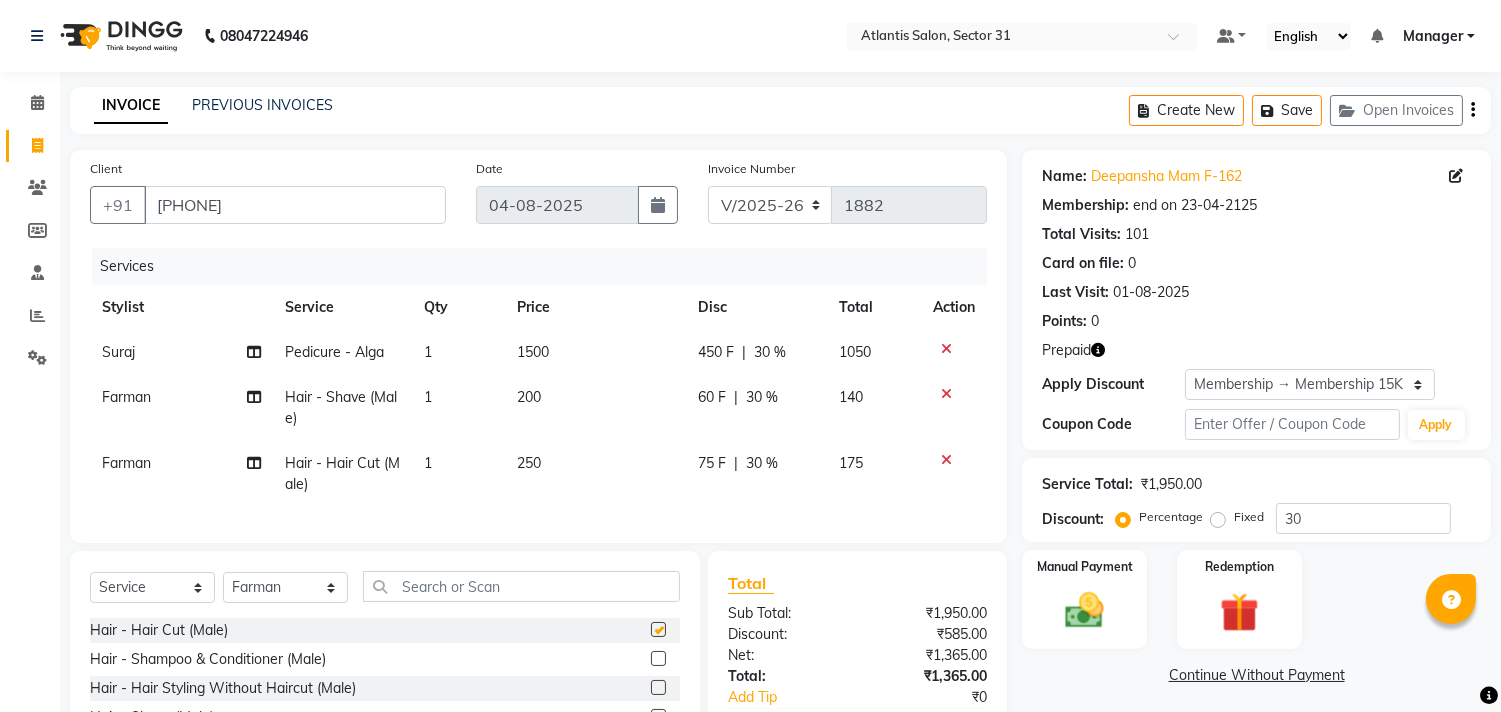 checkbox on "false" 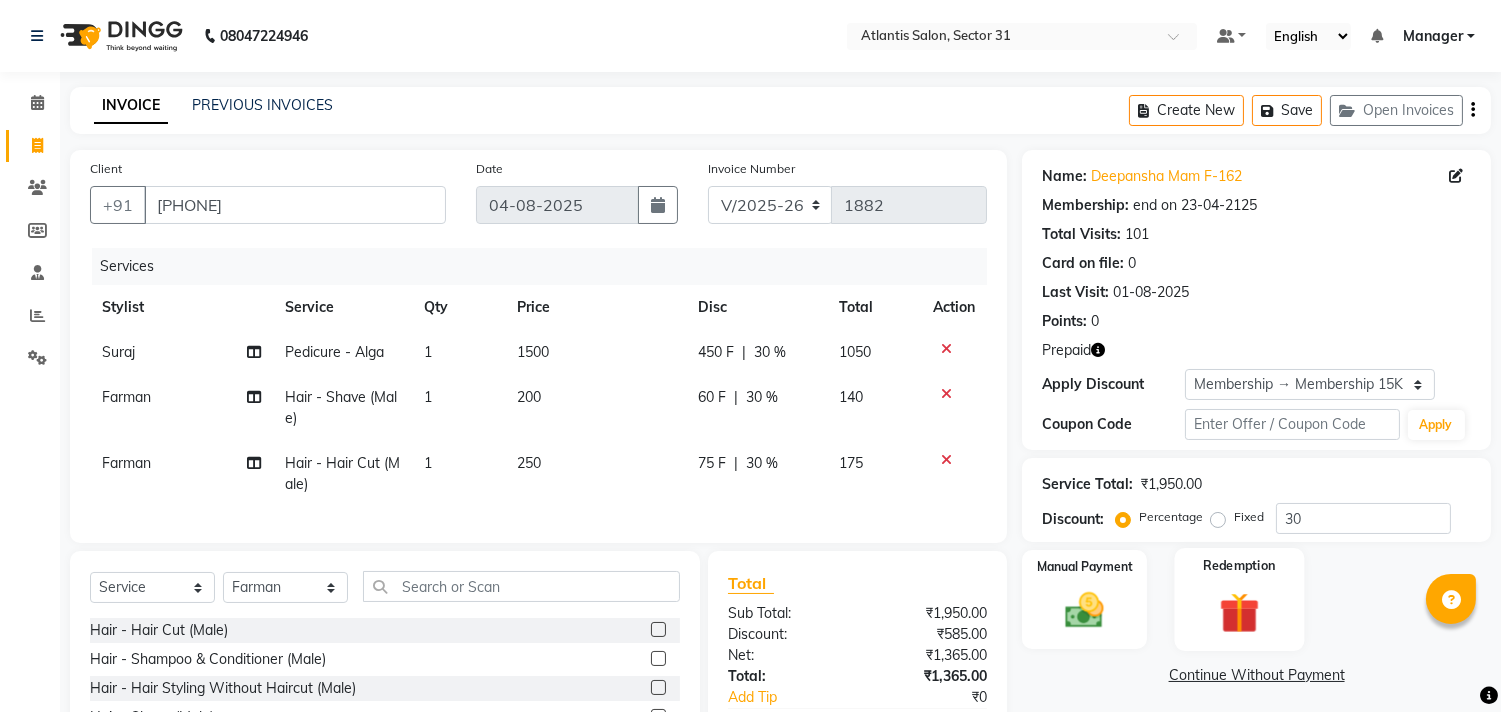 click 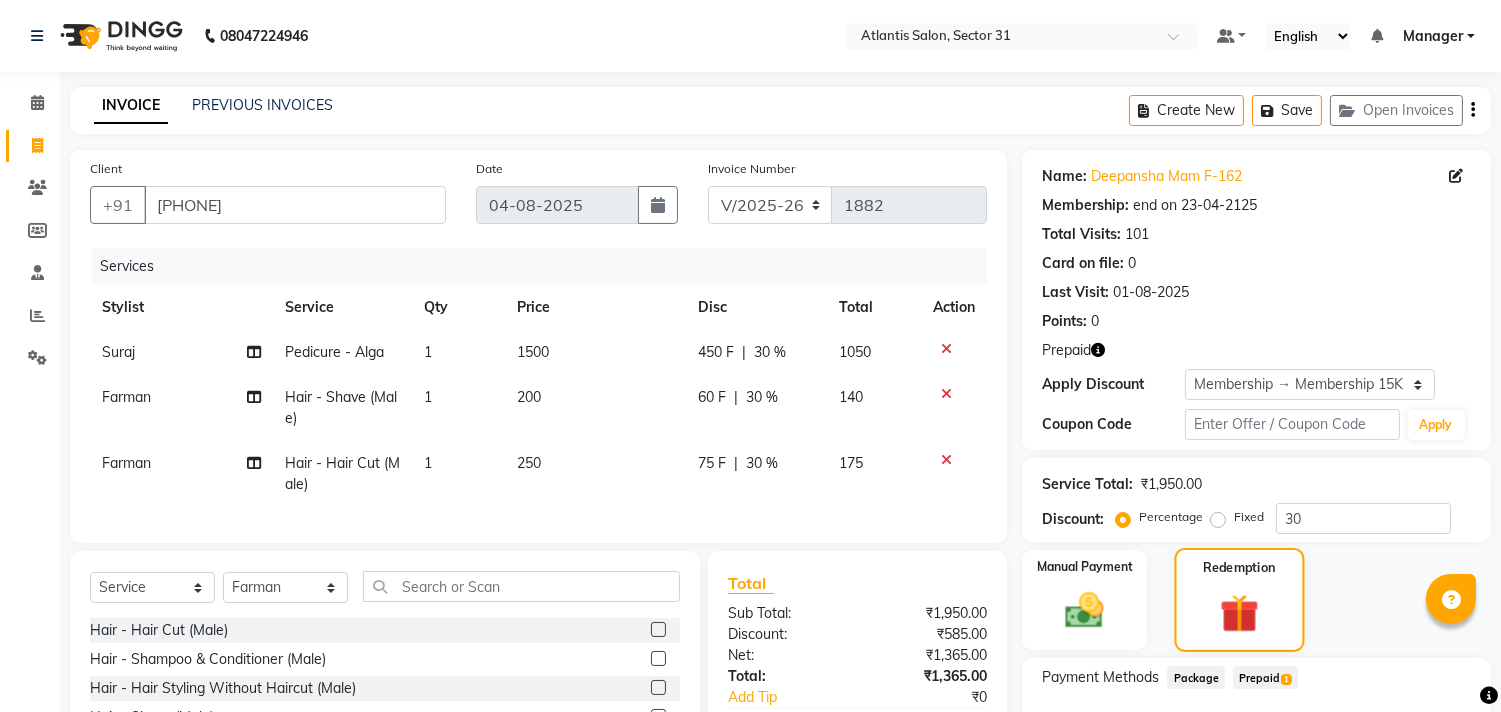 scroll, scrollTop: 180, scrollLeft: 0, axis: vertical 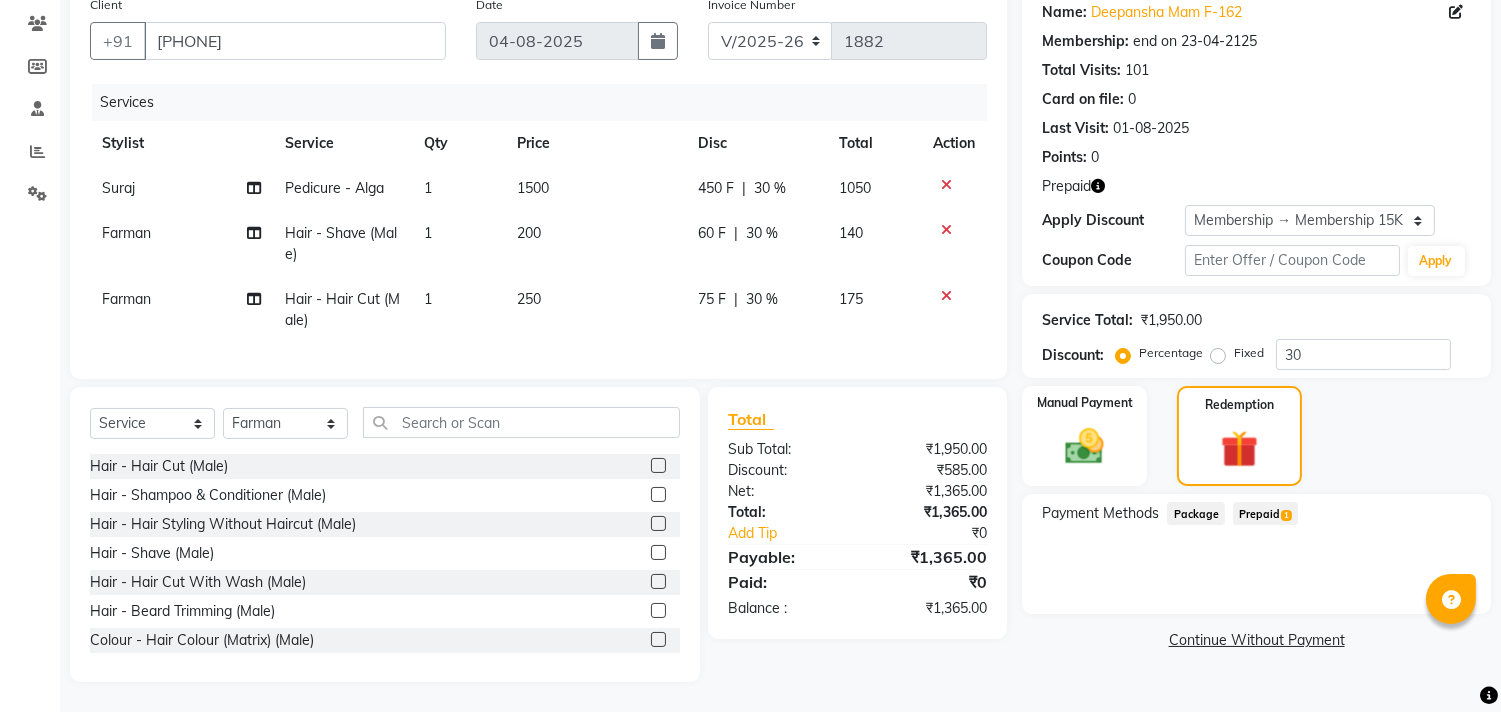 click on "Prepaid  1" 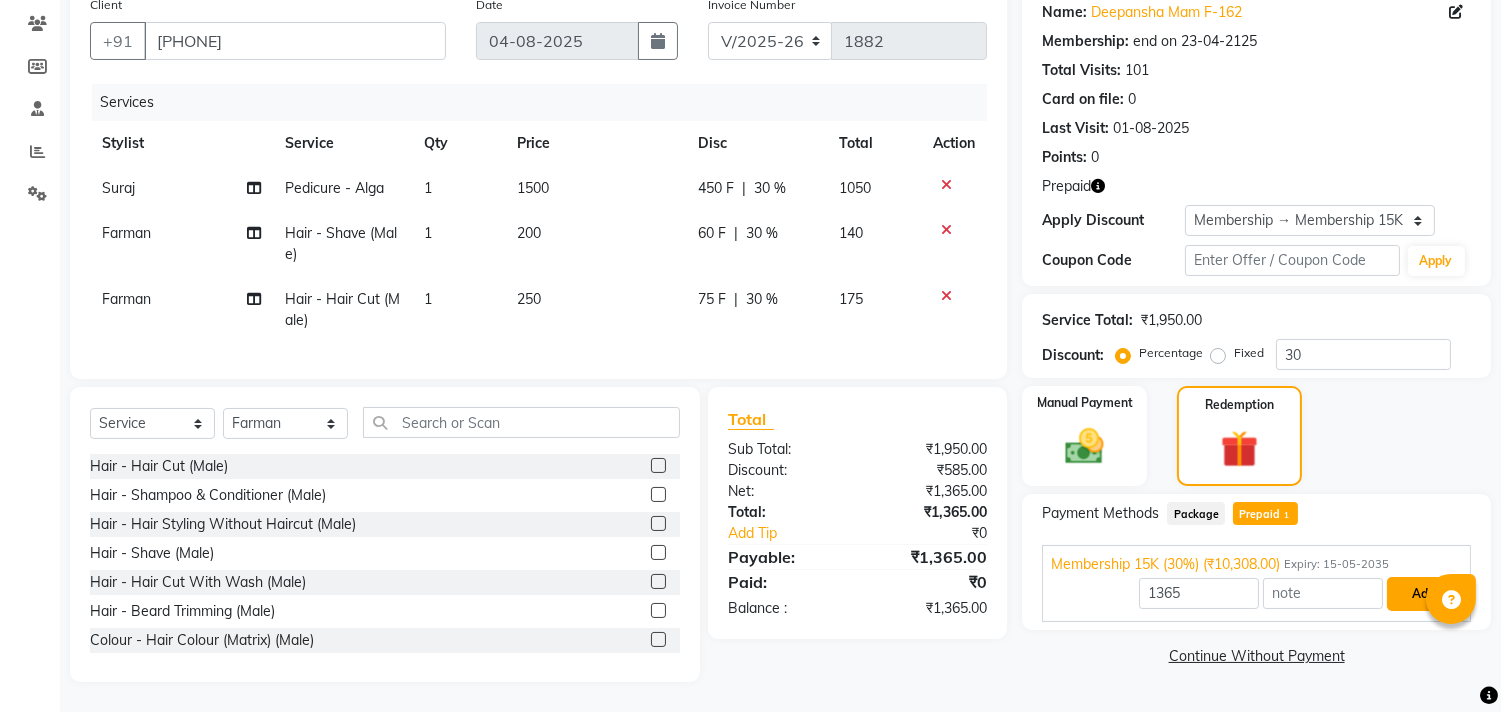 click on "Add" at bounding box center [1423, 594] 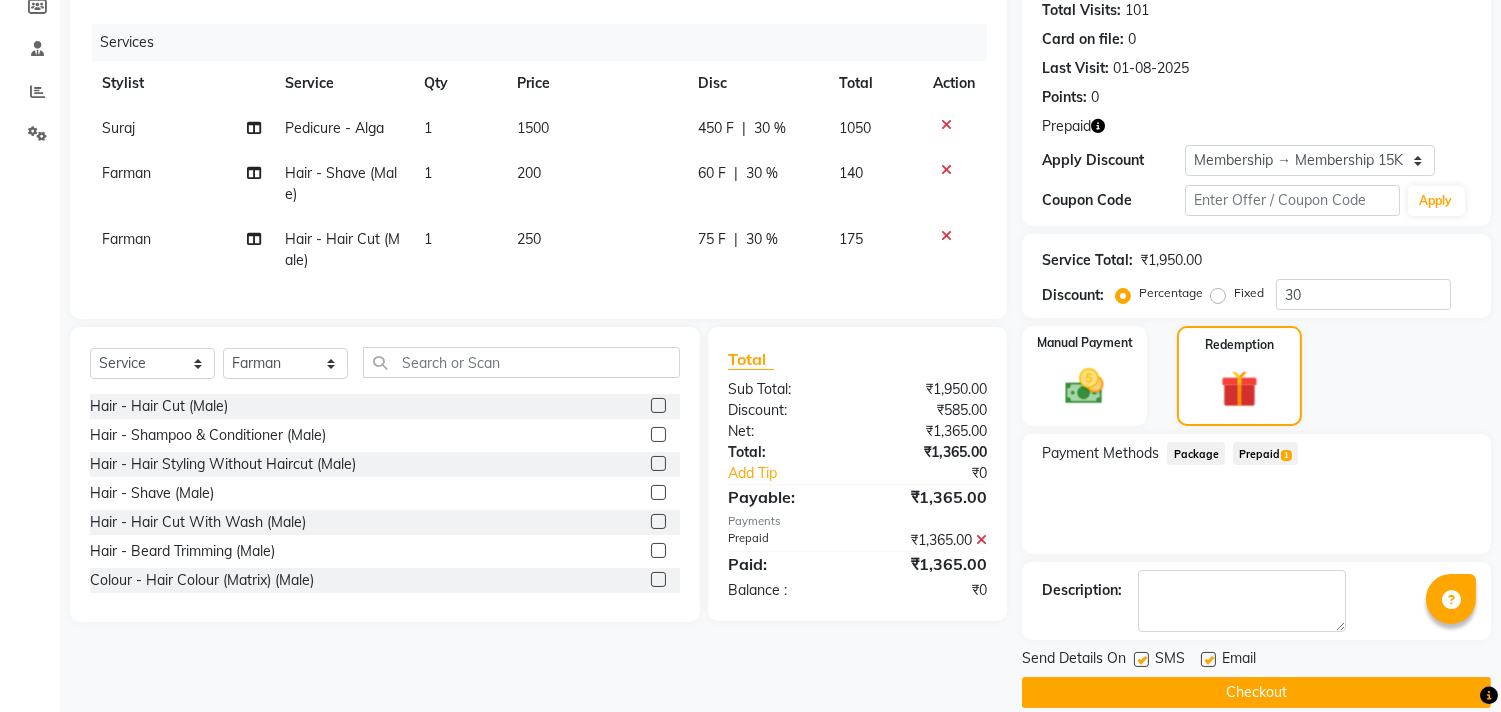 scroll, scrollTop: 248, scrollLeft: 0, axis: vertical 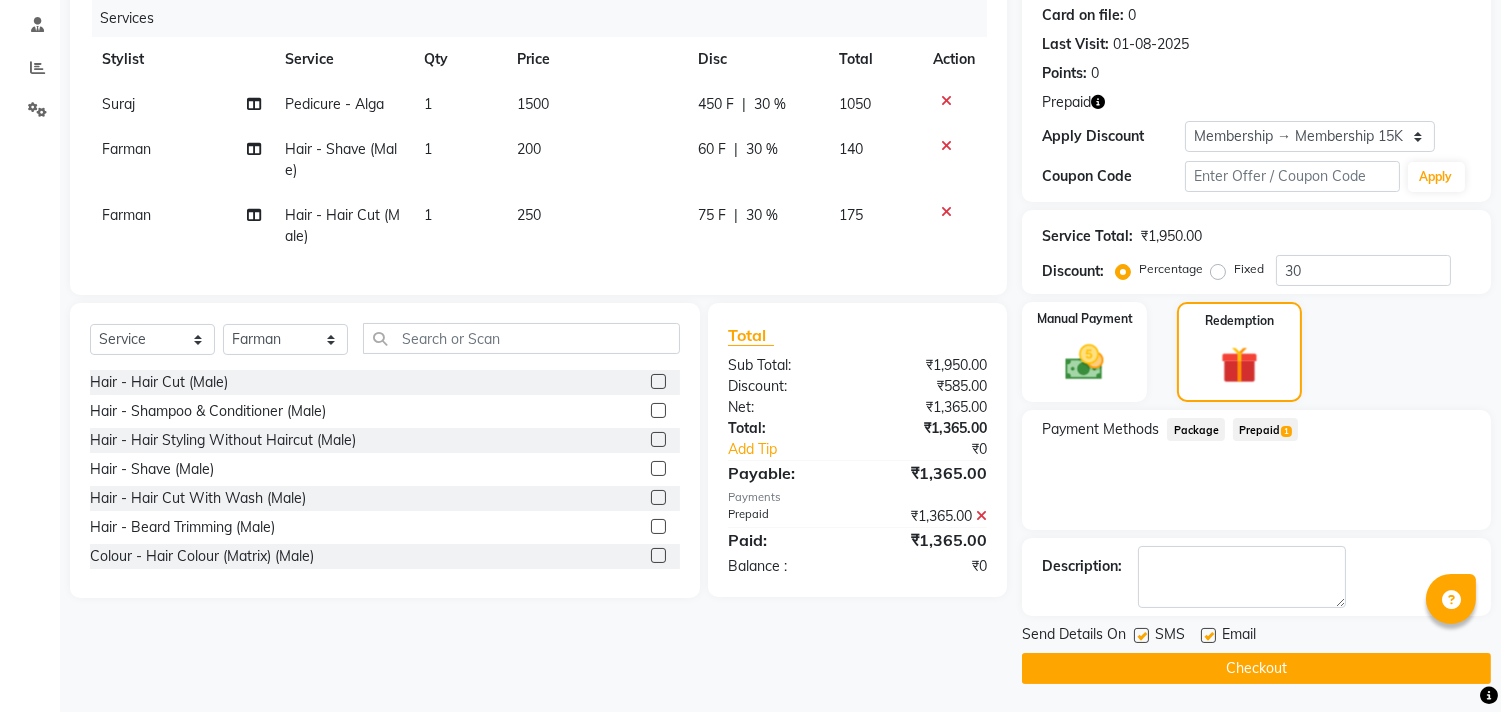 click on "Checkout" 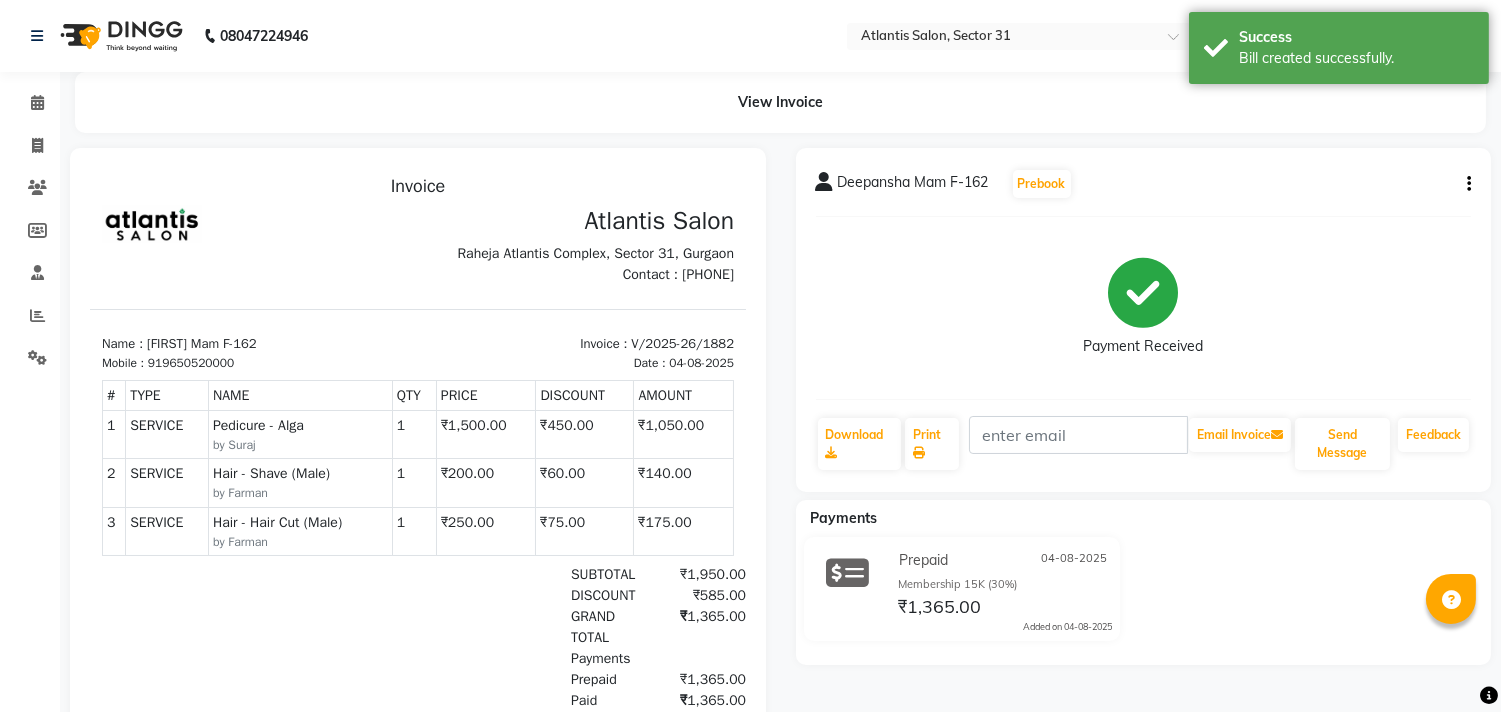 scroll, scrollTop: 0, scrollLeft: 0, axis: both 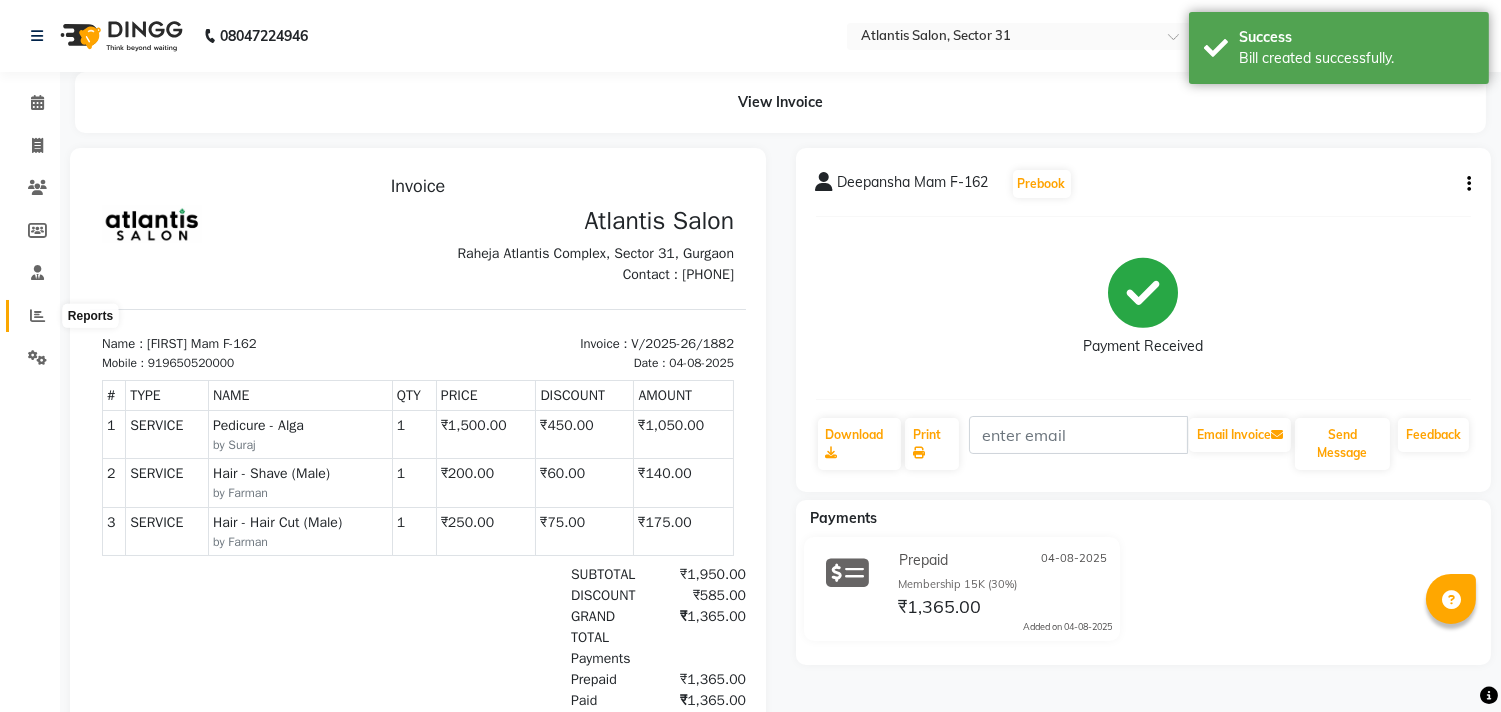 click 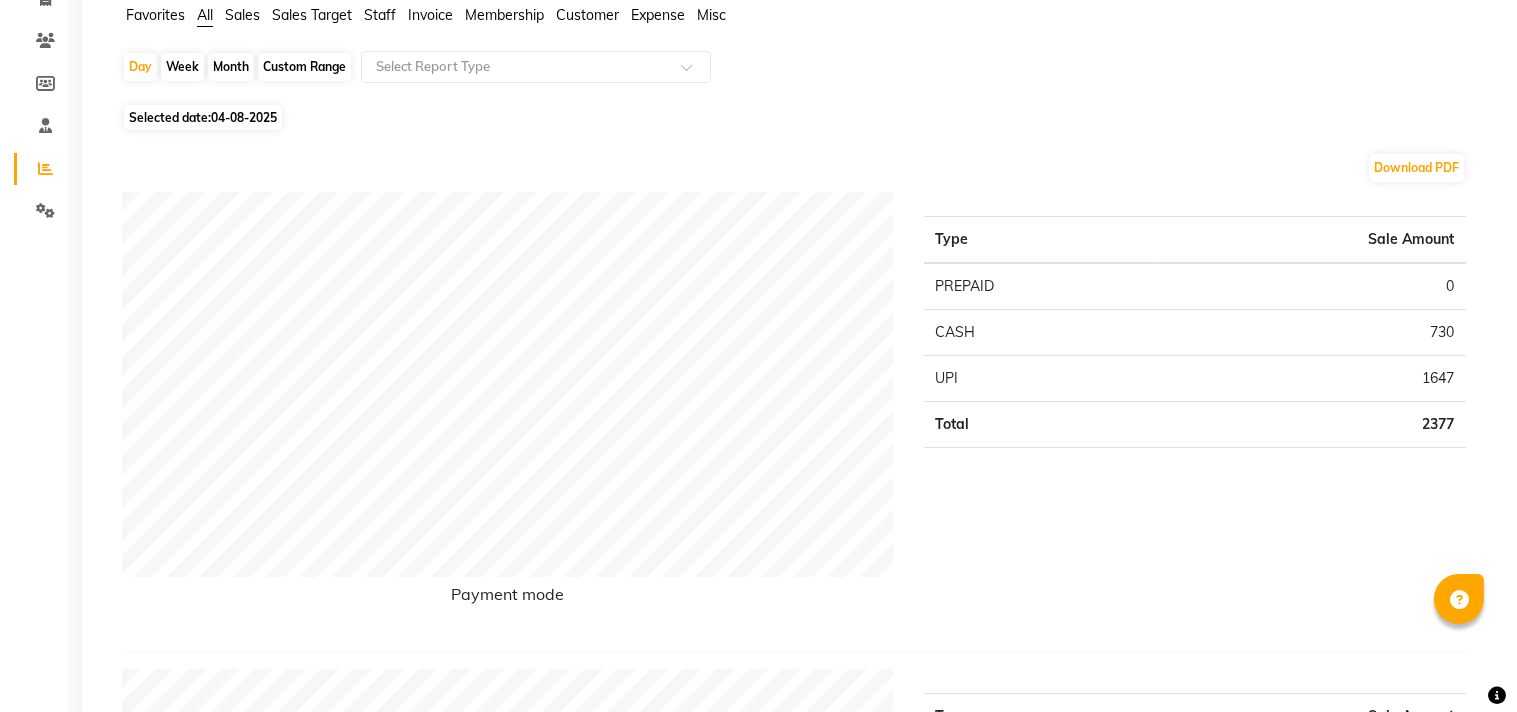scroll, scrollTop: 0, scrollLeft: 0, axis: both 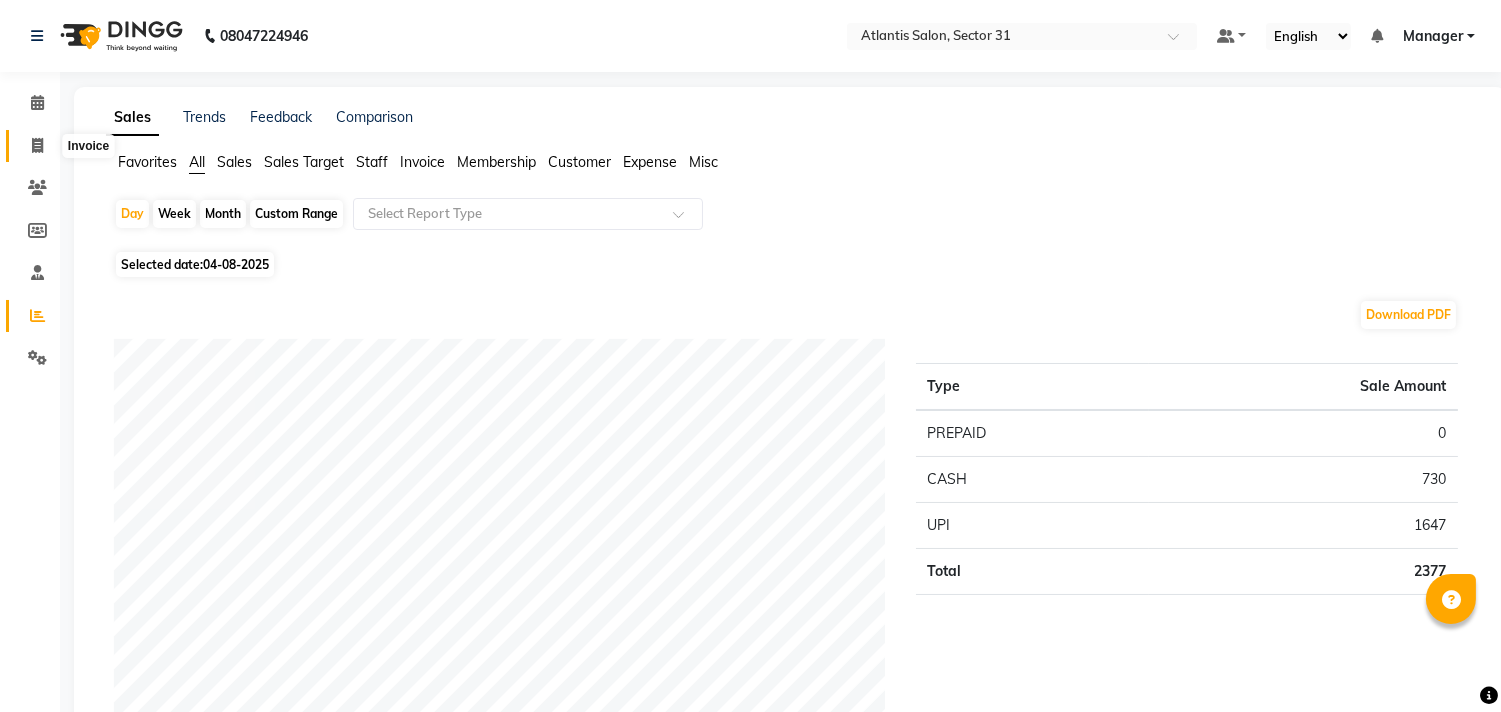 click 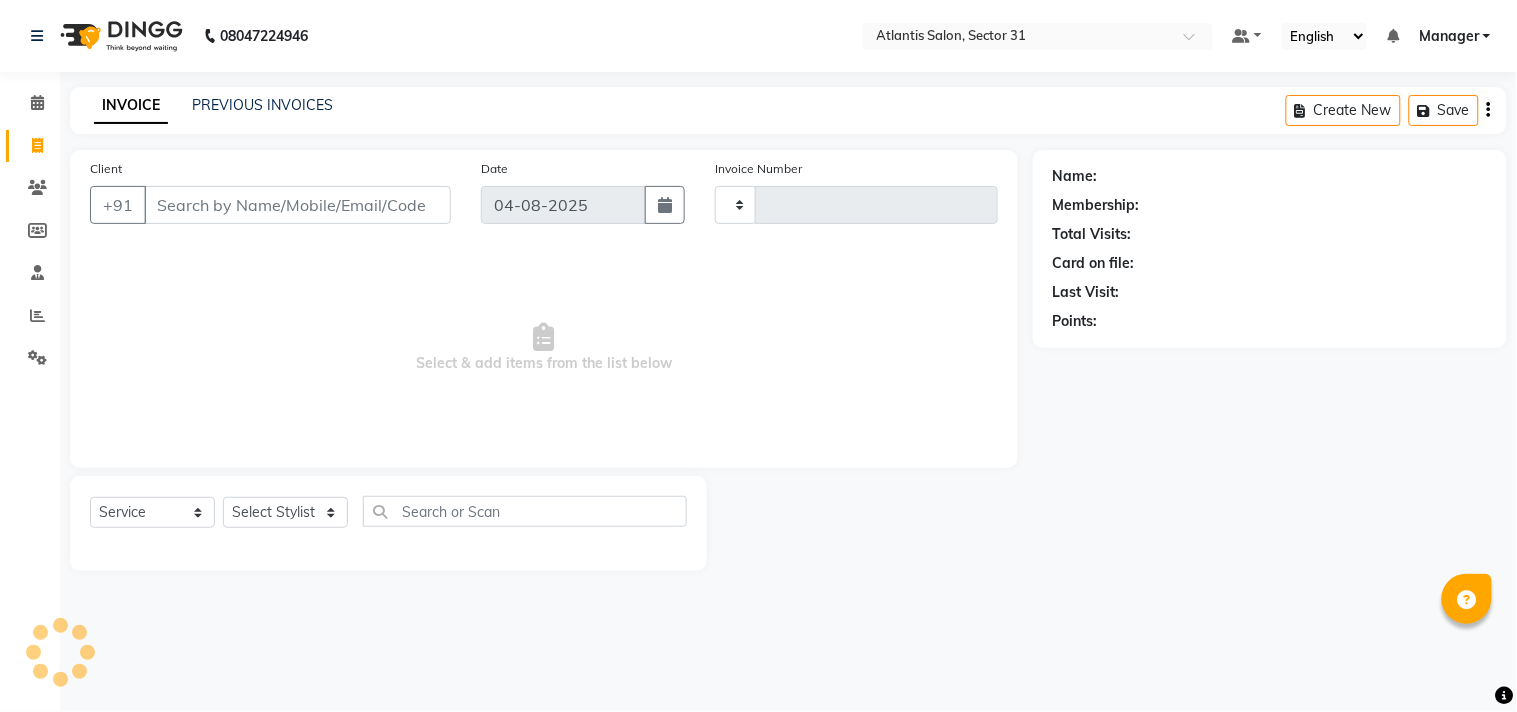 type on "1883" 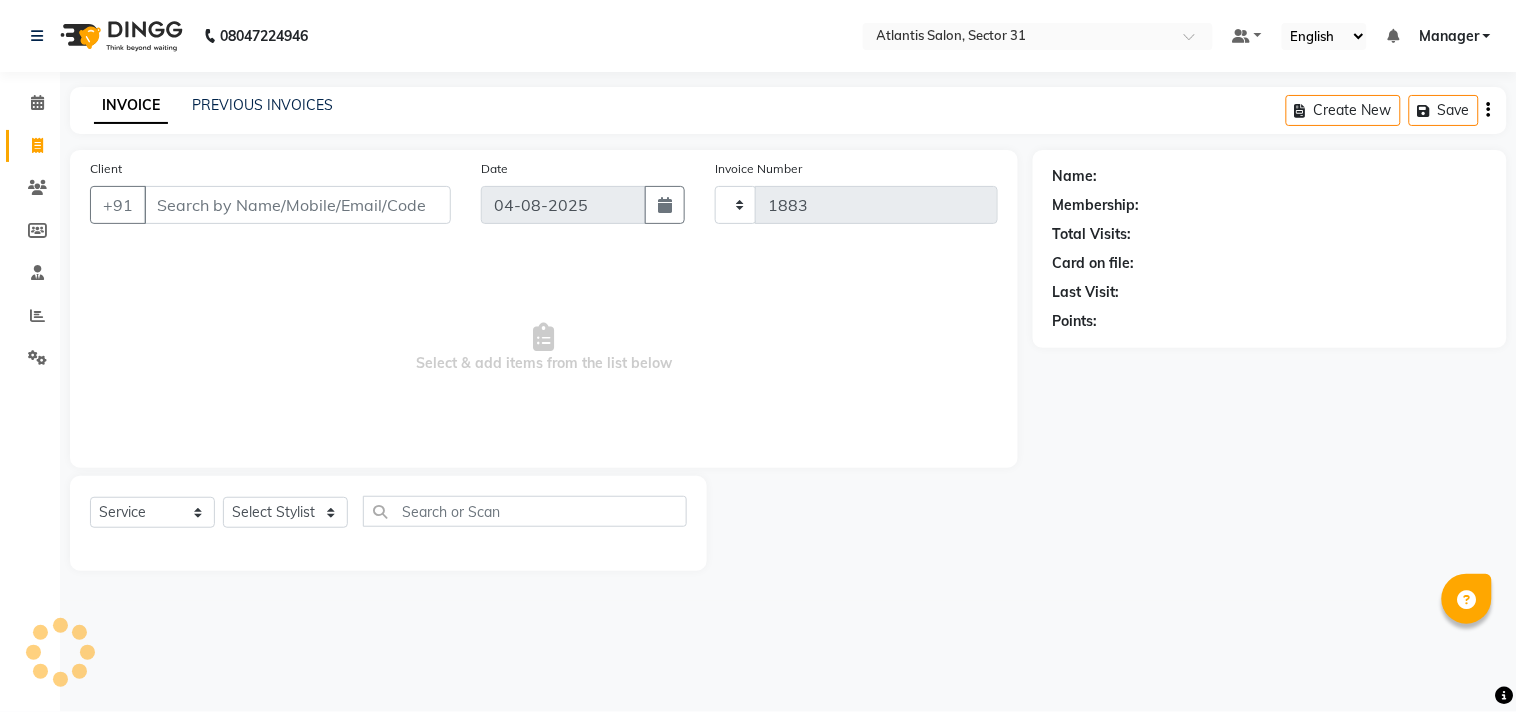 select on "4391" 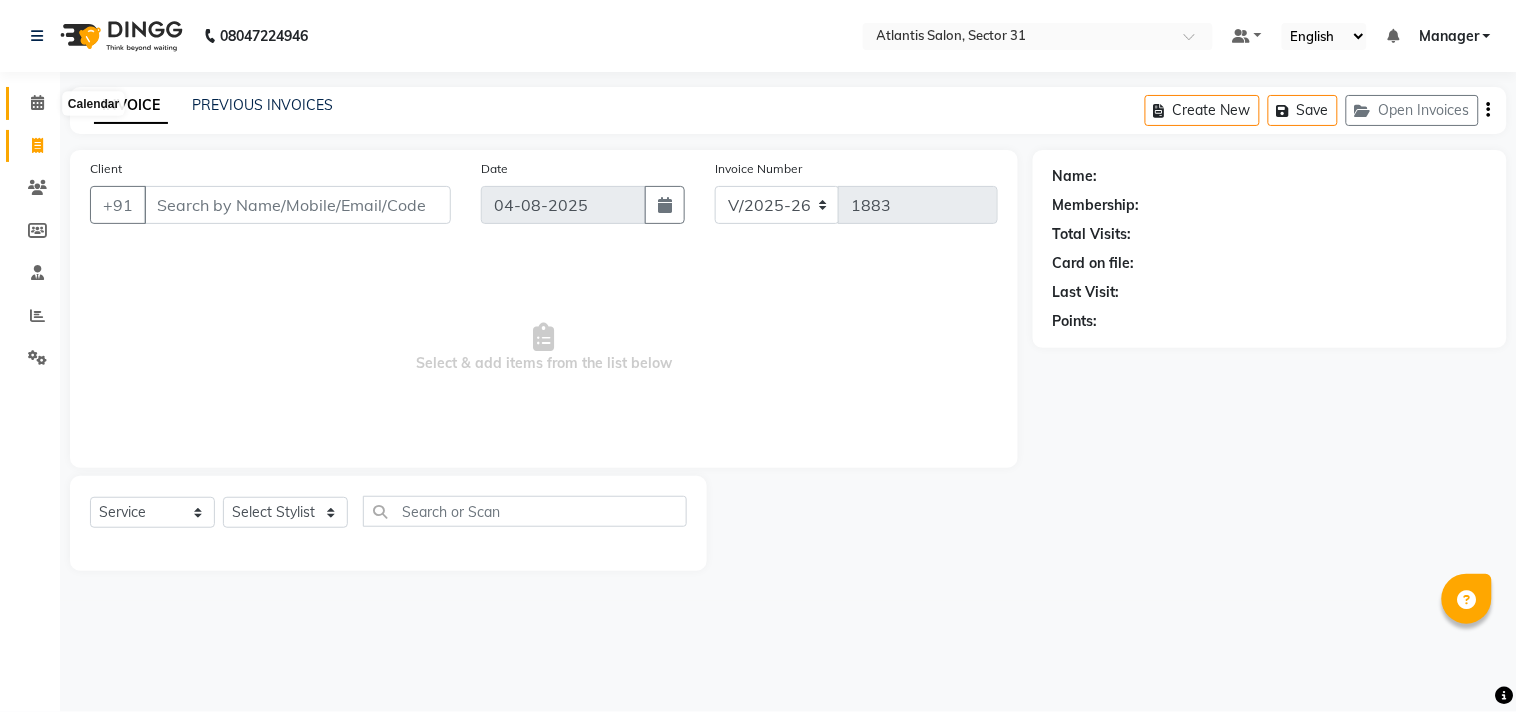 click 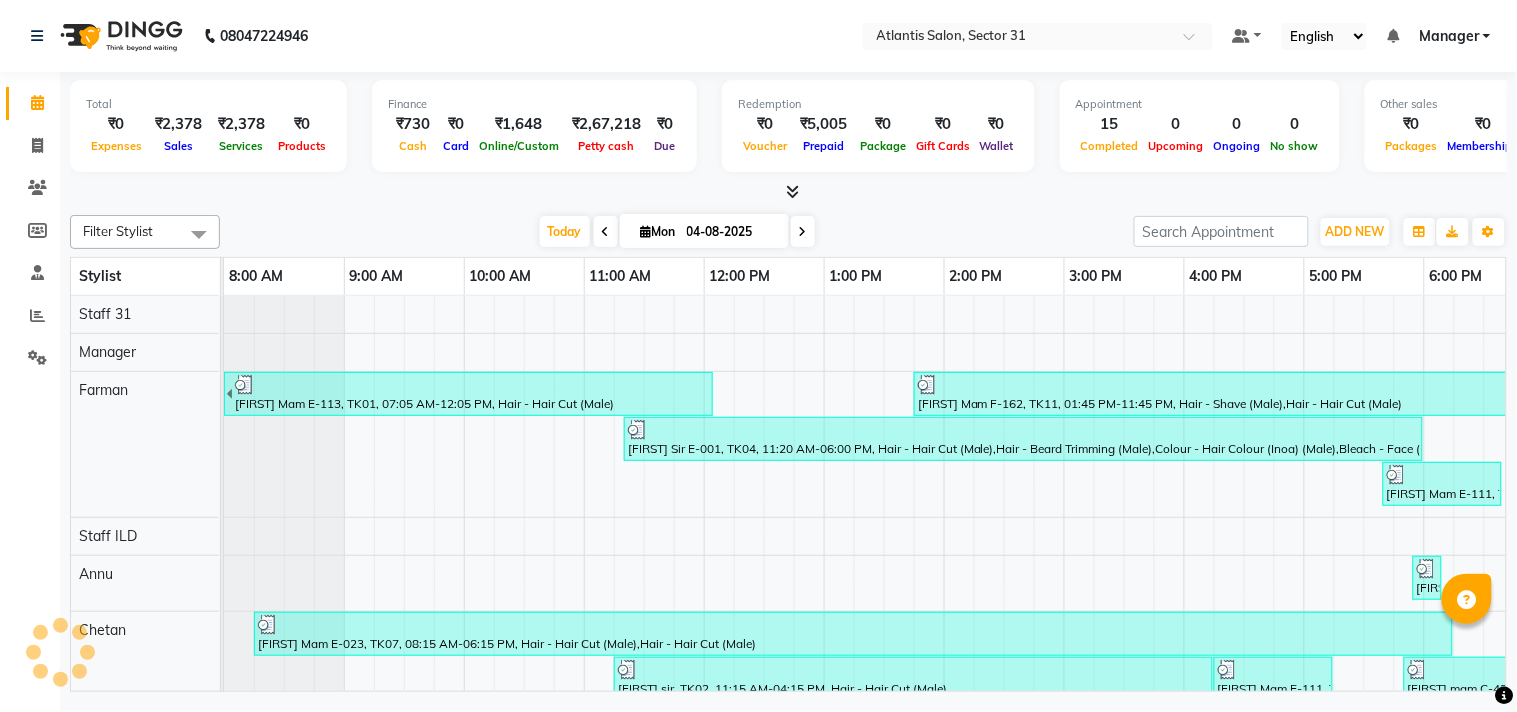 scroll, scrollTop: 0, scrollLeft: 0, axis: both 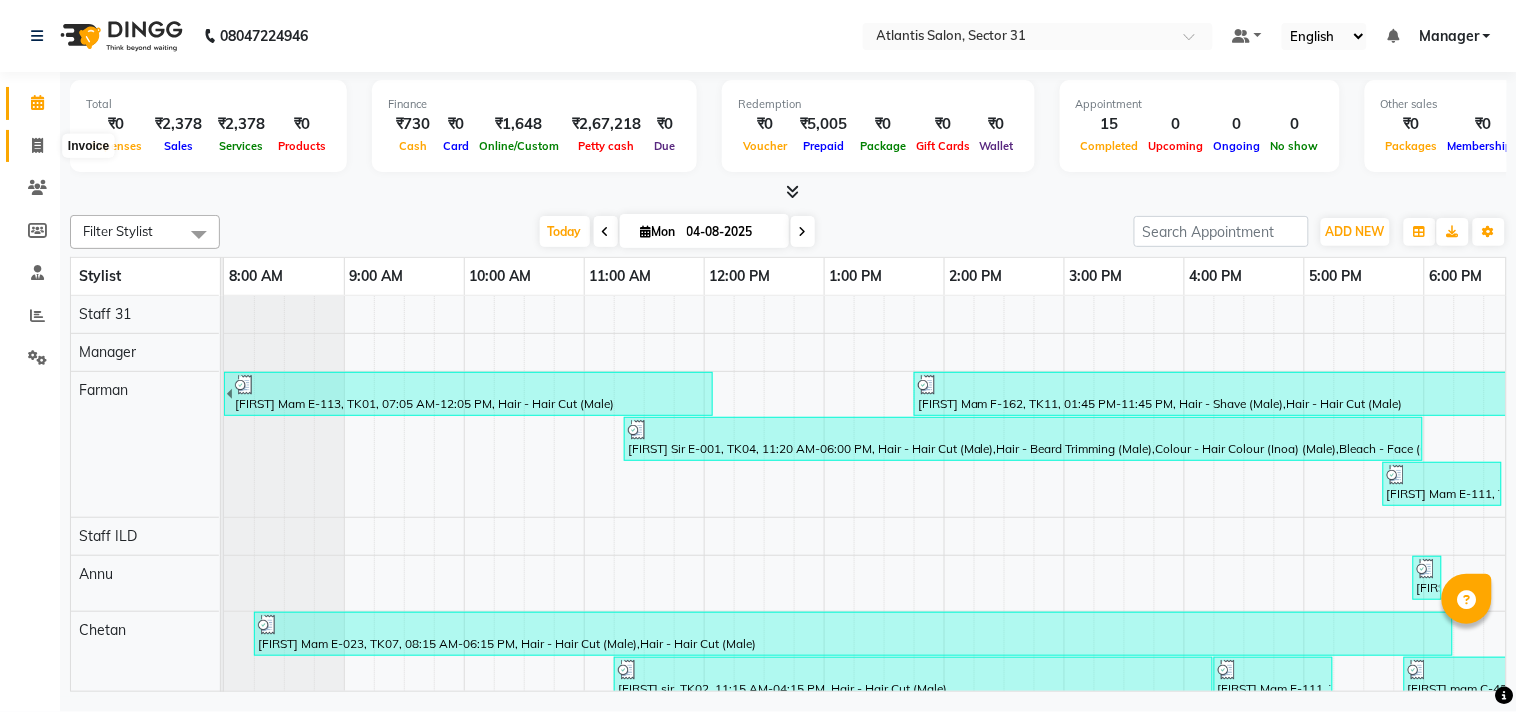 click 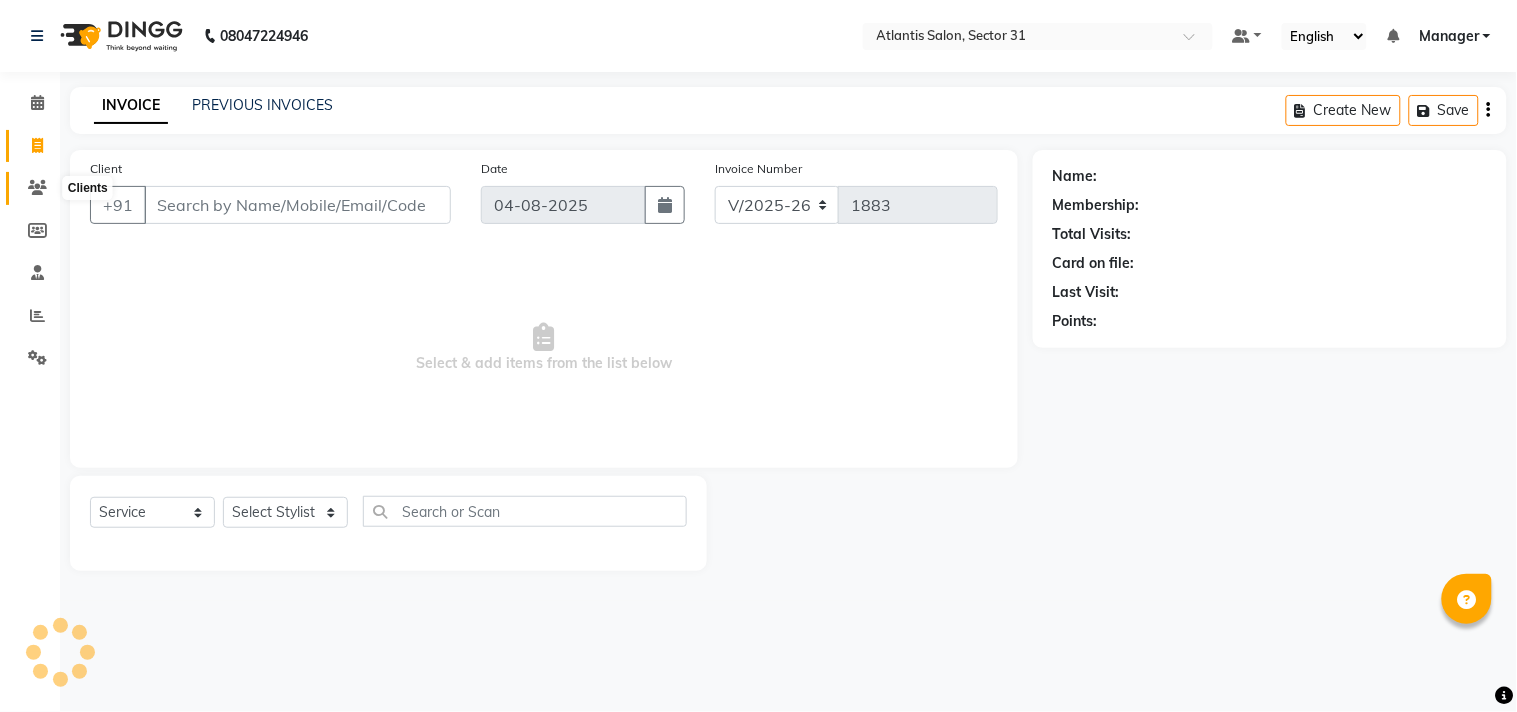 click 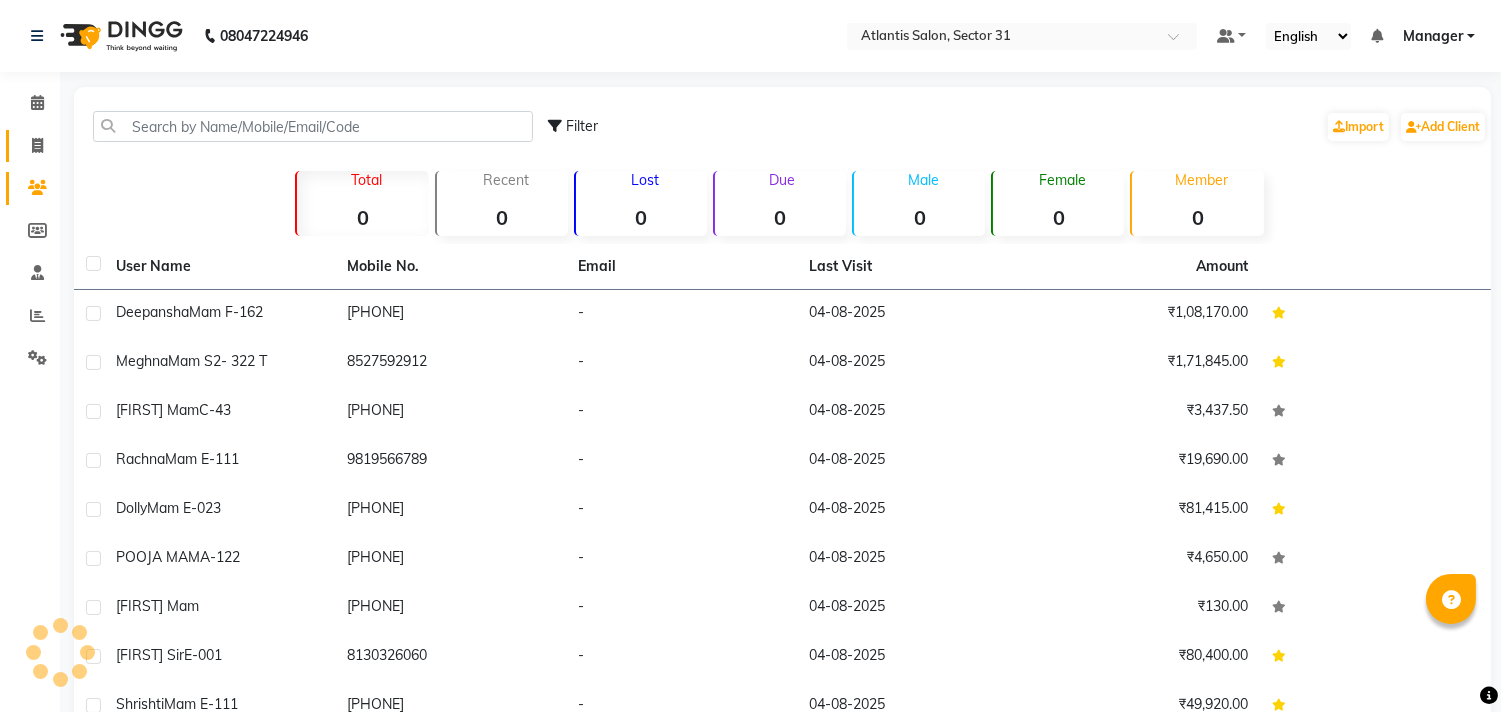 click on "Invoice" 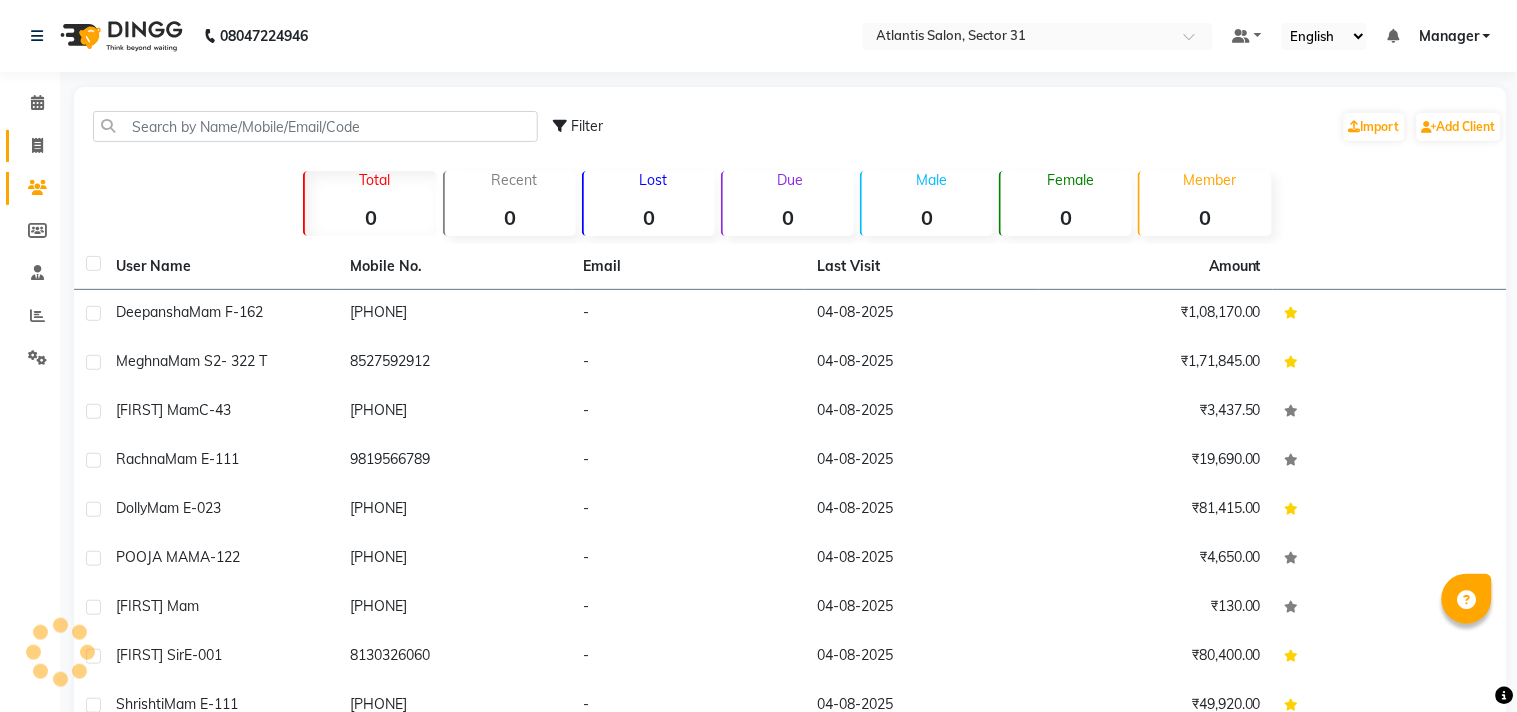 select on "4391" 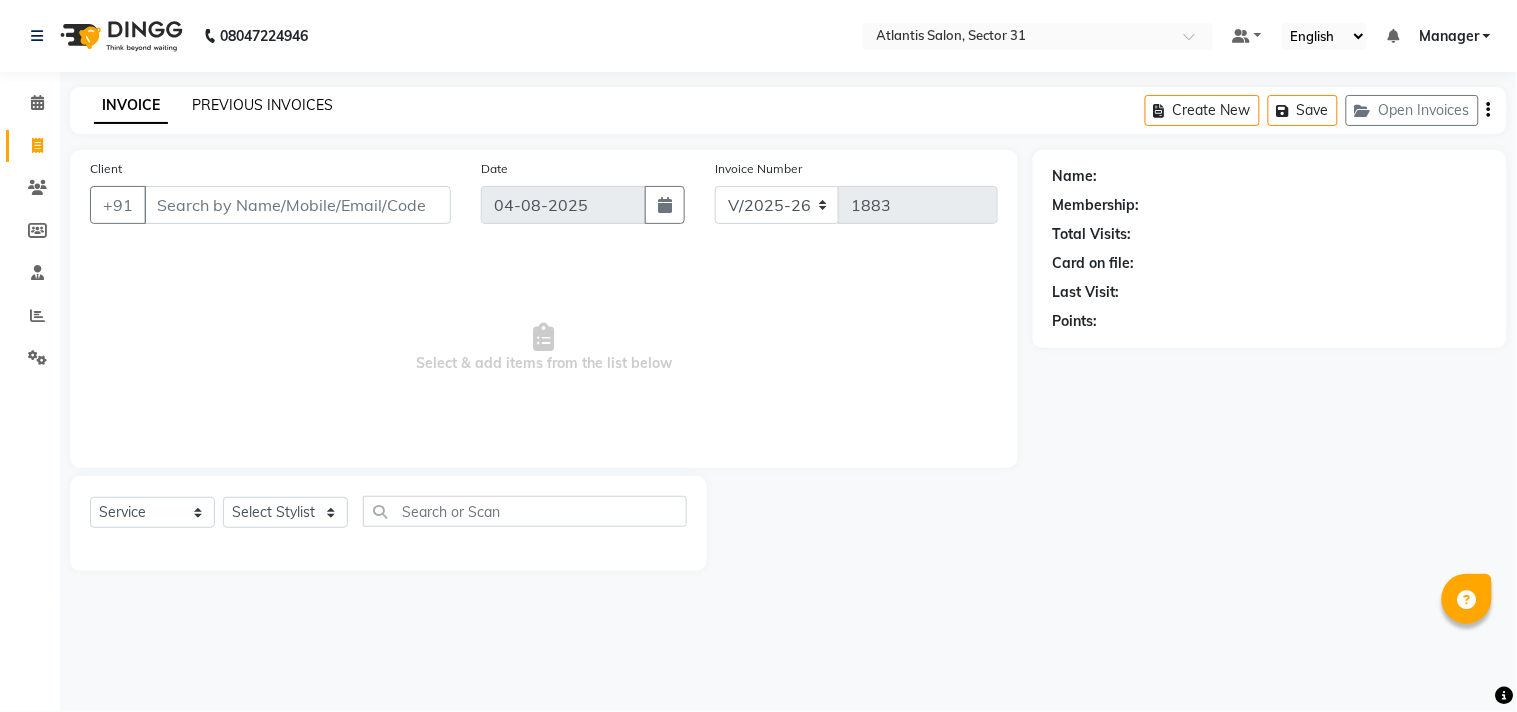 click on "PREVIOUS INVOICES" 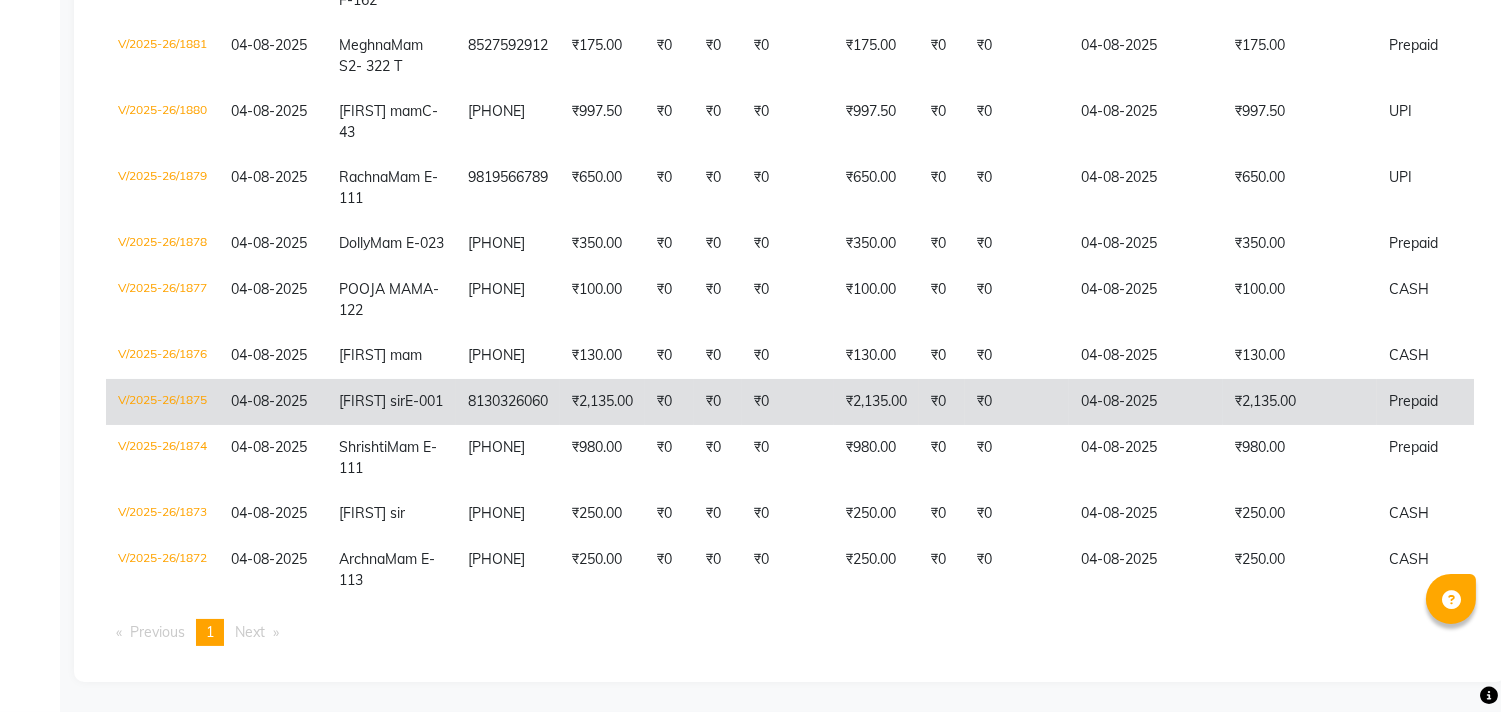 scroll, scrollTop: 534, scrollLeft: 0, axis: vertical 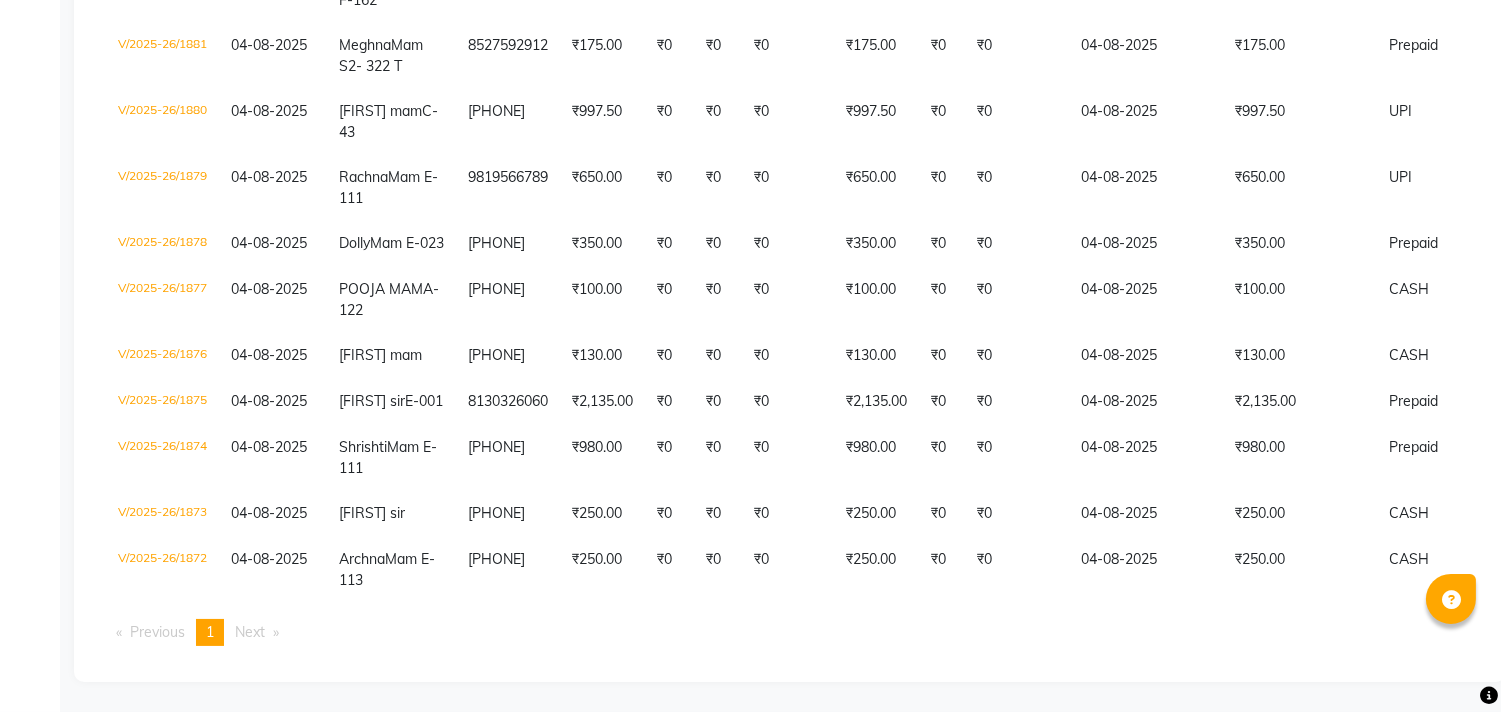 click on "Next  page" at bounding box center (250, 632) 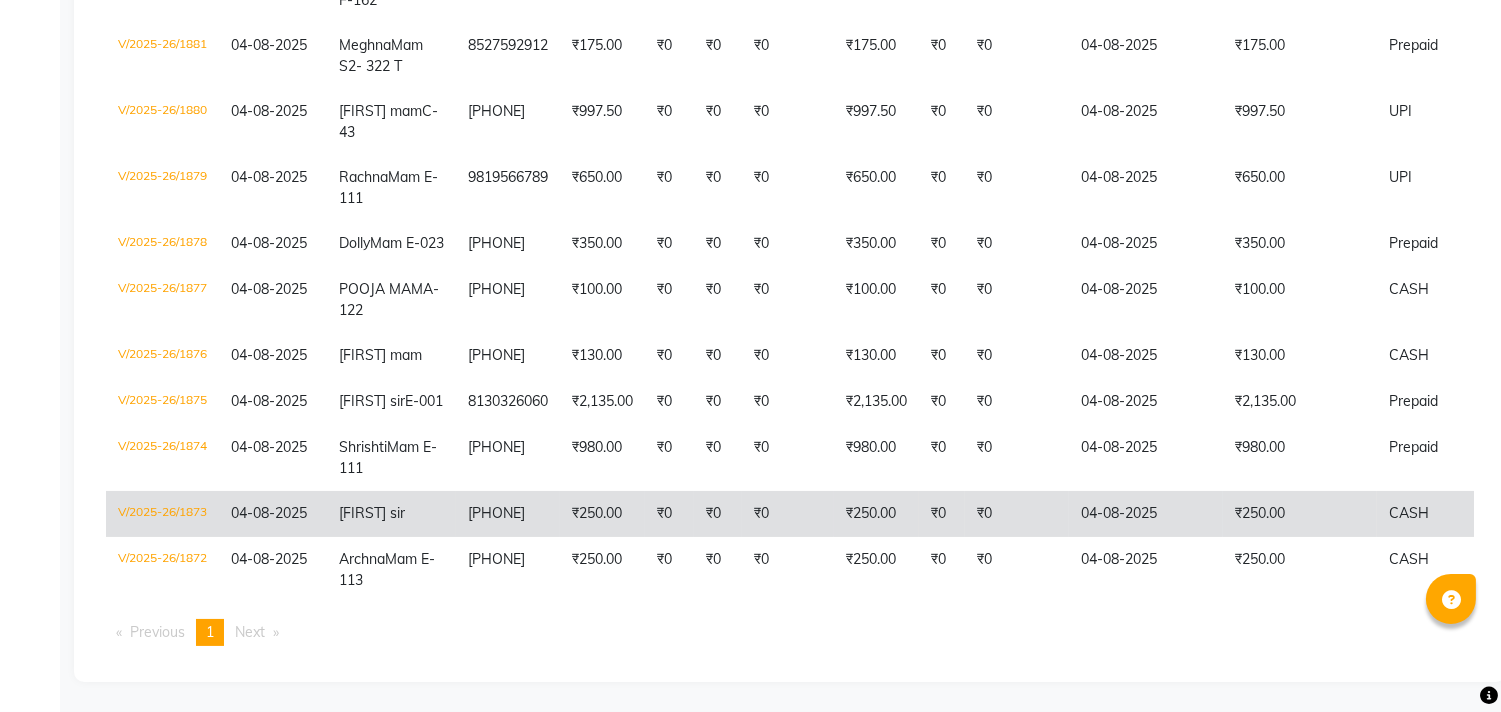 scroll, scrollTop: 534, scrollLeft: 0, axis: vertical 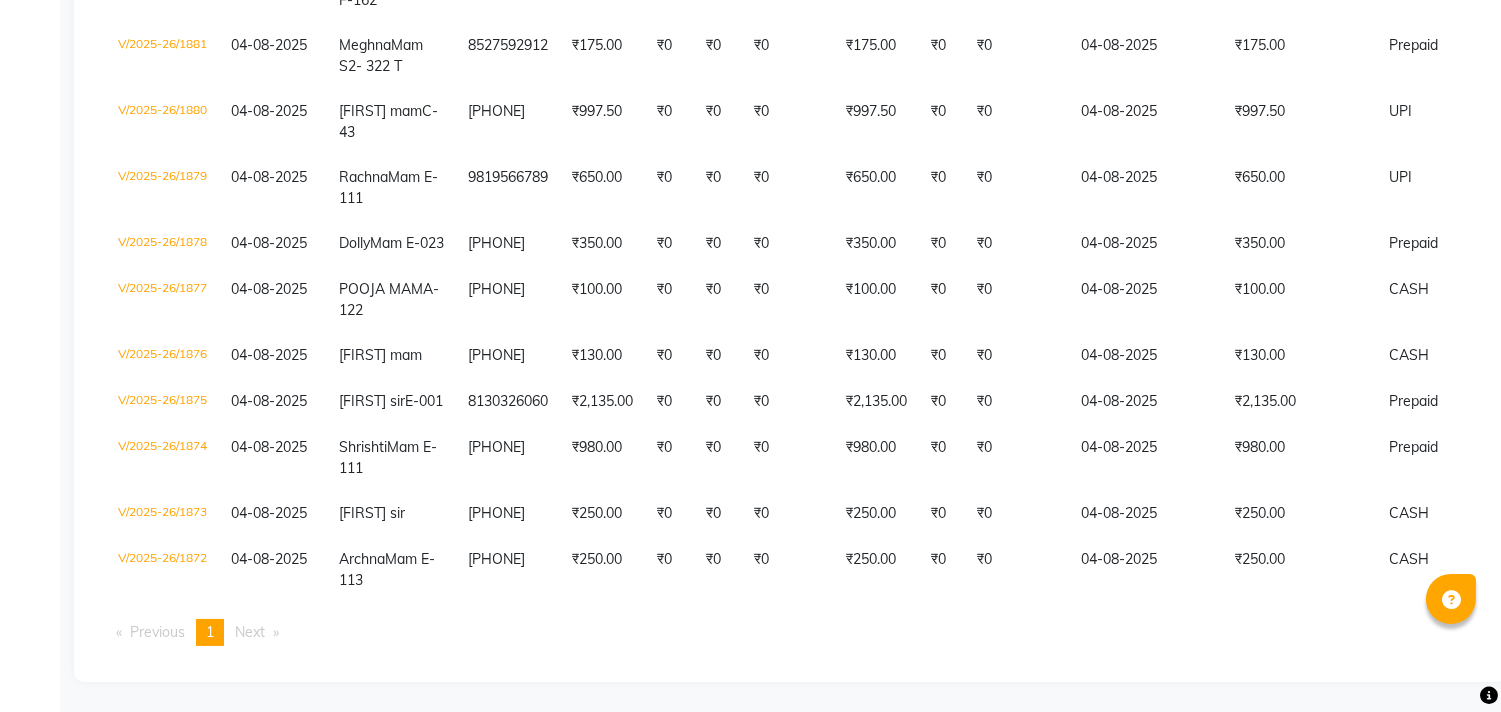 click on "1" at bounding box center [210, 632] 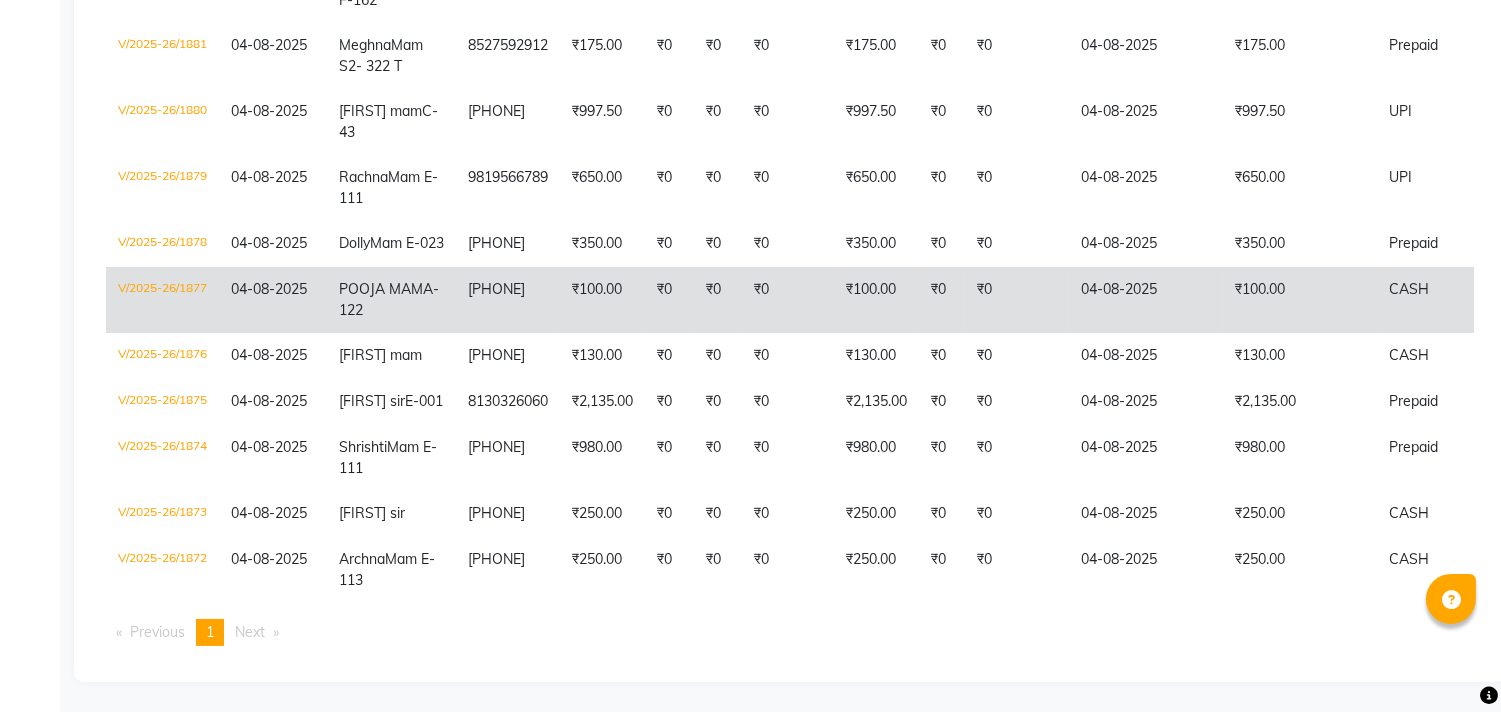 click on "04-08-2025" 